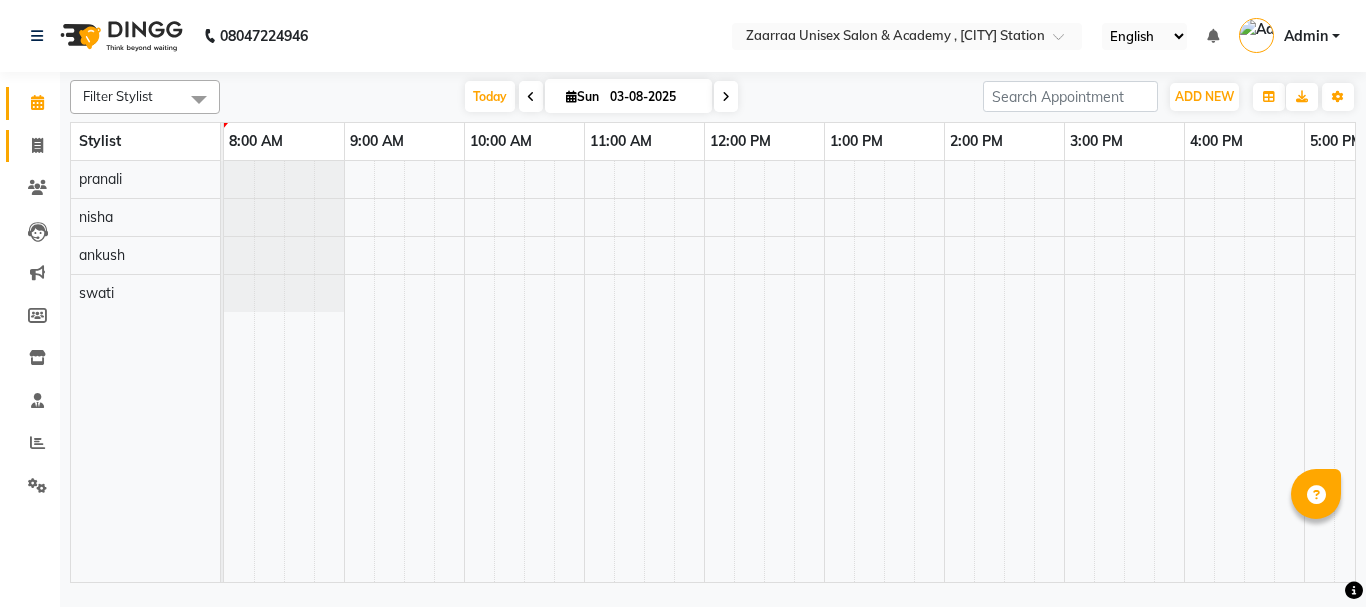 scroll, scrollTop: 0, scrollLeft: 0, axis: both 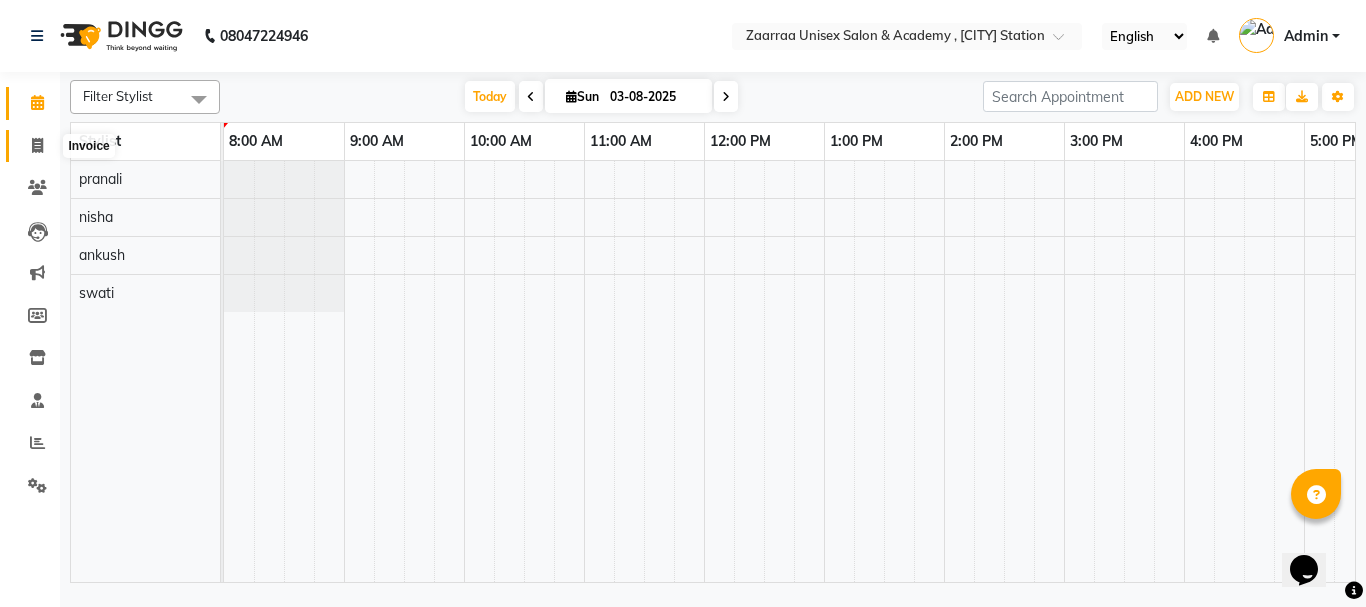 click 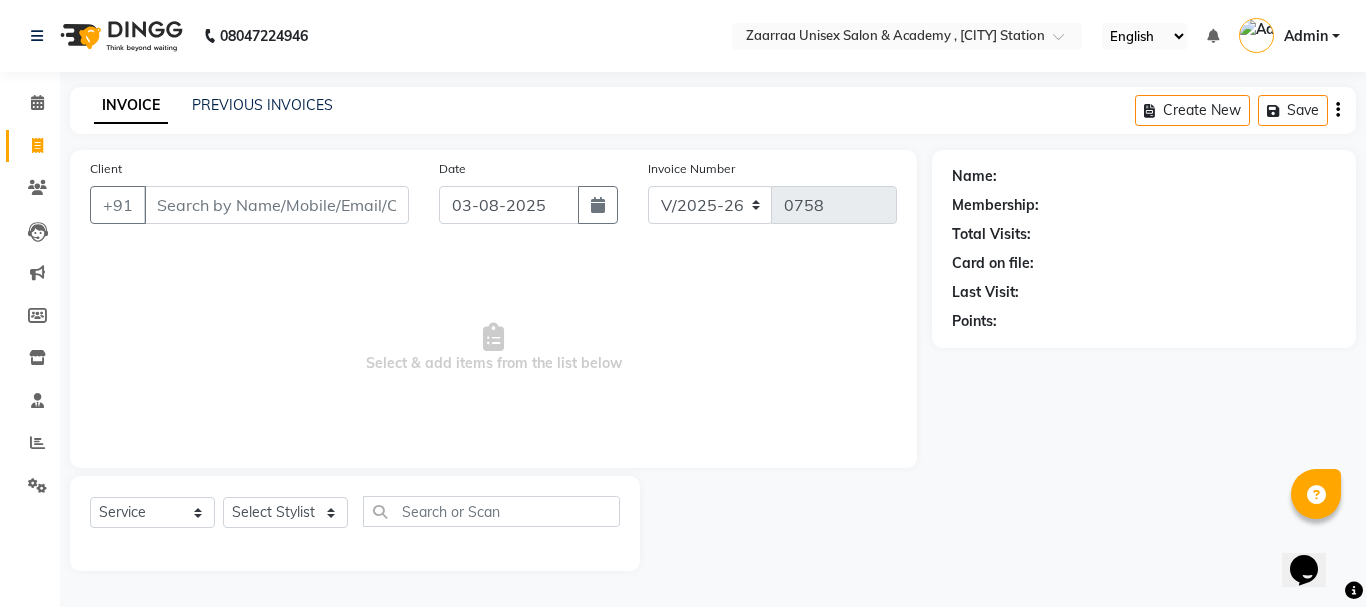 click on "Client" at bounding box center [276, 205] 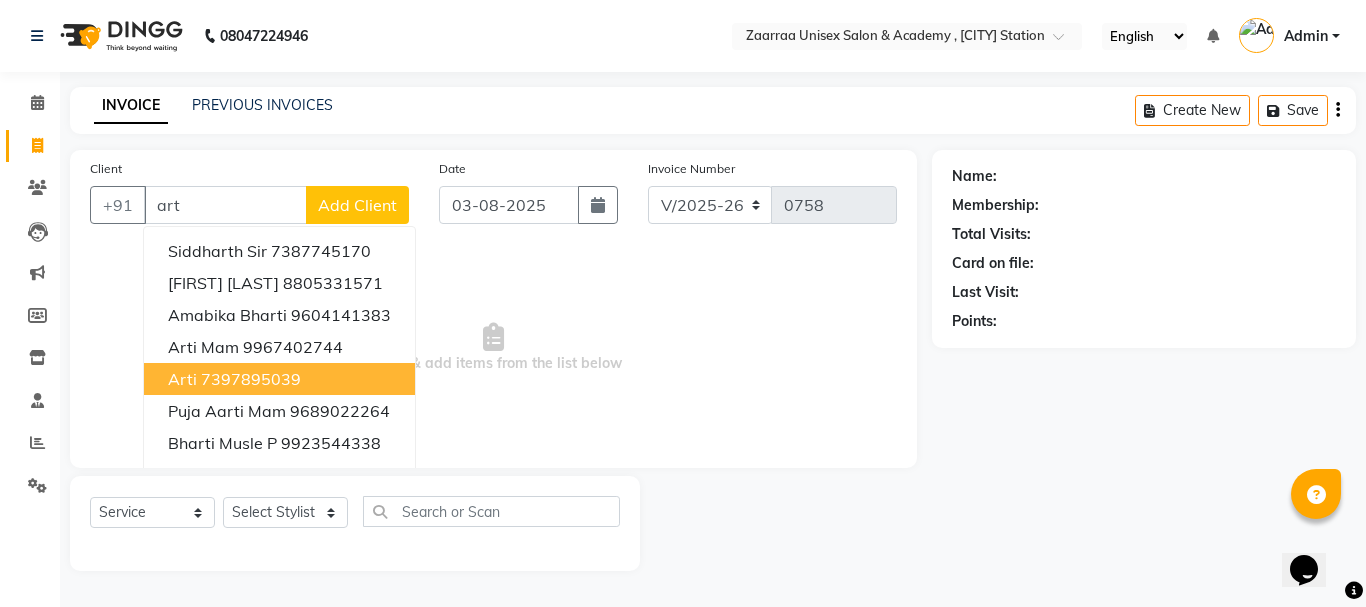 click on "7397895039" at bounding box center (251, 379) 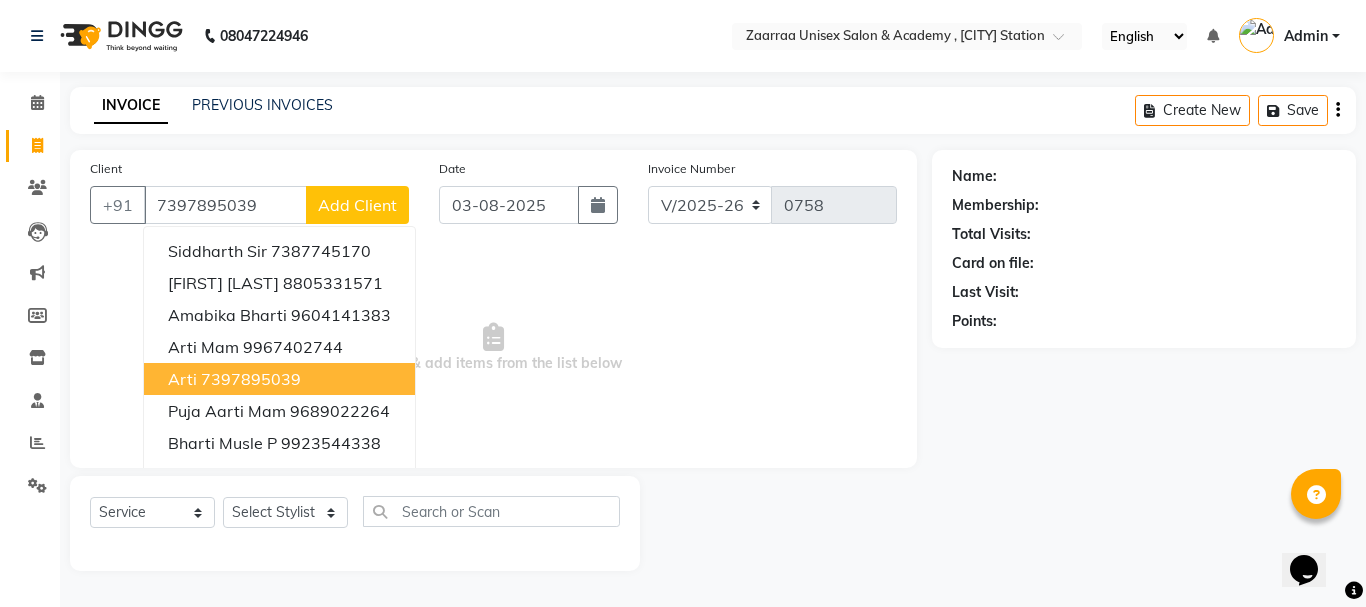 type on "7397895039" 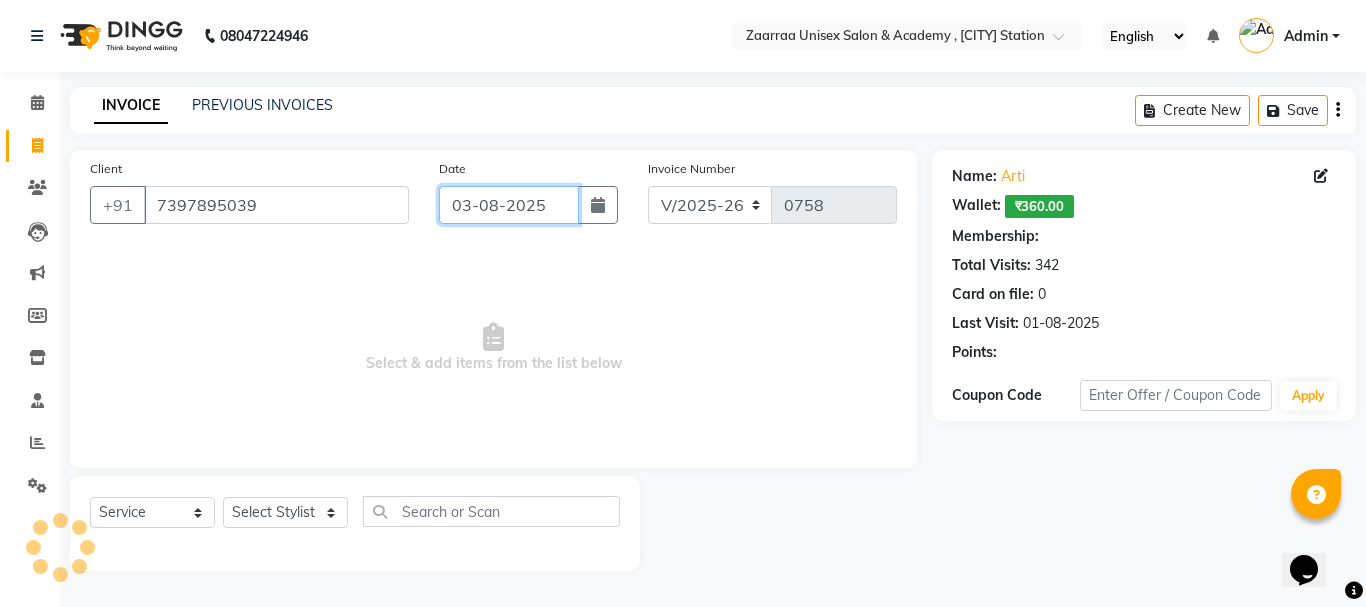 click on "03-08-2025" 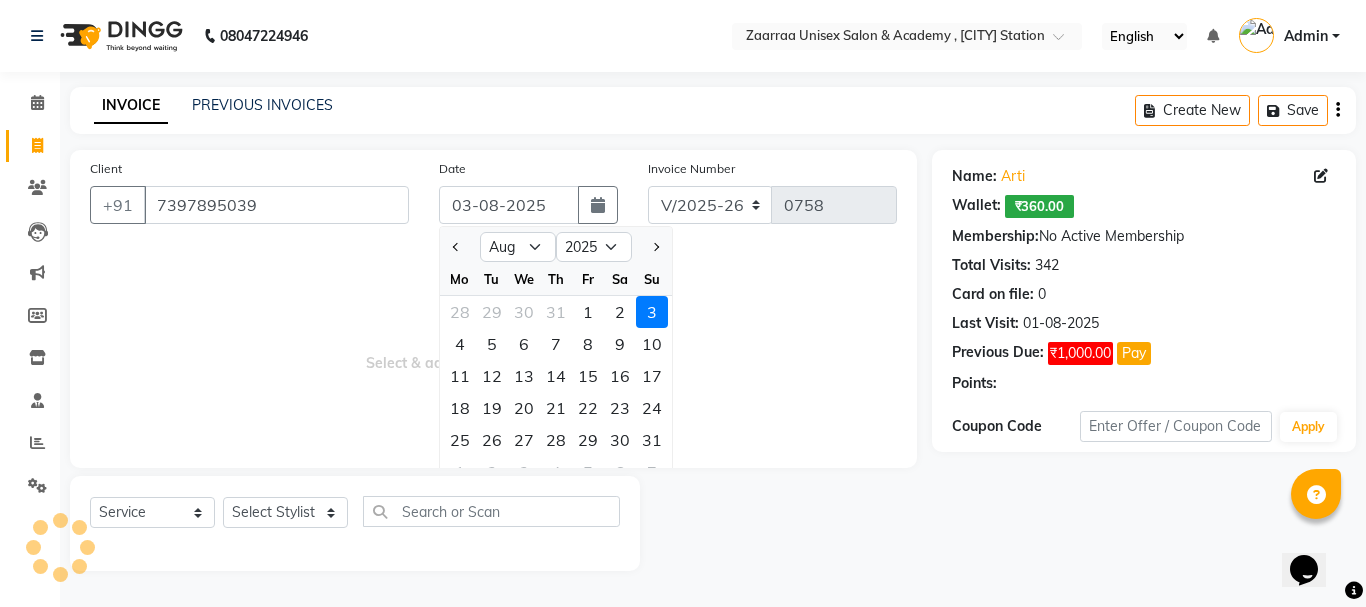 click on "2" 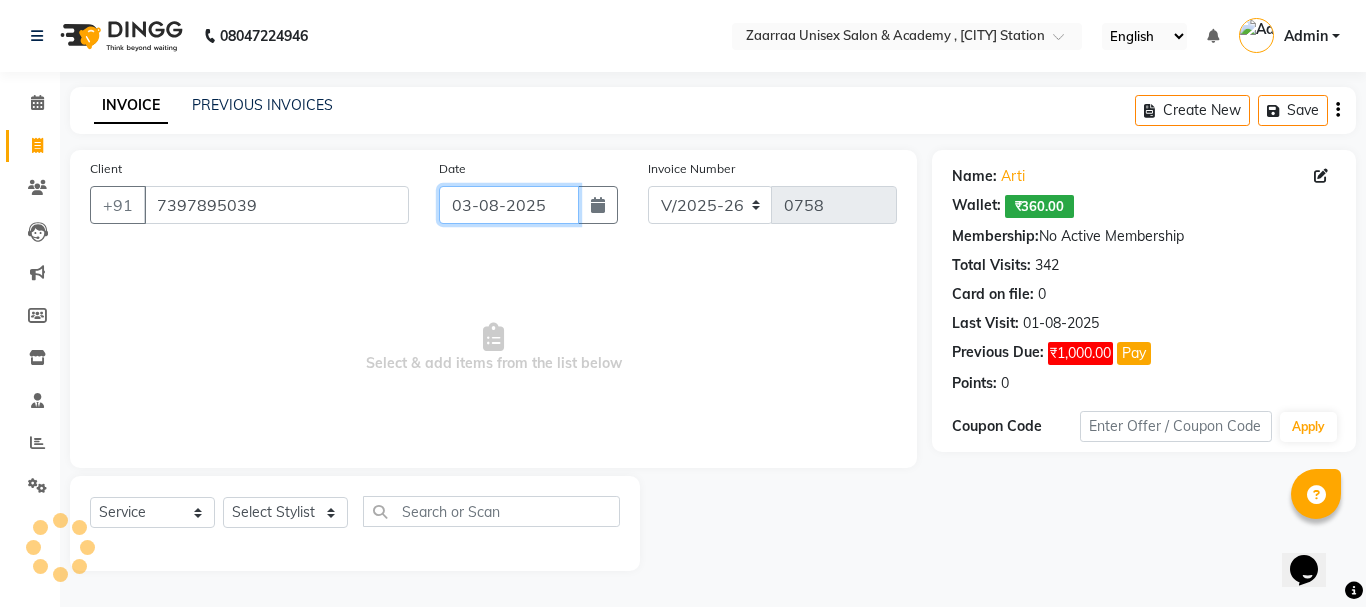 type on "02-08-2025" 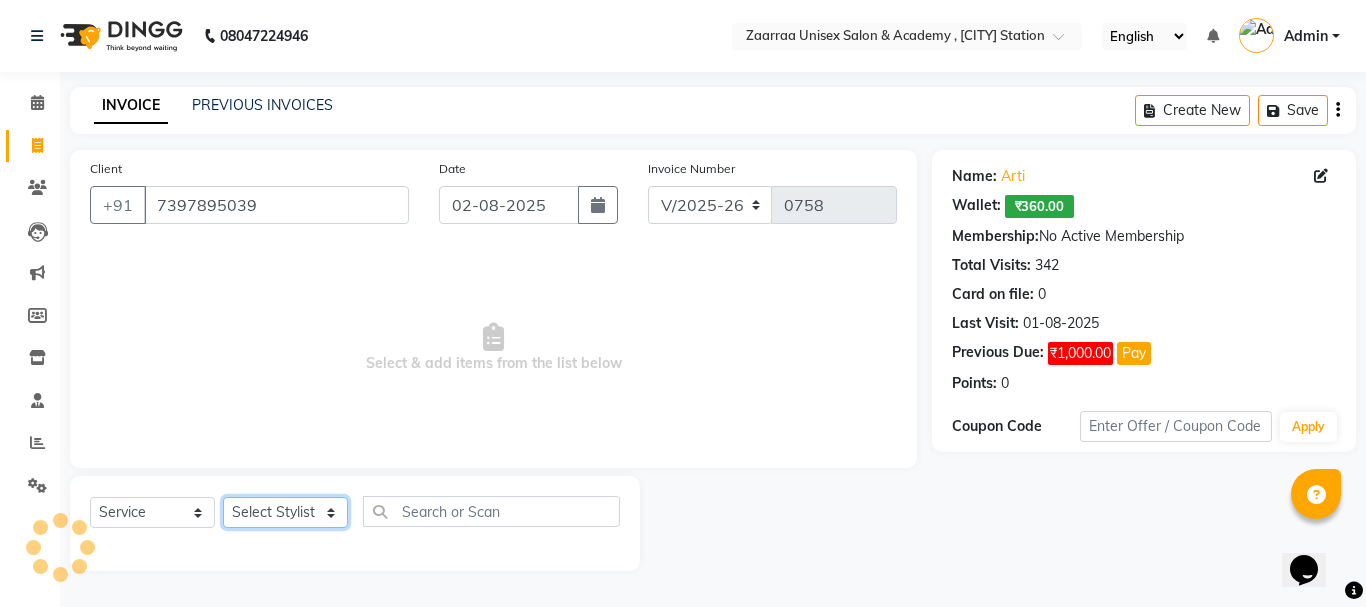 click on "Select Stylist [FIRST]  [FIRST] [FIRST] [FIRST]" 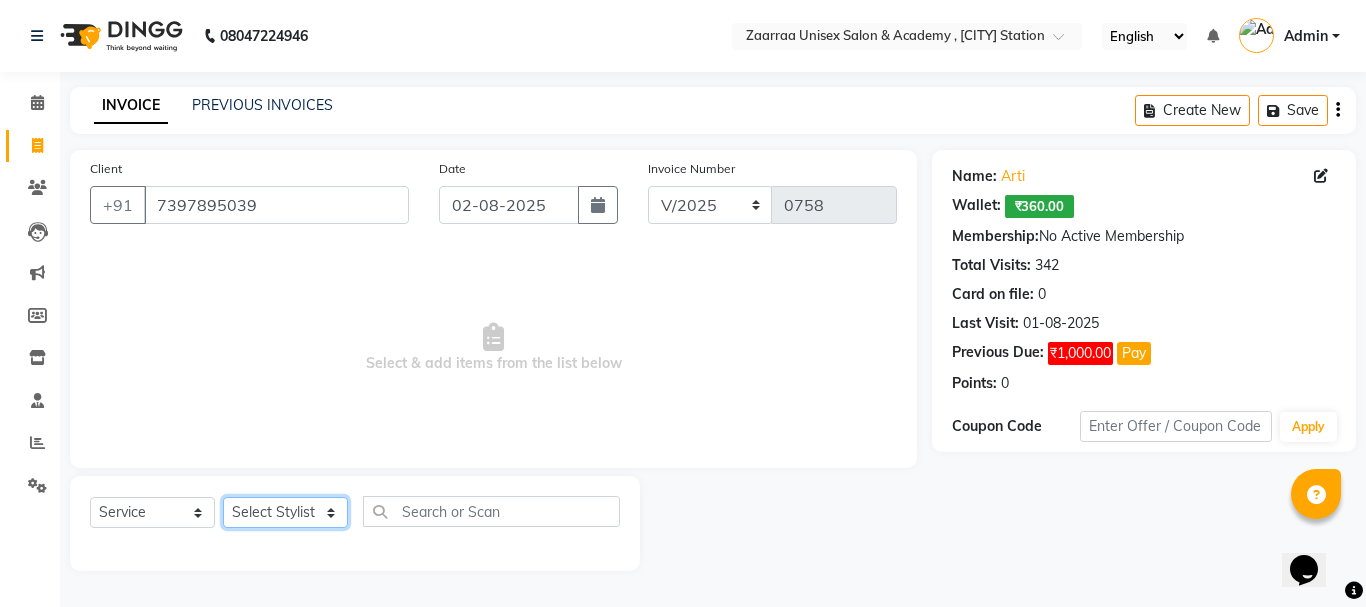 click on "Select Stylist [FIRST]  [FIRST] [FIRST] [FIRST]" 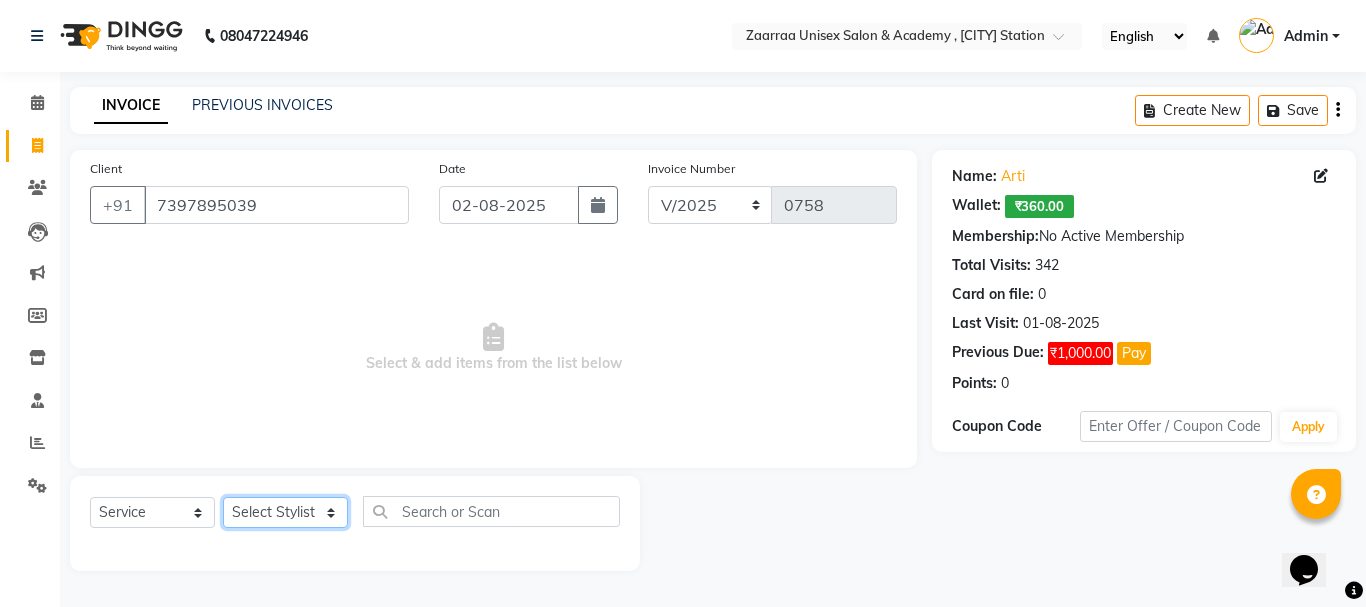 select on "40003" 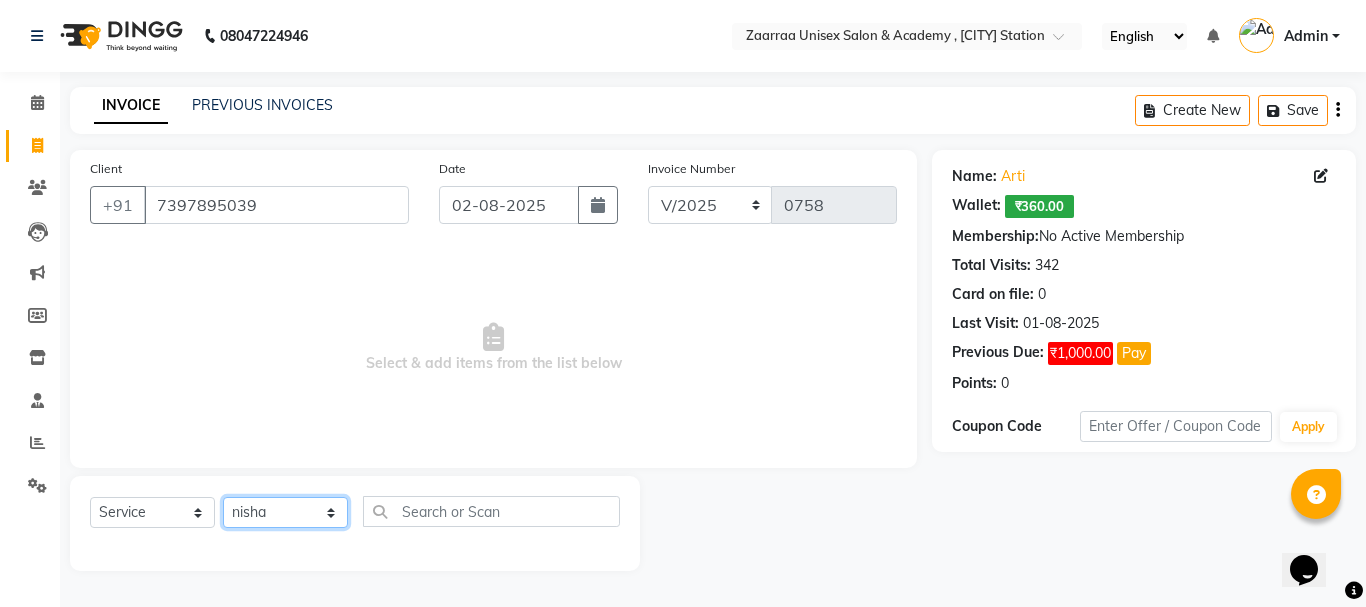 click on "Select Stylist [FIRST]  [FIRST] [FIRST] [FIRST]" 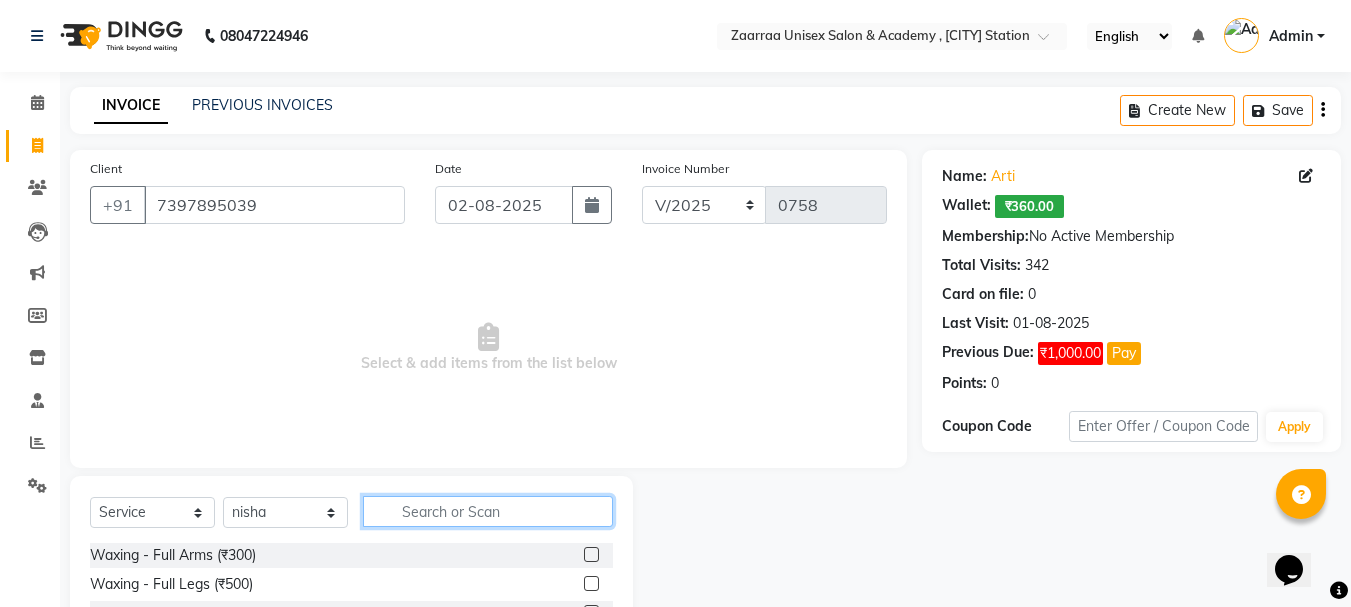 click 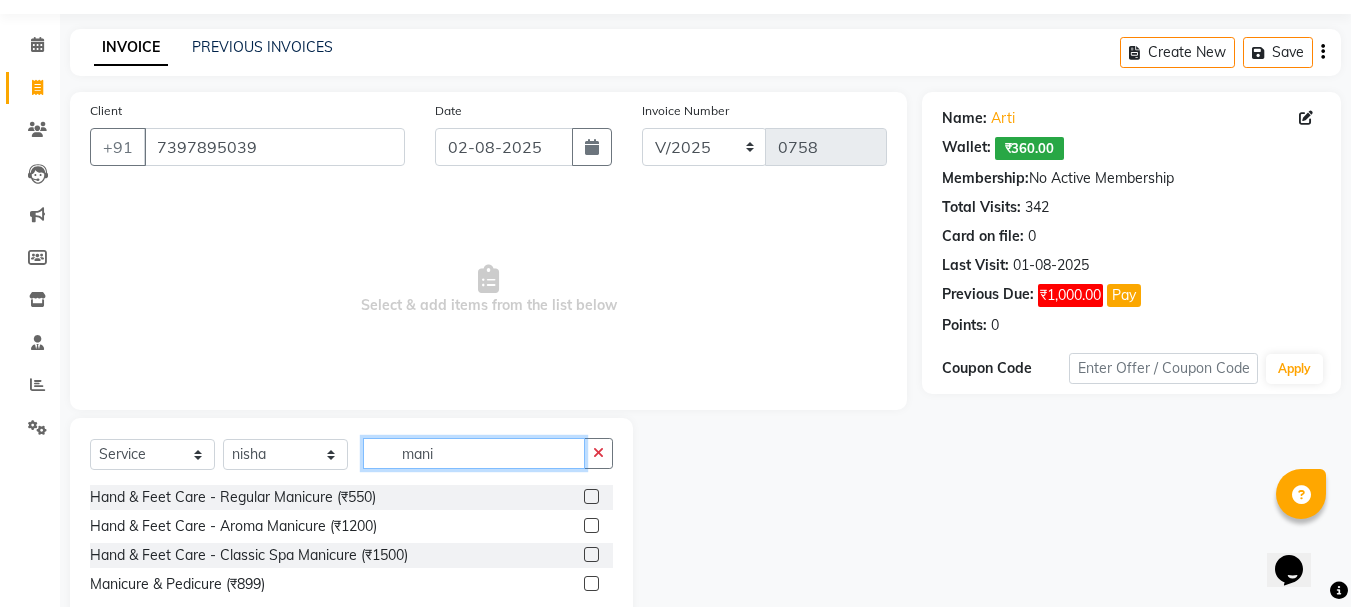 scroll, scrollTop: 110, scrollLeft: 0, axis: vertical 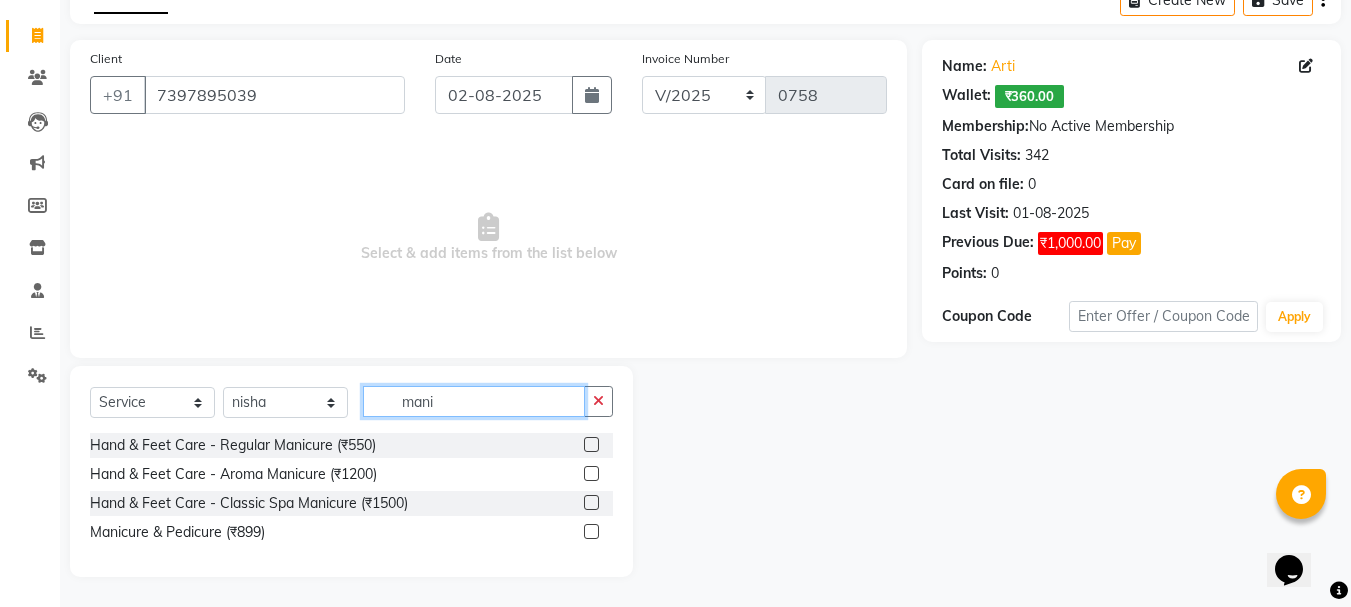 type on "mani" 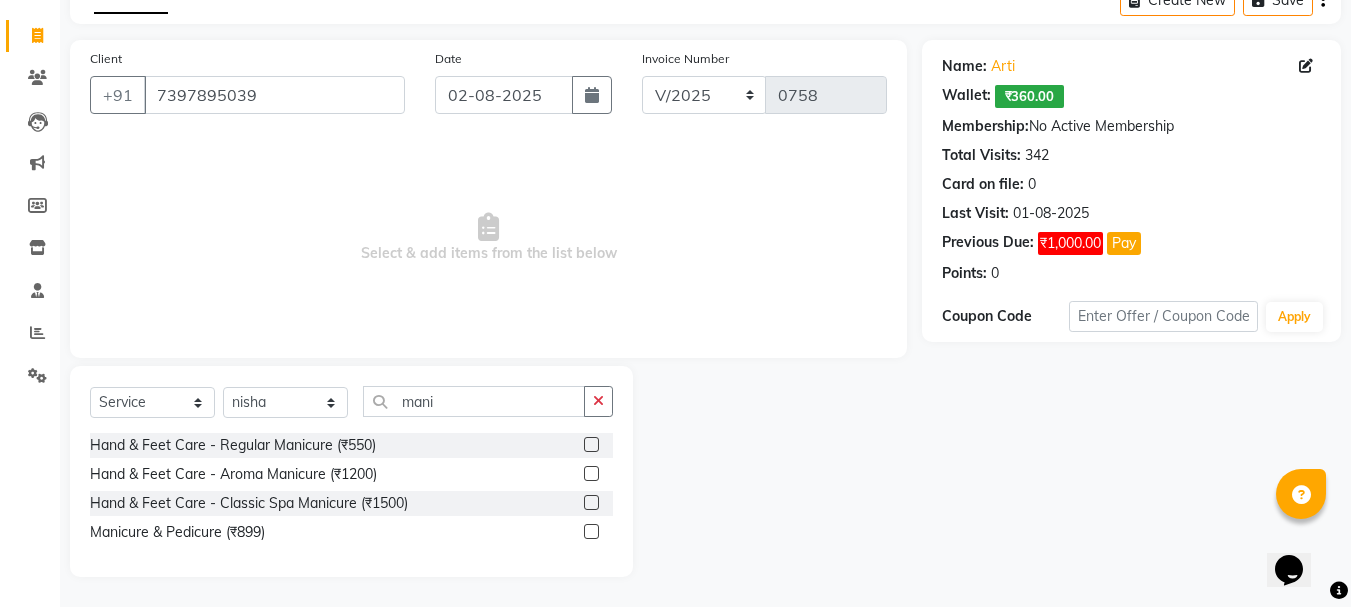 click 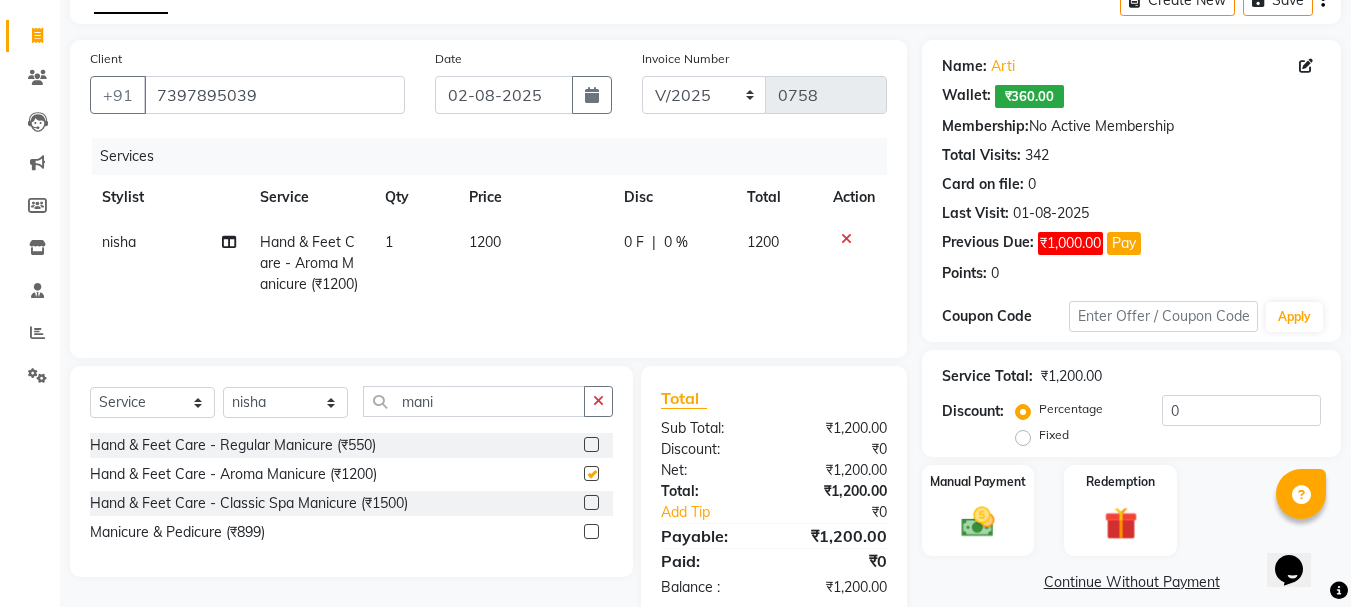 checkbox on "false" 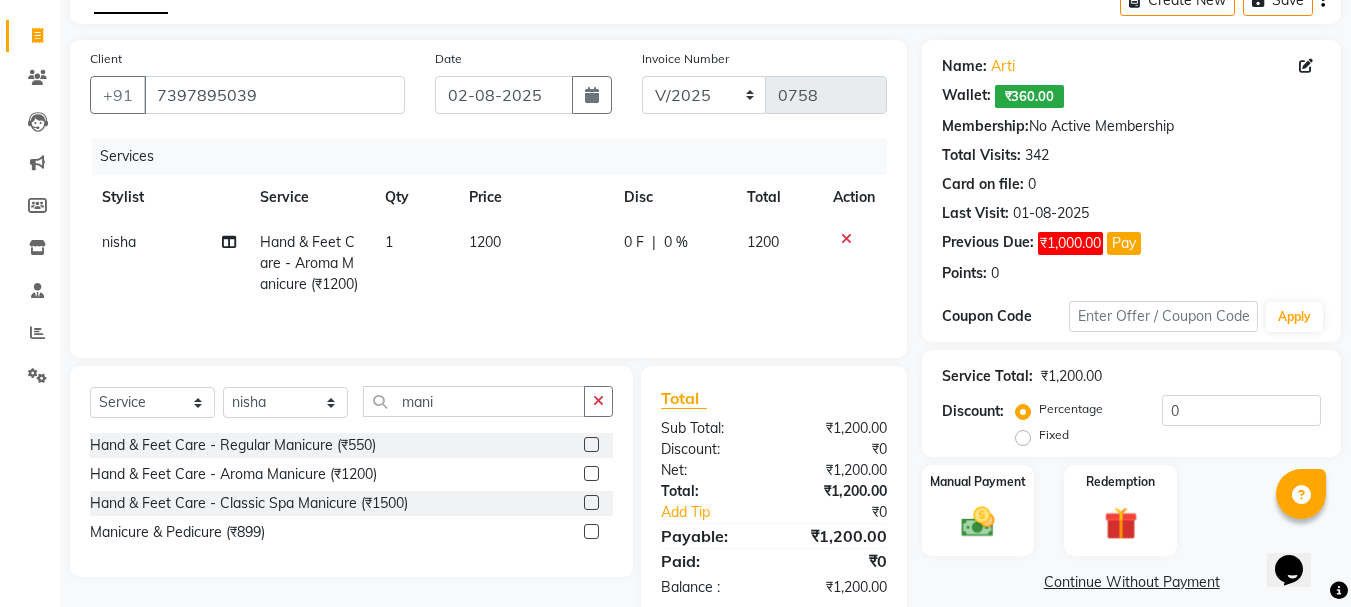 click on "Select  Service  Product  Membership  Package Voucher Prepaid Gift Card  Select Stylist [FIRST]  [FIRST] [FIRST] [FIRST] [FIRST] Hand & Feet Care - Regular Manicure (₹550)  Hand & Feet Care - Aroma Manicure (₹1200)  Hand & Feet Care - Classic Spa Manicure (₹1500)  Manicure & Pedicure (₹899)" 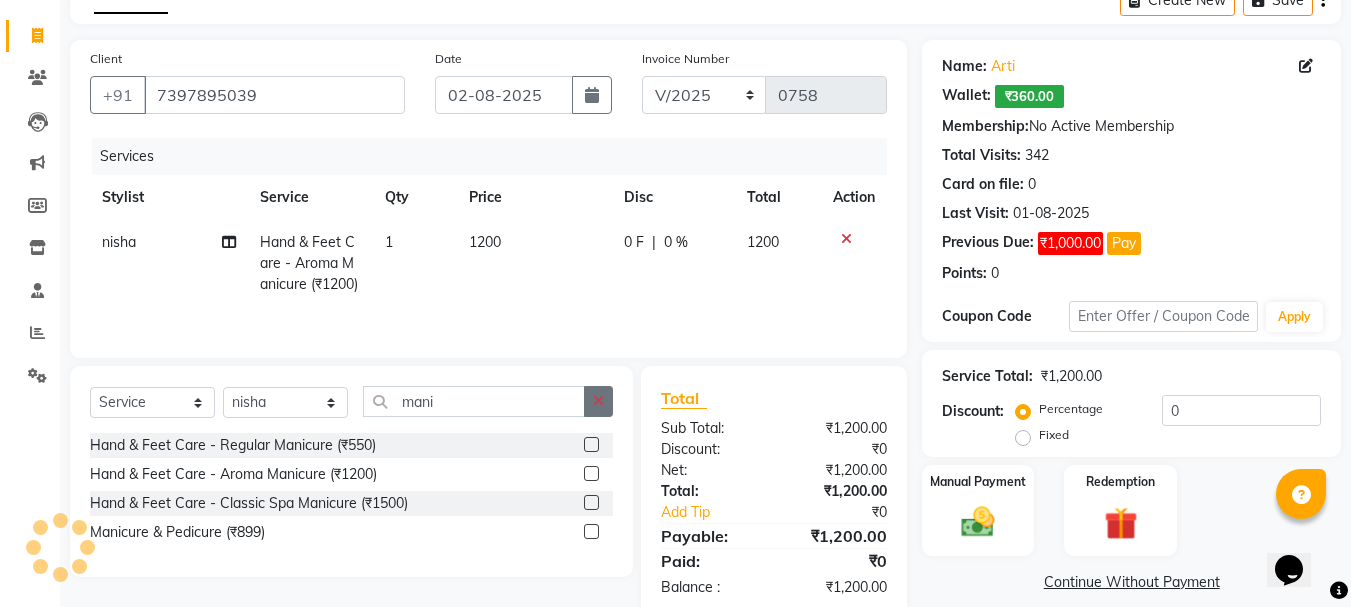 click 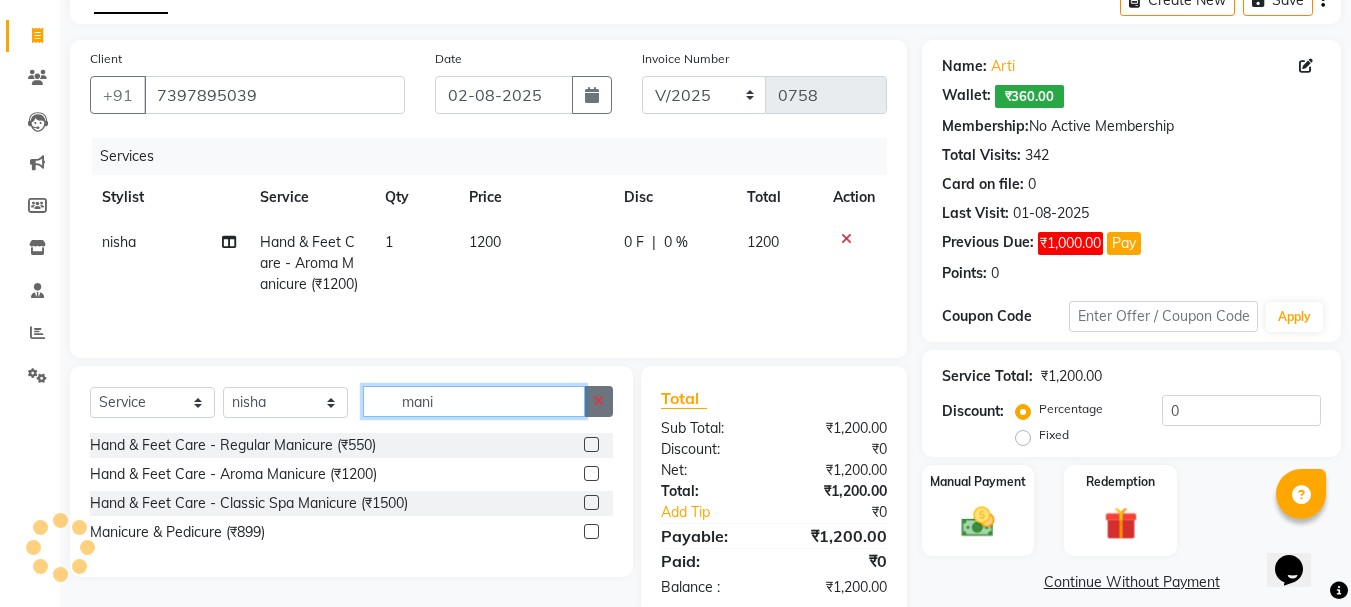 type 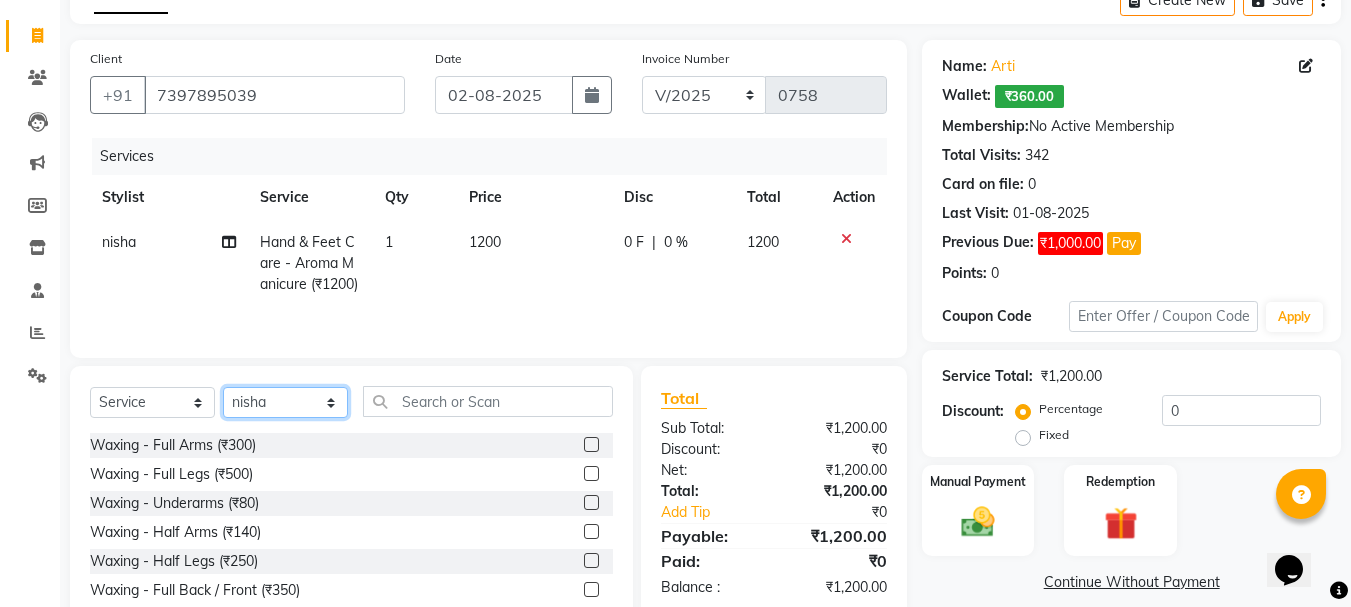 click on "Select Stylist [FIRST]  [FIRST] [FIRST] [FIRST]" 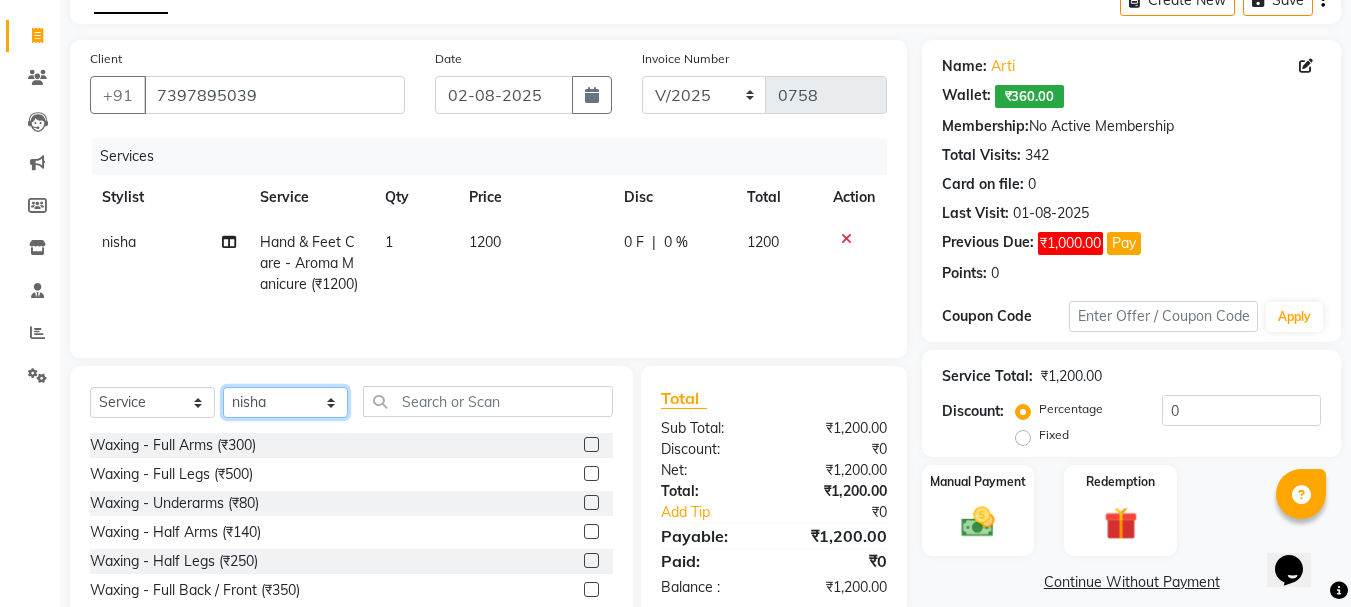 select on "46131" 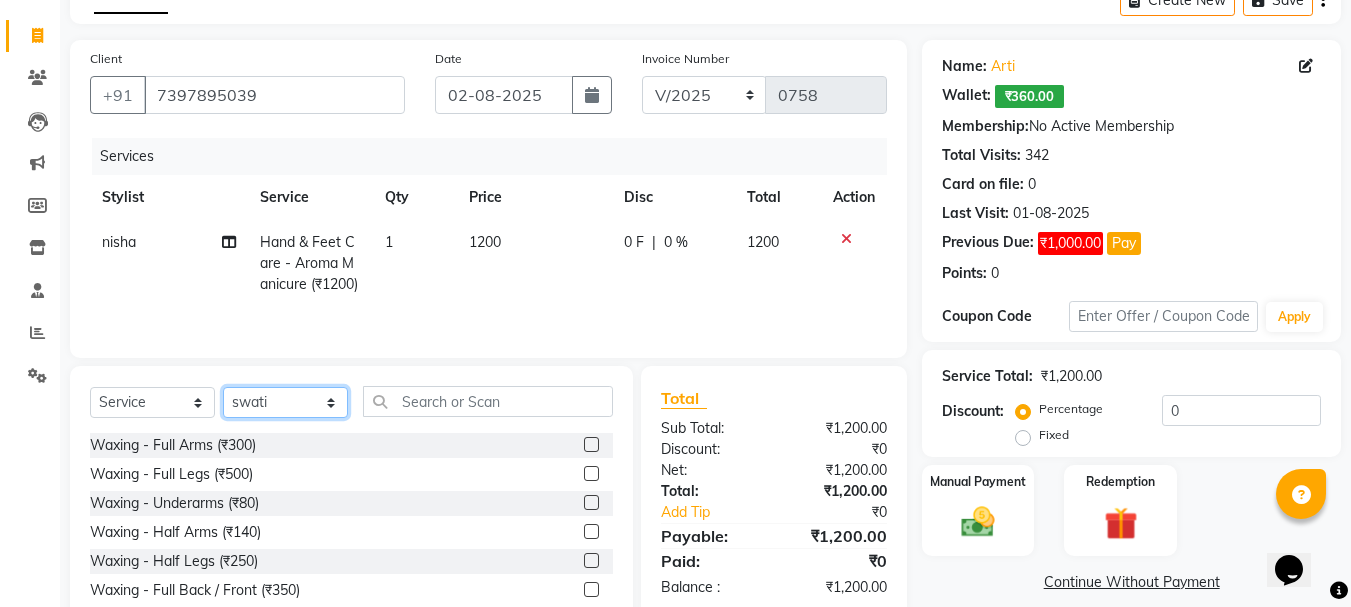 click on "Select Stylist [FIRST]  [FIRST] [FIRST] [FIRST]" 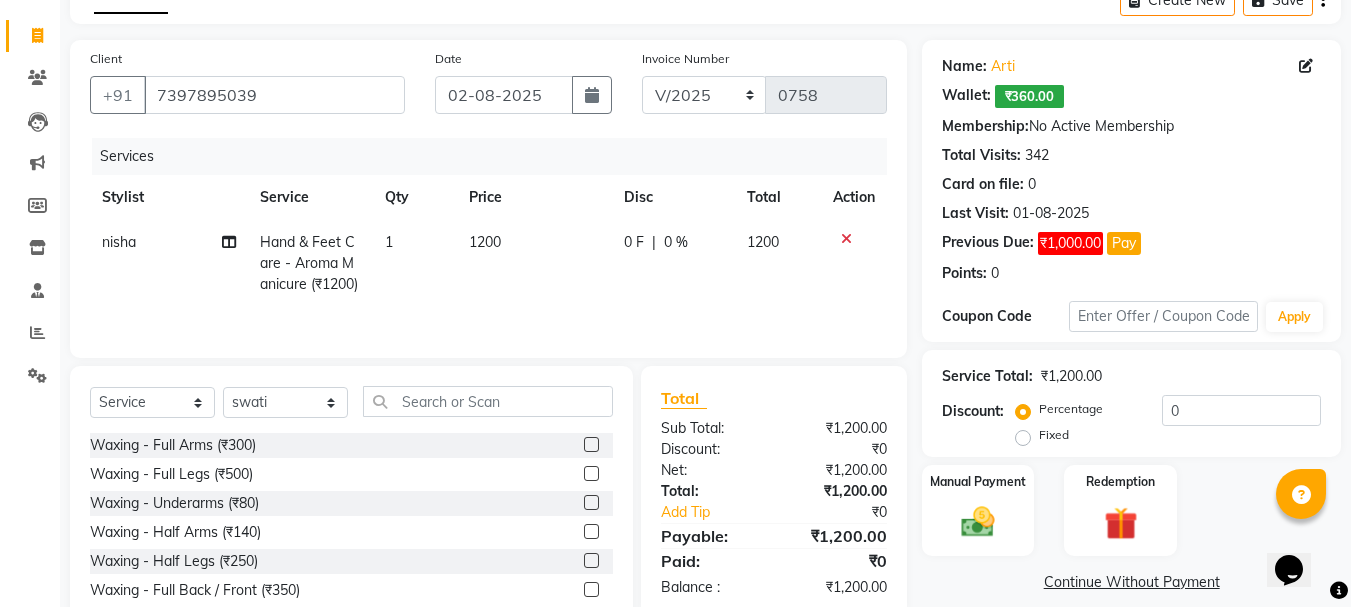 click on "Select  Service  Product  Membership  Package Voucher Prepaid Gift Card  Select Stylist [FIRST]  [FIRST] [FIRST] [FIRST]" 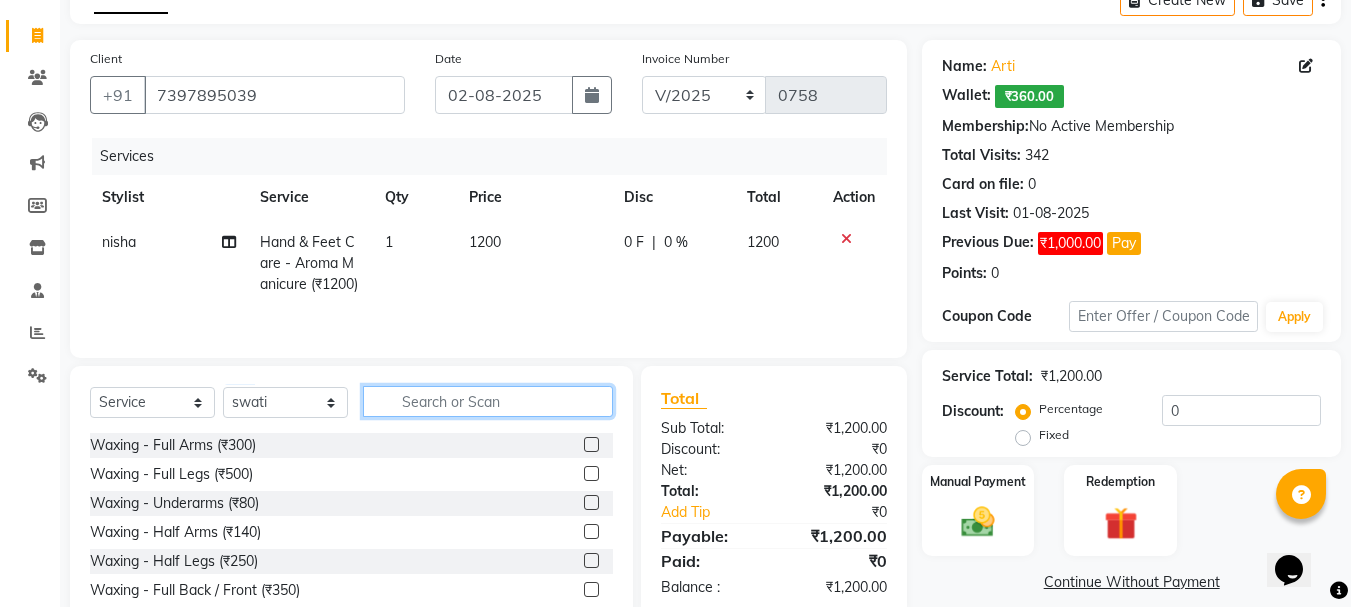 click 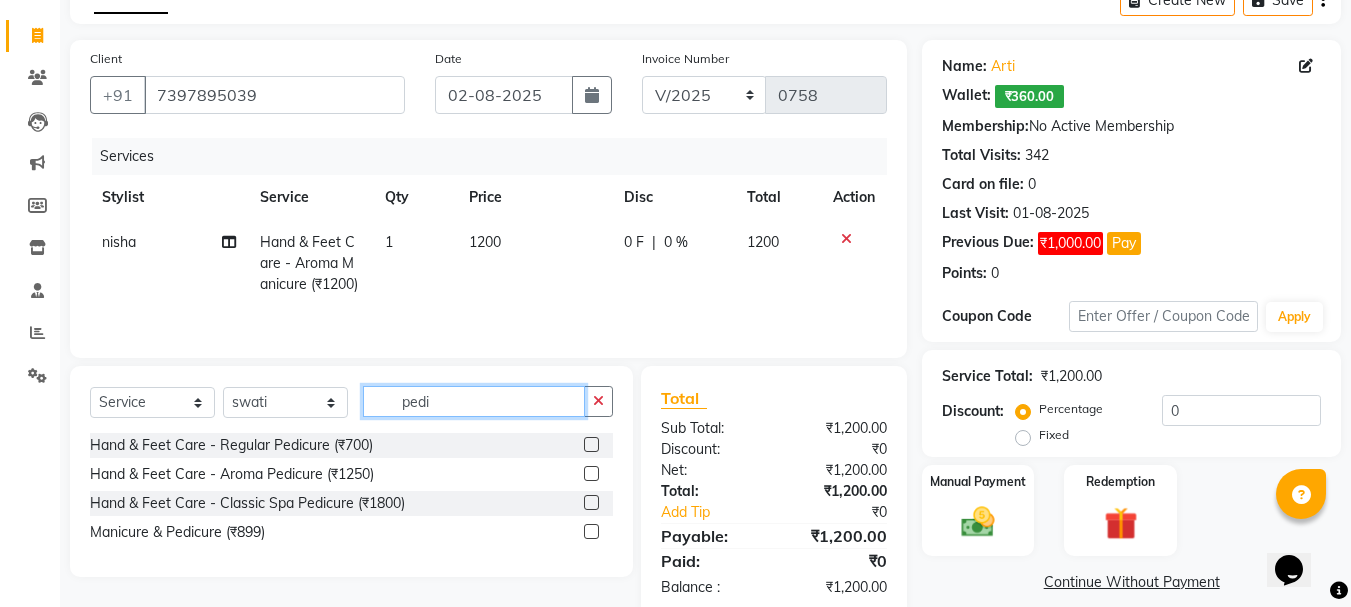 type on "pedi" 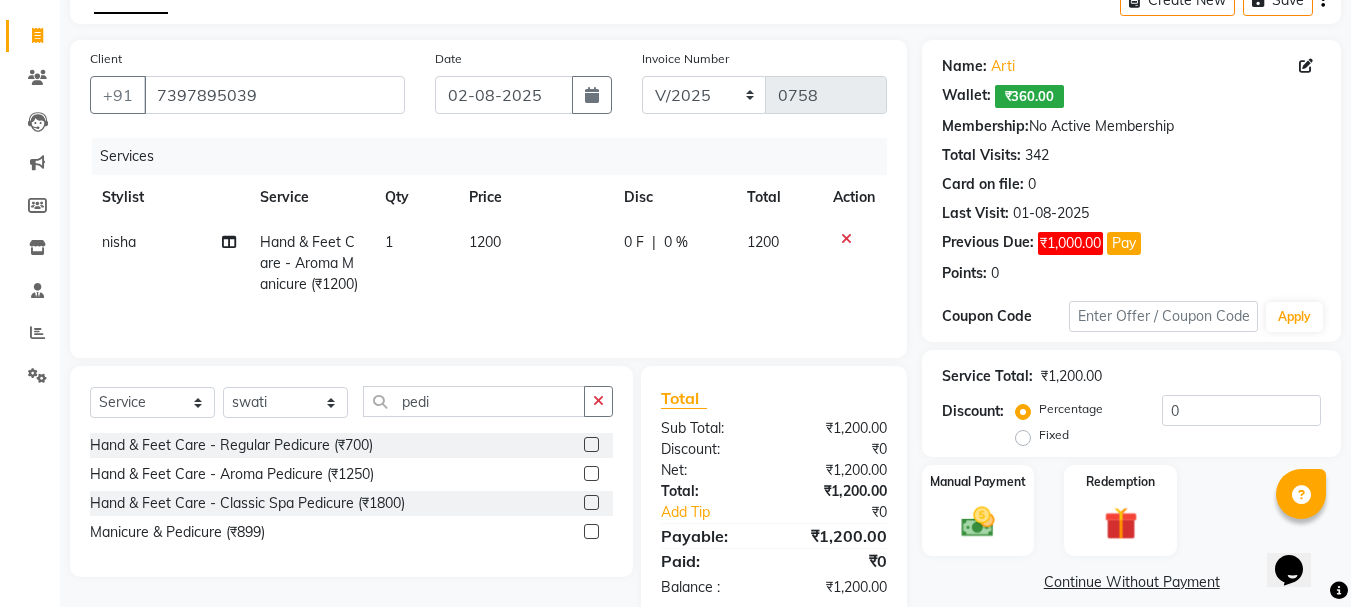 click 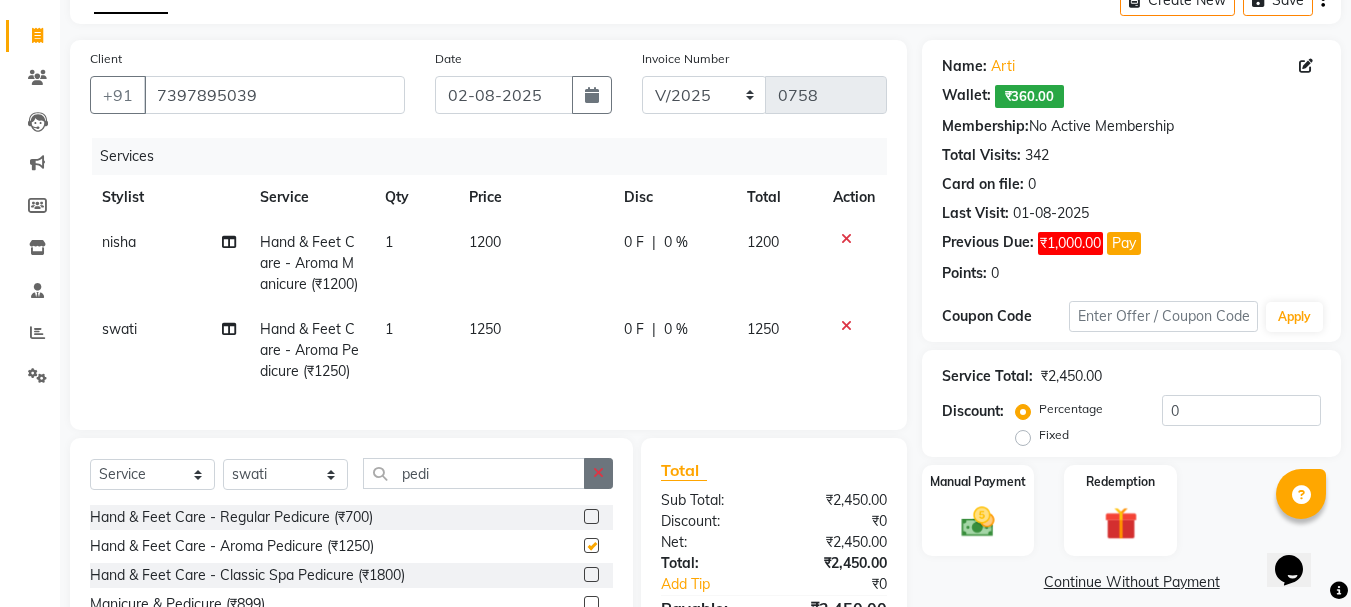 checkbox on "false" 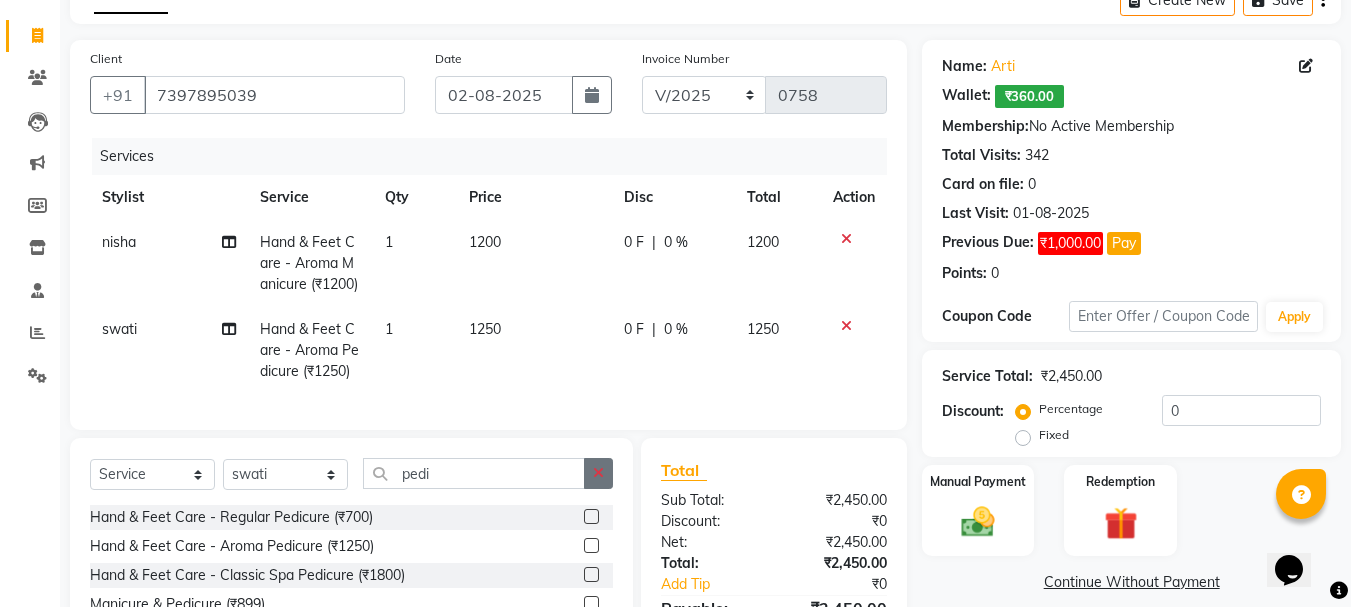 click 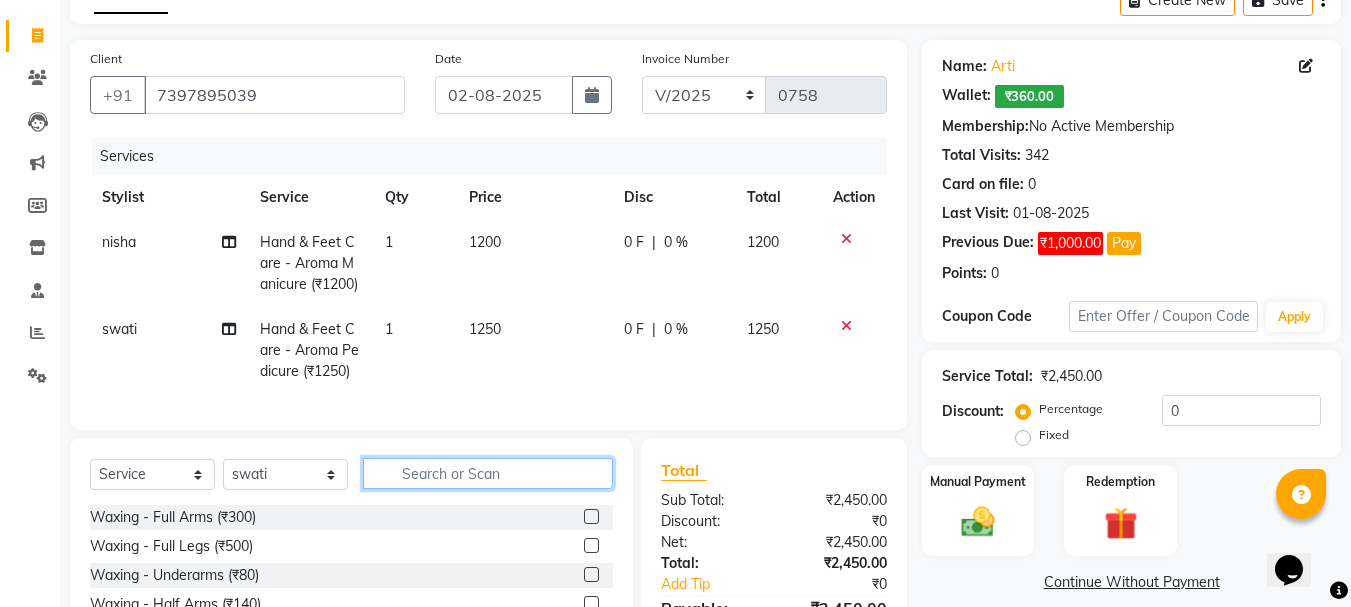 click 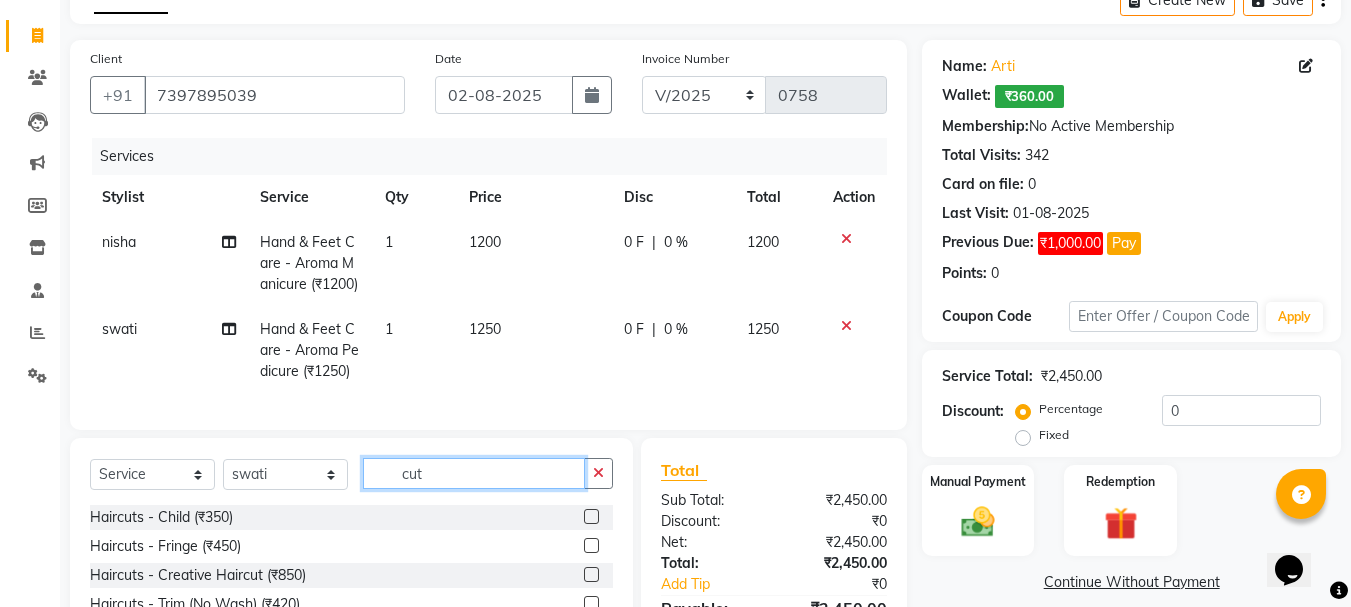 type on "cut" 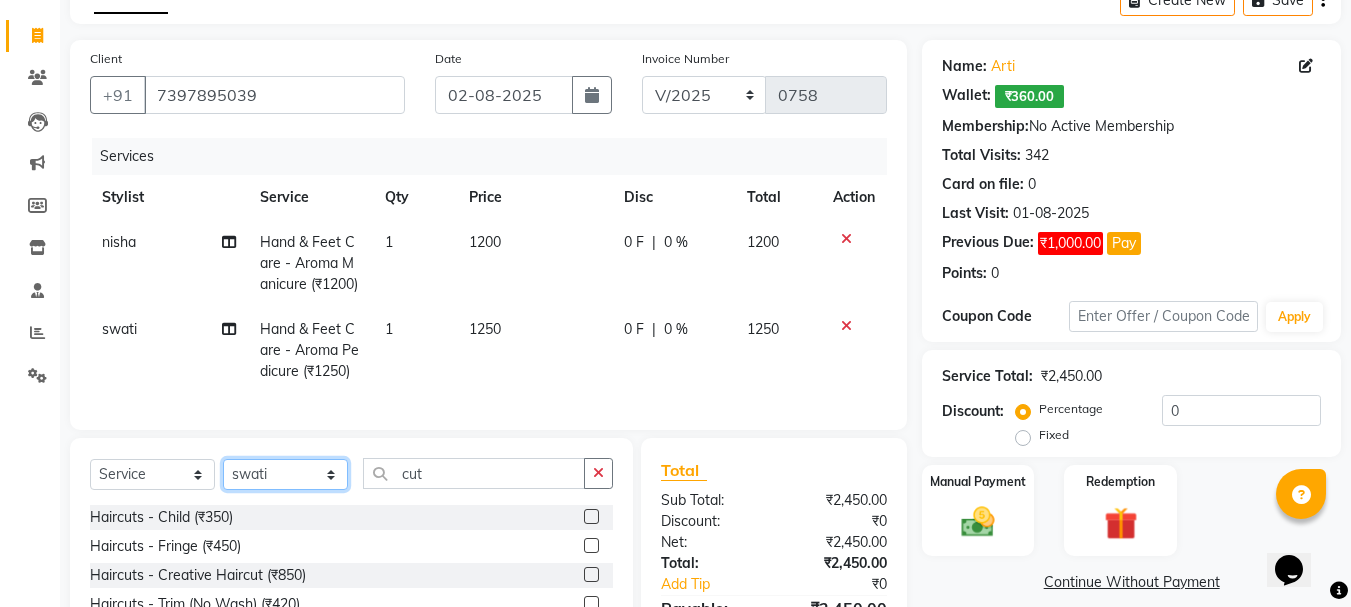 click on "Select Stylist [FIRST]  [FIRST] [FIRST] [FIRST]" 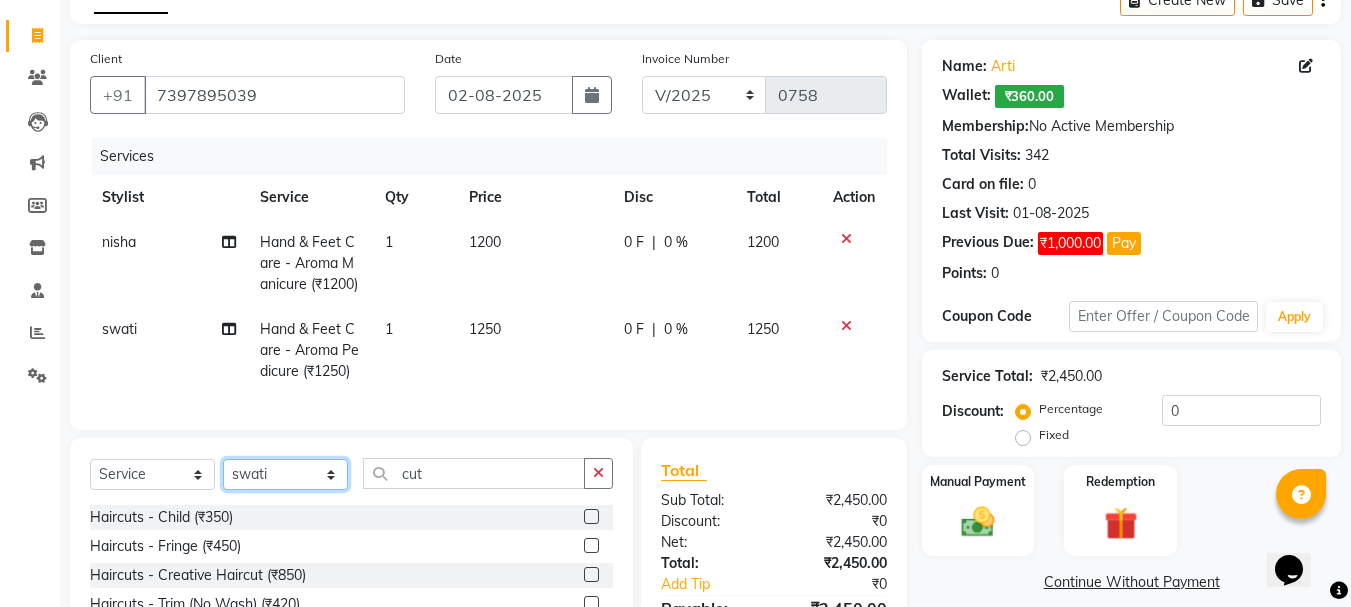 select on "44238" 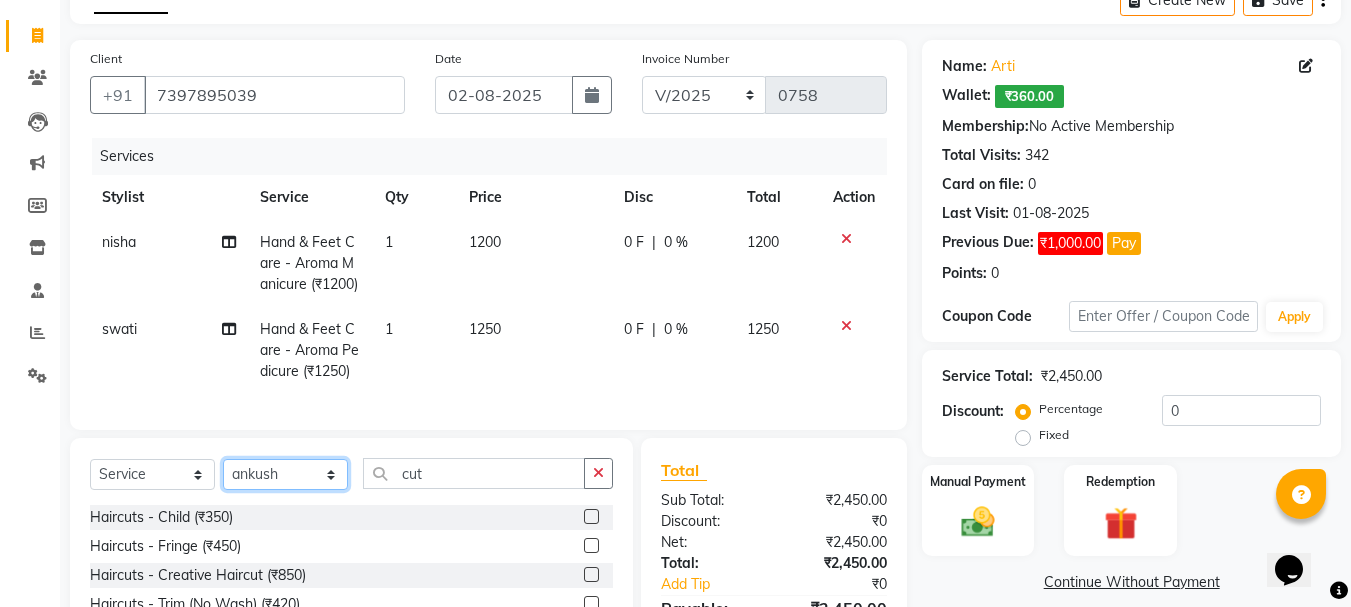 click on "Select Stylist [FIRST]  [FIRST] [FIRST] [FIRST]" 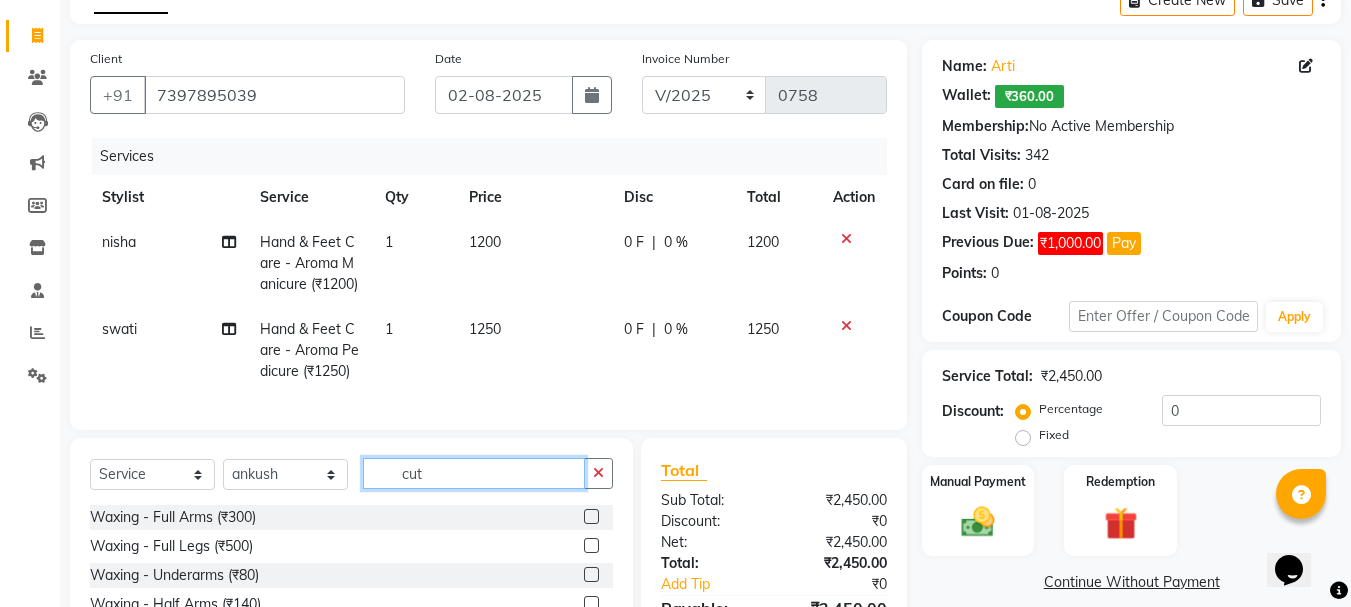 click on "cut" 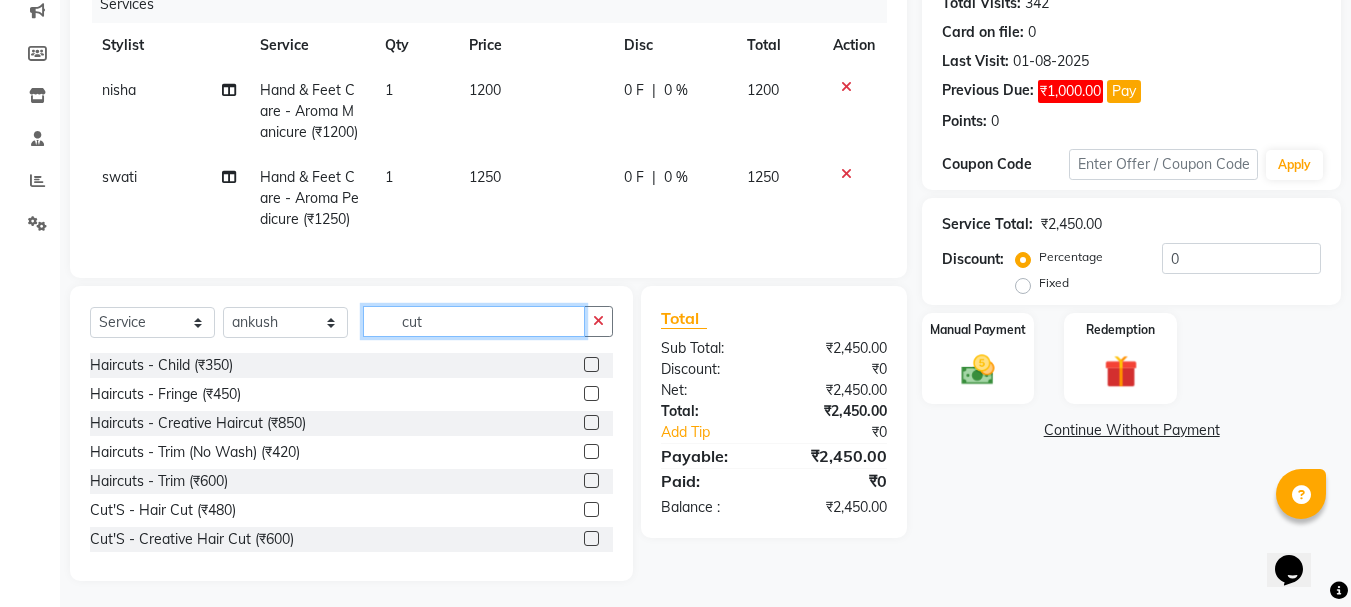 scroll, scrollTop: 302, scrollLeft: 0, axis: vertical 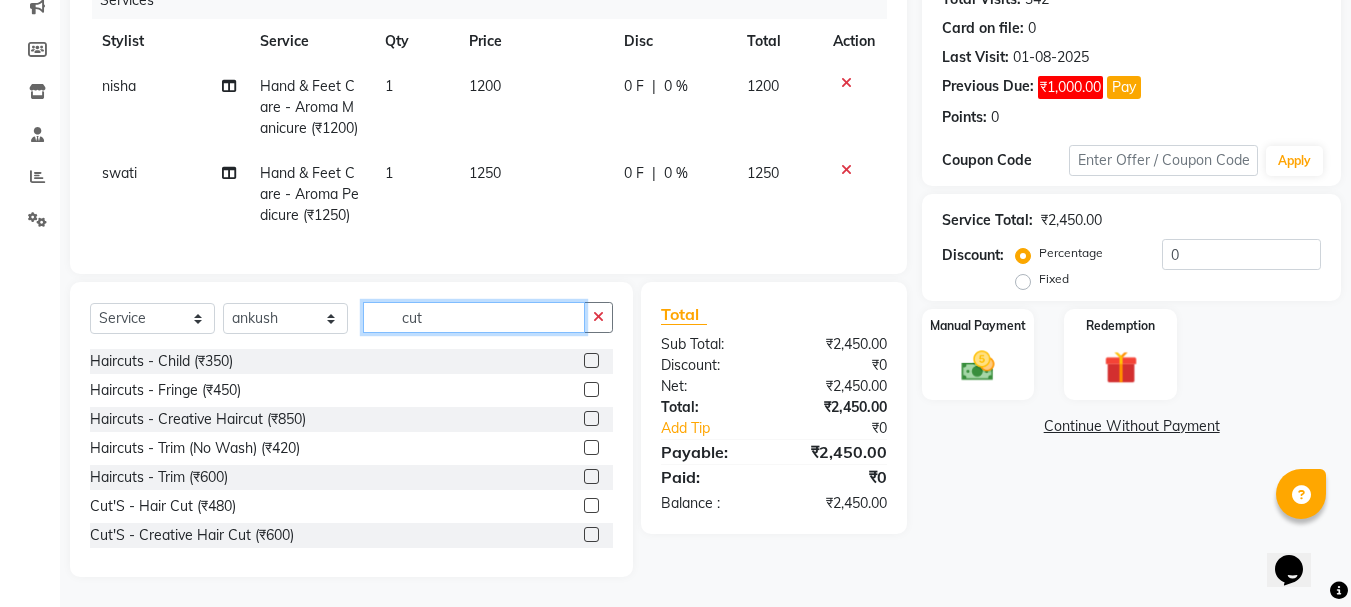 type on "cut" 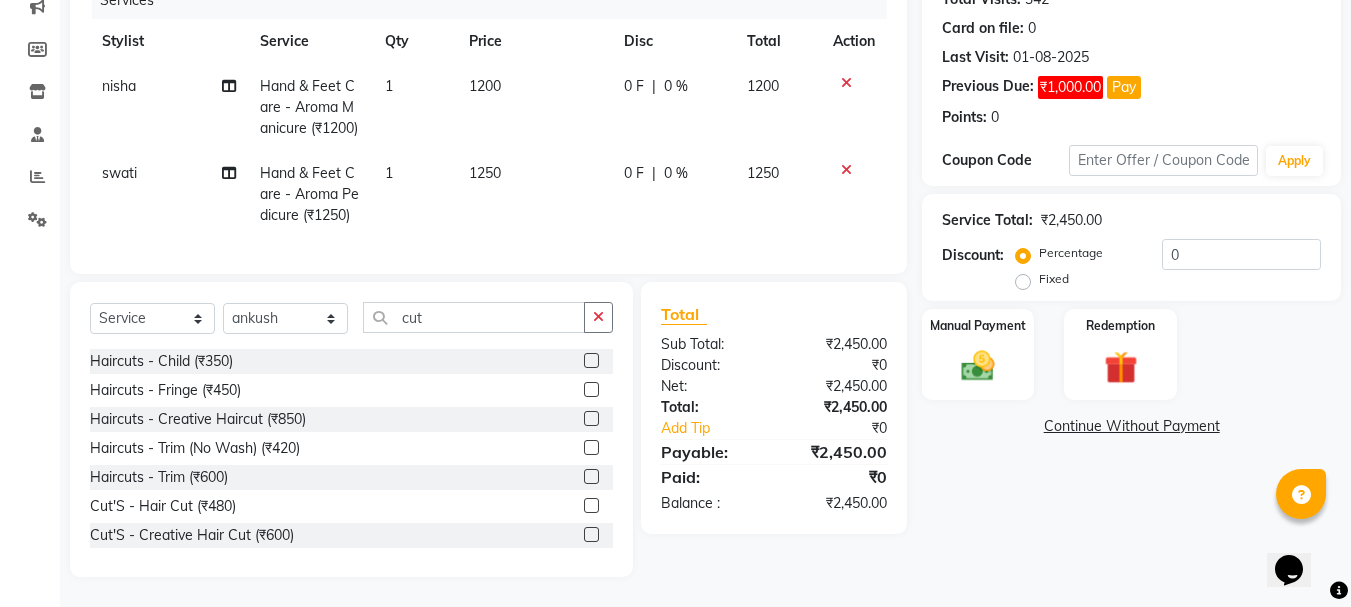 click 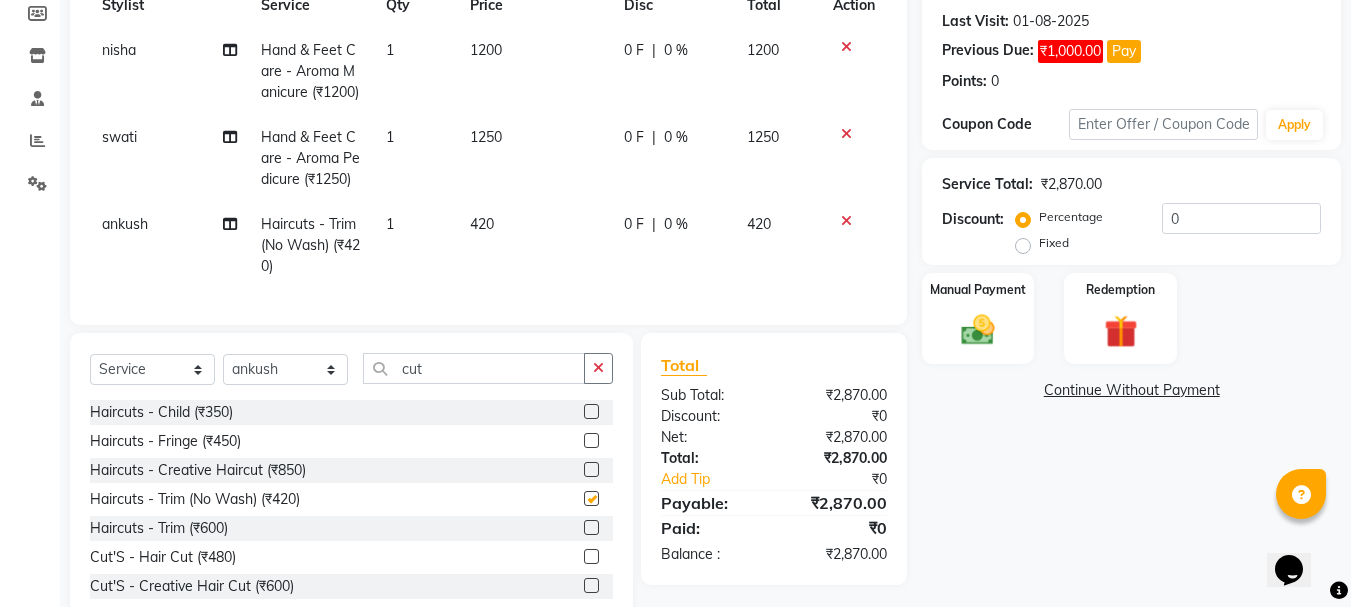 checkbox on "false" 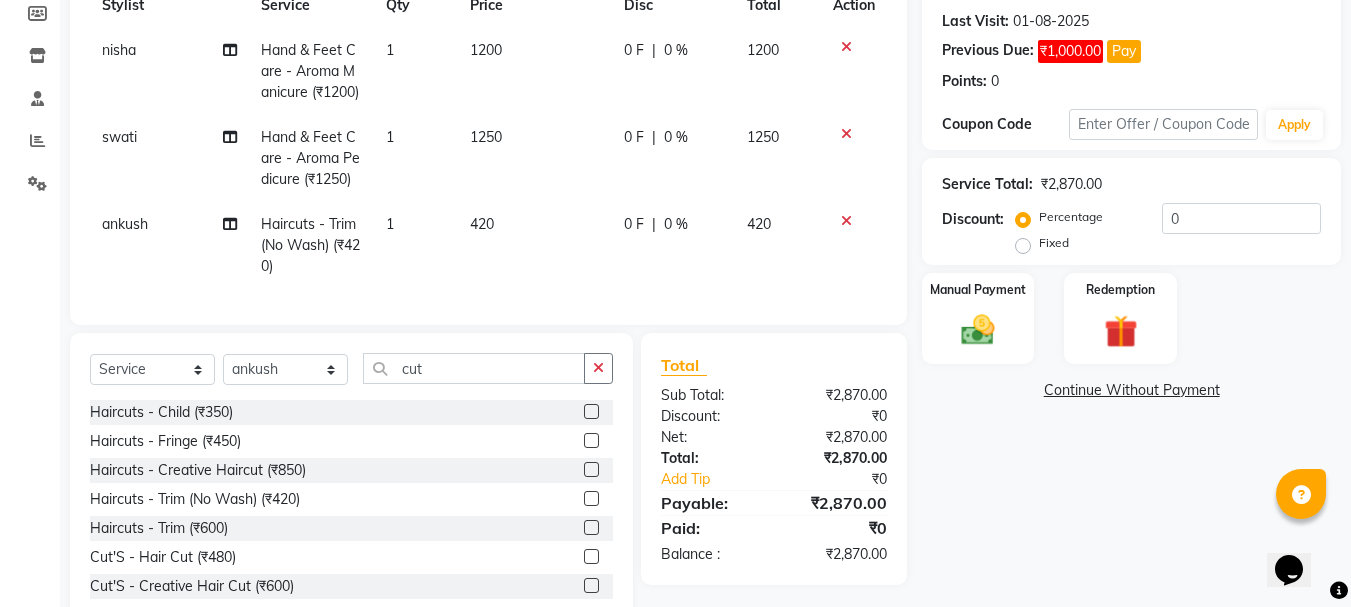 click on "1250" 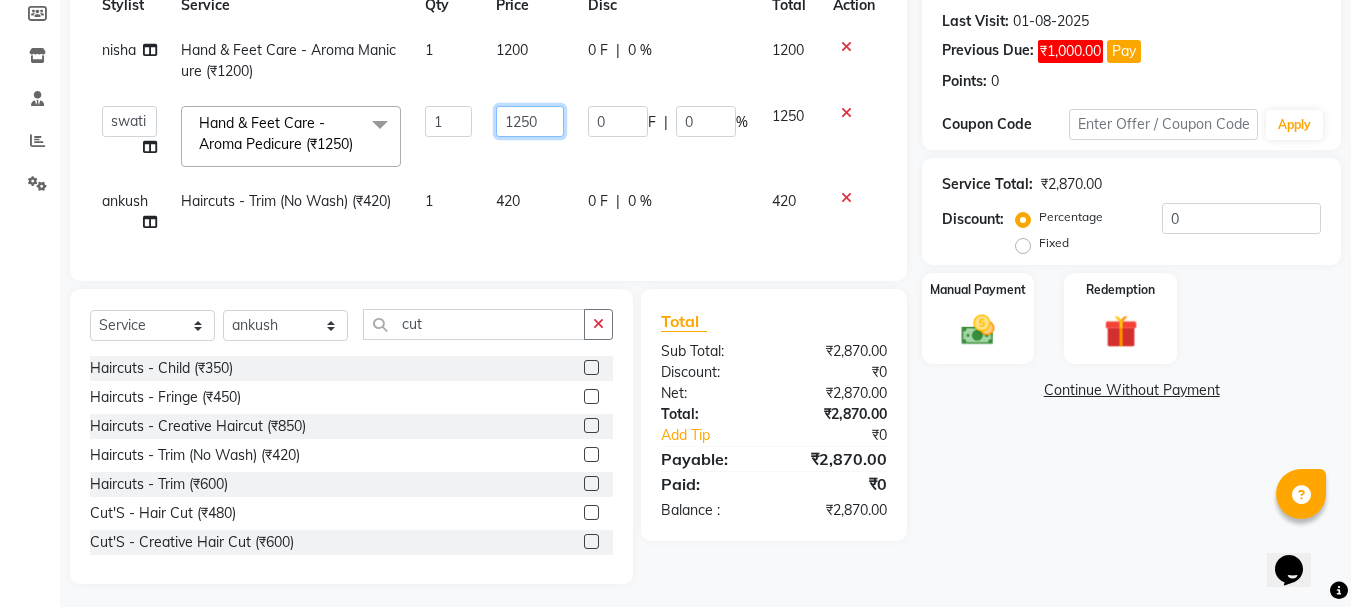 click on "1250" 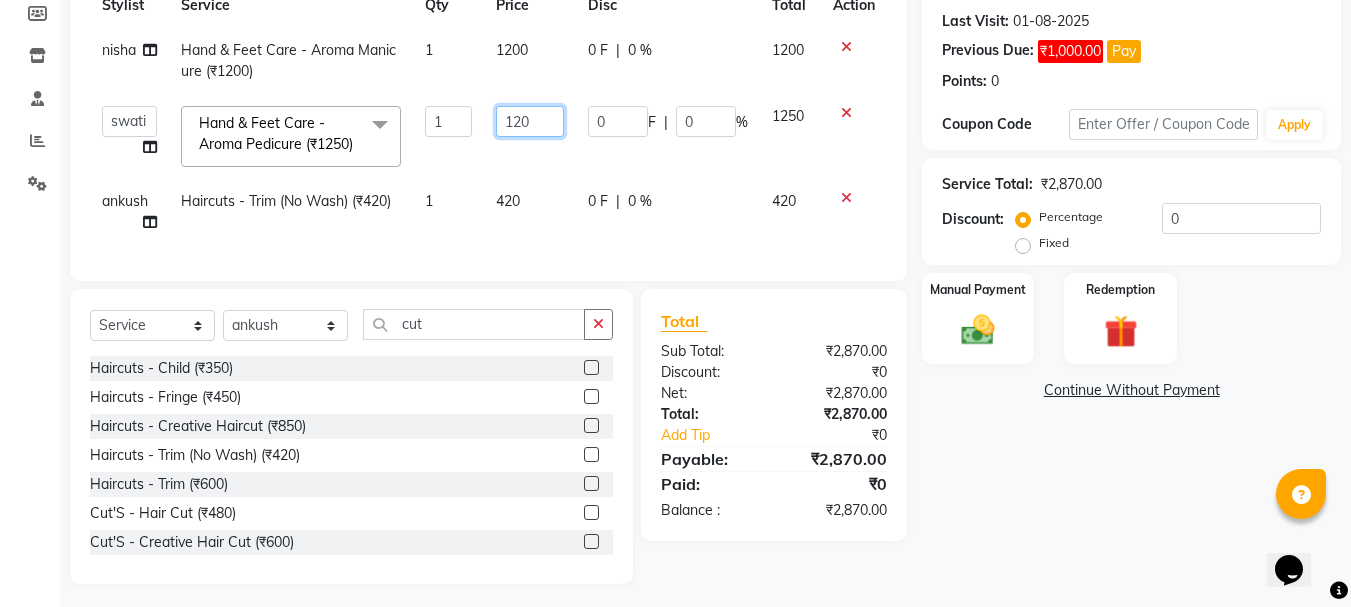 type on "1200" 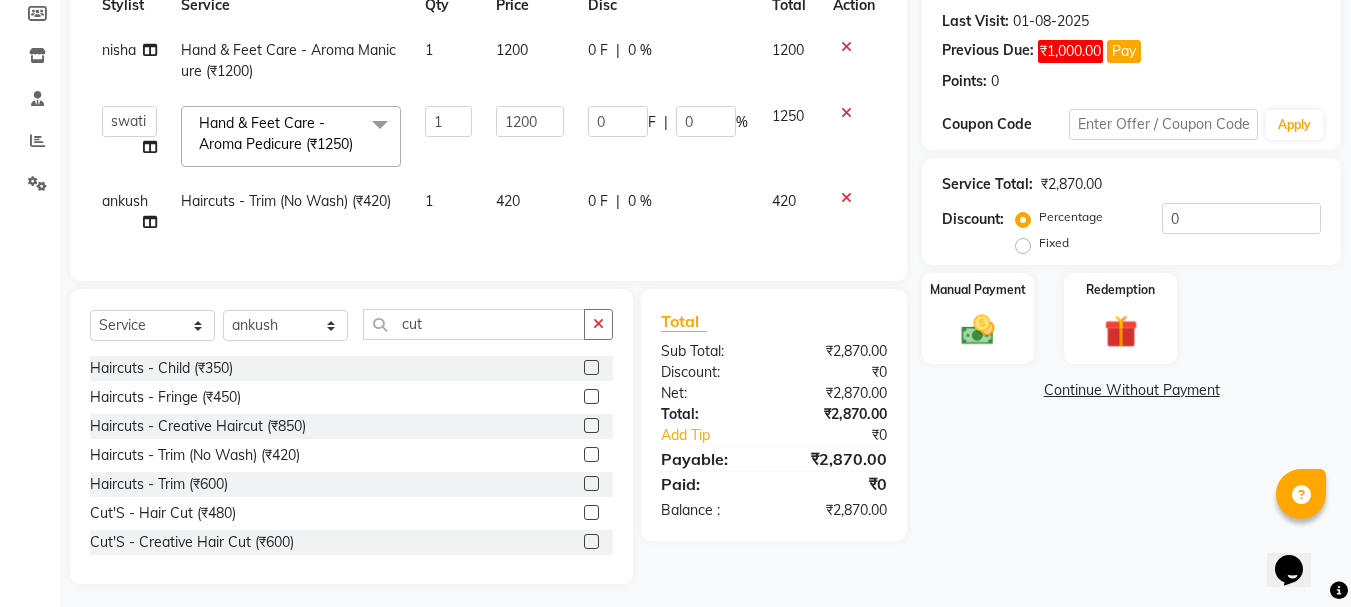 click on "1200" 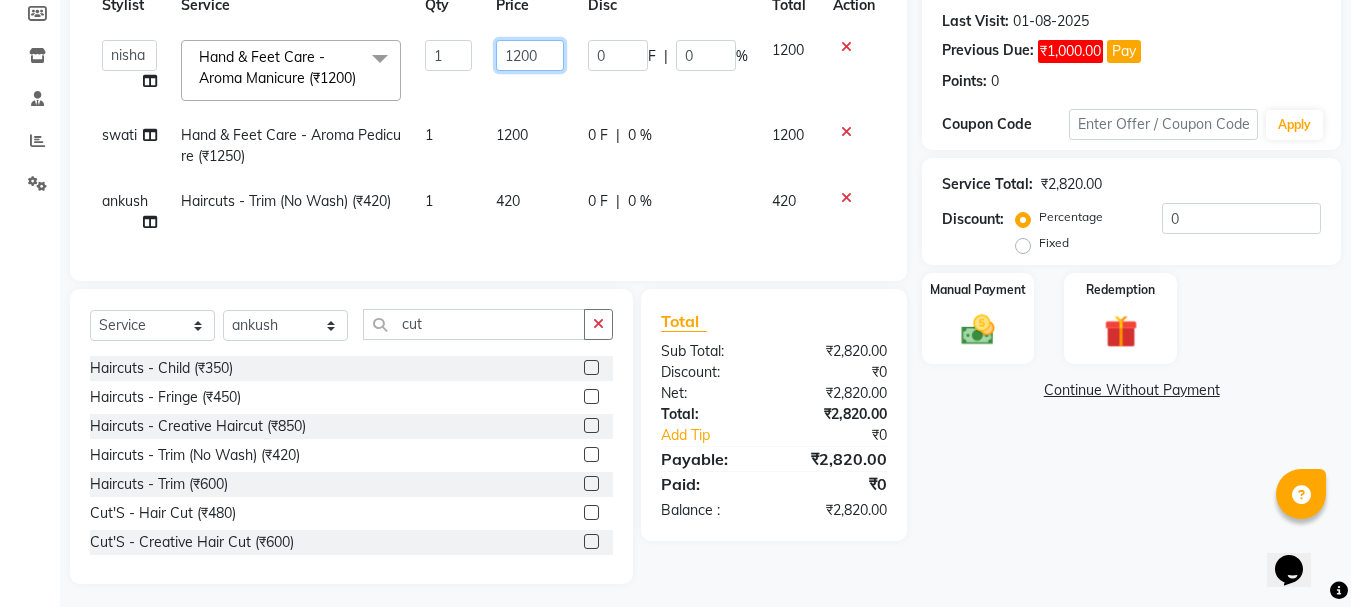 click on "1200" 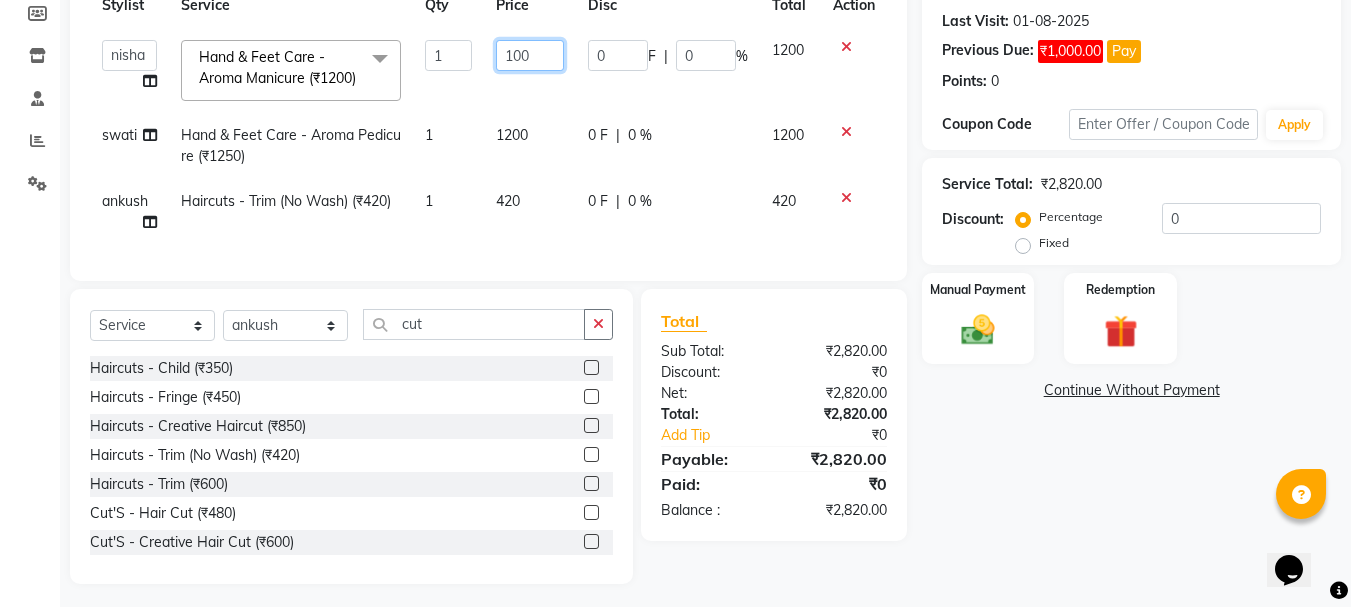 type on "1000" 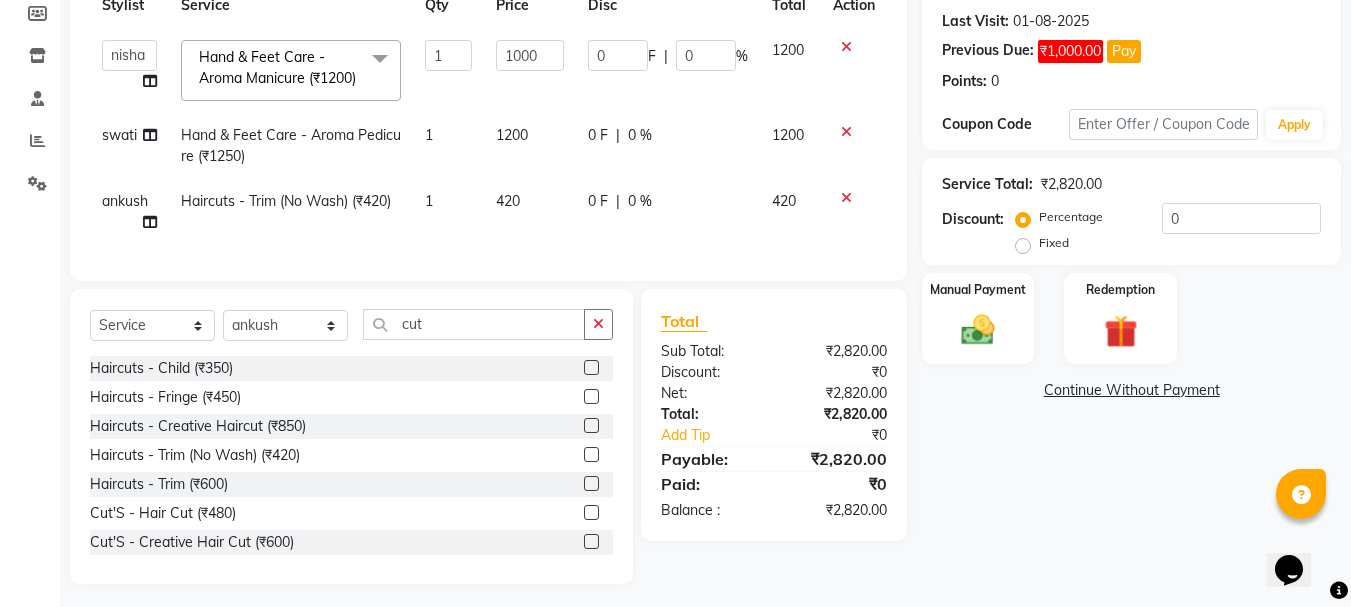 click on "420" 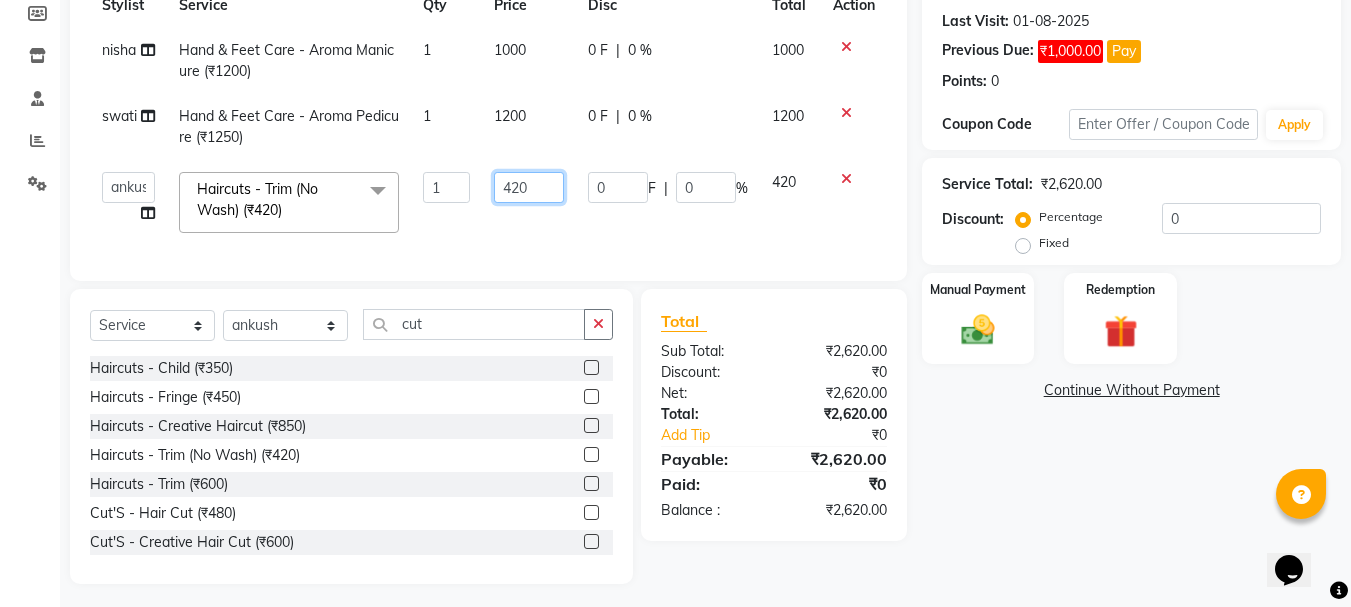 click on "420" 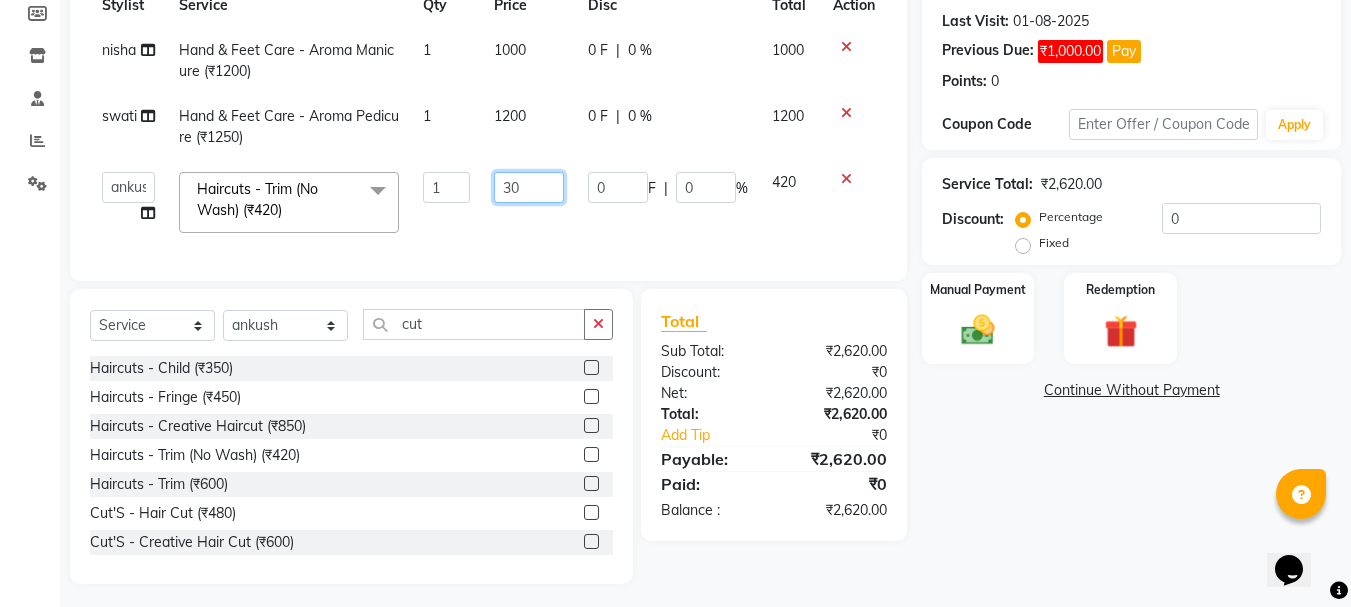 type on "300" 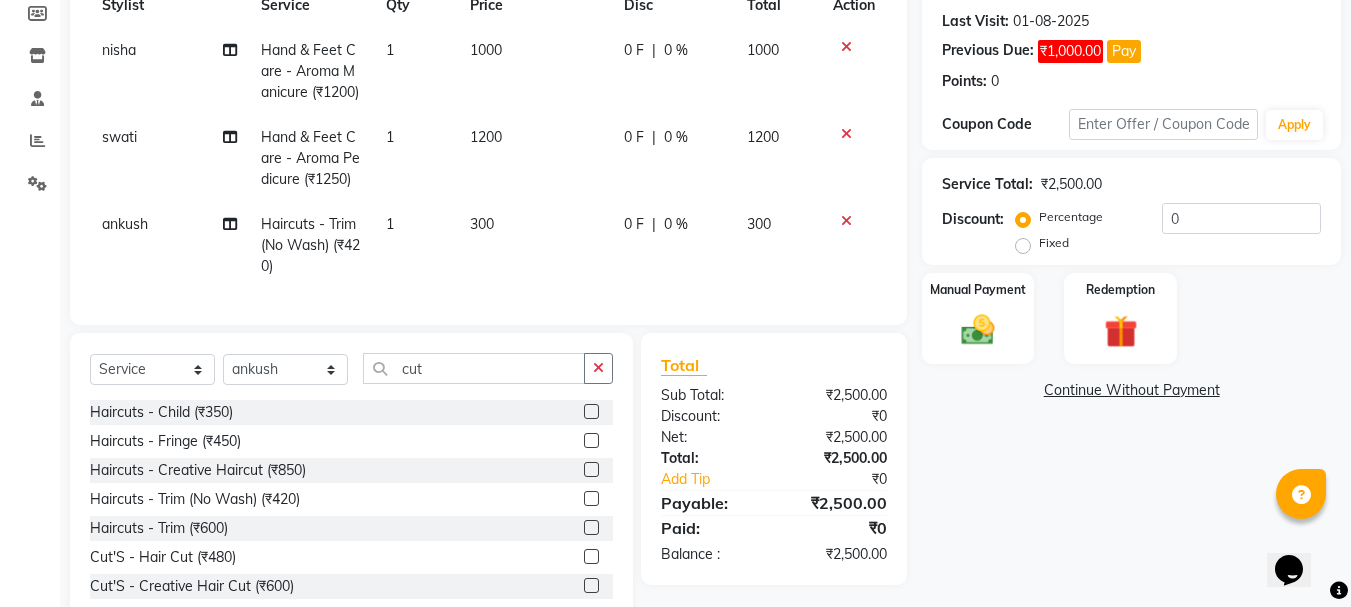drag, startPoint x: 1052, startPoint y: 488, endPoint x: 1030, endPoint y: 492, distance: 22.36068 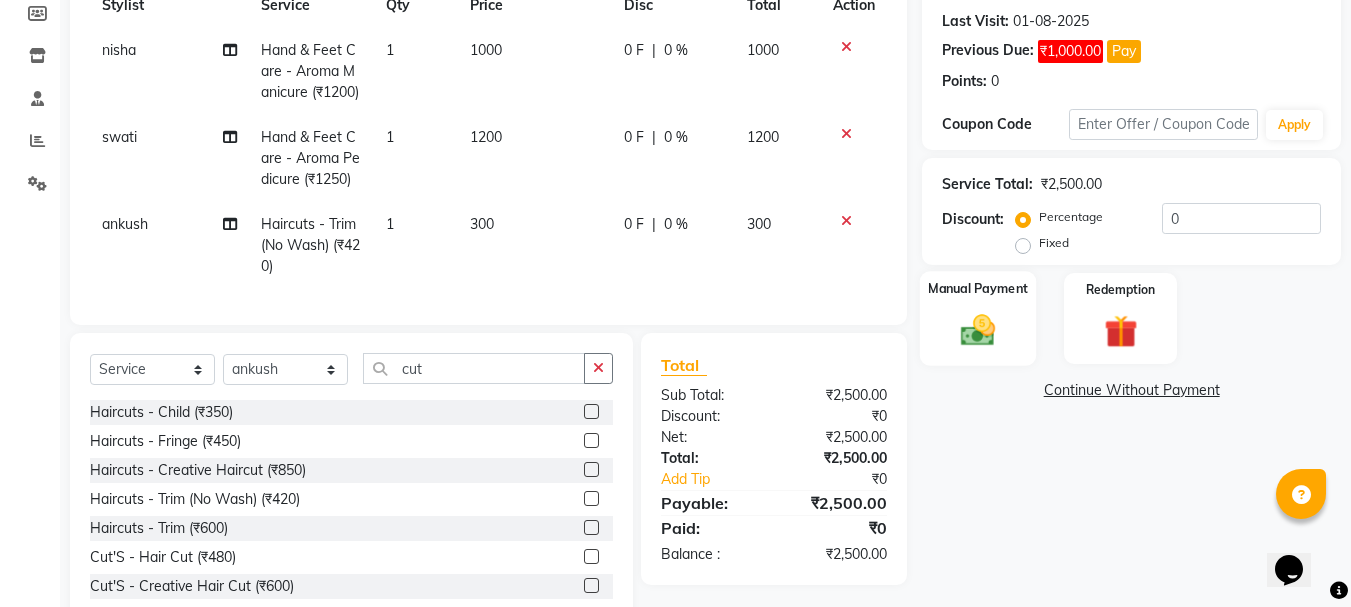 click 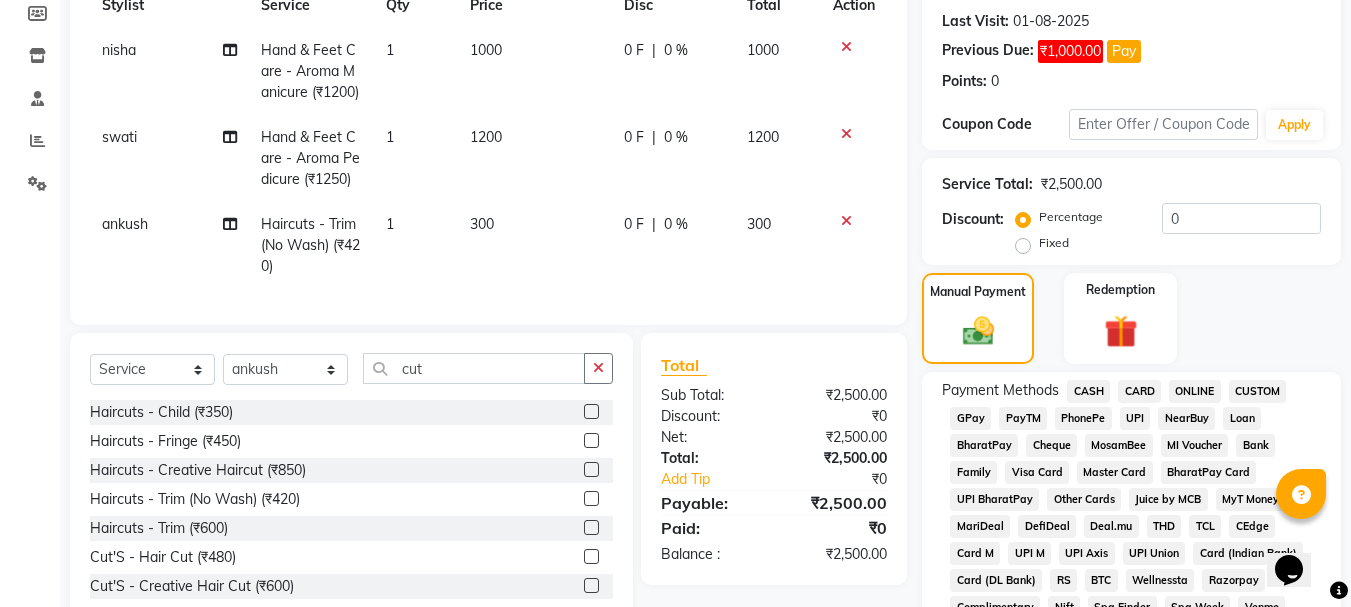 drag, startPoint x: 1082, startPoint y: 387, endPoint x: 1365, endPoint y: 216, distance: 330.65088 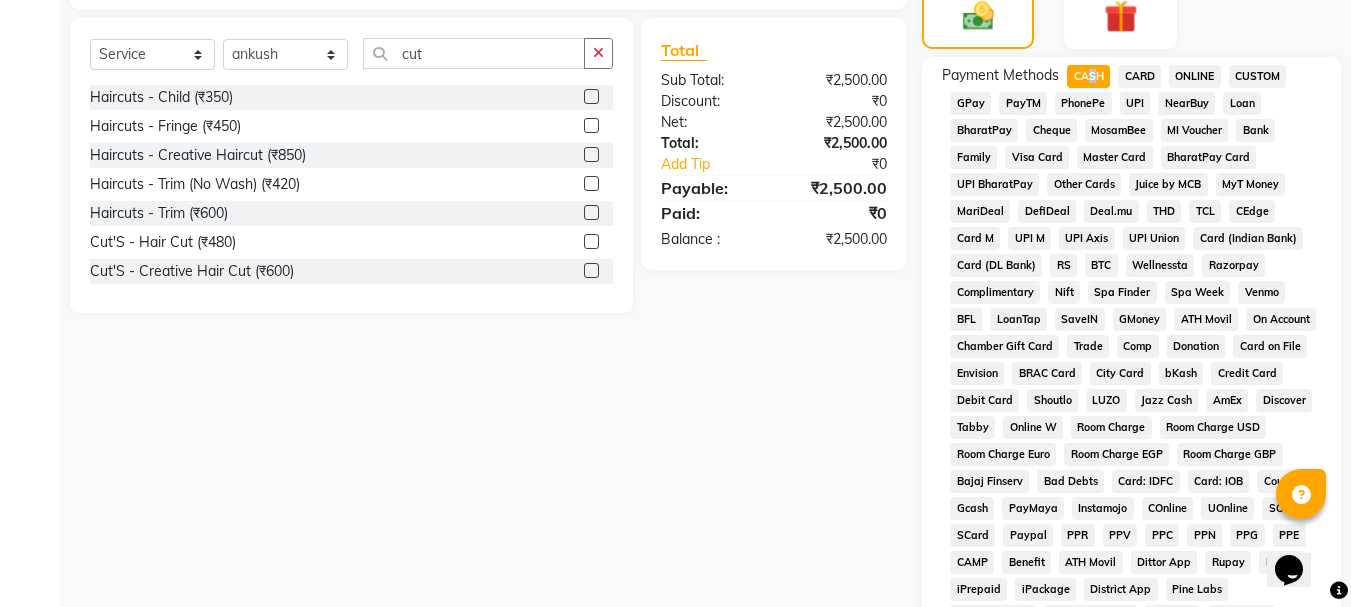 scroll, scrollTop: 957, scrollLeft: 0, axis: vertical 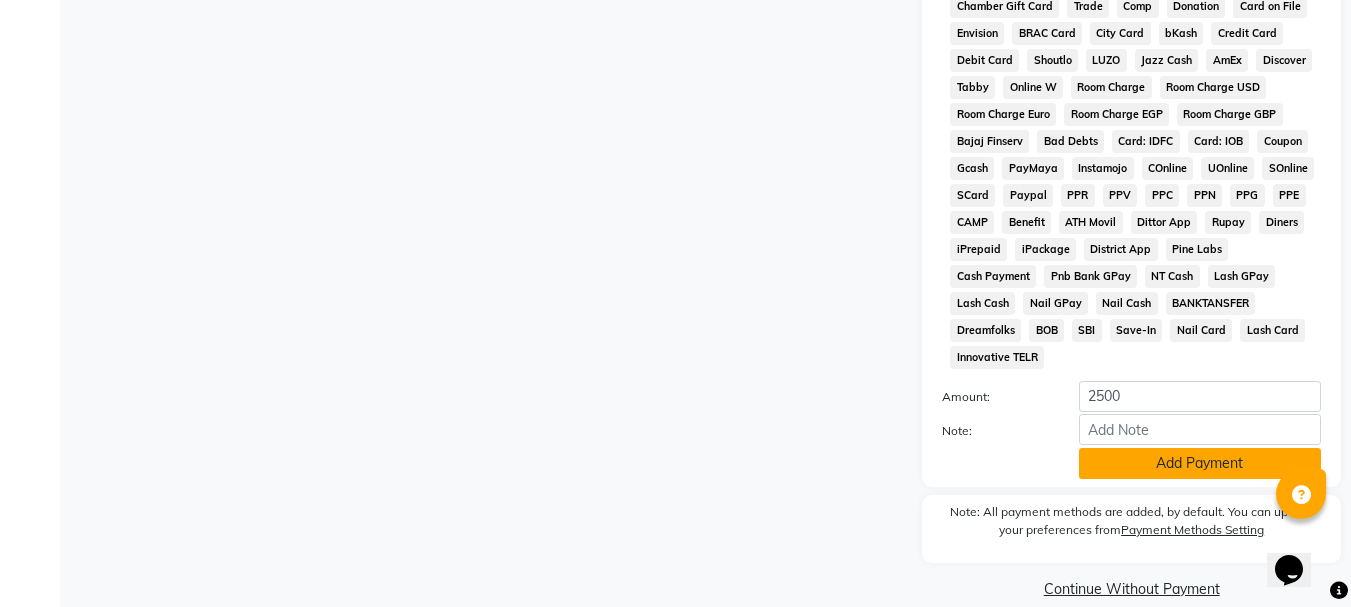 drag, startPoint x: 1229, startPoint y: 428, endPoint x: 1229, endPoint y: 441, distance: 13 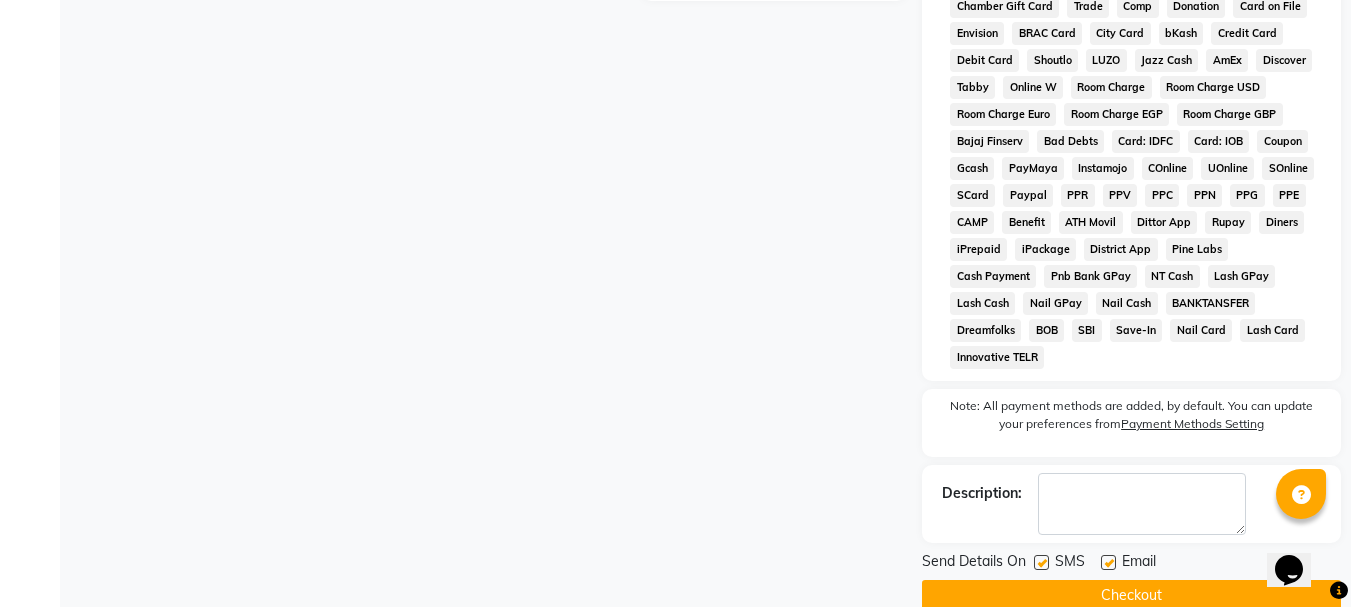 drag, startPoint x: 1157, startPoint y: 565, endPoint x: 1330, endPoint y: 357, distance: 270.54205 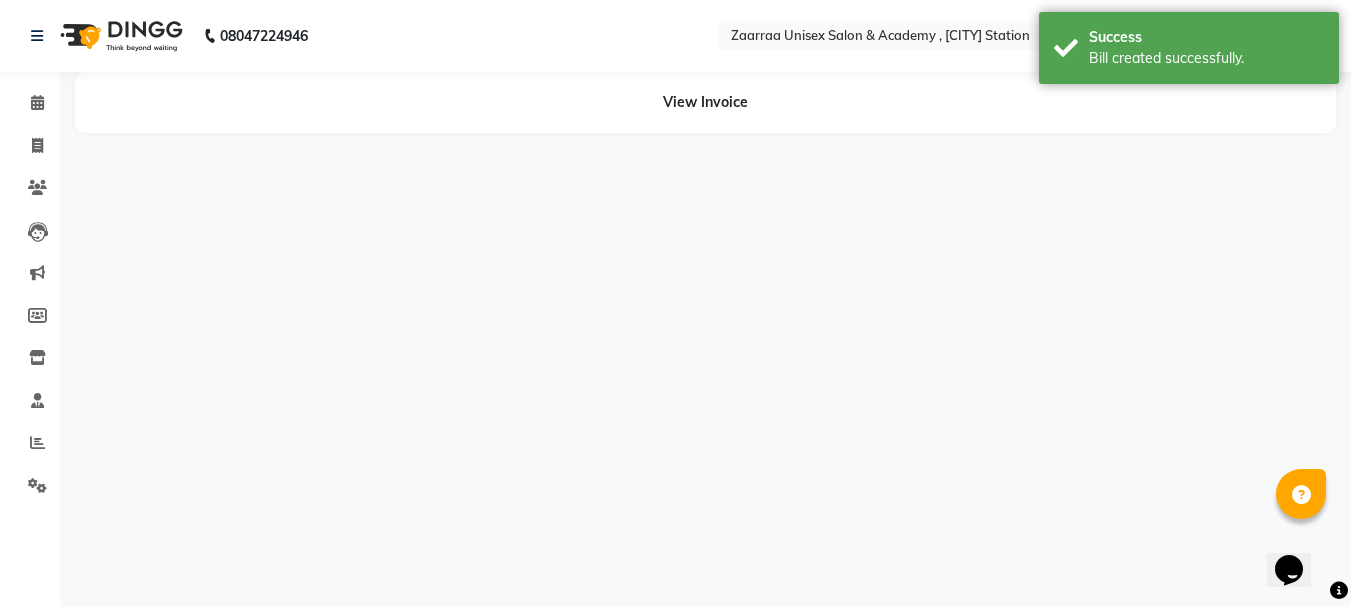 scroll, scrollTop: 0, scrollLeft: 0, axis: both 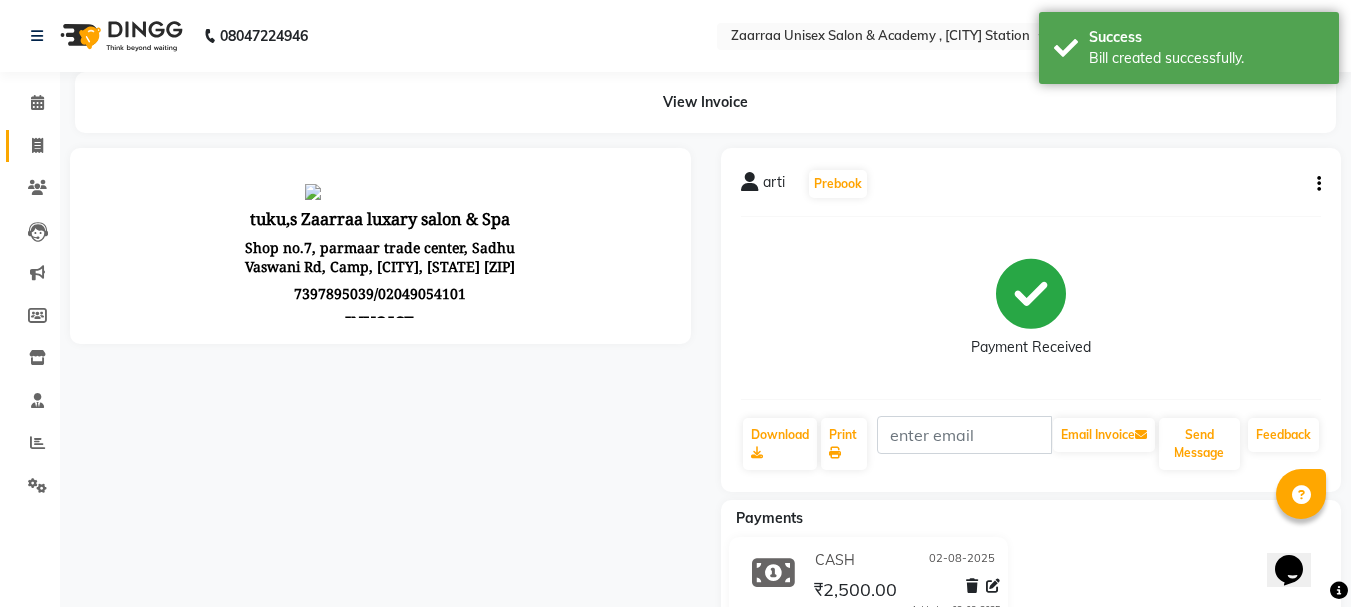 click on "Invoice" 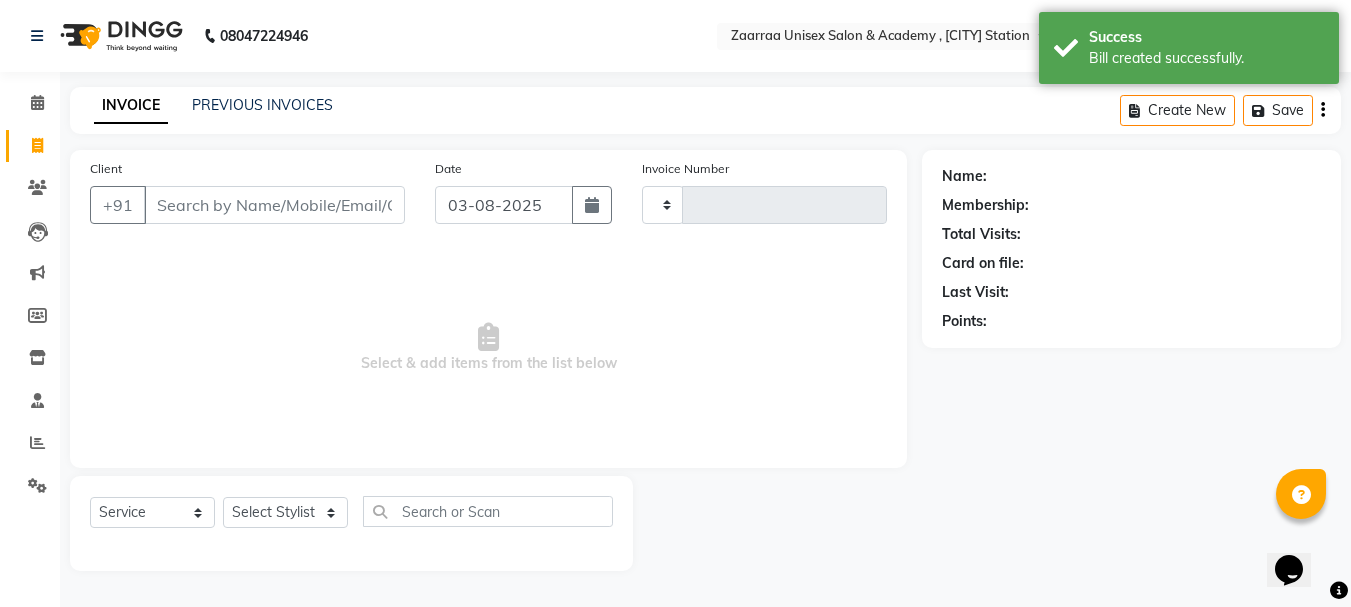 type on "0759" 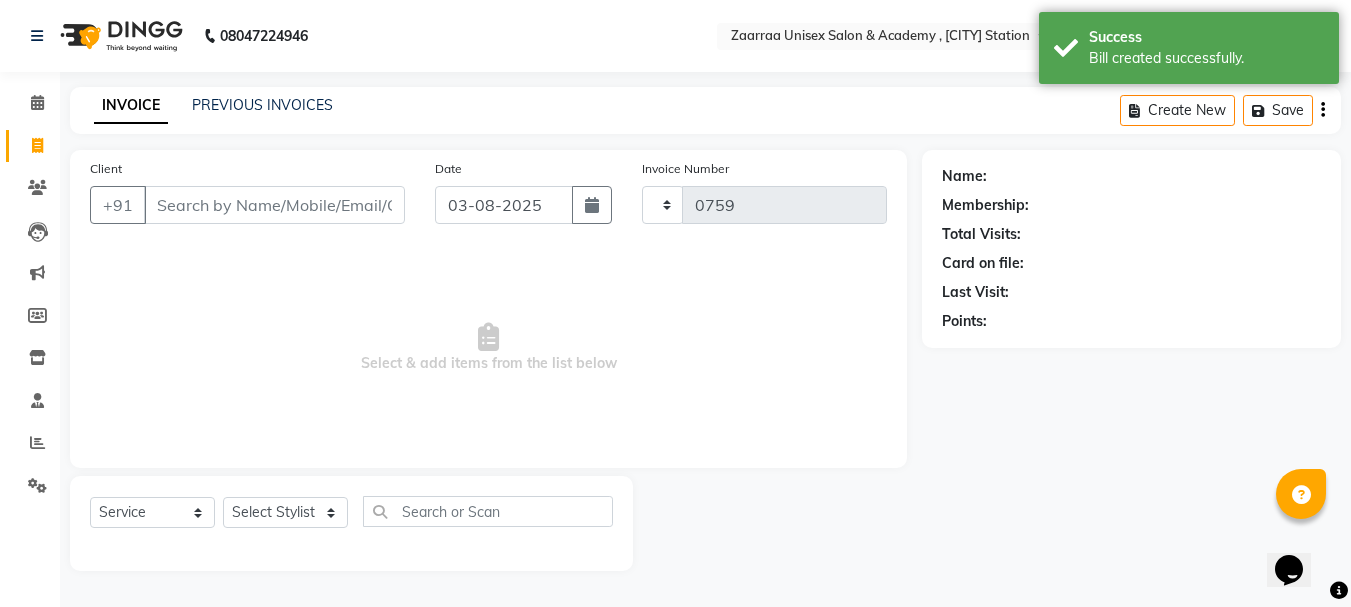 select on "3828" 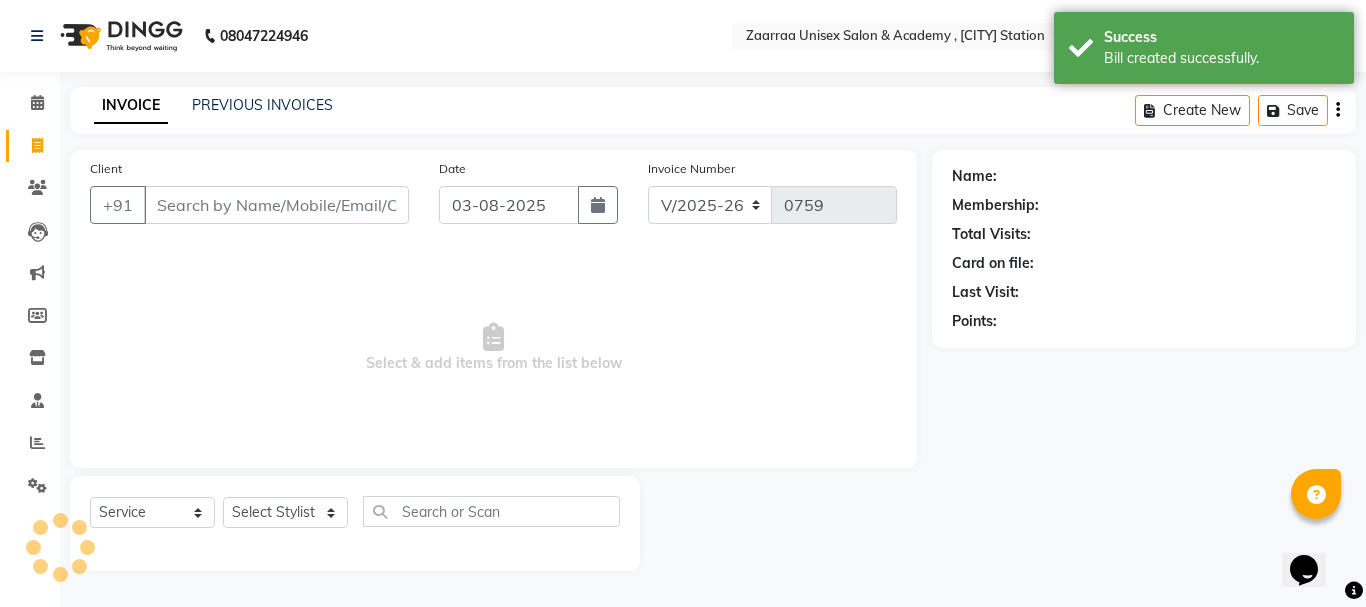 click on "Client" at bounding box center [276, 205] 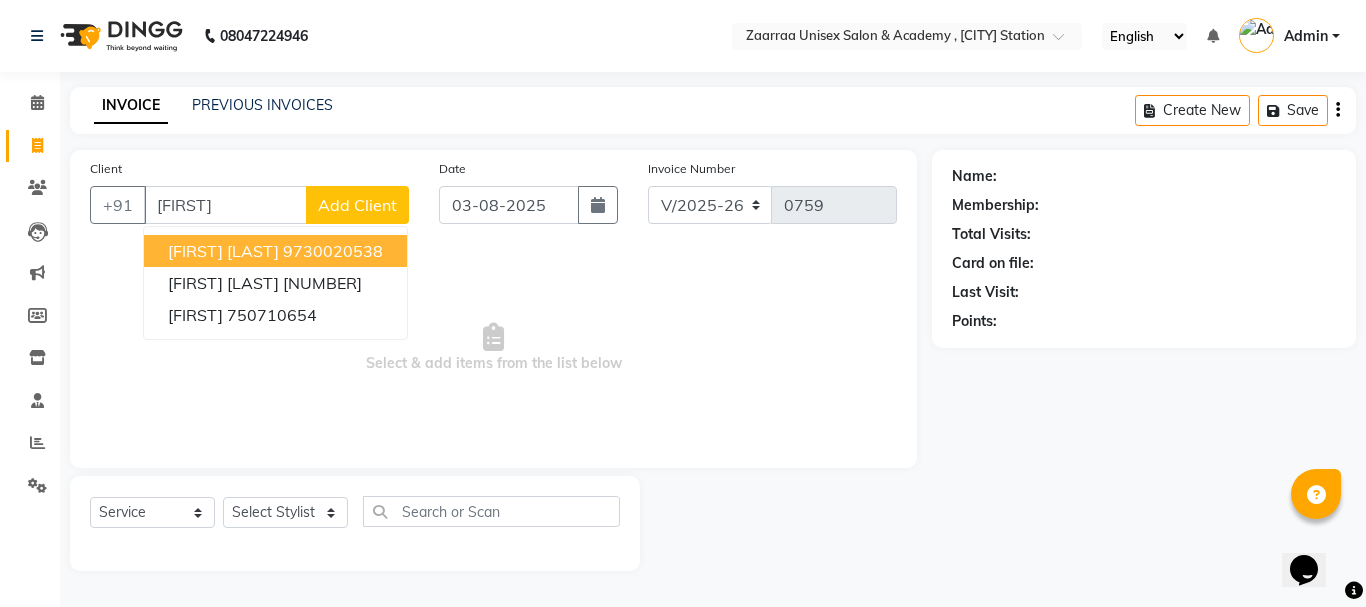 click on "9730020538" at bounding box center (333, 251) 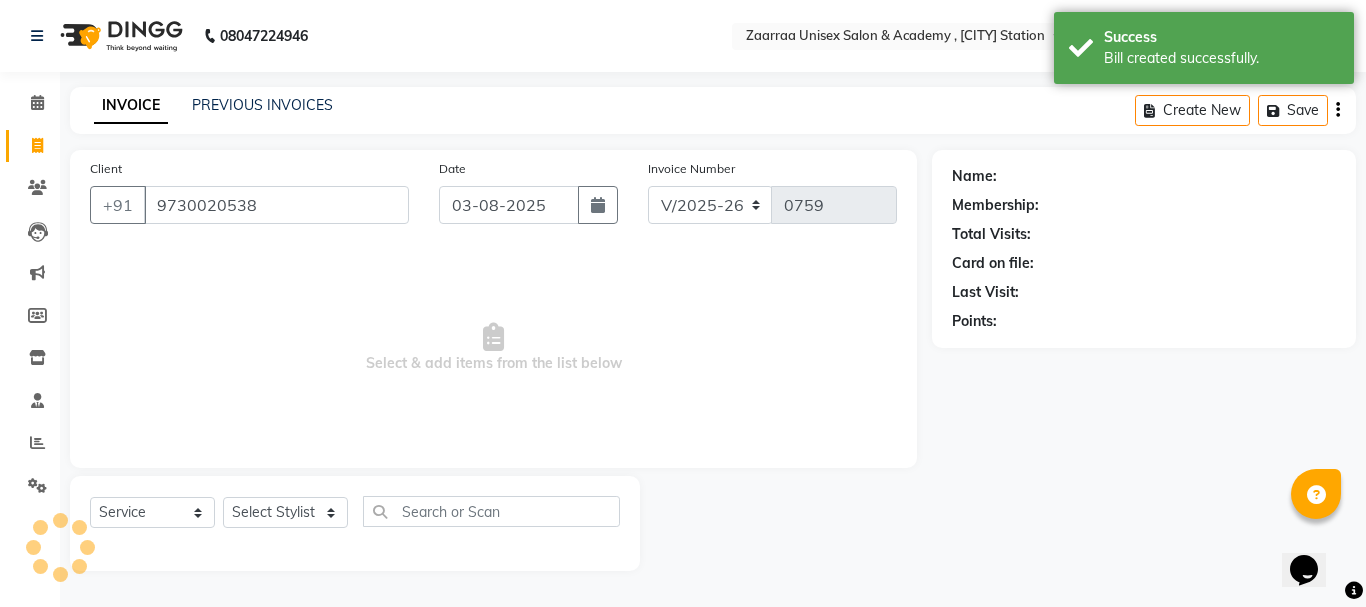 type on "9730020538" 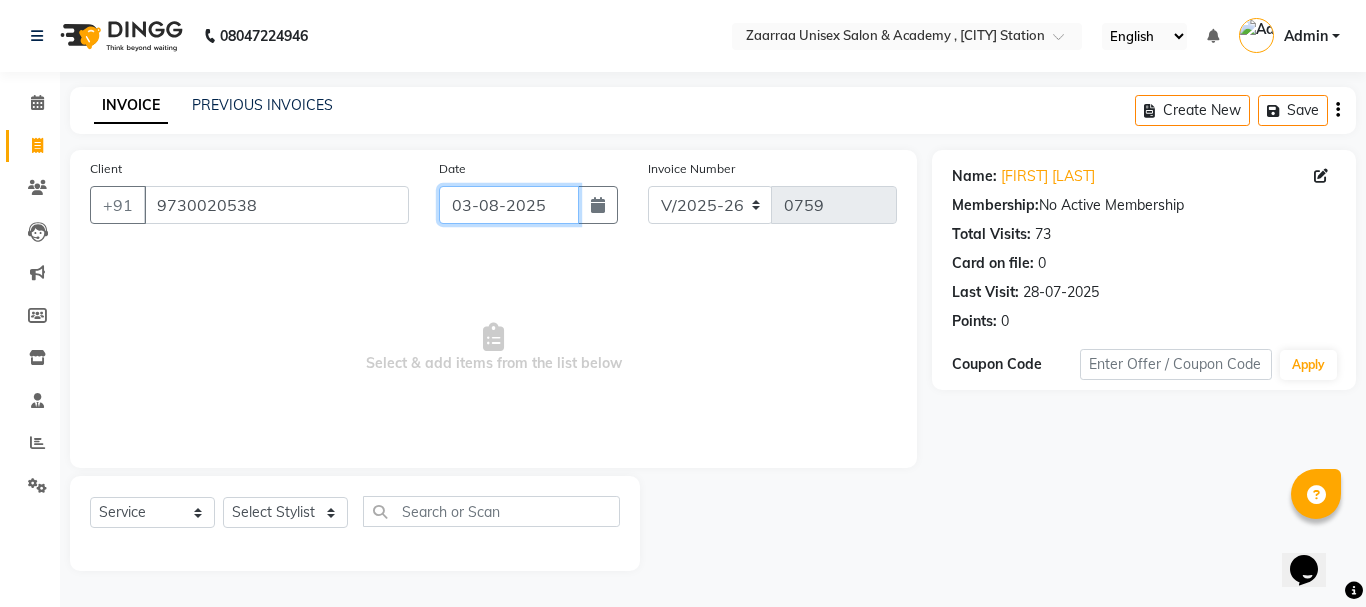click on "03-08-2025" 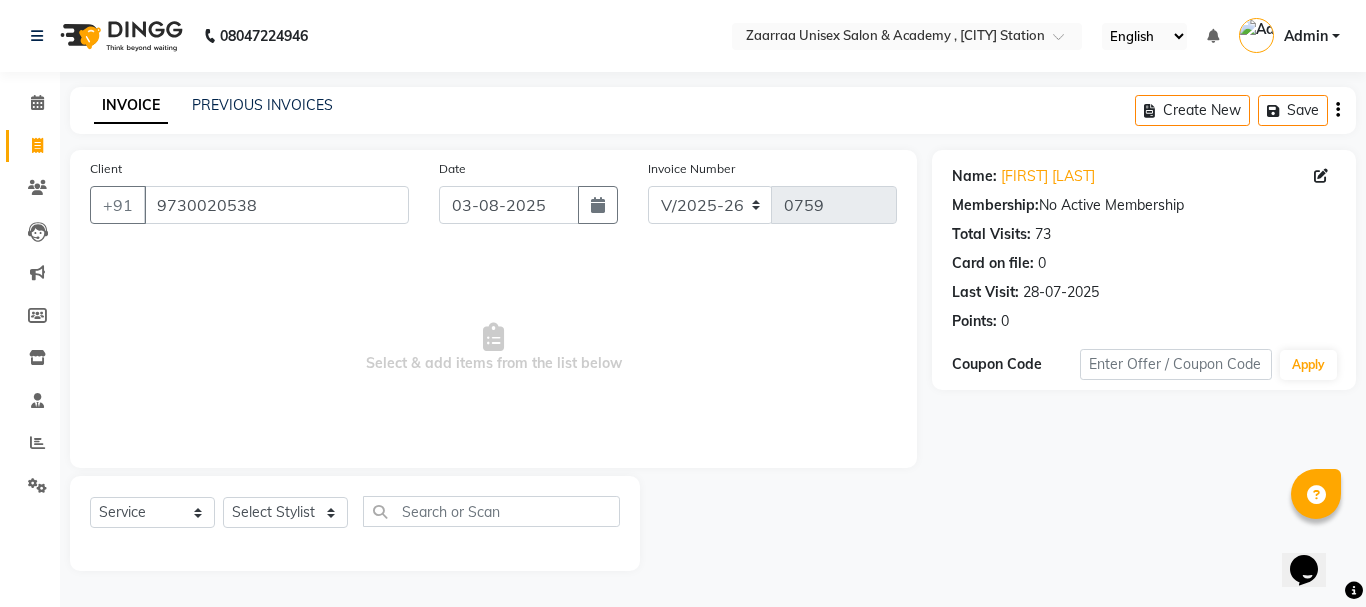 select on "8" 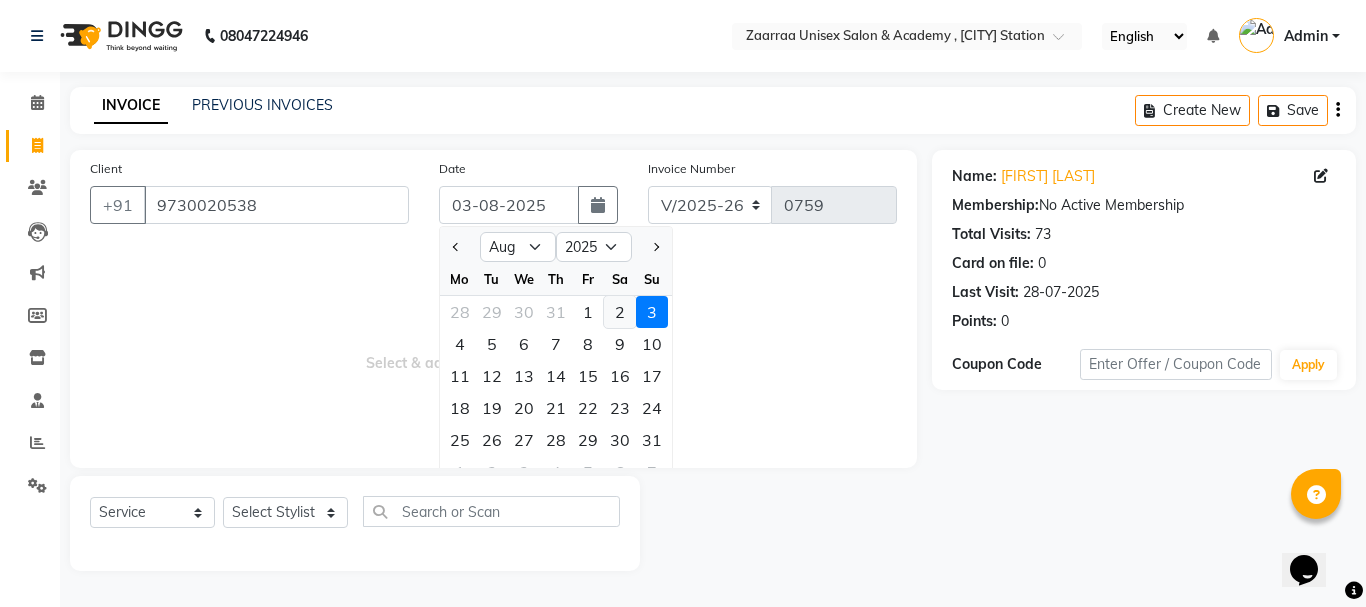 click on "2" 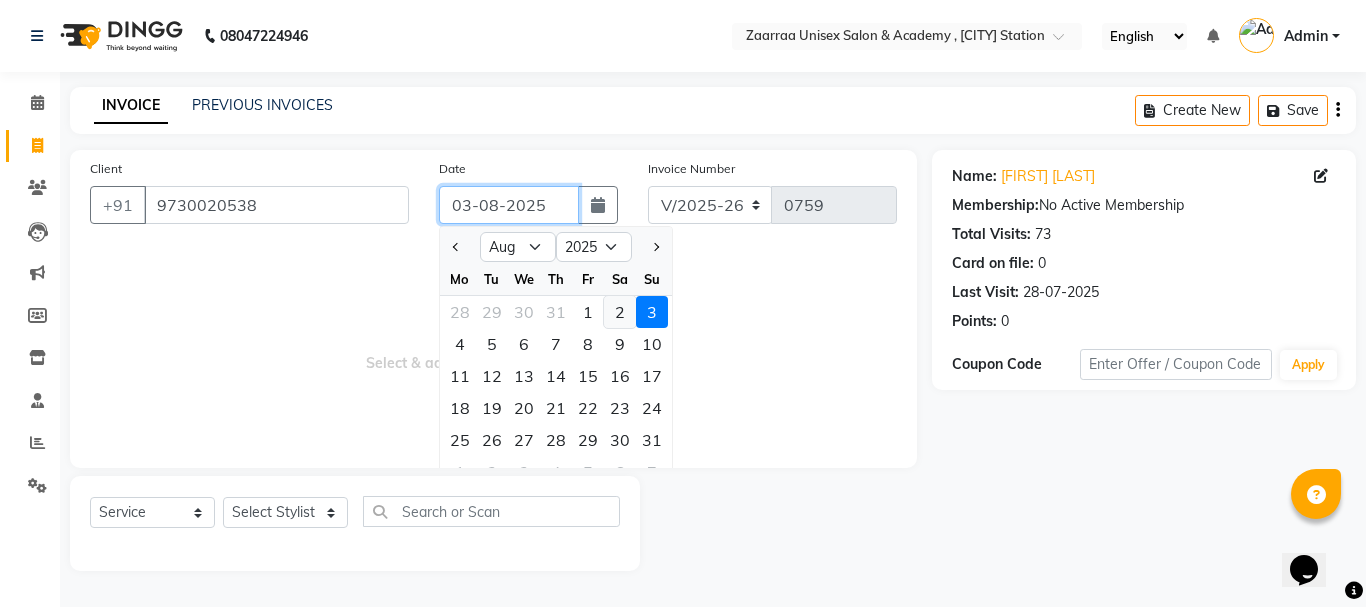 type on "02-08-2025" 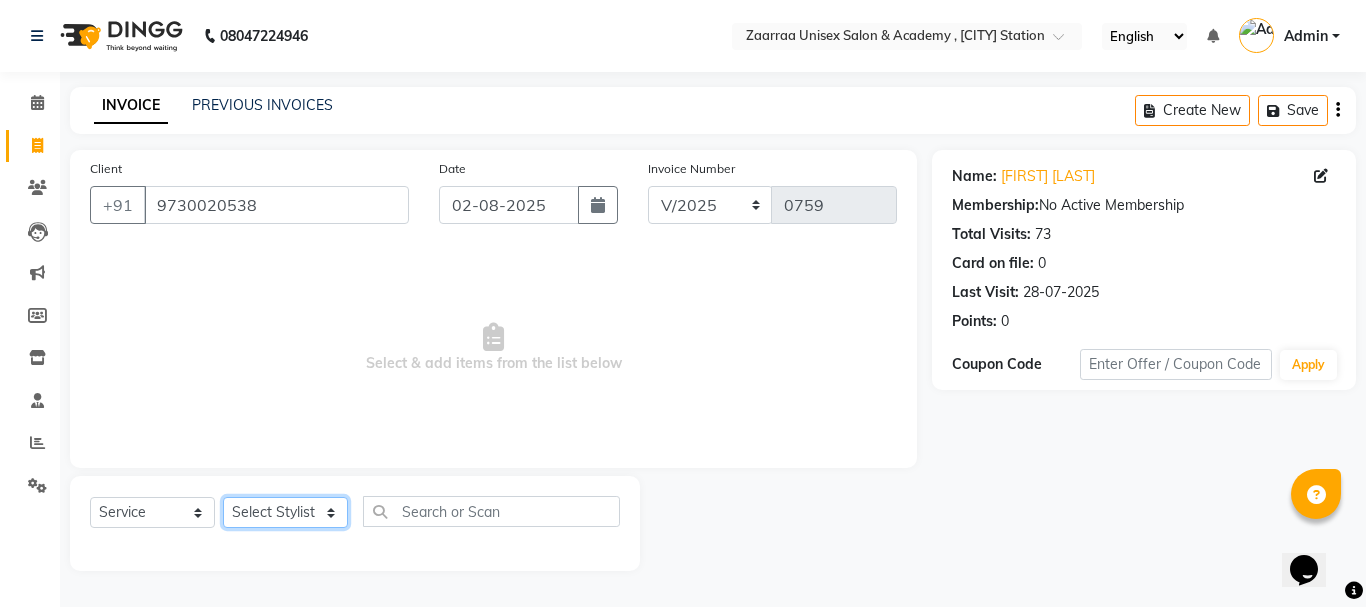 click on "Select Stylist [FIRST]  [FIRST] [FIRST] [FIRST]" 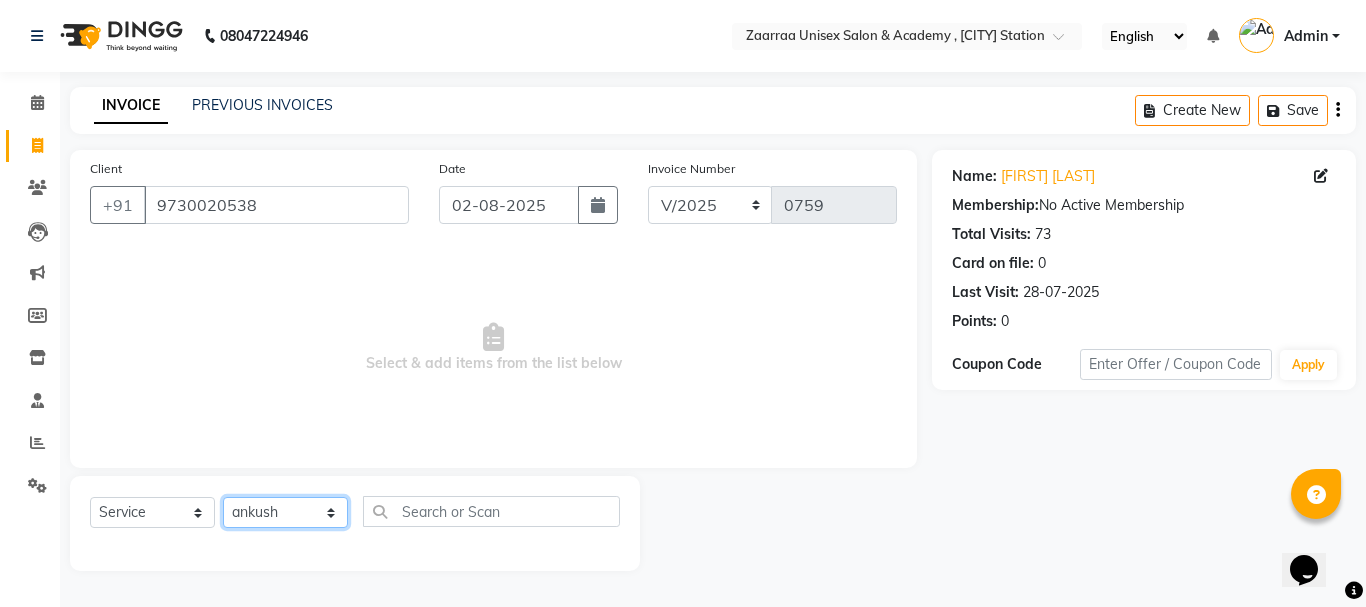 click on "Select Stylist [FIRST]  [FIRST] [FIRST] [FIRST]" 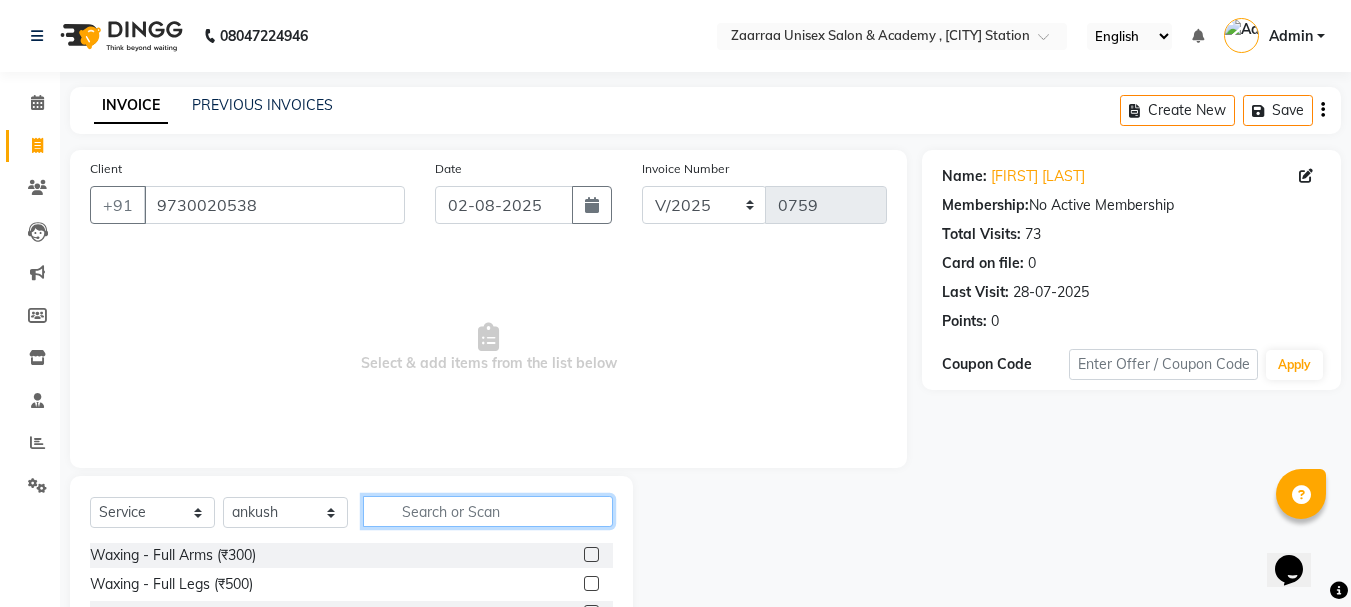 click 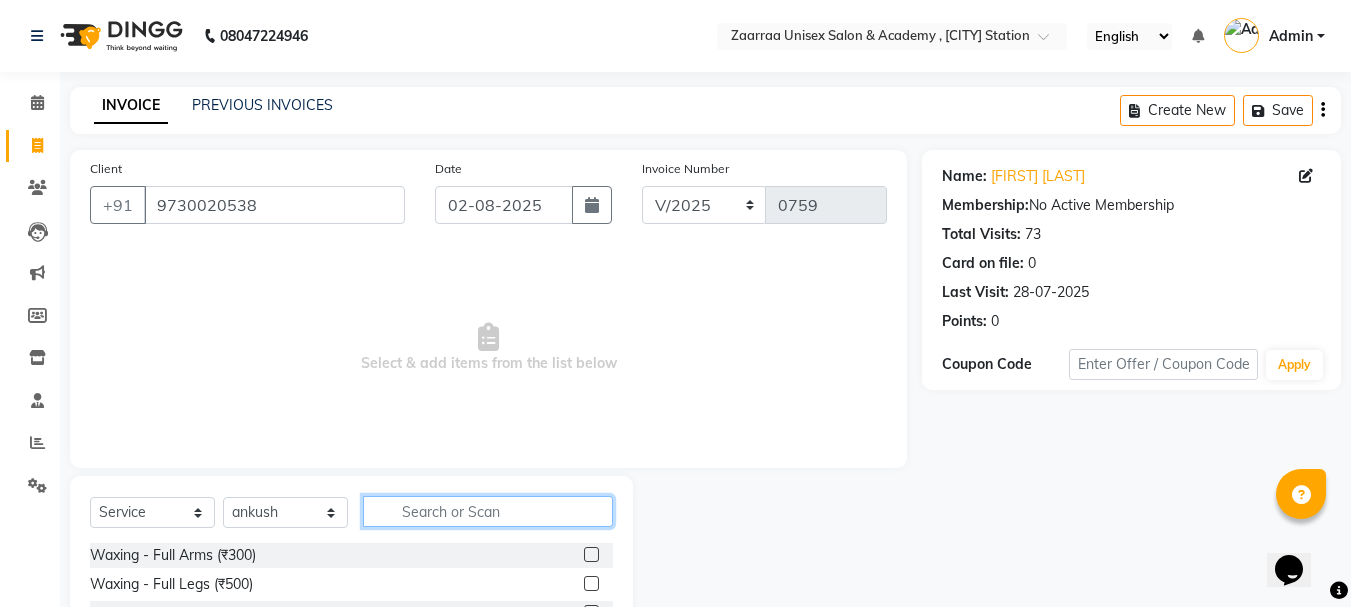 type on "w" 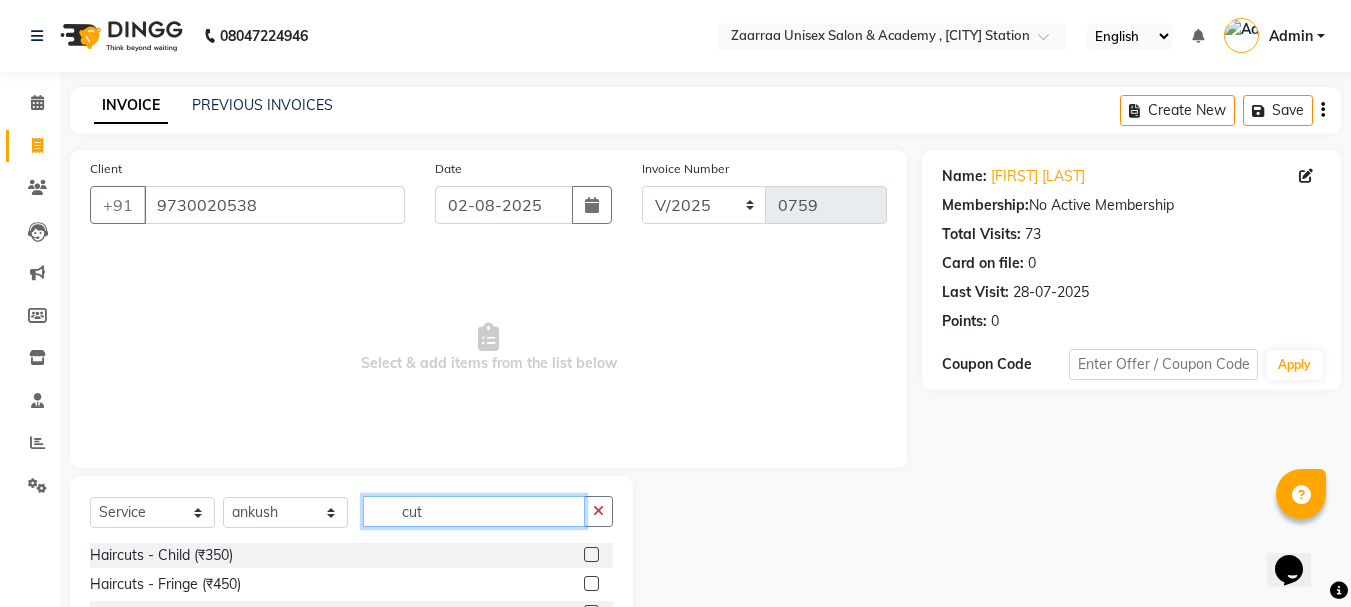 scroll, scrollTop: 194, scrollLeft: 0, axis: vertical 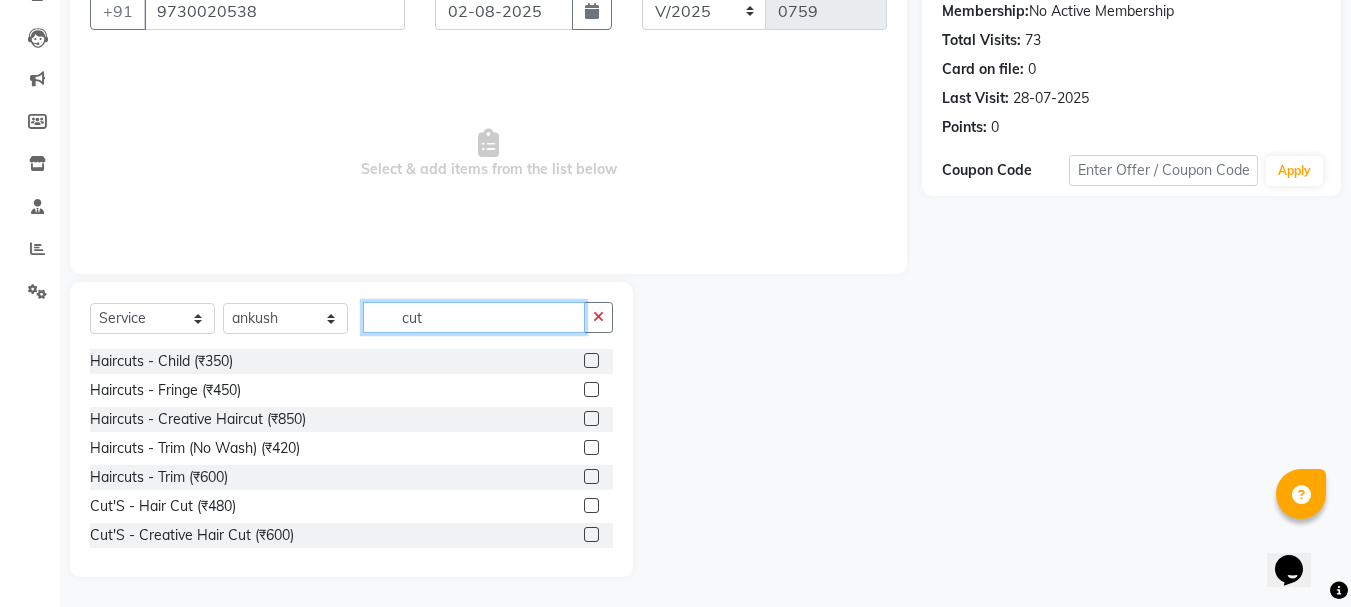 drag, startPoint x: 1365, startPoint y: 319, endPoint x: 16, endPoint y: 25, distance: 1380.6654 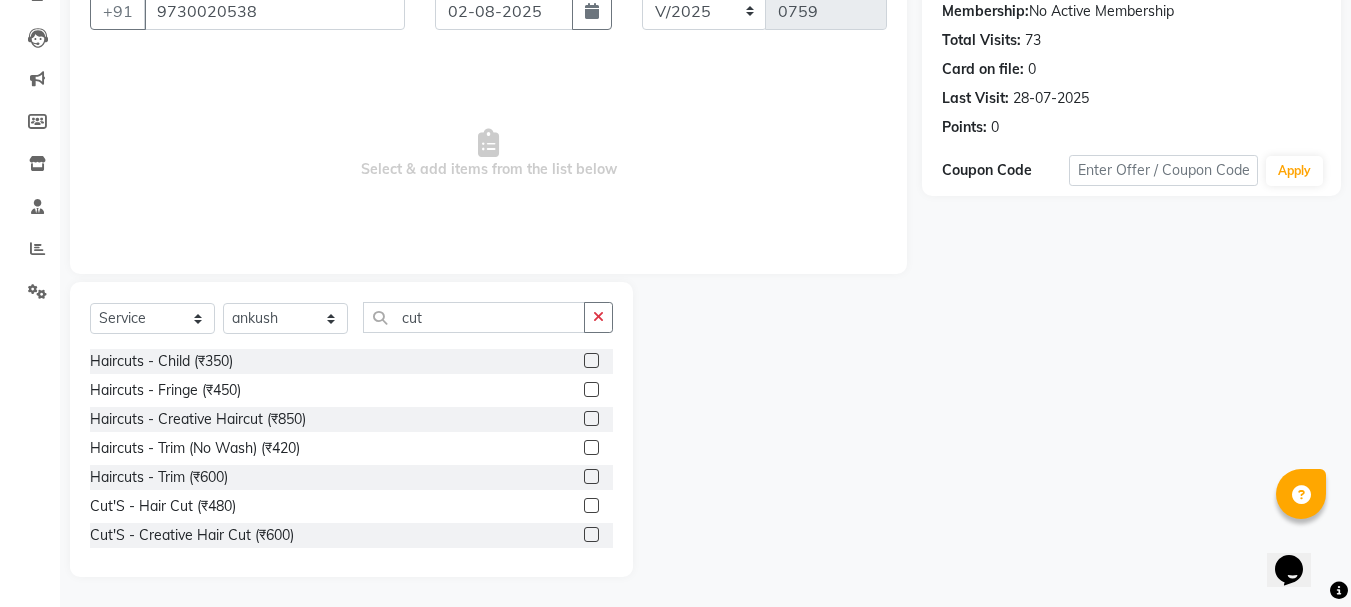 click 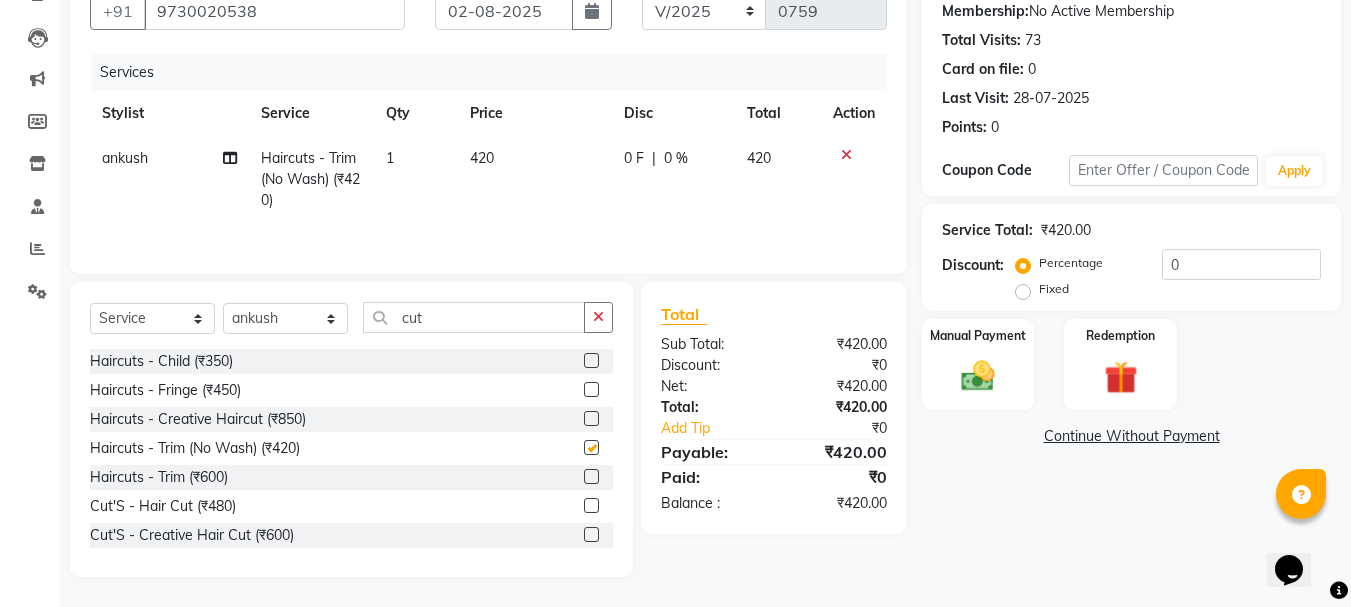 checkbox on "false" 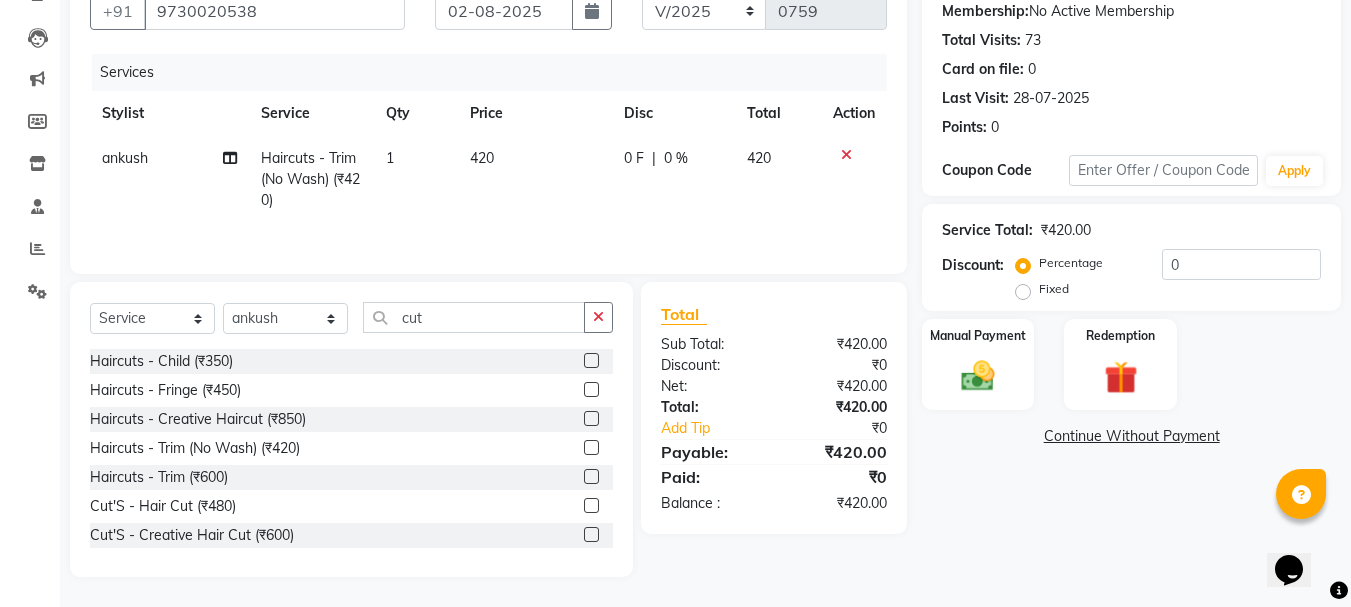 click on "420" 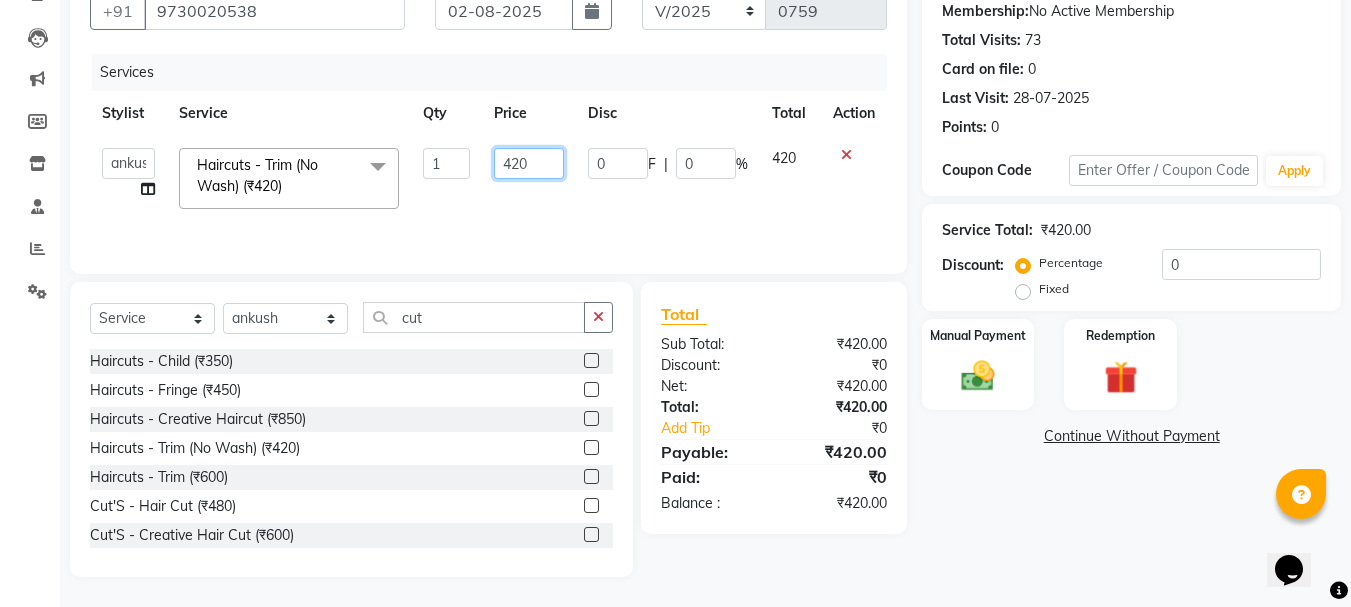 click on "420" 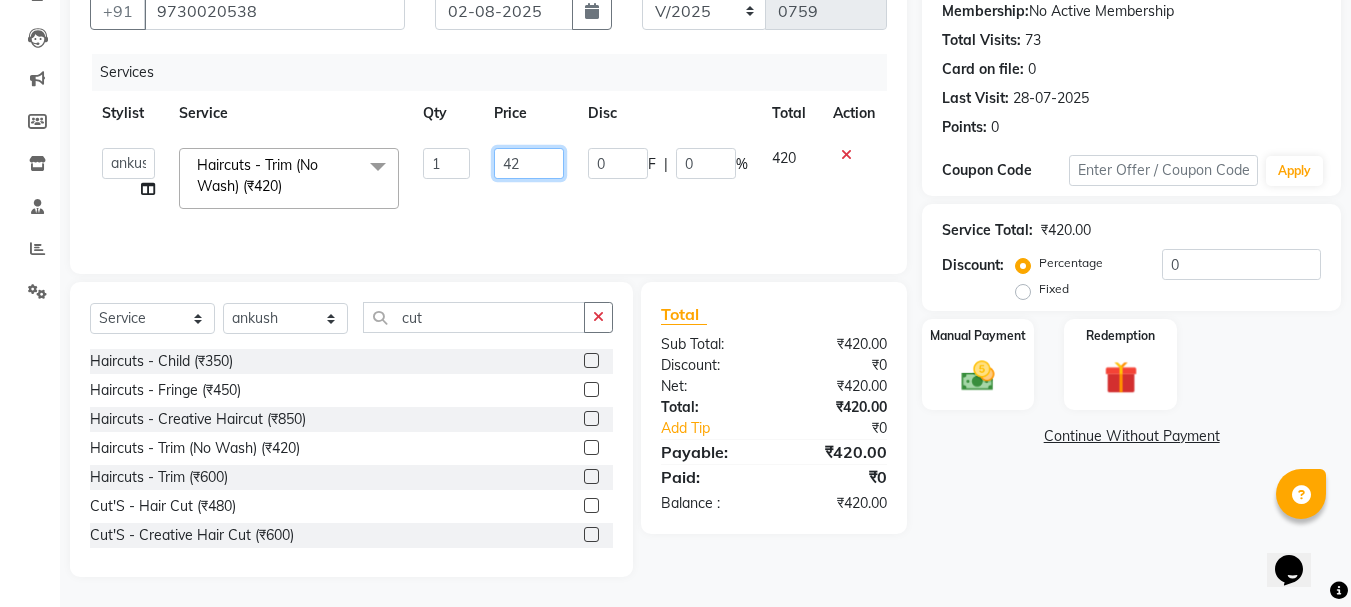 type on "4" 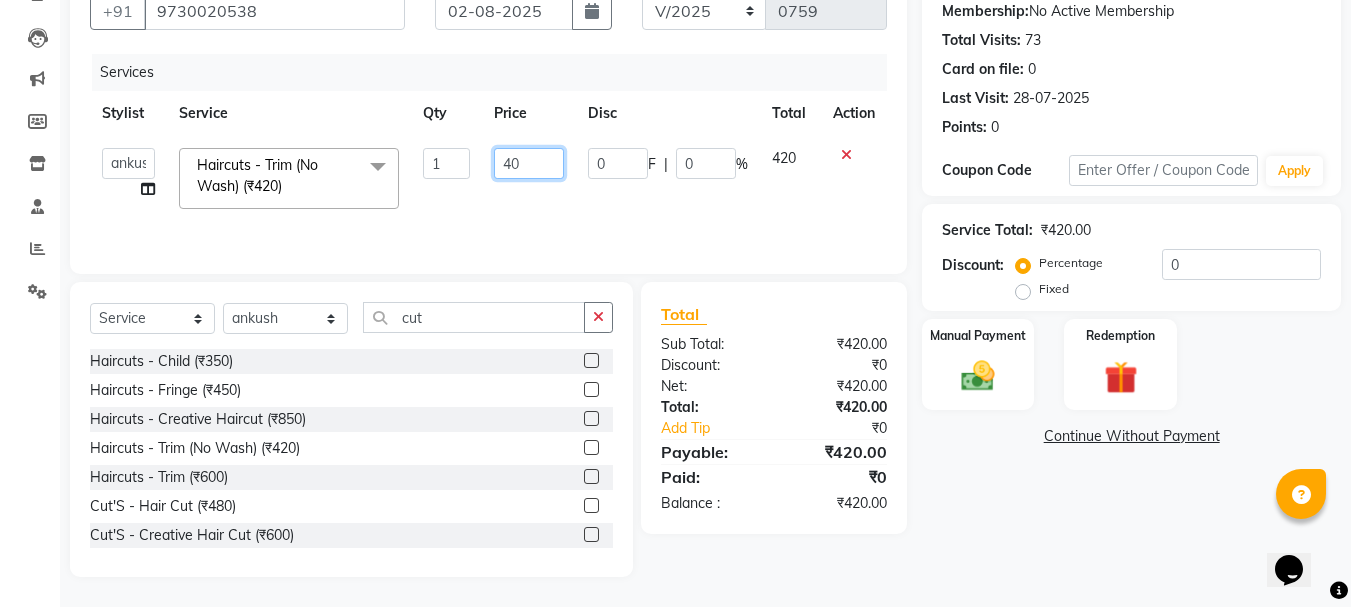 type on "400" 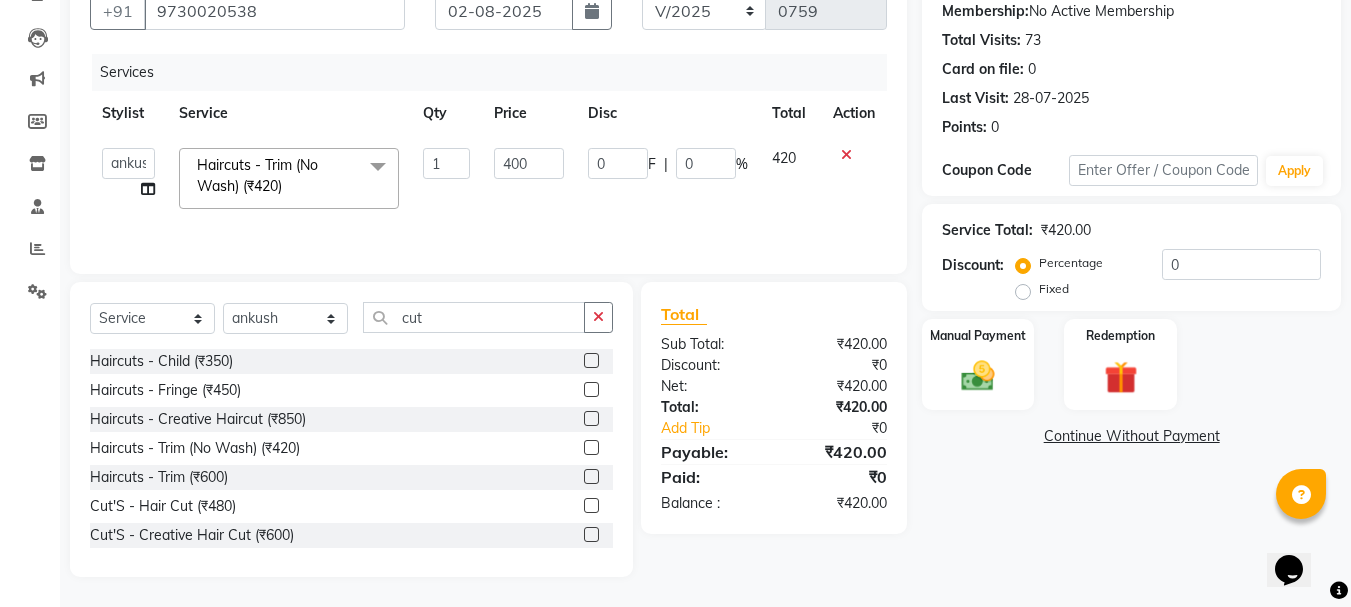 click on "Name: [FIRST] [LAST] Membership:  No Active Membership  Total Visits:  73 Card on file:  0 Last Visit:   28-07-2025 Points:   0  Coupon Code Apply Service Total:  ₹420.00  Discount:  Percentage   Fixed  0 Manual Payment Redemption  Continue Without Payment" 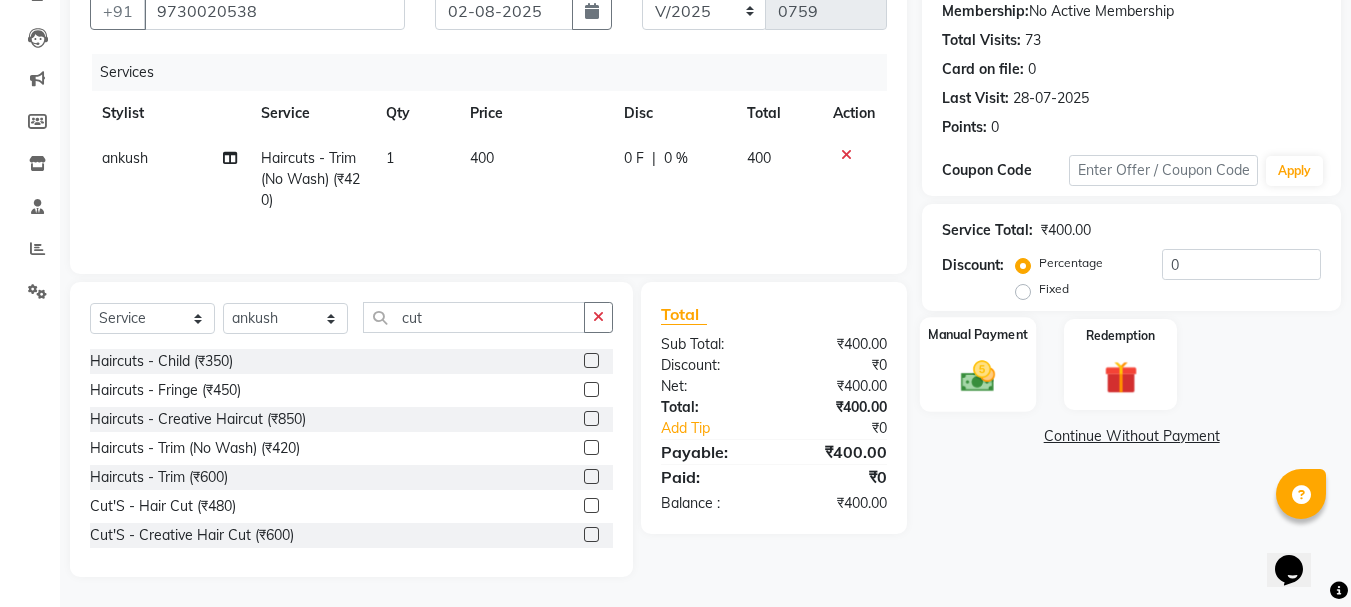 click 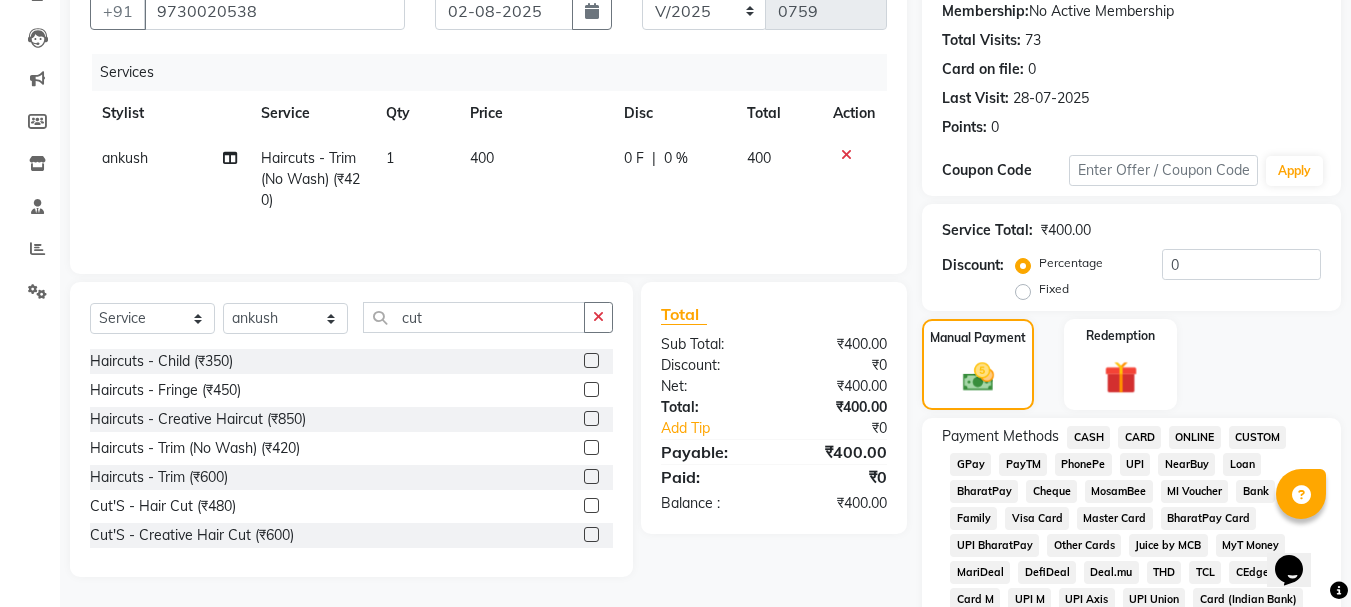 drag, startPoint x: 975, startPoint y: 465, endPoint x: 1365, endPoint y: 254, distance: 443.41968 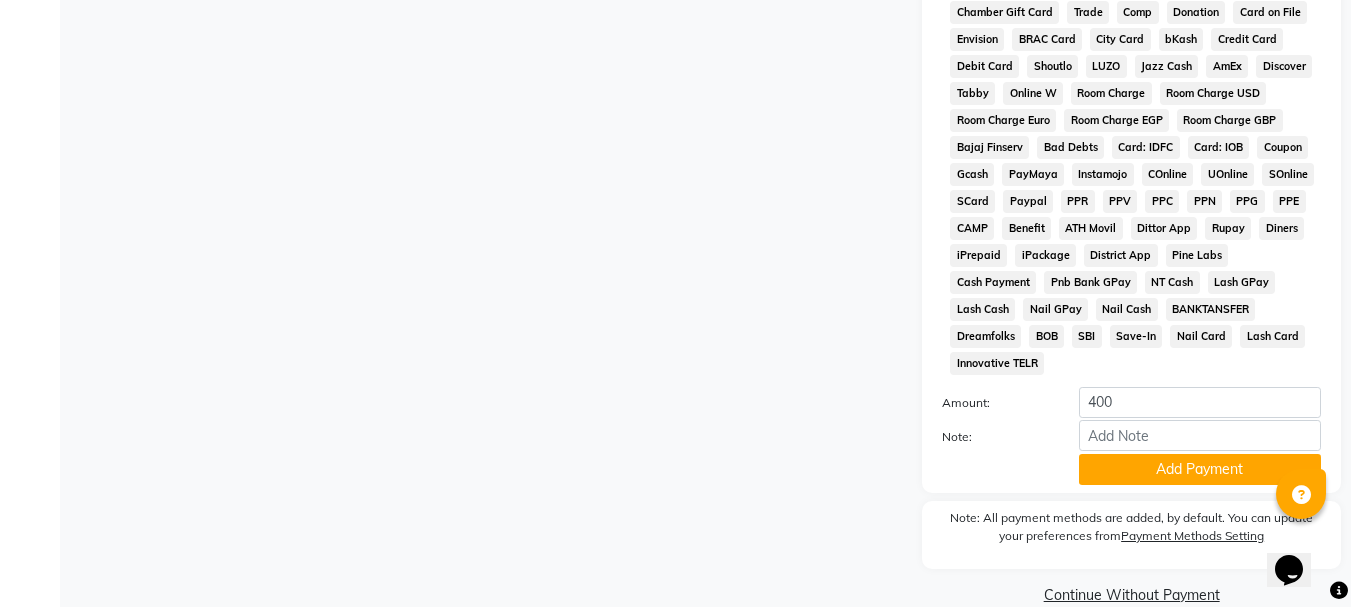 scroll, scrollTop: 895, scrollLeft: 0, axis: vertical 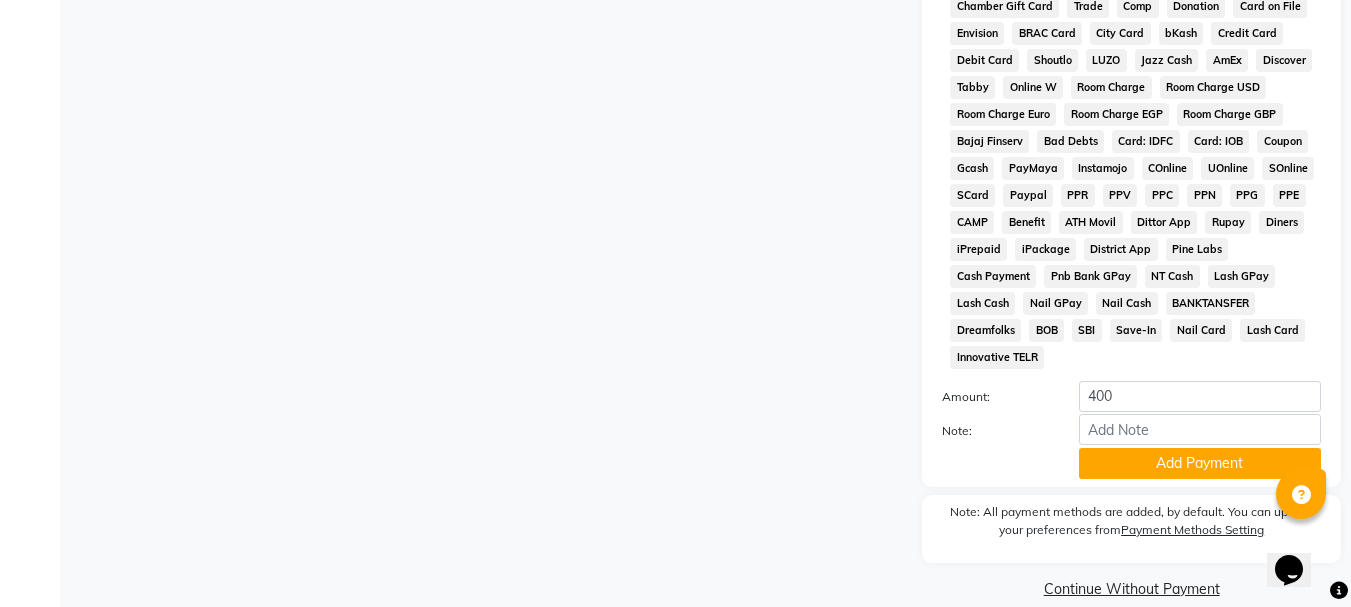click on "Payment Methods  CASH   CARD   ONLINE   CUSTOM   GPay   PayTM   PhonePe   UPI   NearBuy   Loan   BharatPay   Cheque   MosamBee   MI Voucher   Bank   Family   Visa Card   Master Card   BharatPay Card   UPI BharatPay   Other Cards   Juice by MCB   MyT Money   MariDeal   DefiDeal   Deal.mu   THD   TCL   CEdge   Card M   UPI M   UPI Axis   UPI Union   Card (Indian Bank)   Card (DL Bank)   RS   BTC   Wellnessta   Razorpay   Complimentary   Nift   Spa Finder   Spa Week   Venmo   BFL   LoanTap   SaveIN   GMoney   ATH Movil   On Account   Chamber Gift Card   Trade   Comp   Donation   Card on File   Envision   BRAC Card   City Card   bKash   Credit Card   Debit Card   Shoutlo   LUZO   Jazz Cash   AmEx   Discover   Tabby   Online W   Room Charge   Room Charge USD   Room Charge Euro   Room Charge EGP   Room Charge GBP   Bajaj Finserv   Bad Debts   Card: IDFC   Card: IOB   Coupon   Gcash   PayMaya   Instamojo   COnline   UOnline   SOnline   SCard   Paypal   PPR   PPV   PPC   PPN   PPG   PPE   CAMP   Benefit   ATH Movil" 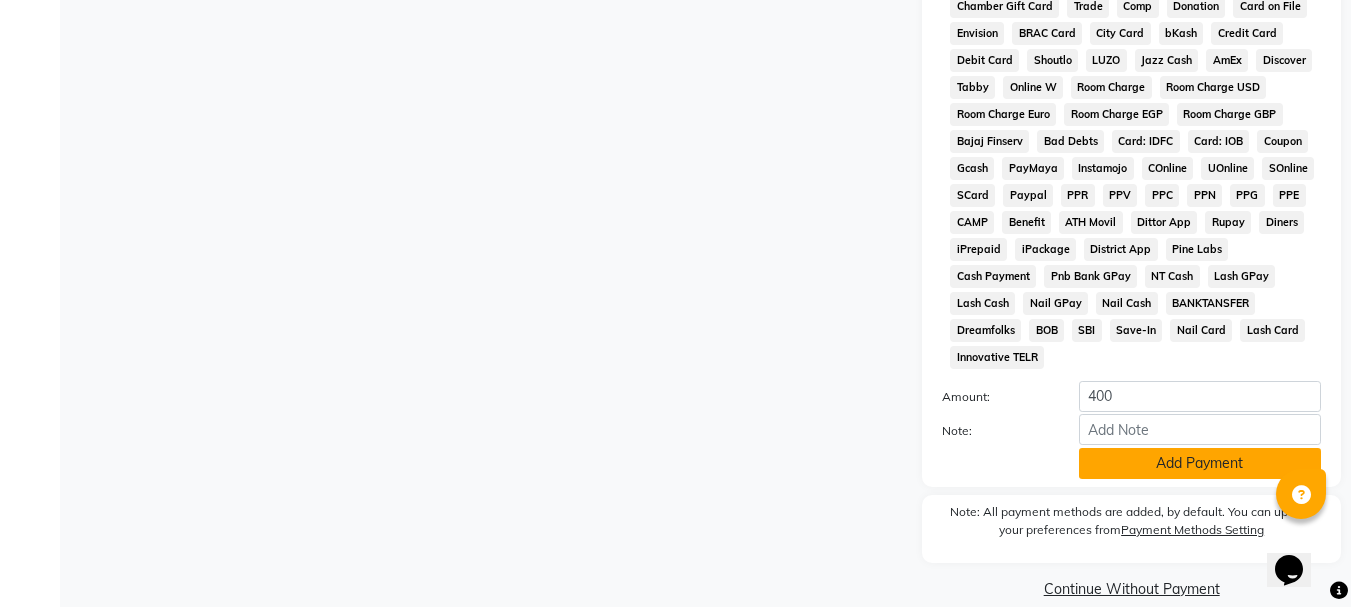 click on "Add Payment" 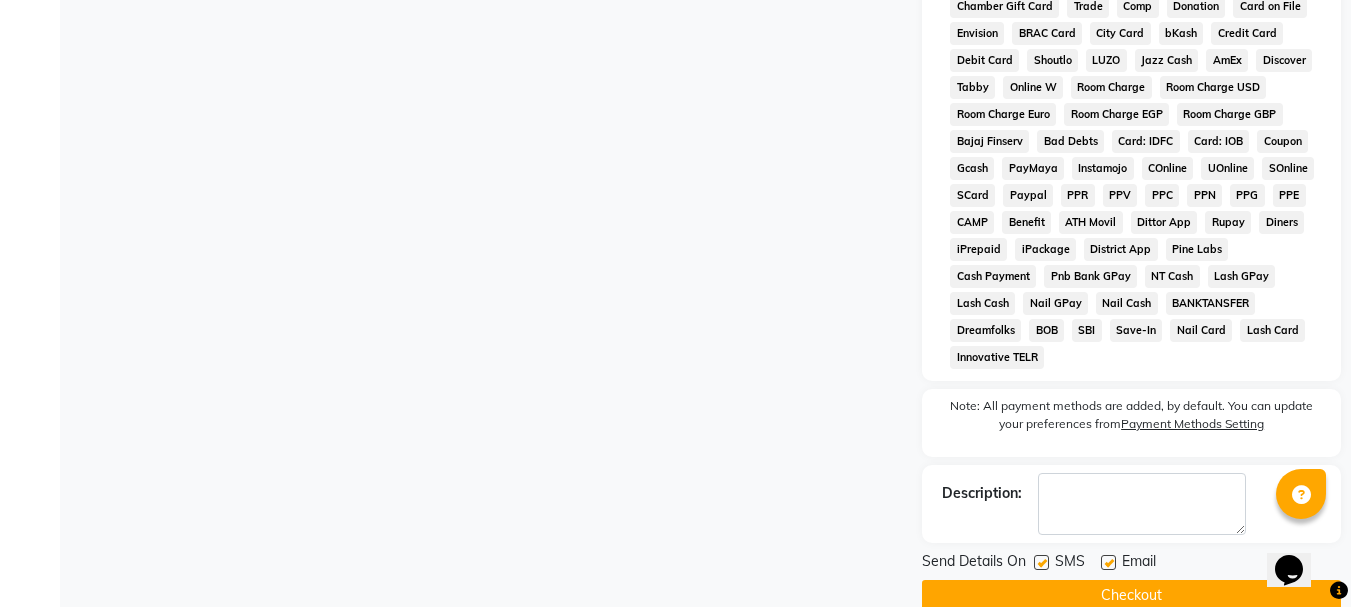 drag, startPoint x: 1173, startPoint y: 565, endPoint x: 1152, endPoint y: 482, distance: 85.61542 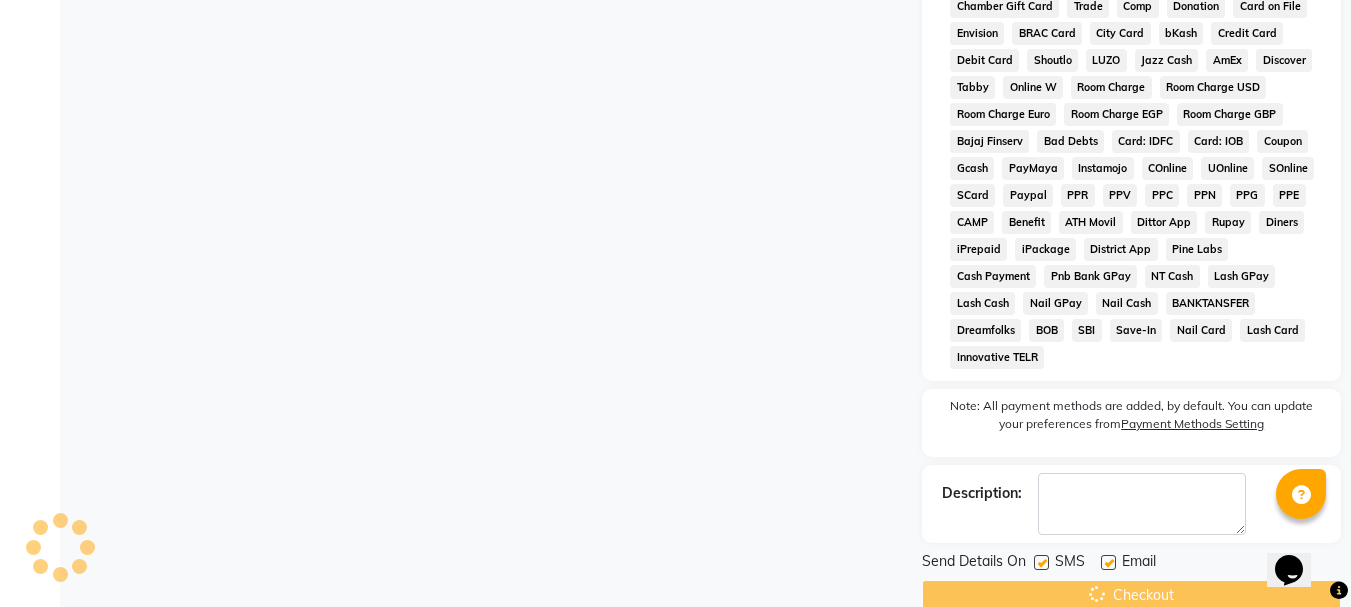 scroll, scrollTop: 0, scrollLeft: 0, axis: both 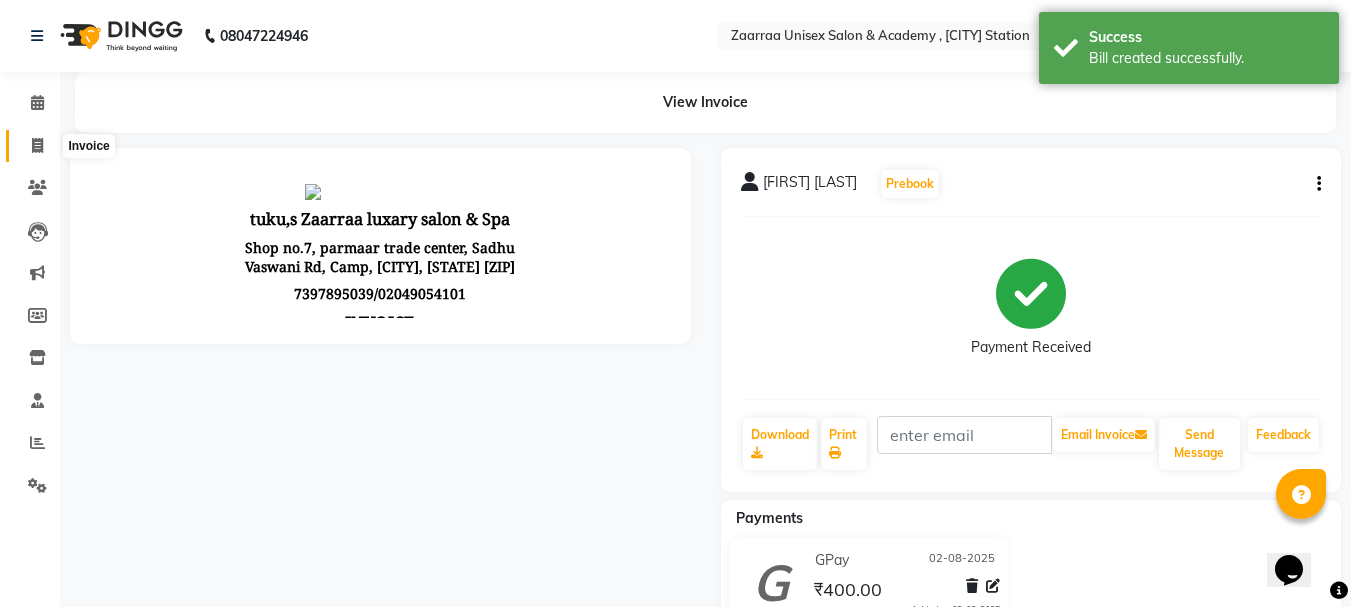 click 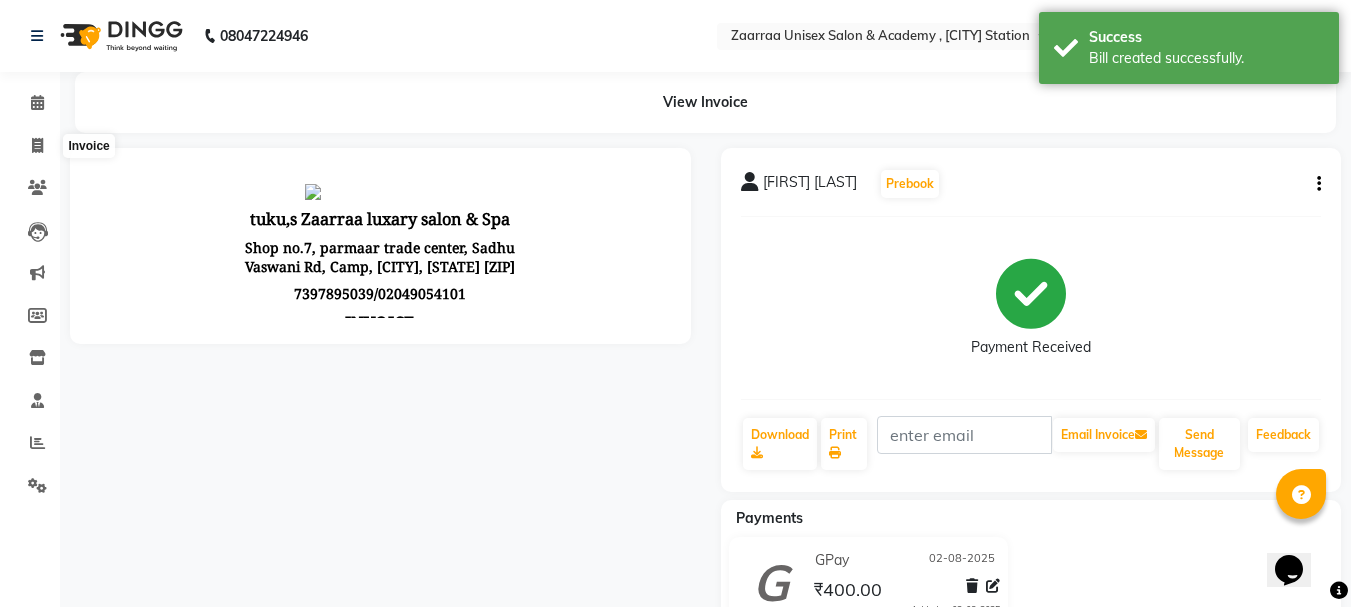 select on "service" 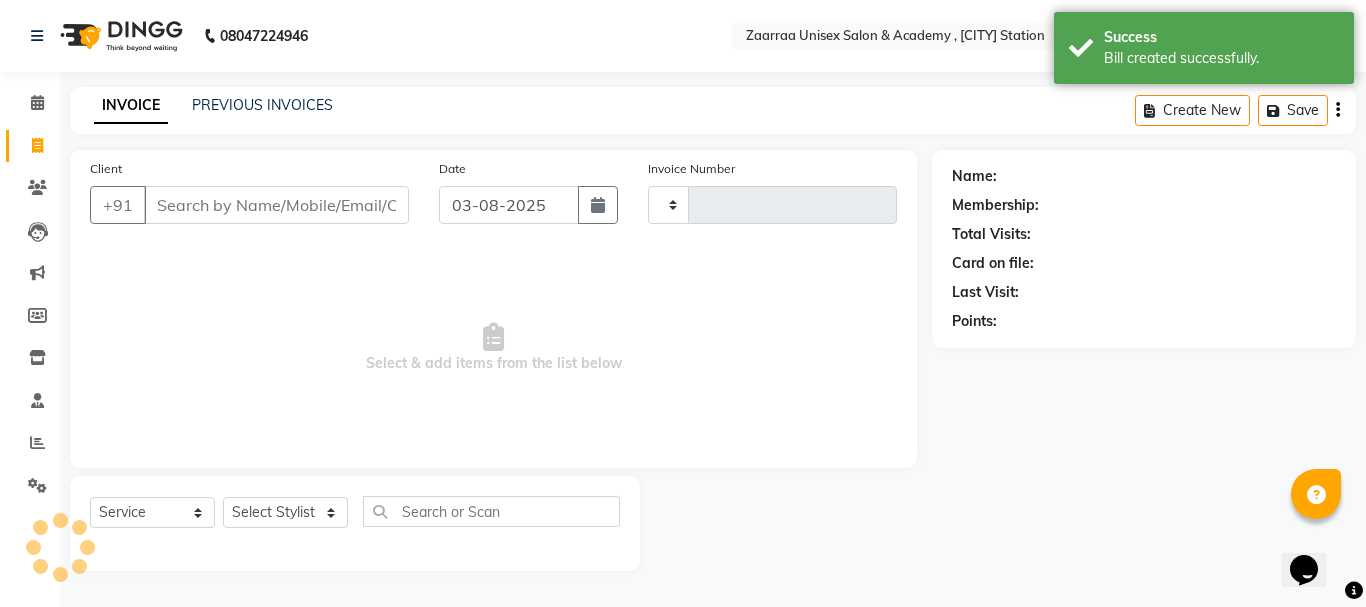 click on "Client" at bounding box center (276, 205) 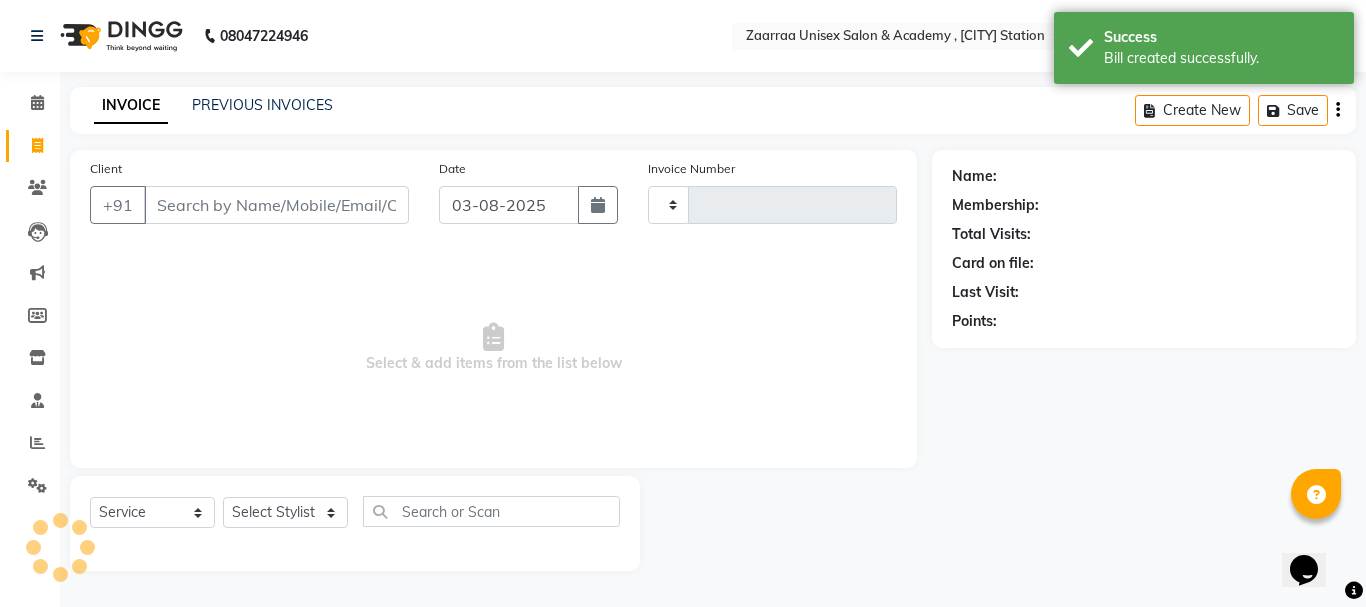 type on "0760" 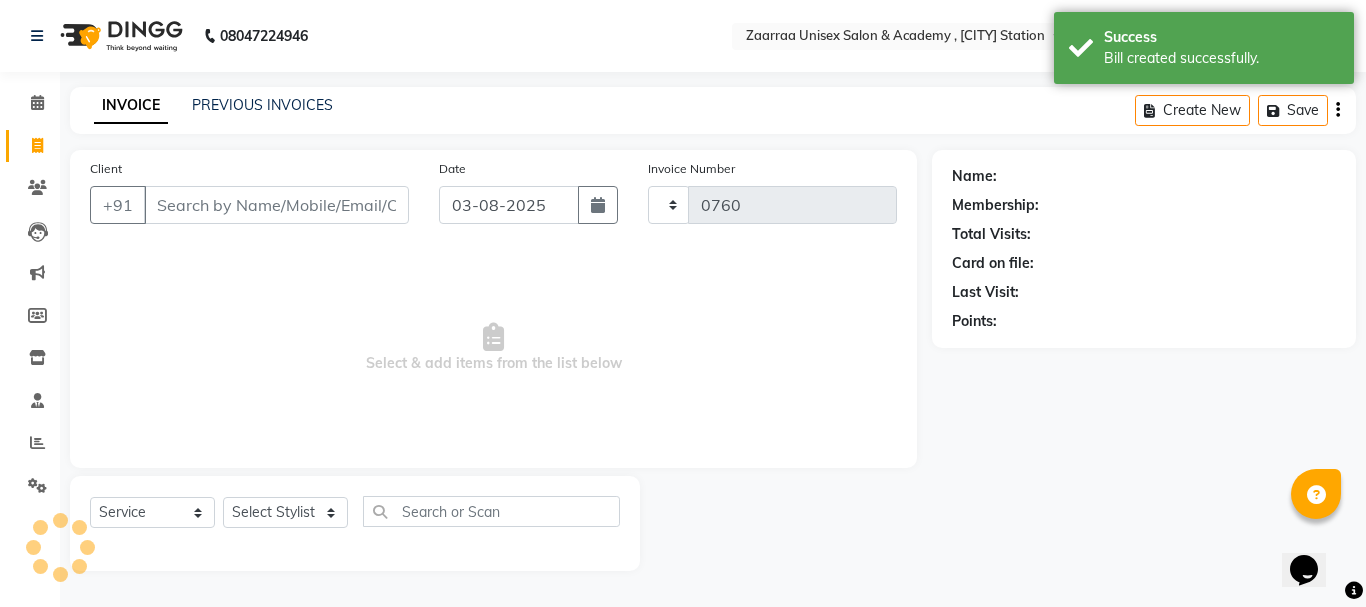 select on "3828" 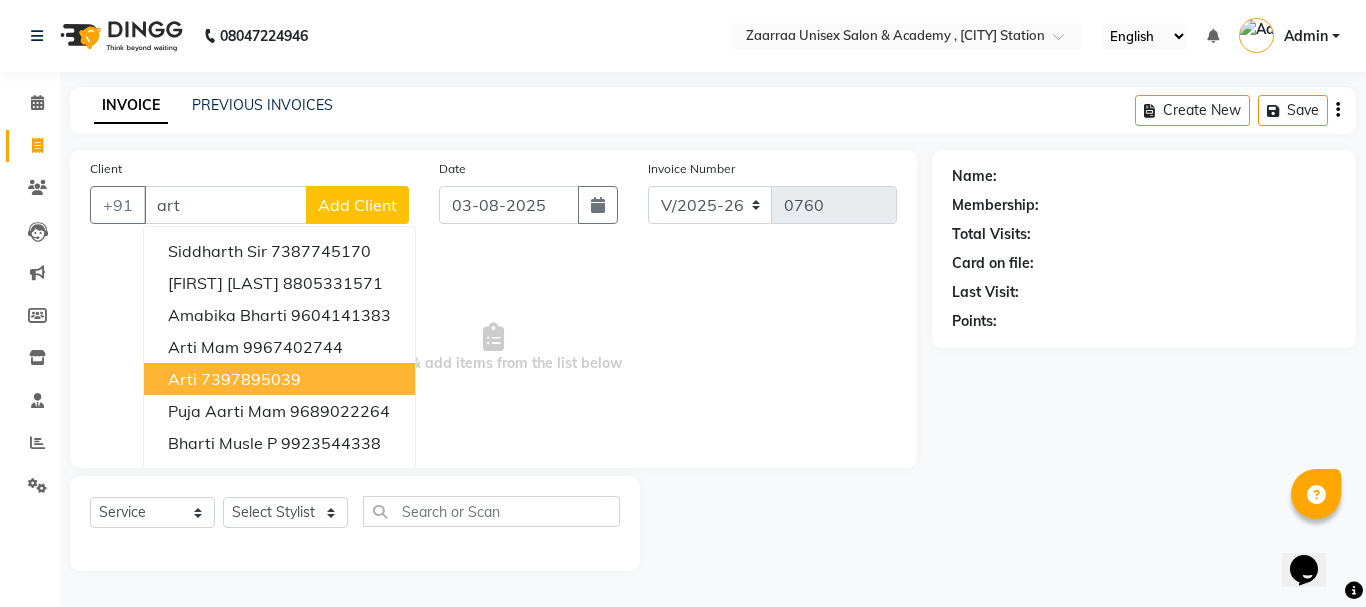 click on "arti" at bounding box center (182, 379) 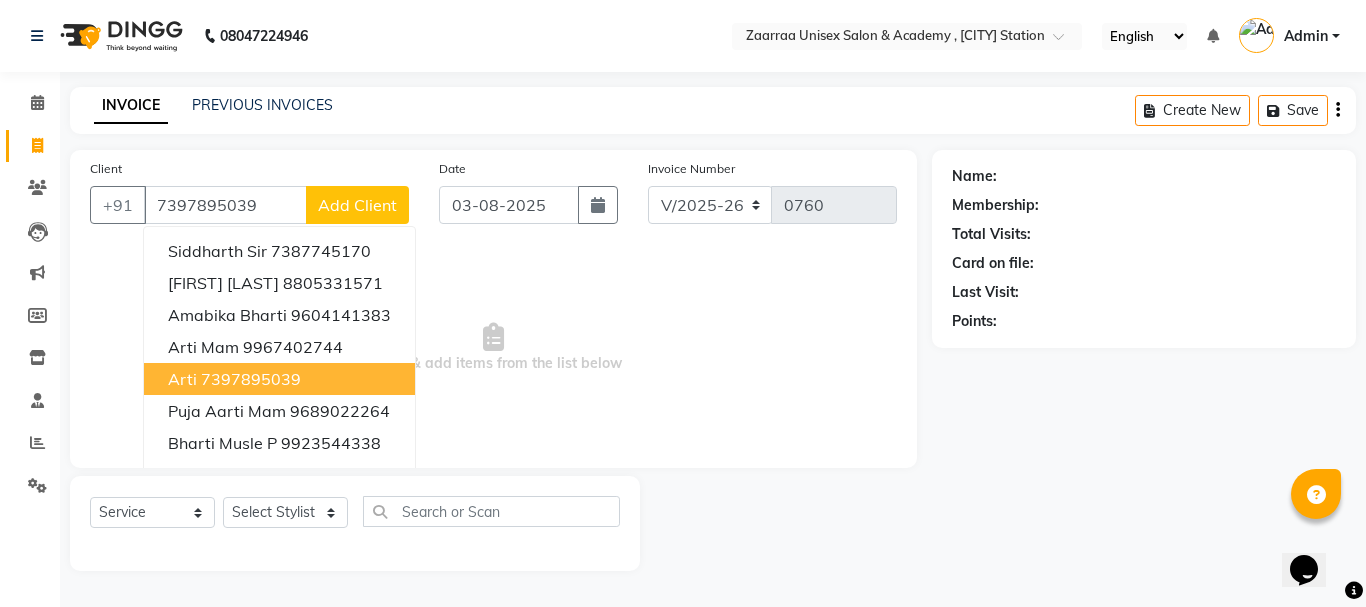 type on "7397895039" 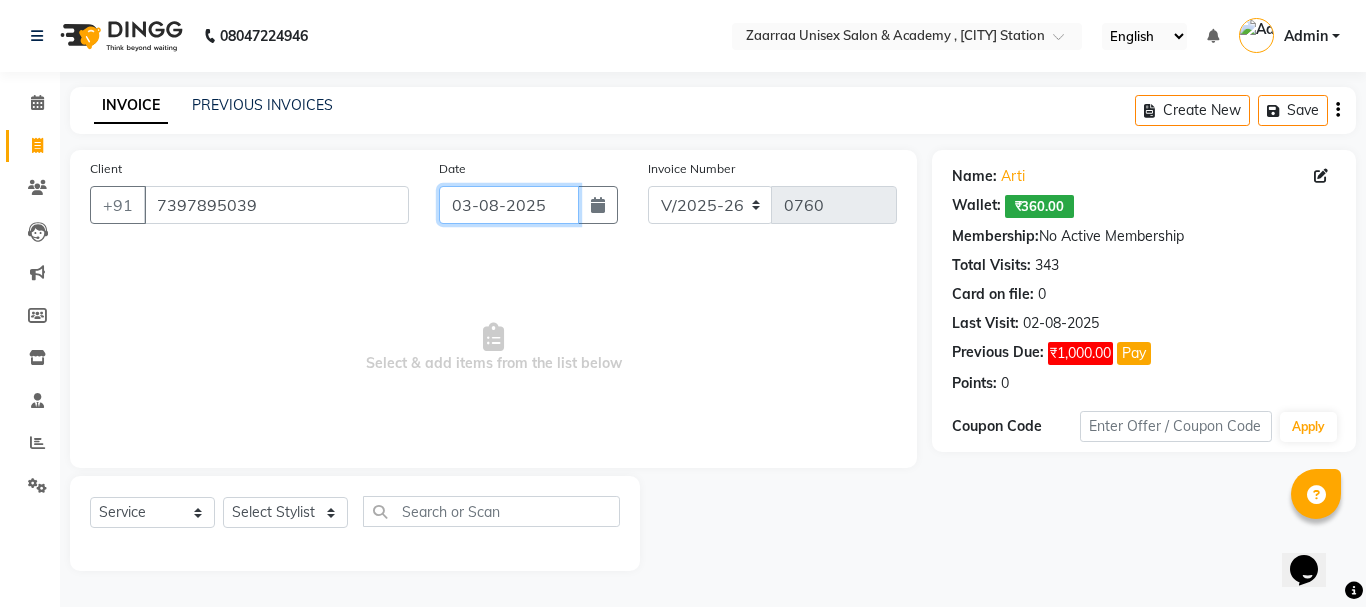 click on "03-08-2025" 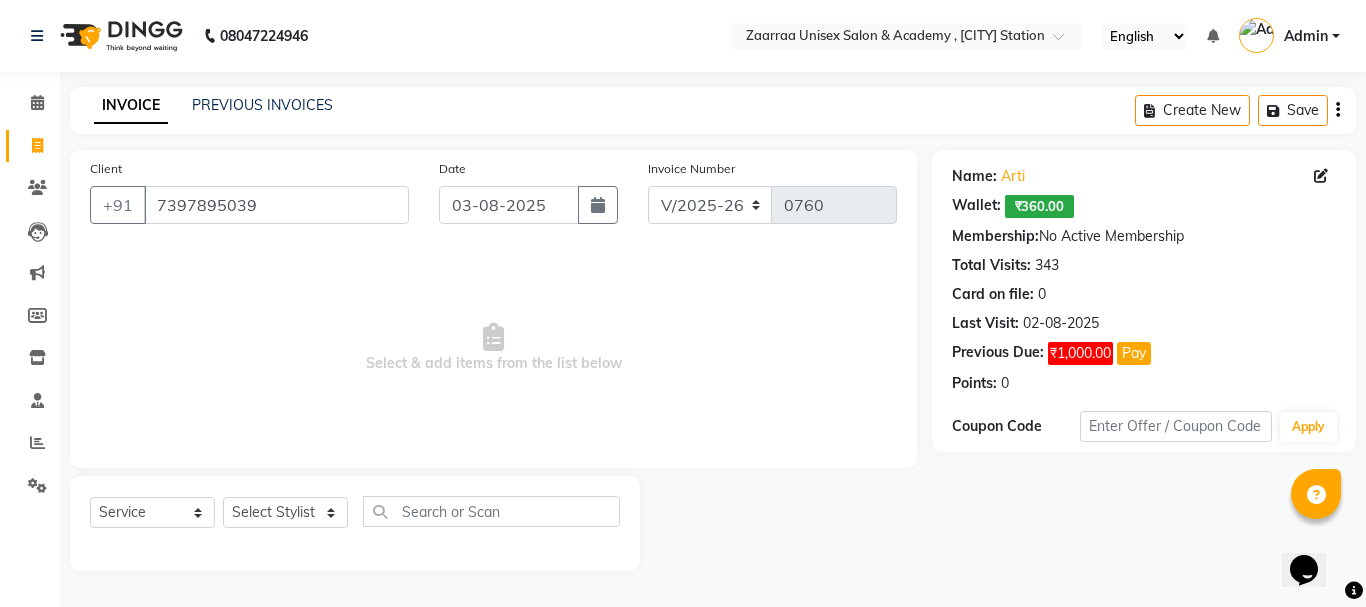 select on "8" 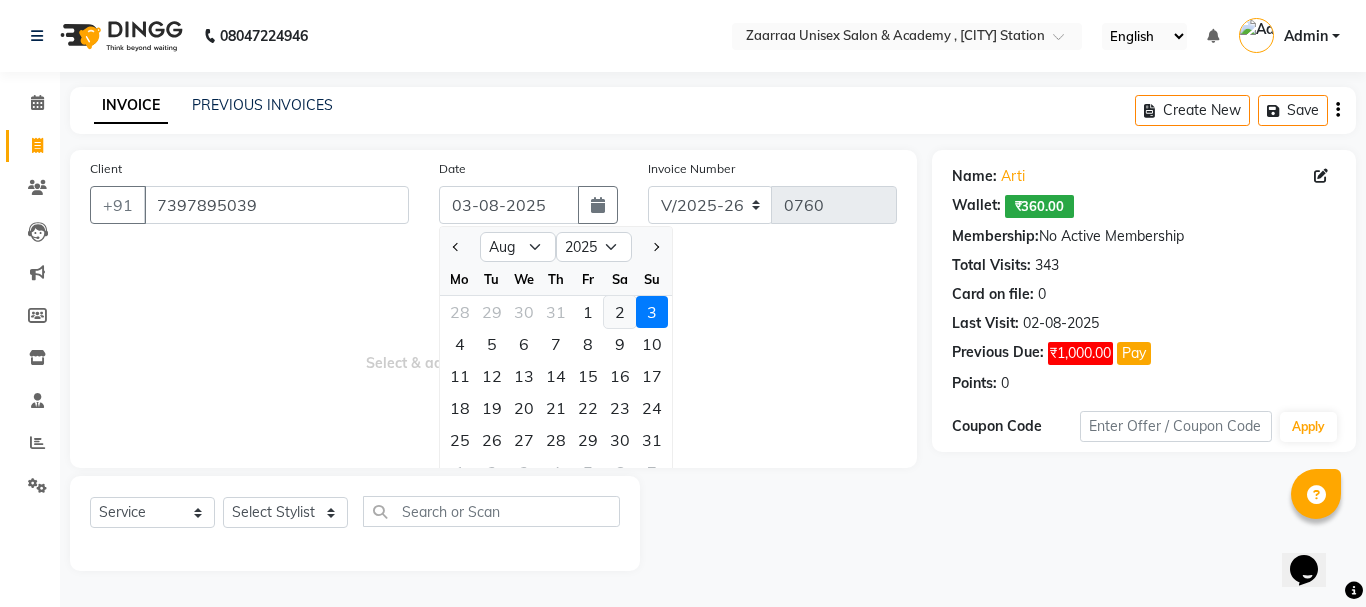 click on "2" 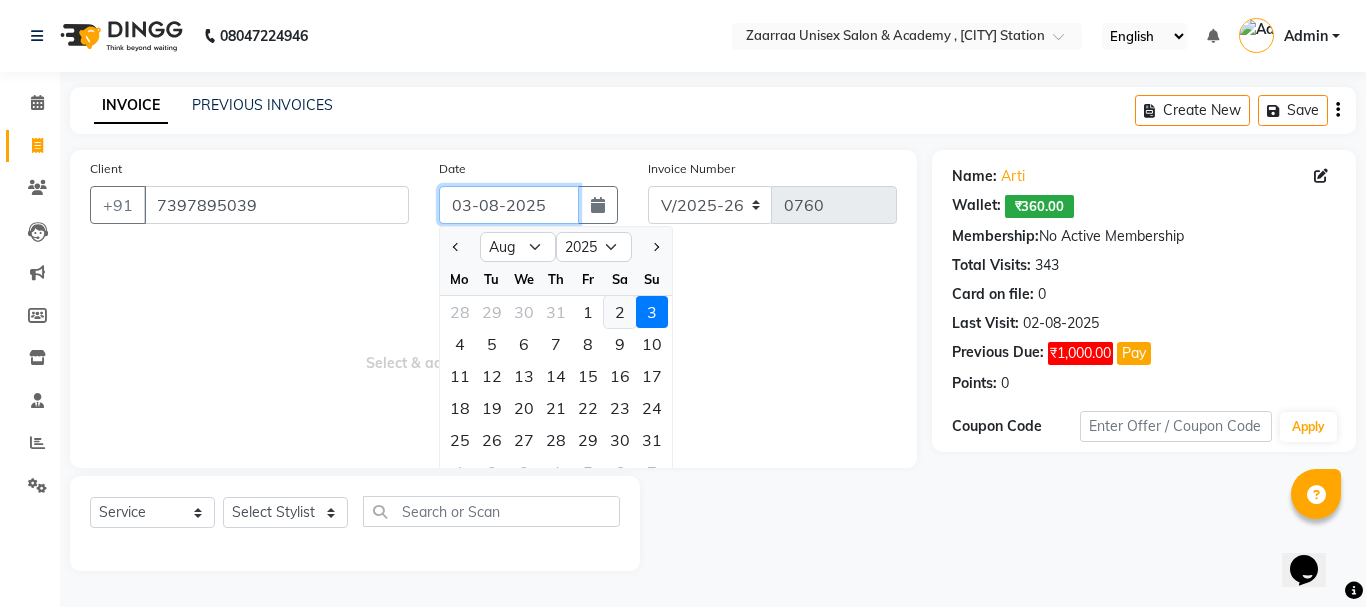 type on "02-08-2025" 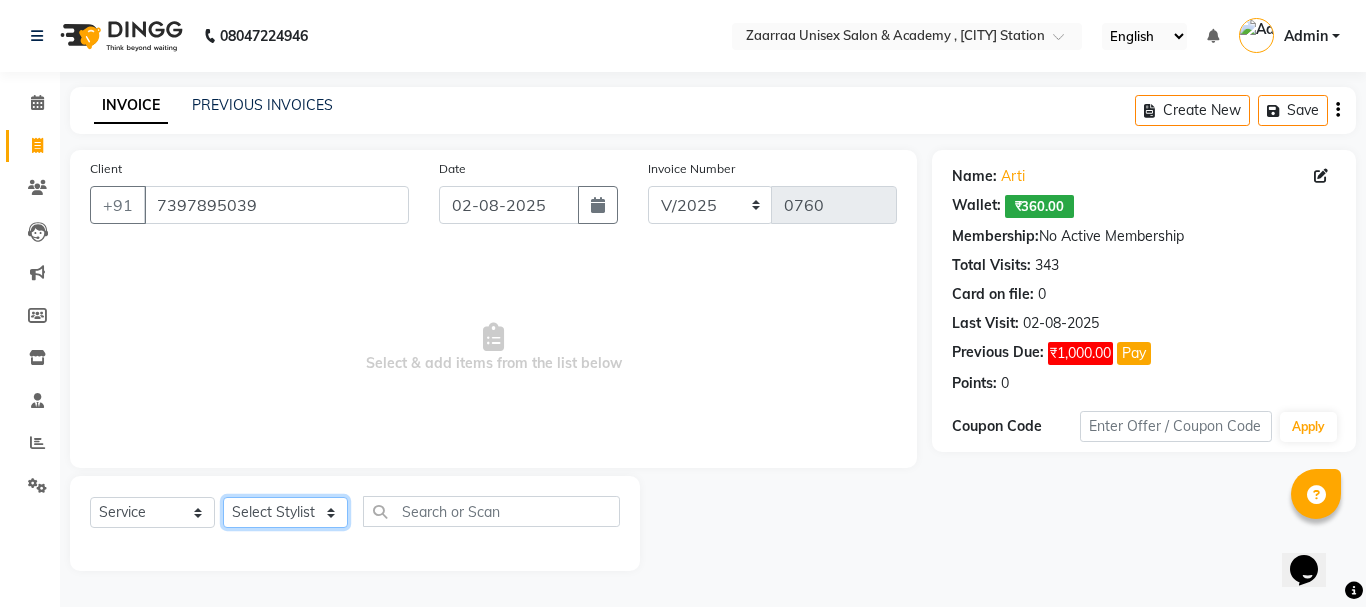 click on "Select Stylist [FIRST]  [FIRST] [FIRST] [FIRST]" 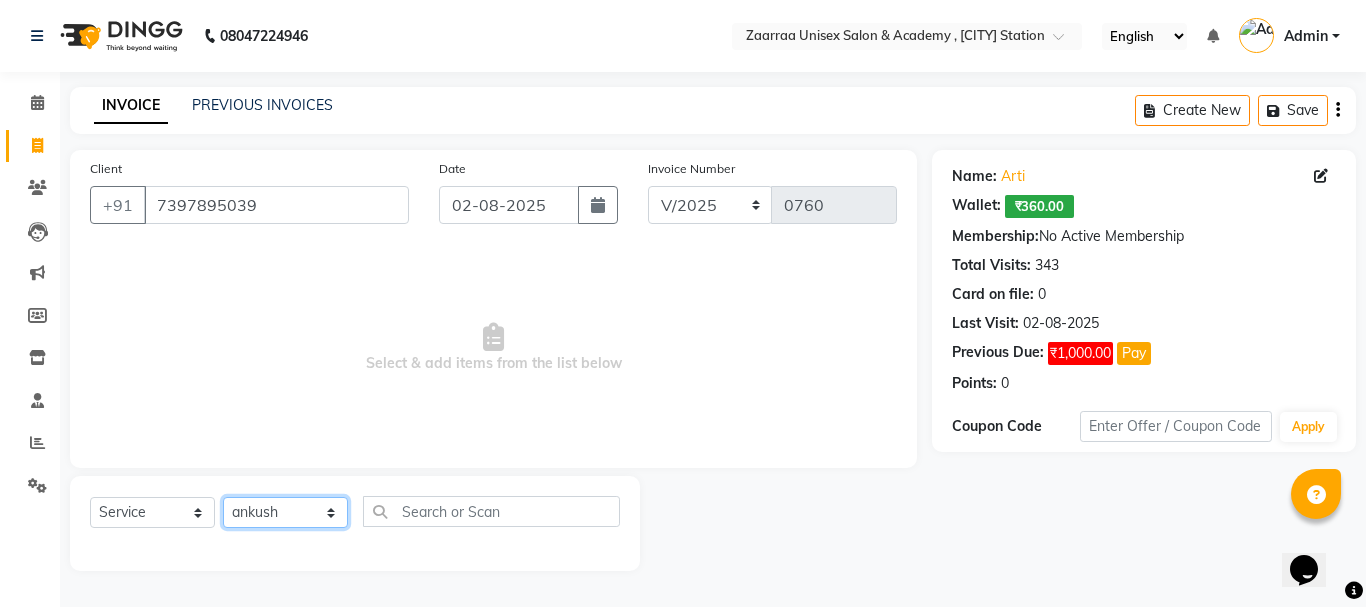 click on "Select Stylist [FIRST]  [FIRST] [FIRST] [FIRST]" 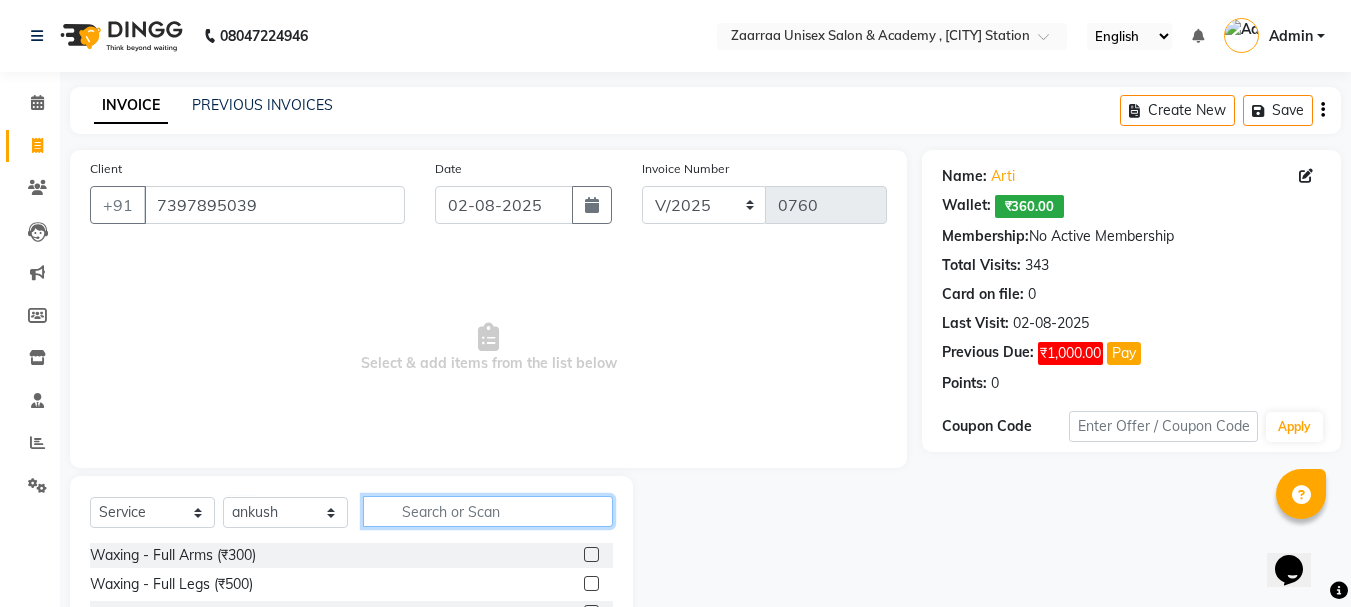 click 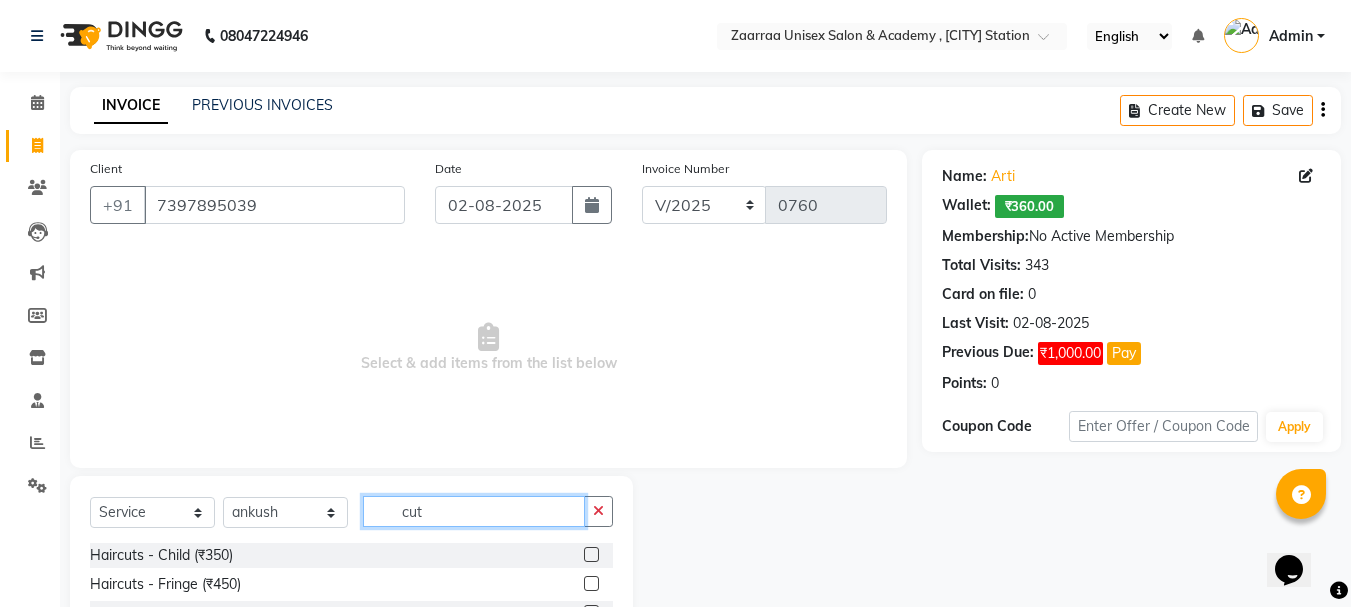 scroll, scrollTop: 194, scrollLeft: 0, axis: vertical 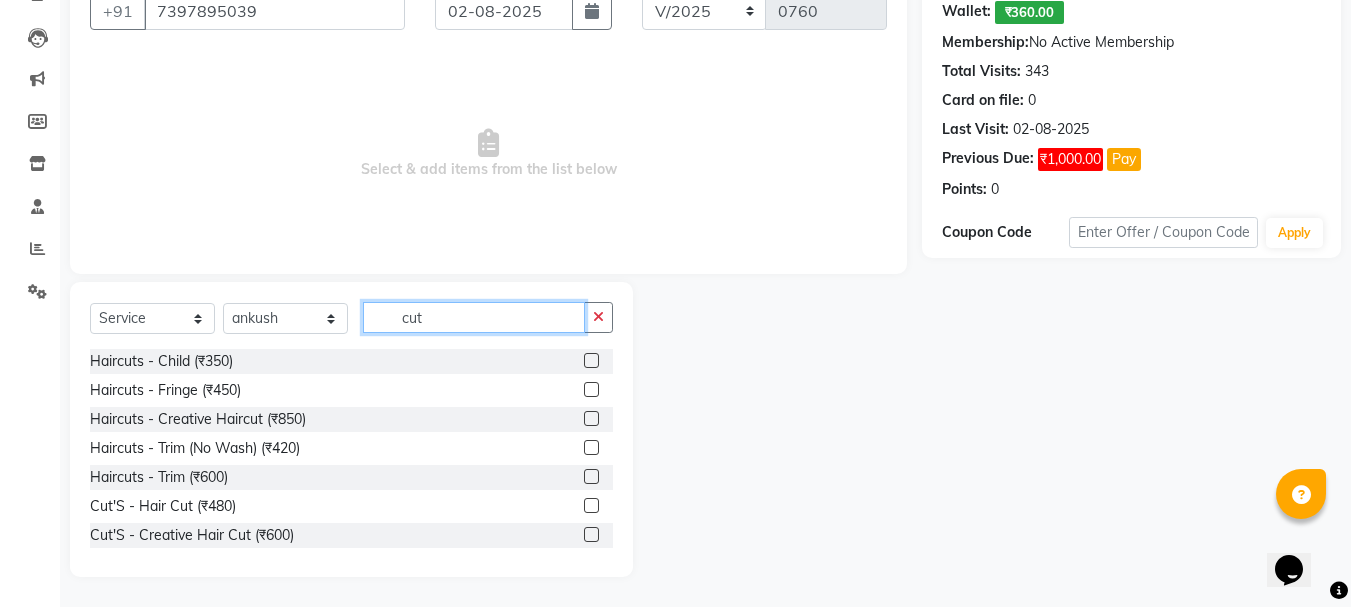 type on "cut" 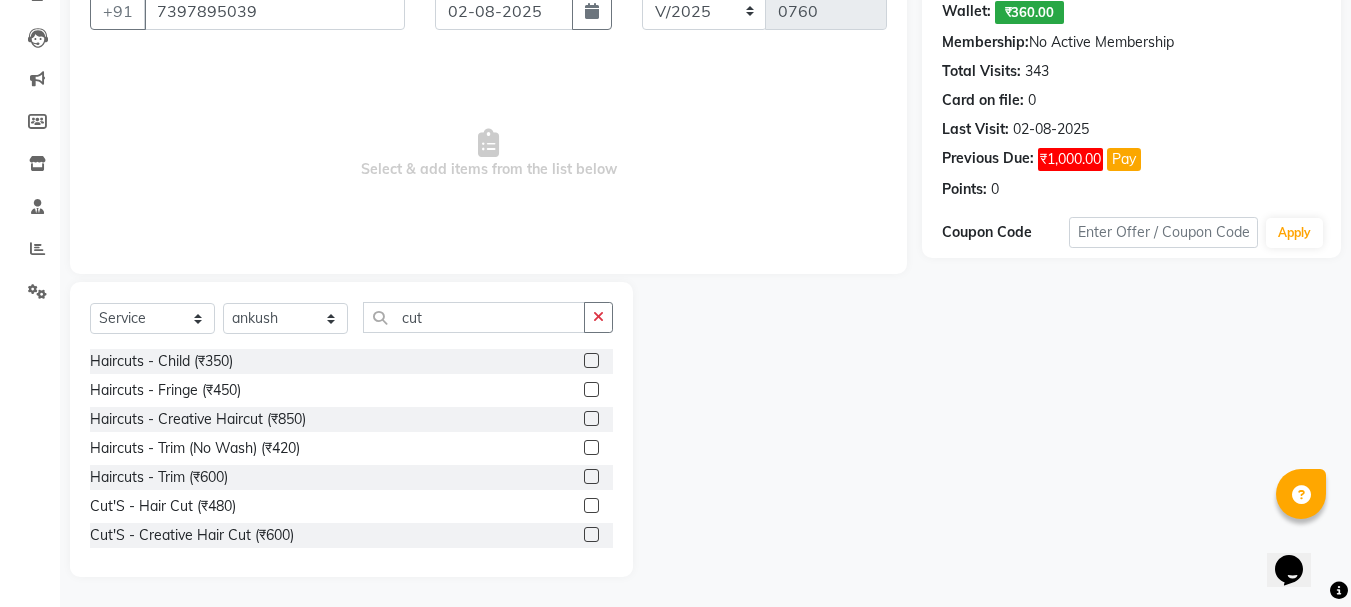 click 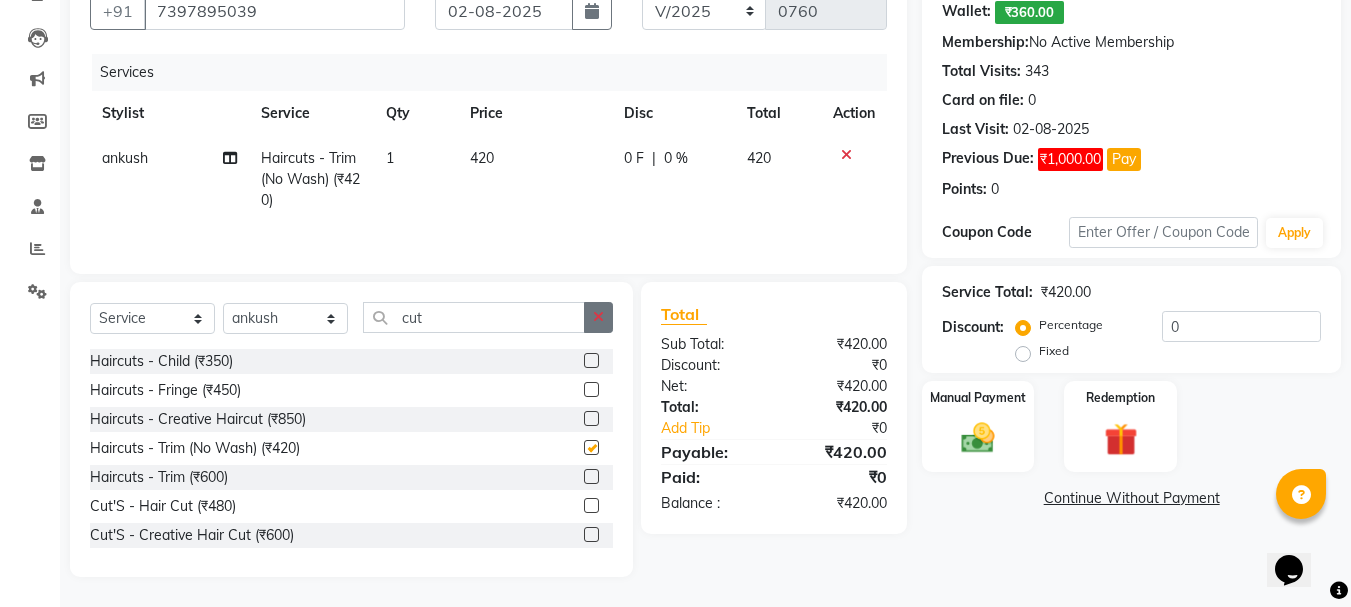 checkbox on "false" 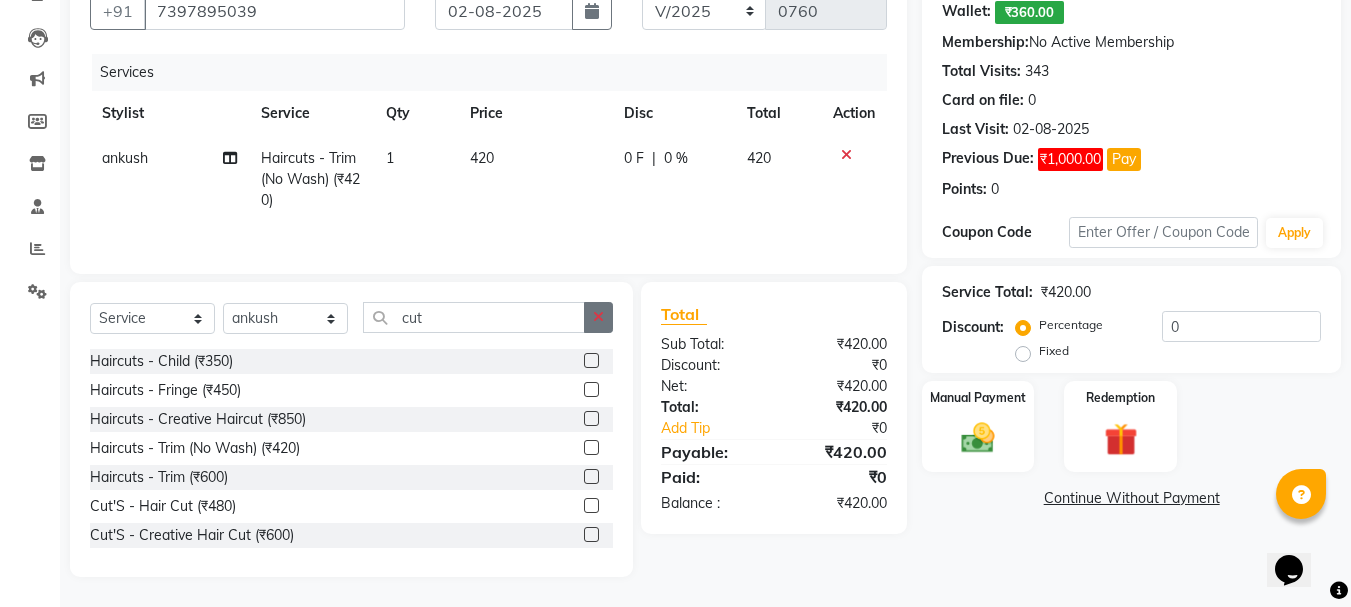 click 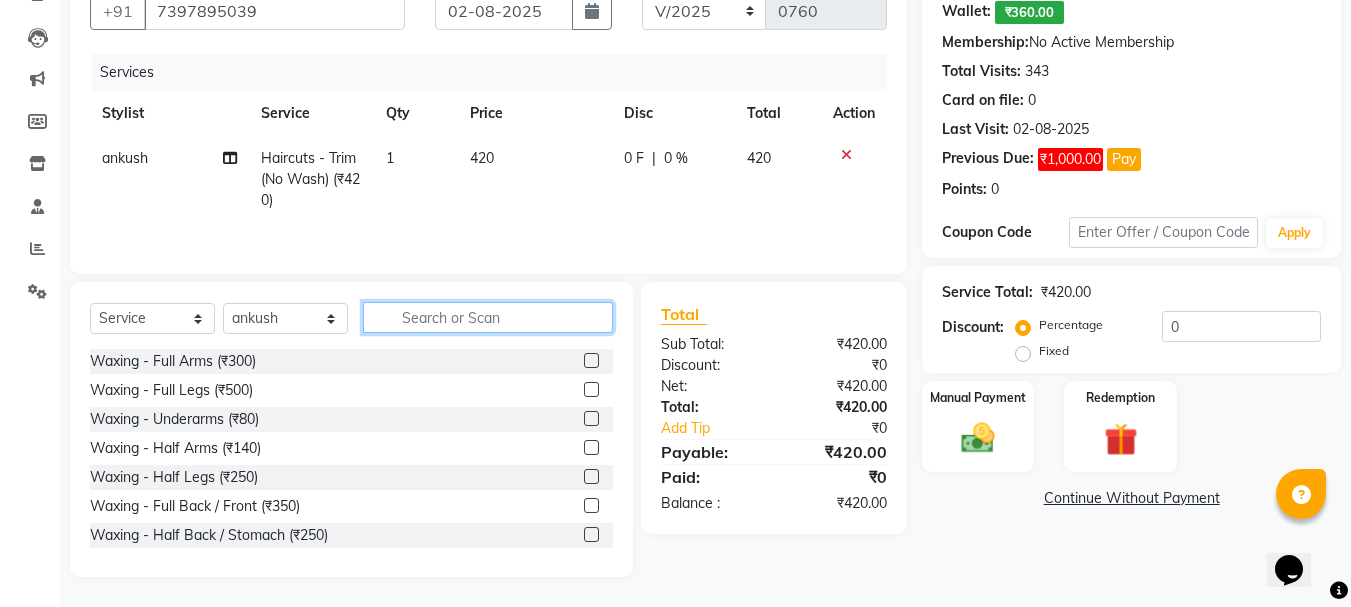 click 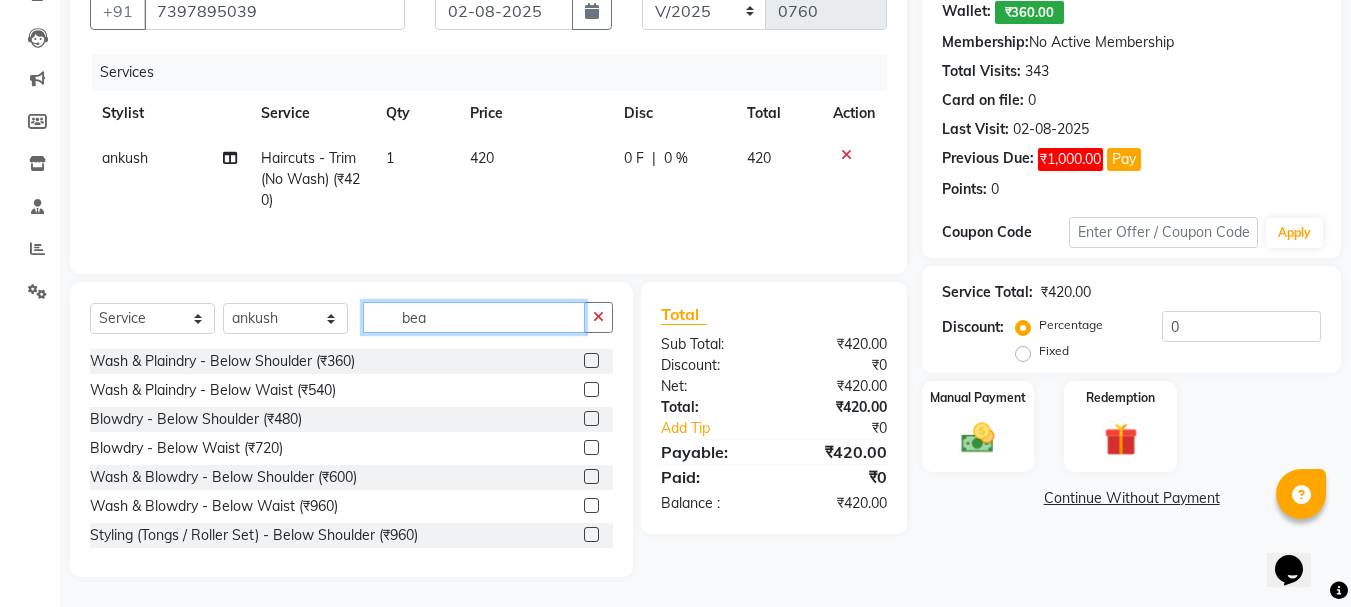 scroll, scrollTop: 151, scrollLeft: 0, axis: vertical 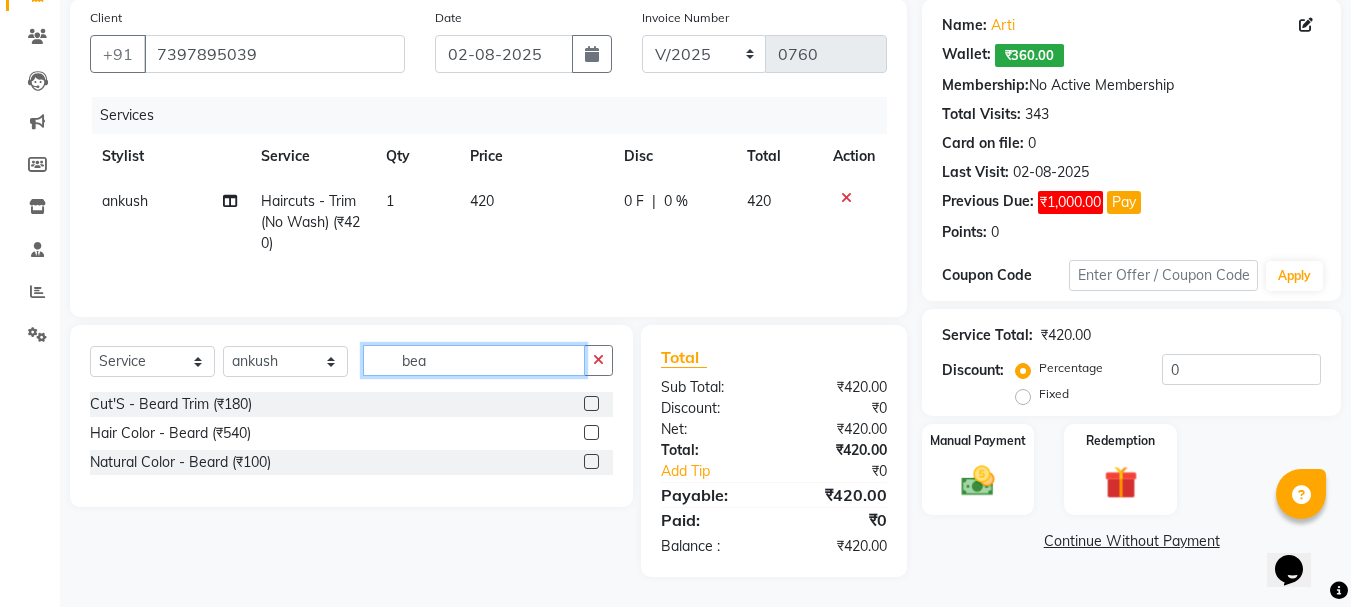 type on "bea" 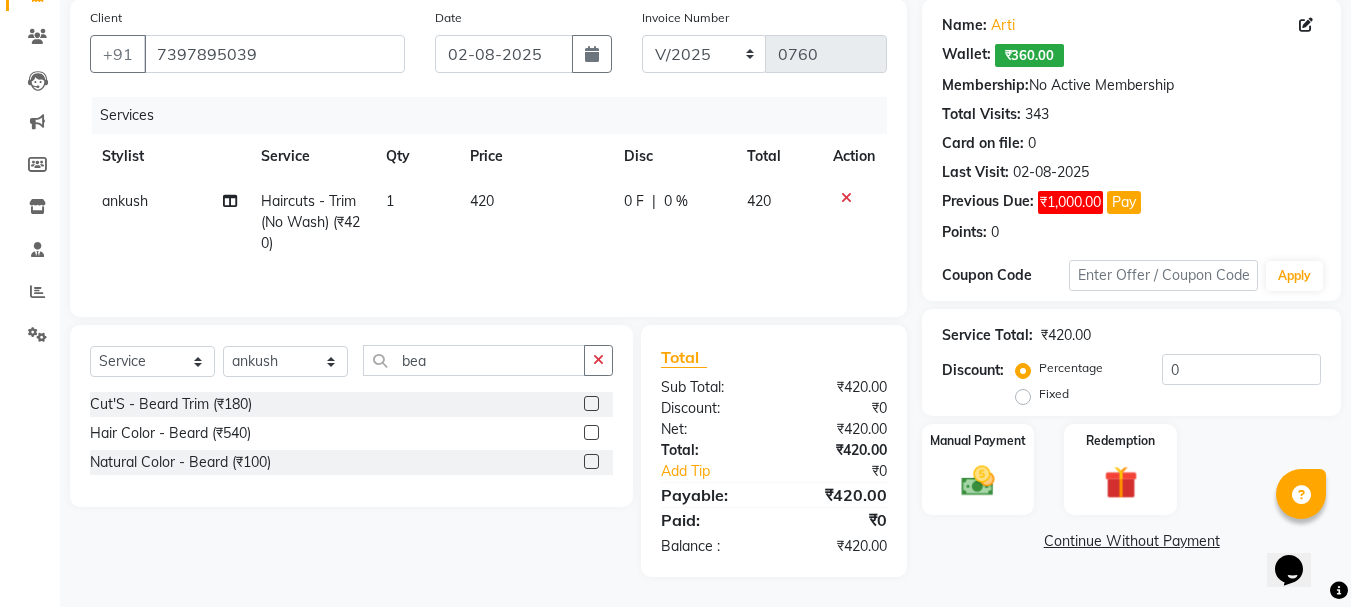 click 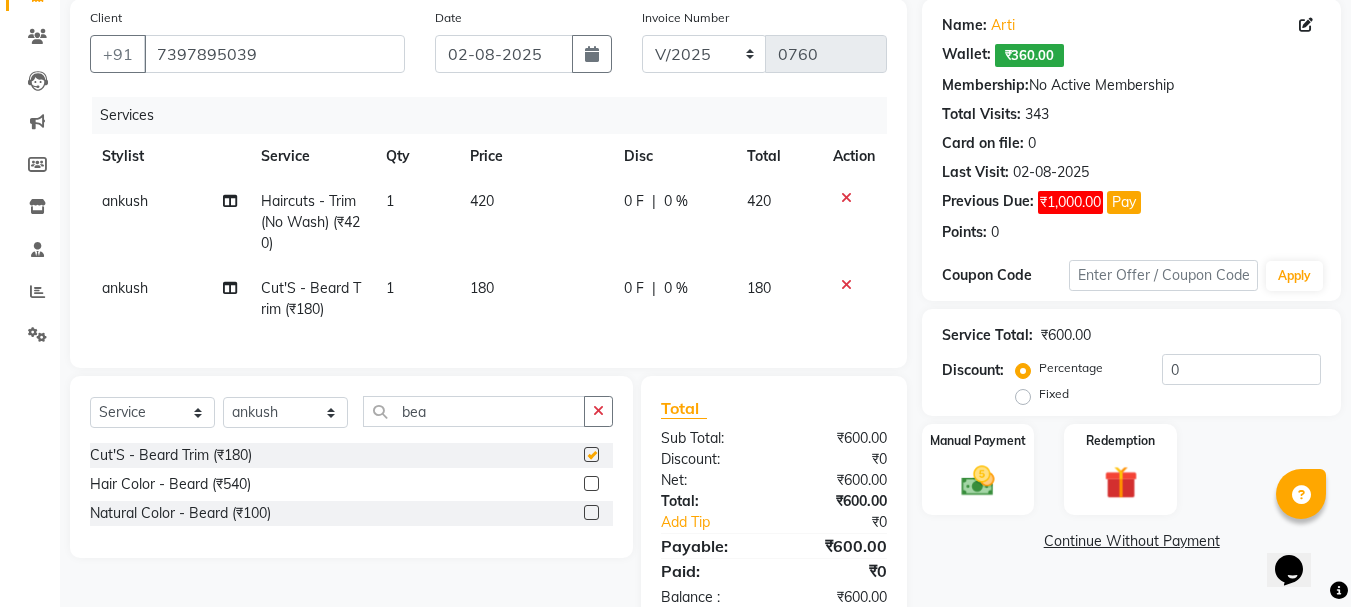 drag, startPoint x: 545, startPoint y: 254, endPoint x: 544, endPoint y: 273, distance: 19.026299 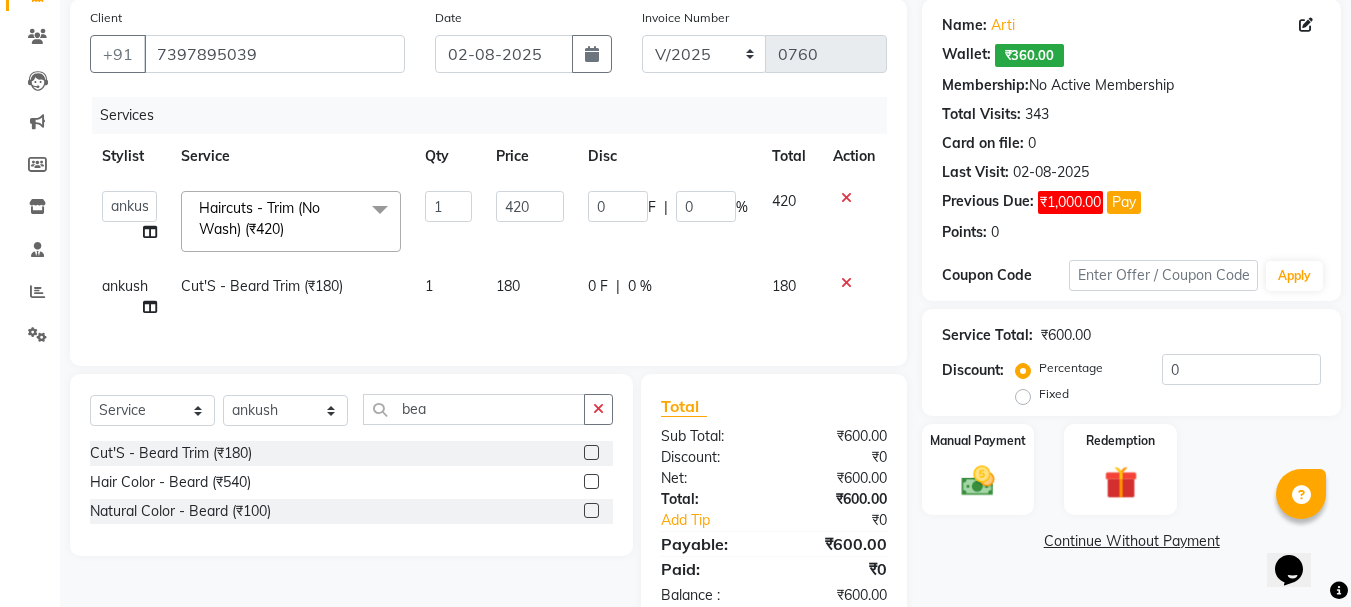 checkbox on "false" 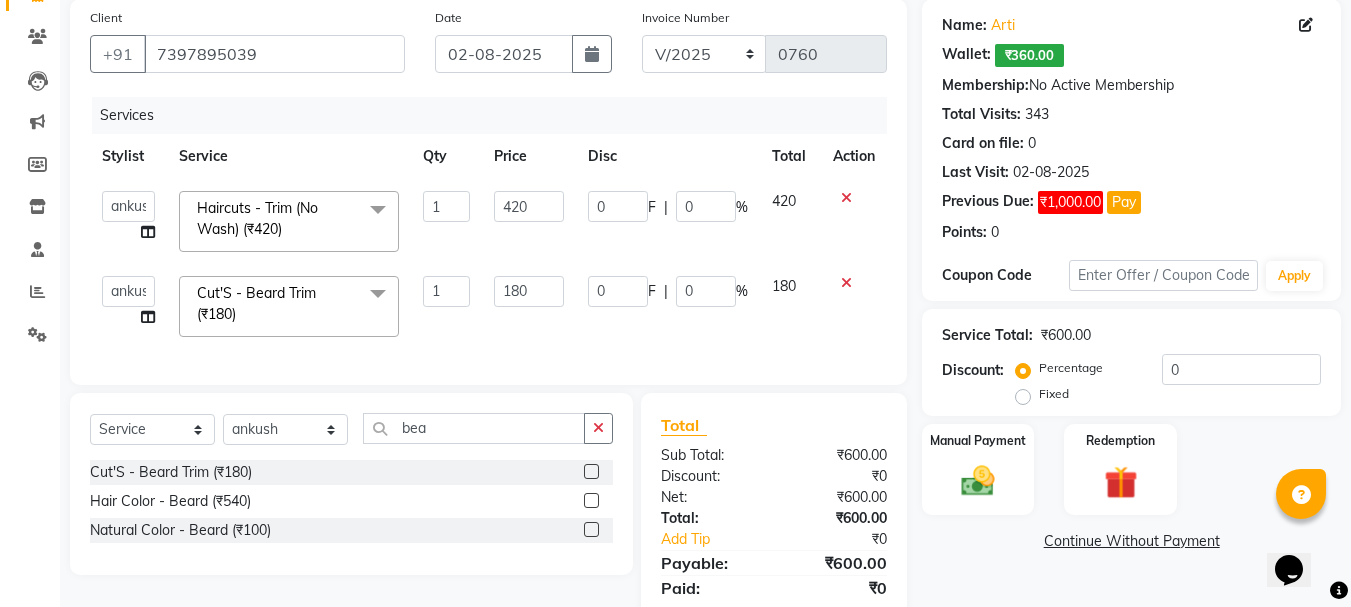 click on "180" 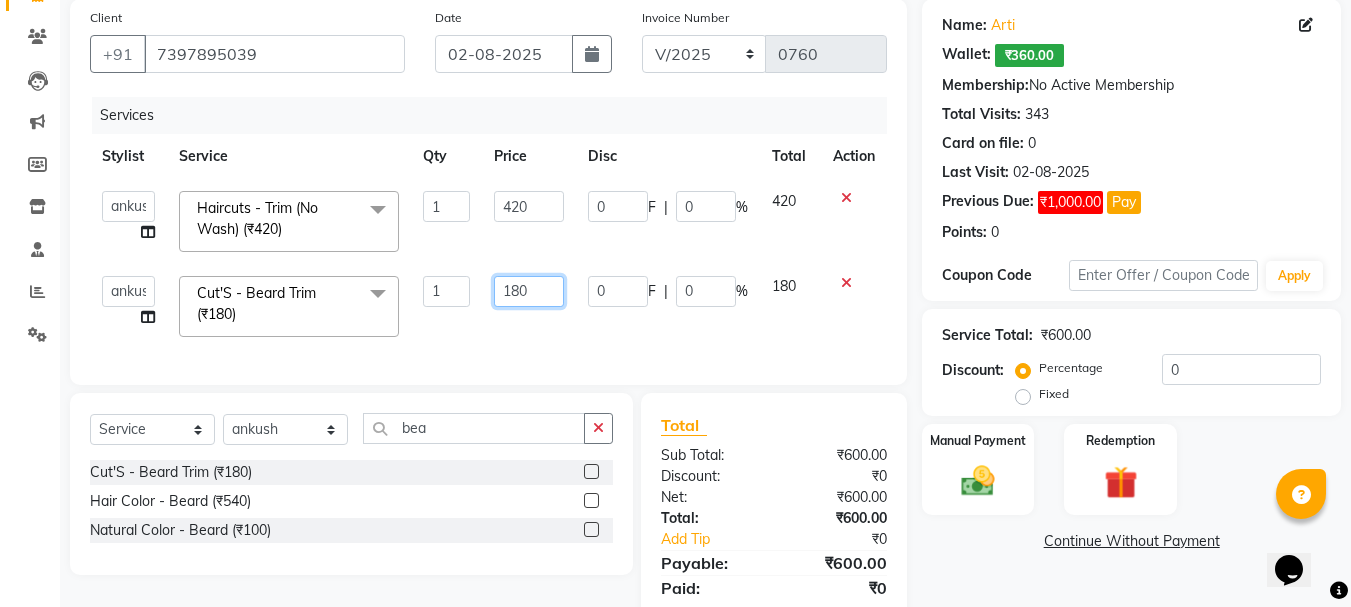 click on "180" 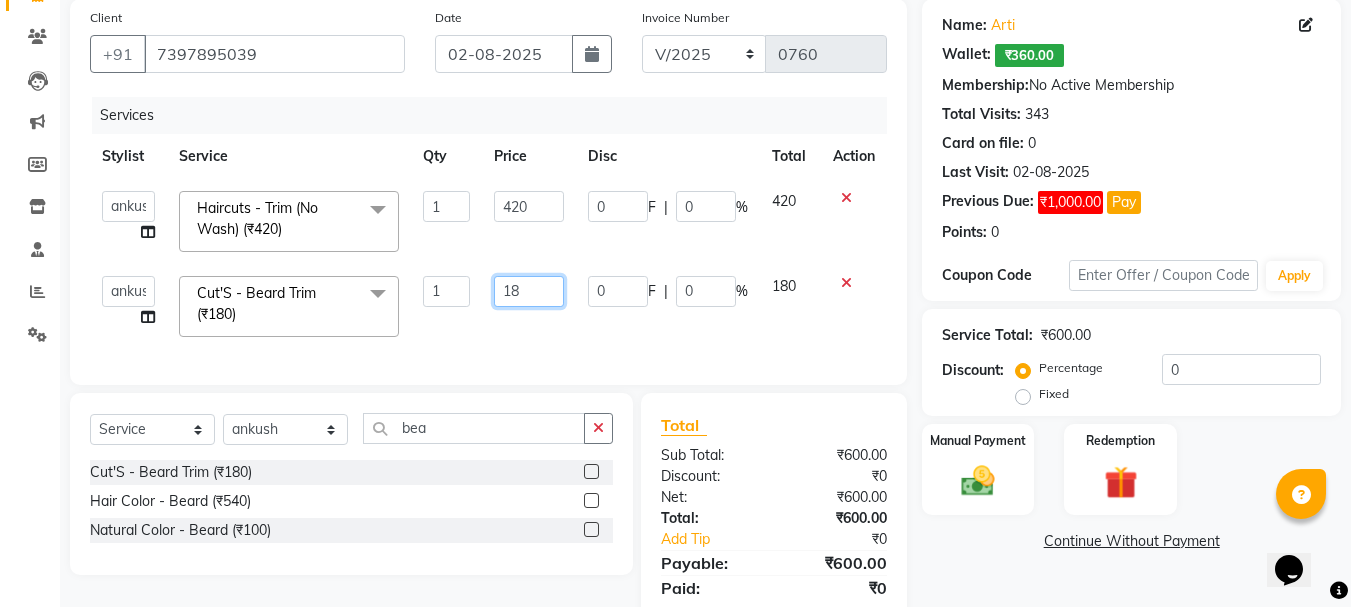 type on "1" 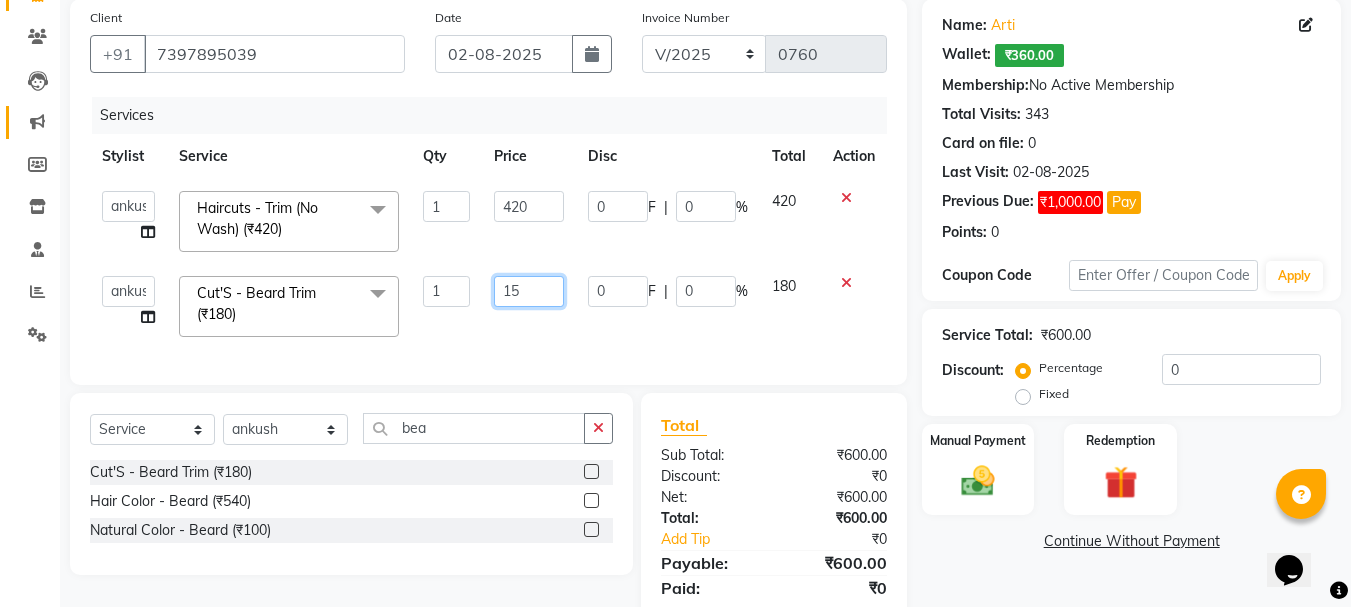 type on "150" 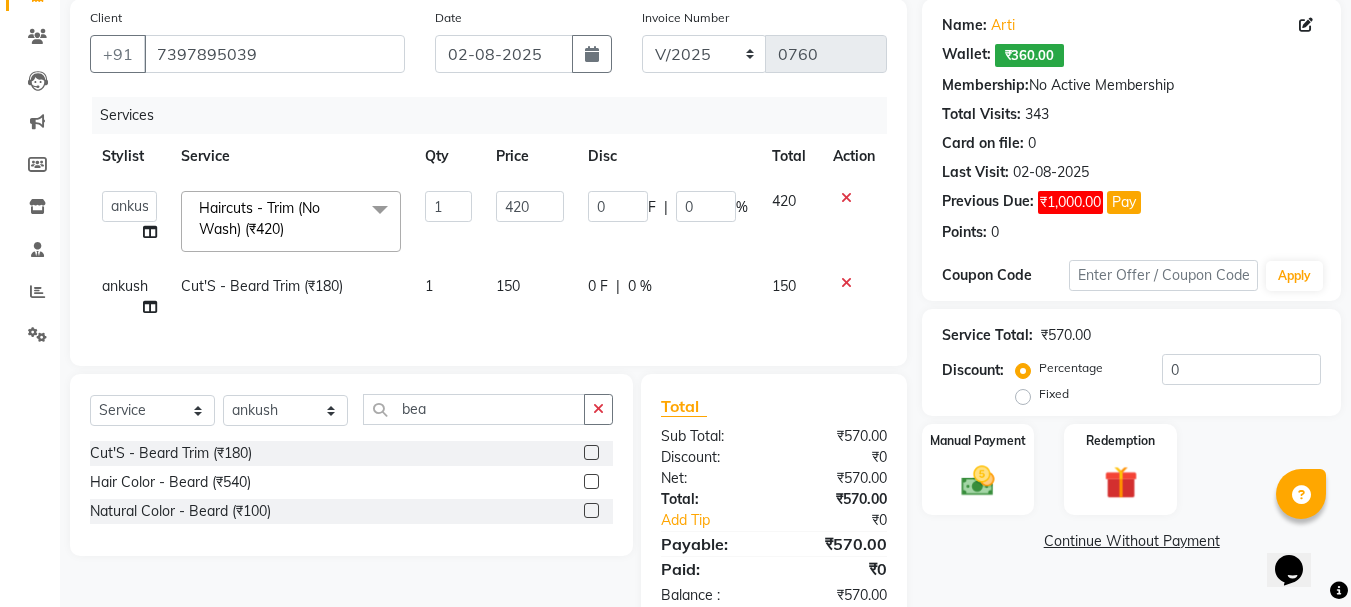 click on "420" 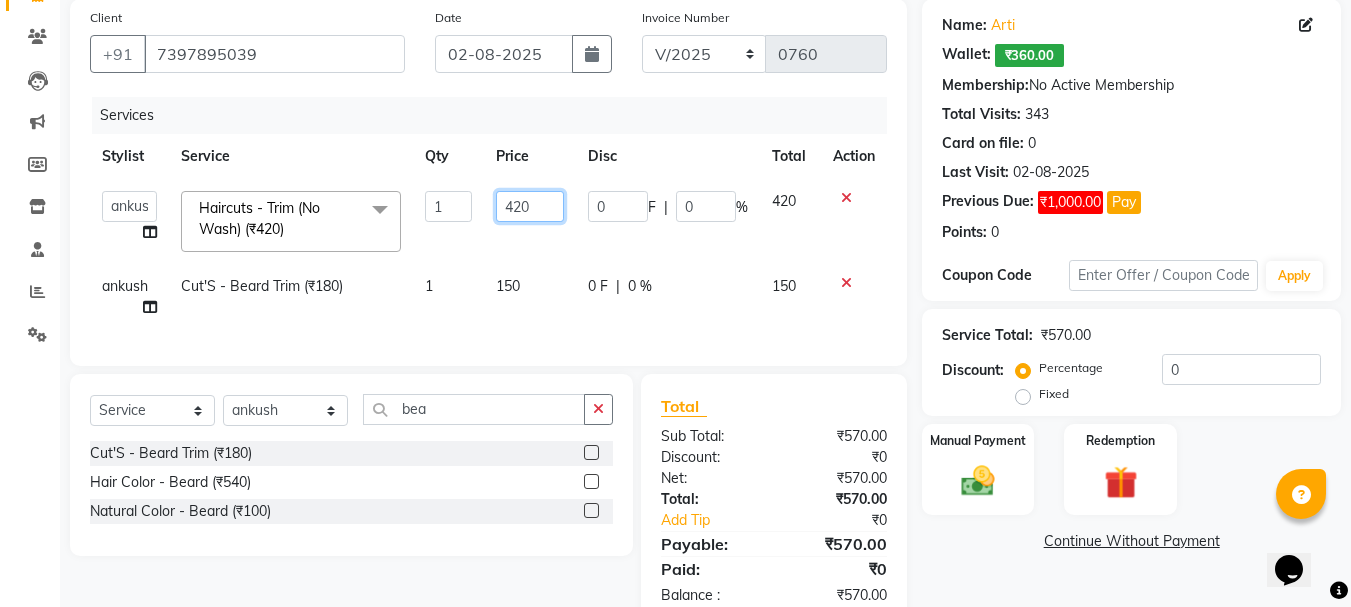 click on "420" 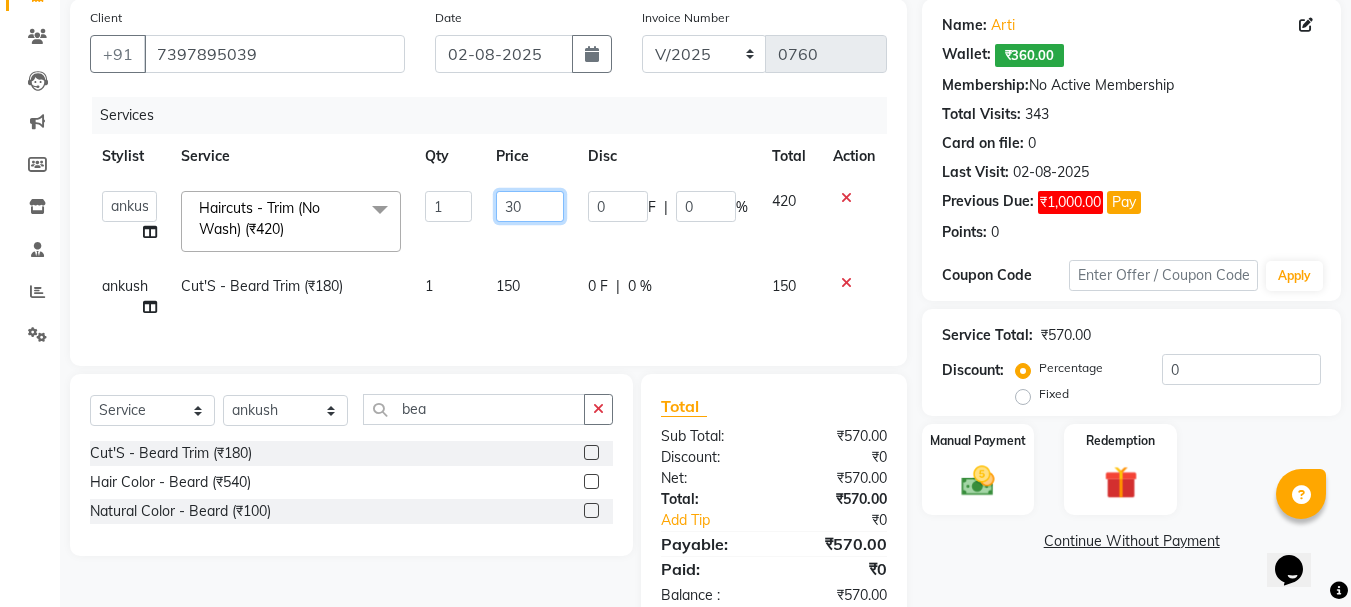 type on "300" 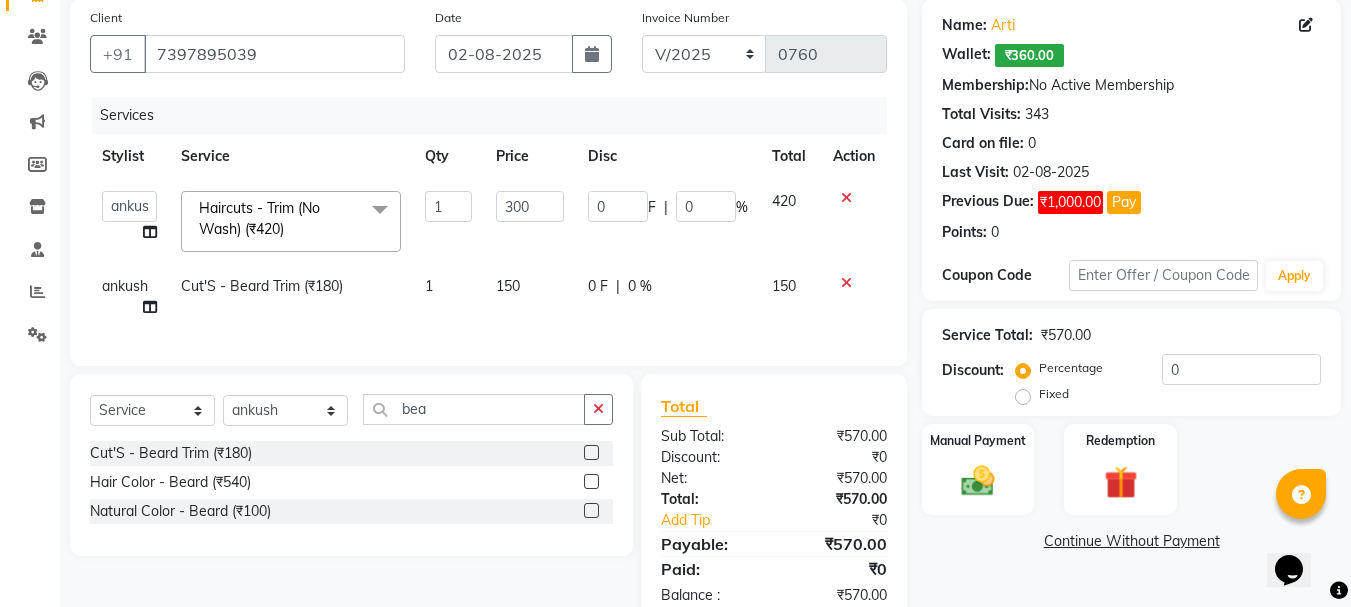 click on "Name: [FIRST]   Wallet:   ₹360.00  Membership:  No Active Membership  Total Visits:  343 Card on file:  0 Last Visit:   02-08-2025 Previous Due:  ₹1,000.00 Pay Points:   0  Coupon Code Apply Service Total:  ₹570.00  Discount:  Percentage   Fixed  0 Manual Payment Redemption  Continue Without Payment" 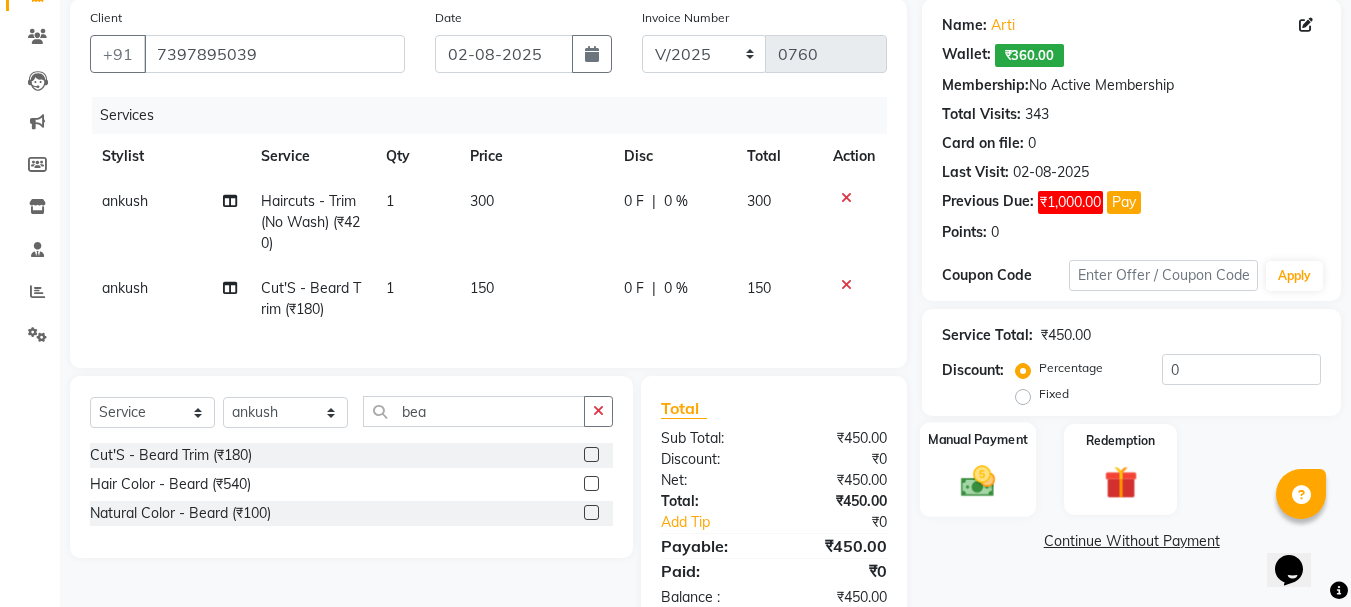 click 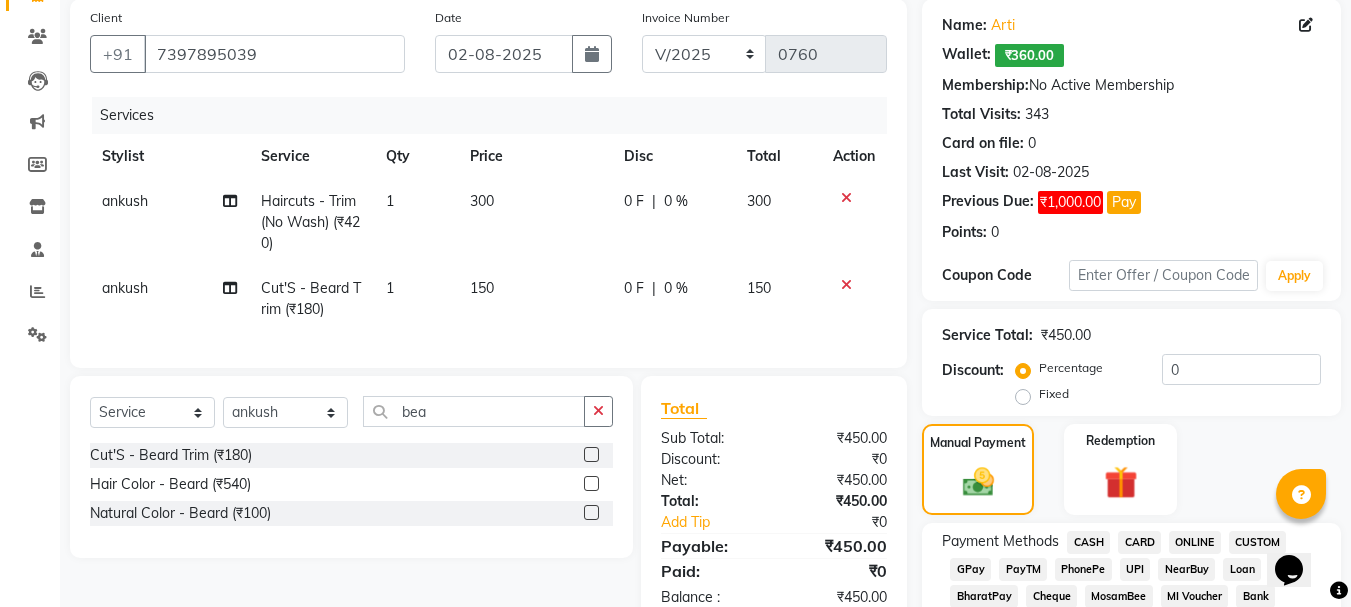 drag, startPoint x: 959, startPoint y: 567, endPoint x: 1365, endPoint y: 149, distance: 582.7178 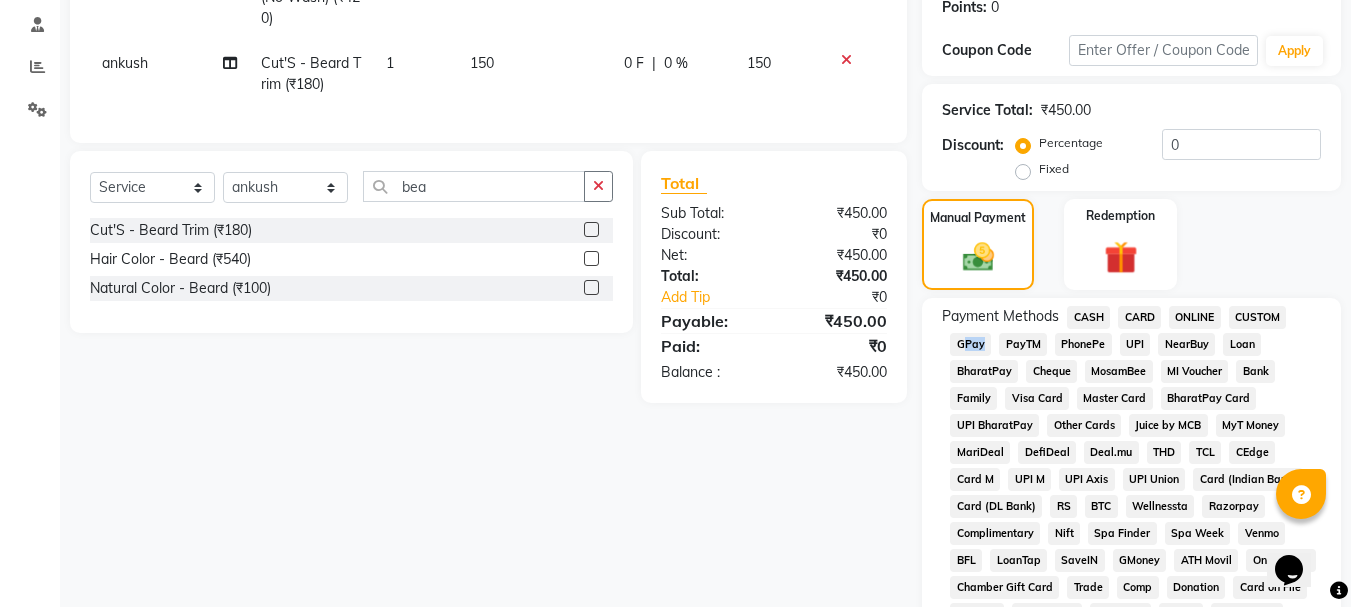 scroll, scrollTop: 348, scrollLeft: 0, axis: vertical 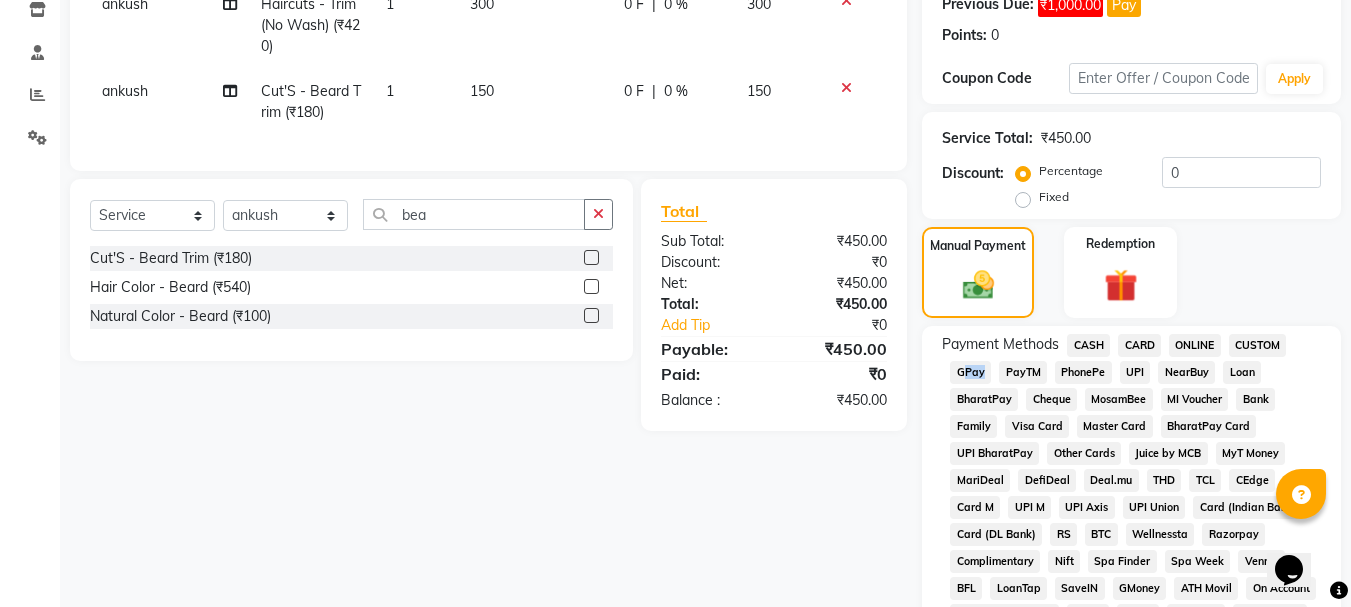 click on "GPay" 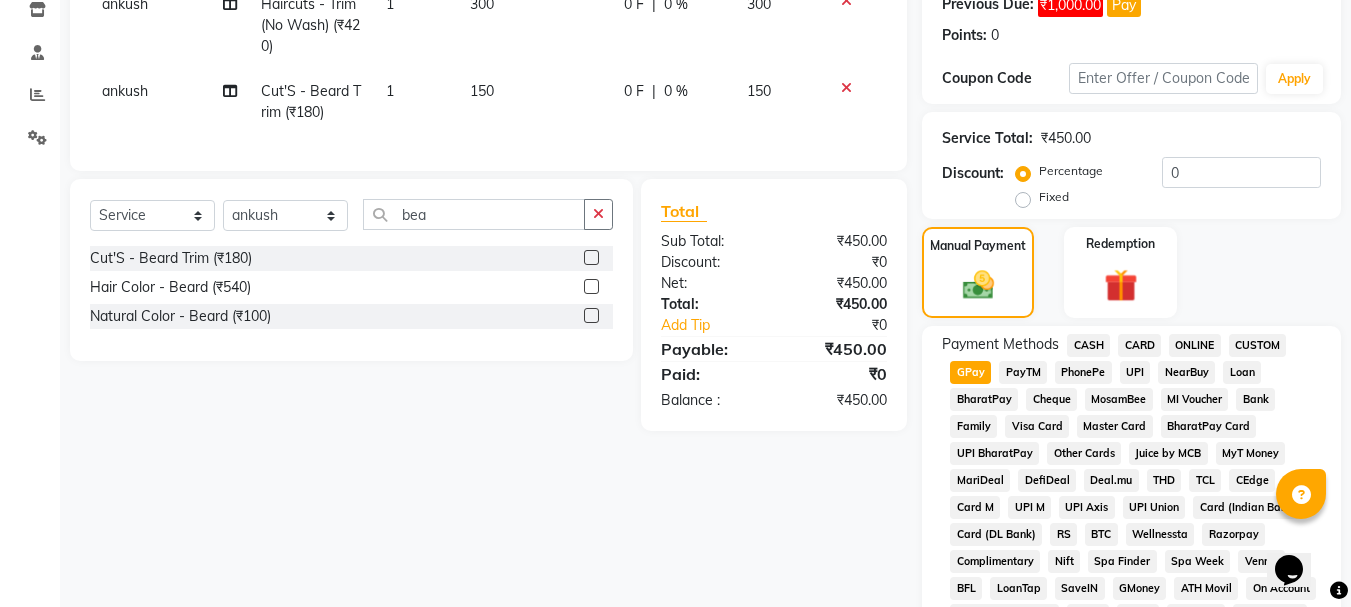 scroll, scrollTop: 957, scrollLeft: 0, axis: vertical 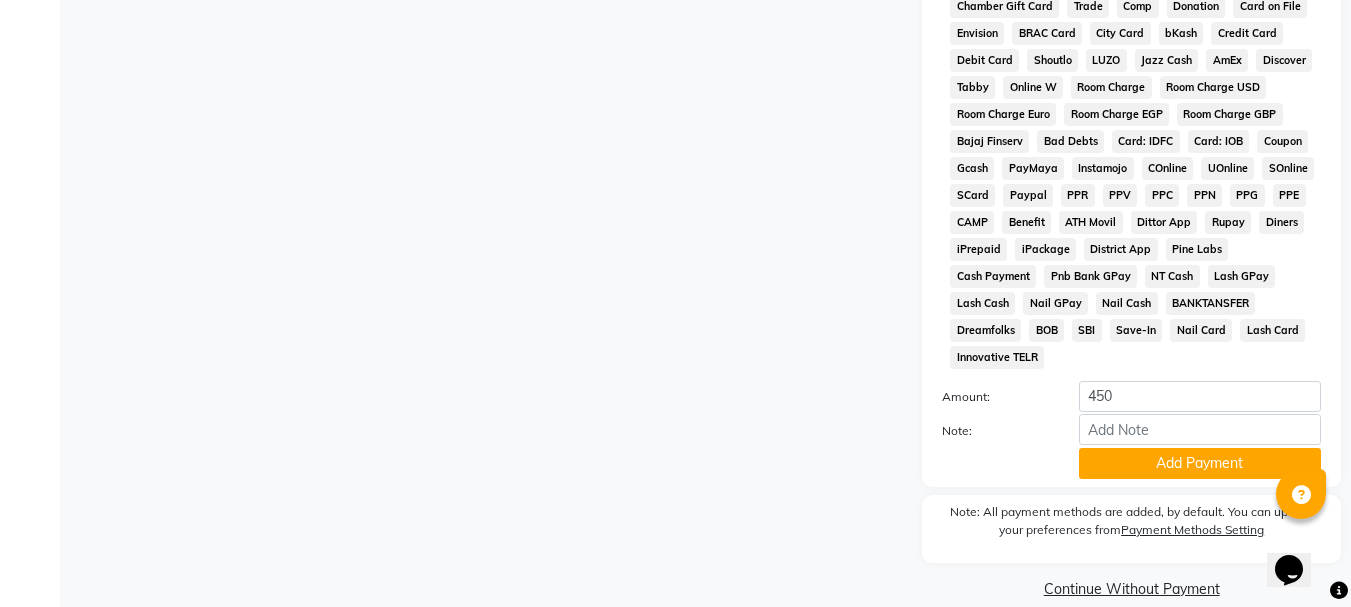 drag, startPoint x: 1365, startPoint y: 176, endPoint x: 1, endPoint y: 45, distance: 1370.2762 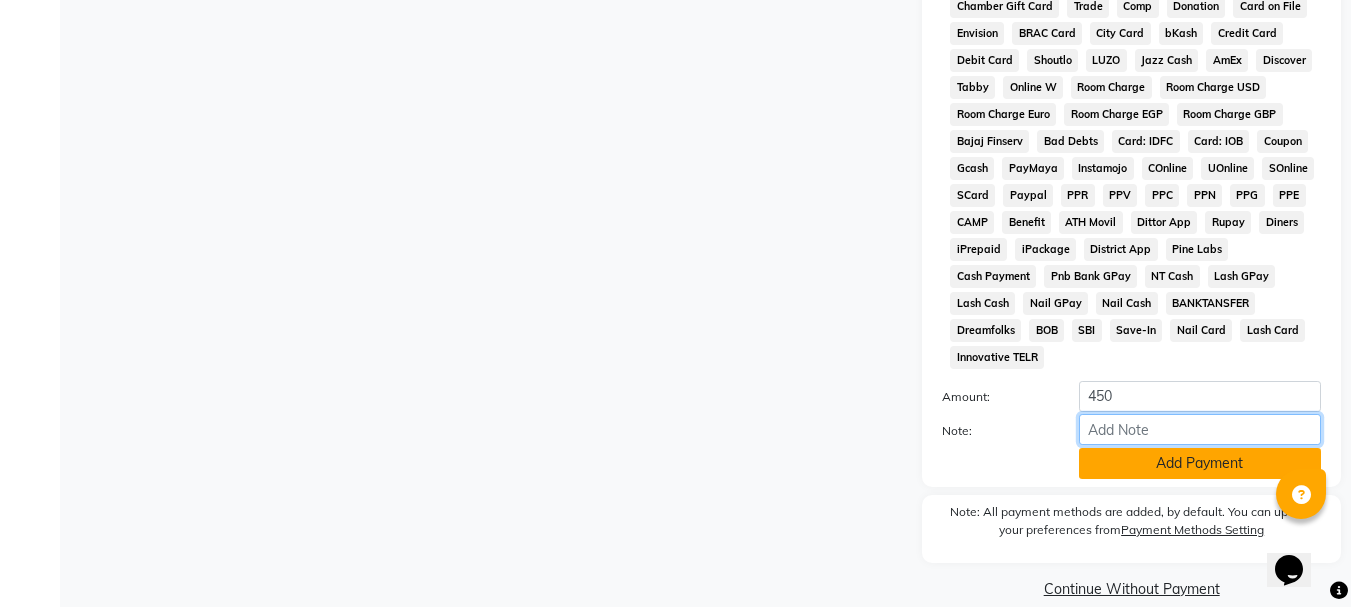 drag, startPoint x: 1235, startPoint y: 415, endPoint x: 1232, endPoint y: 447, distance: 32.140316 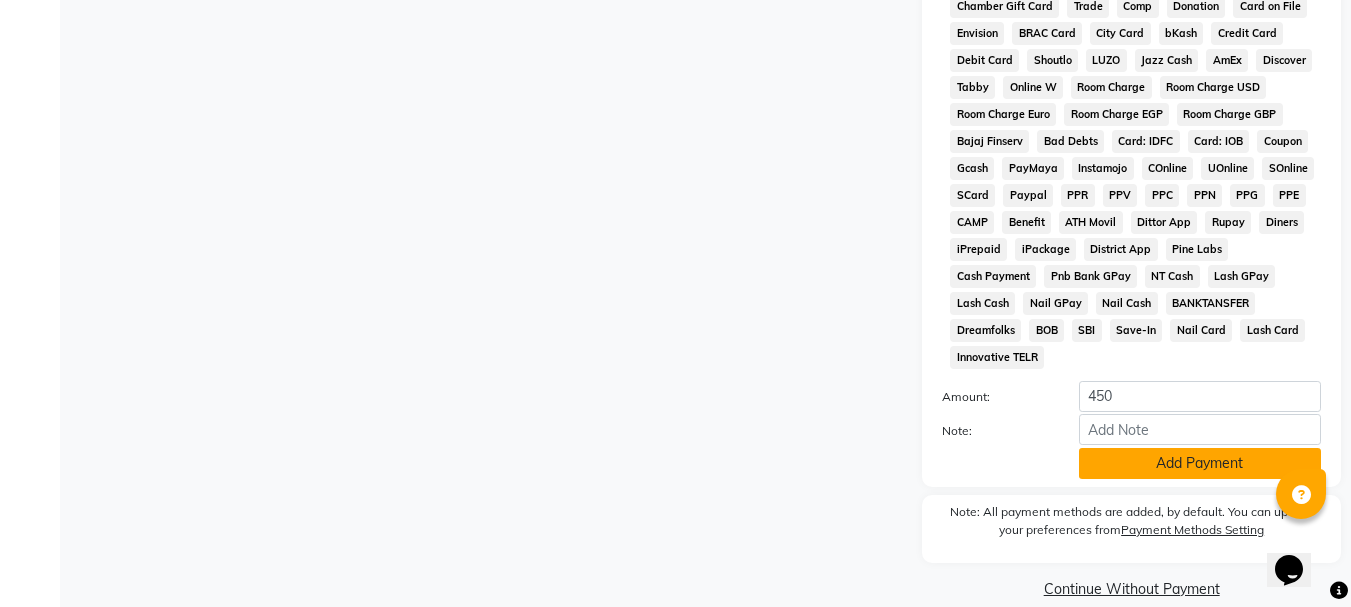 click on "Add Payment" 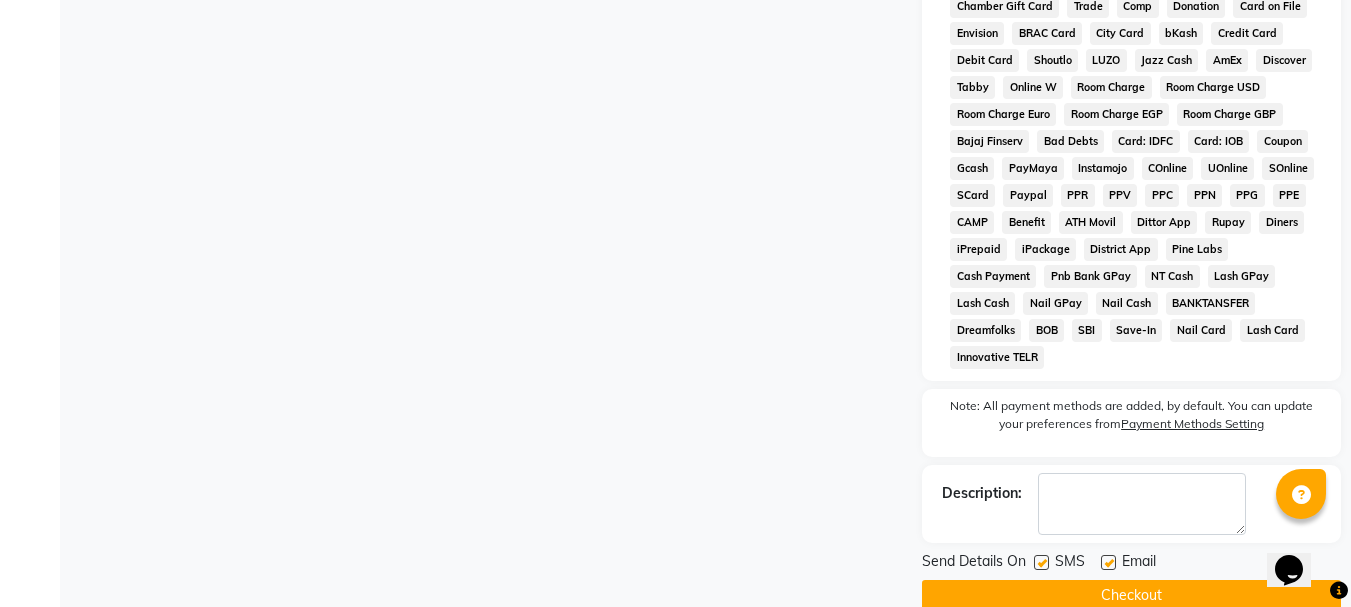 click on "Checkout" 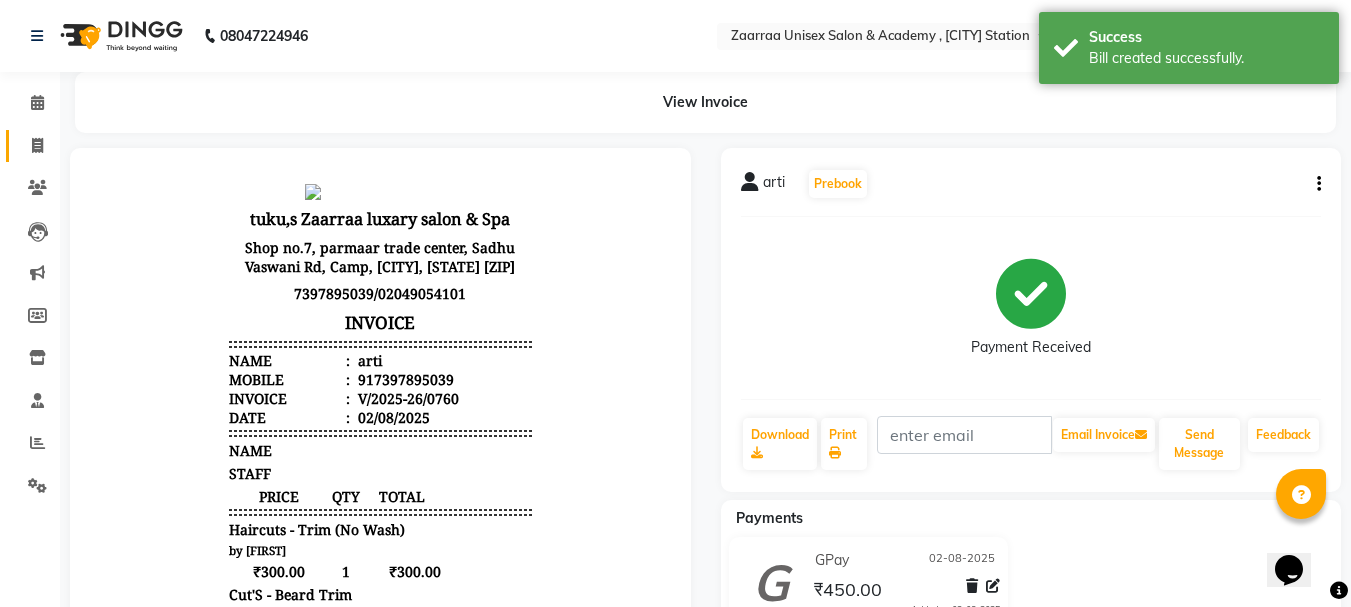 scroll, scrollTop: 0, scrollLeft: 0, axis: both 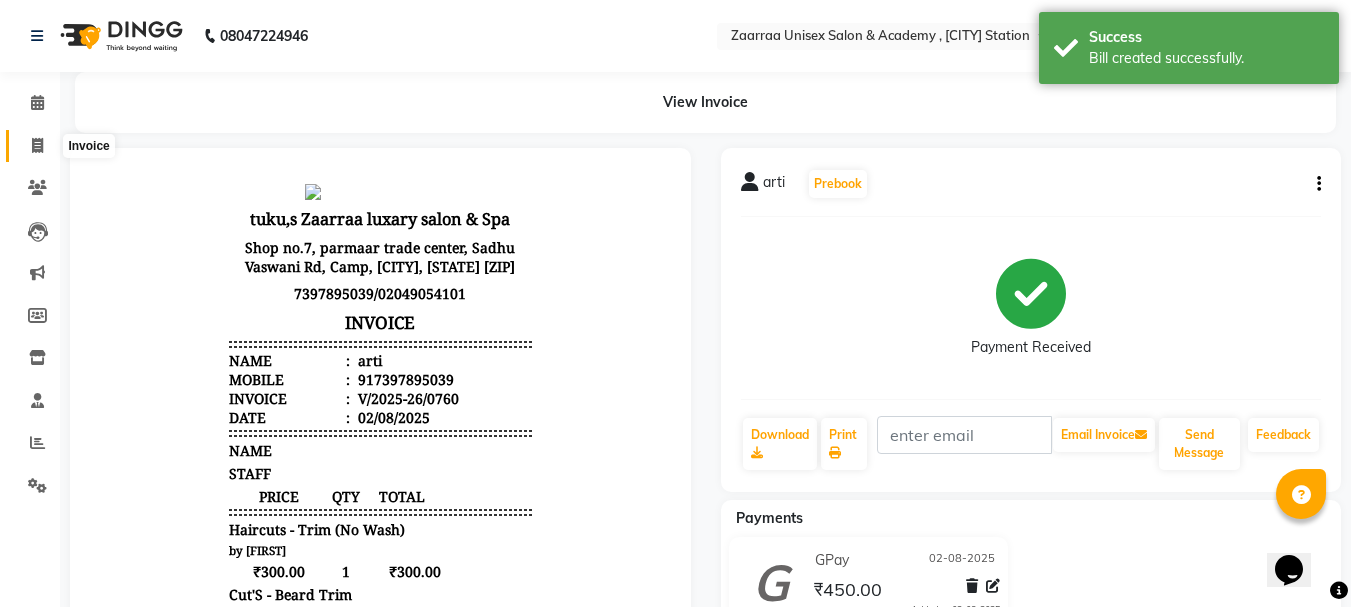 click 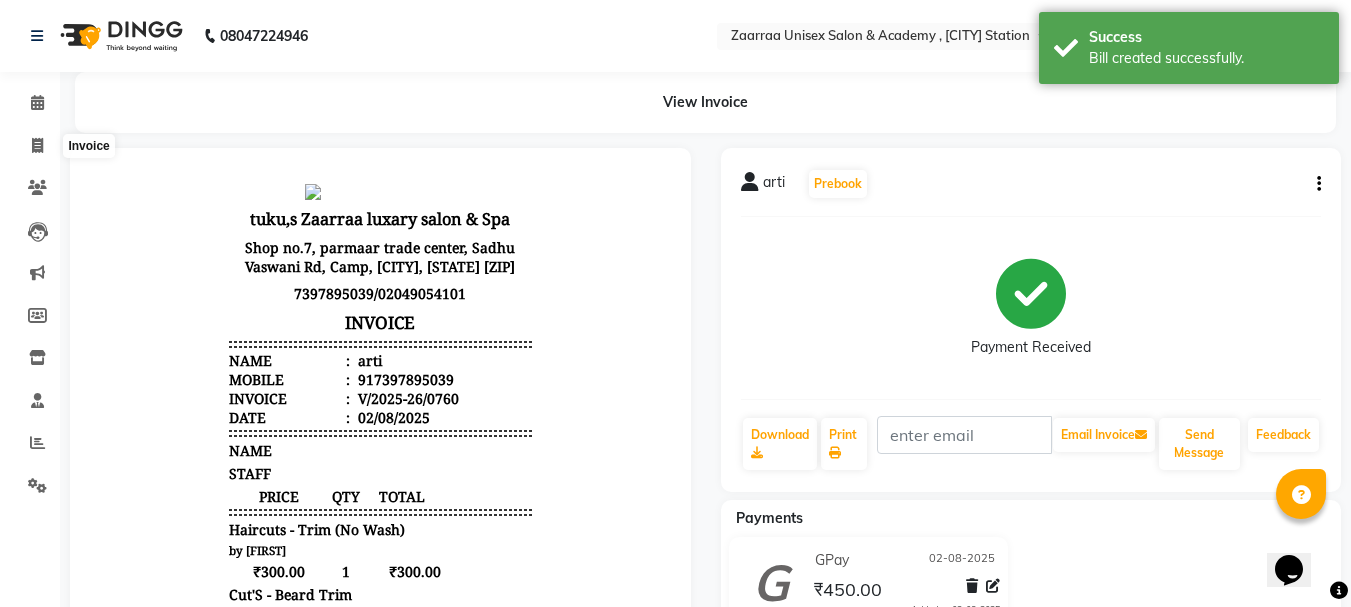 select on "3828" 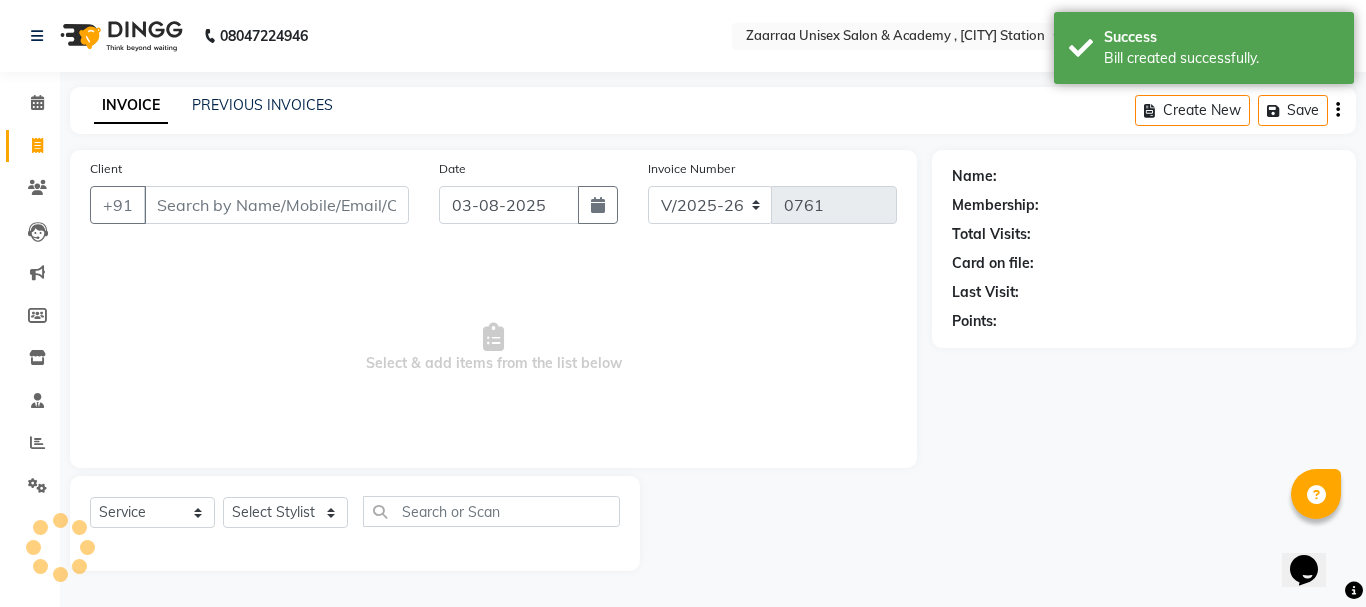 click on "Client" at bounding box center [276, 205] 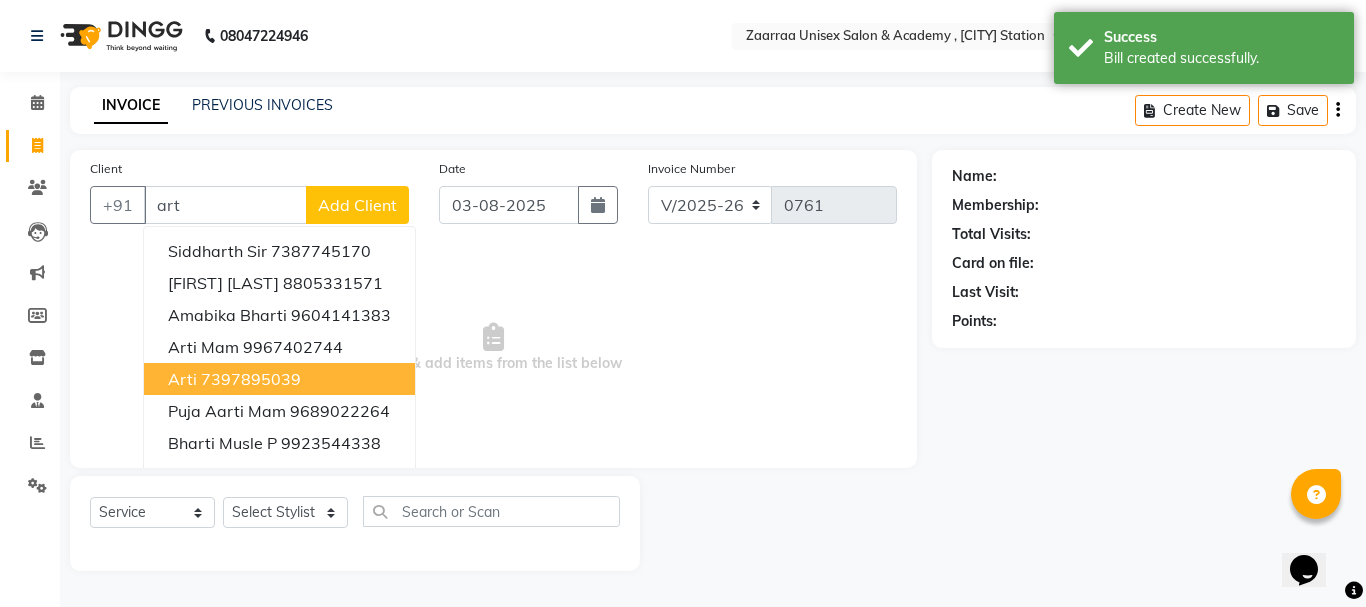 click on "7397895039" at bounding box center (251, 379) 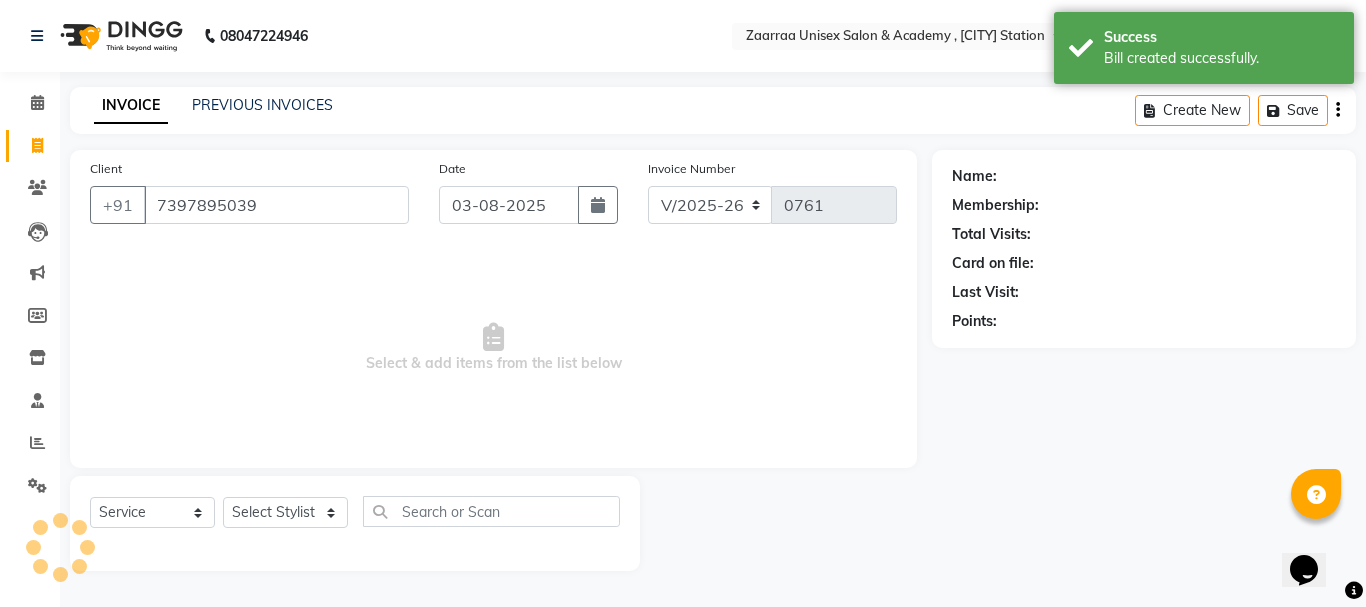 type on "7397895039" 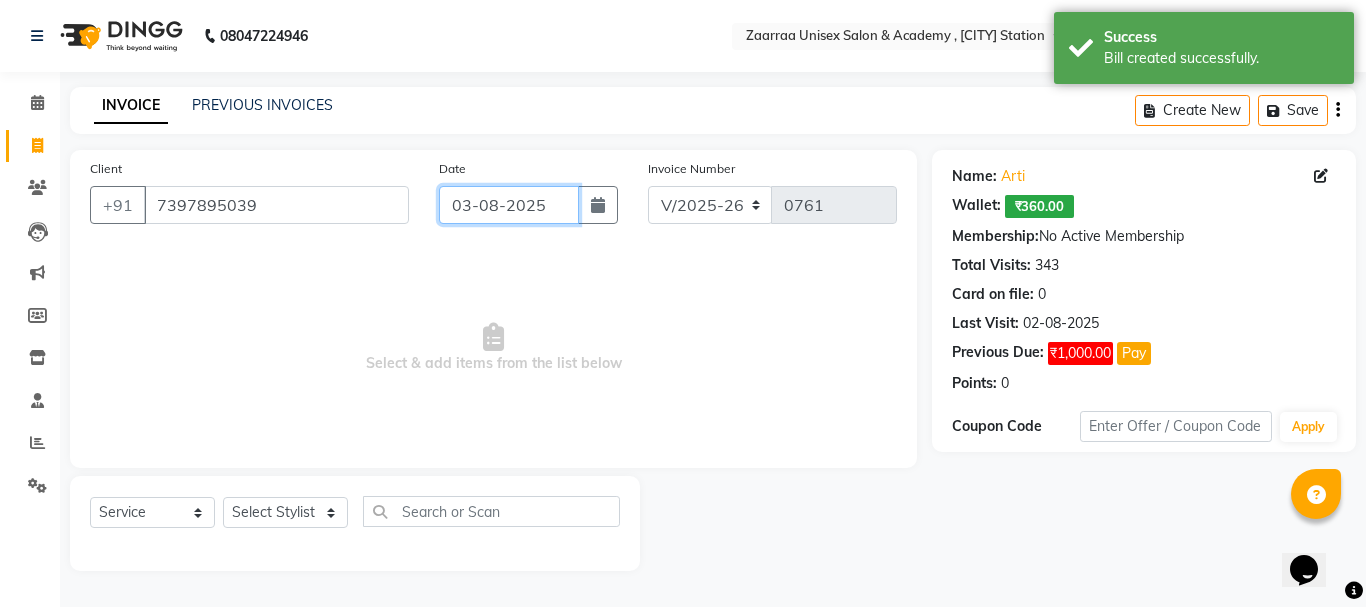 click on "03-08-2025" 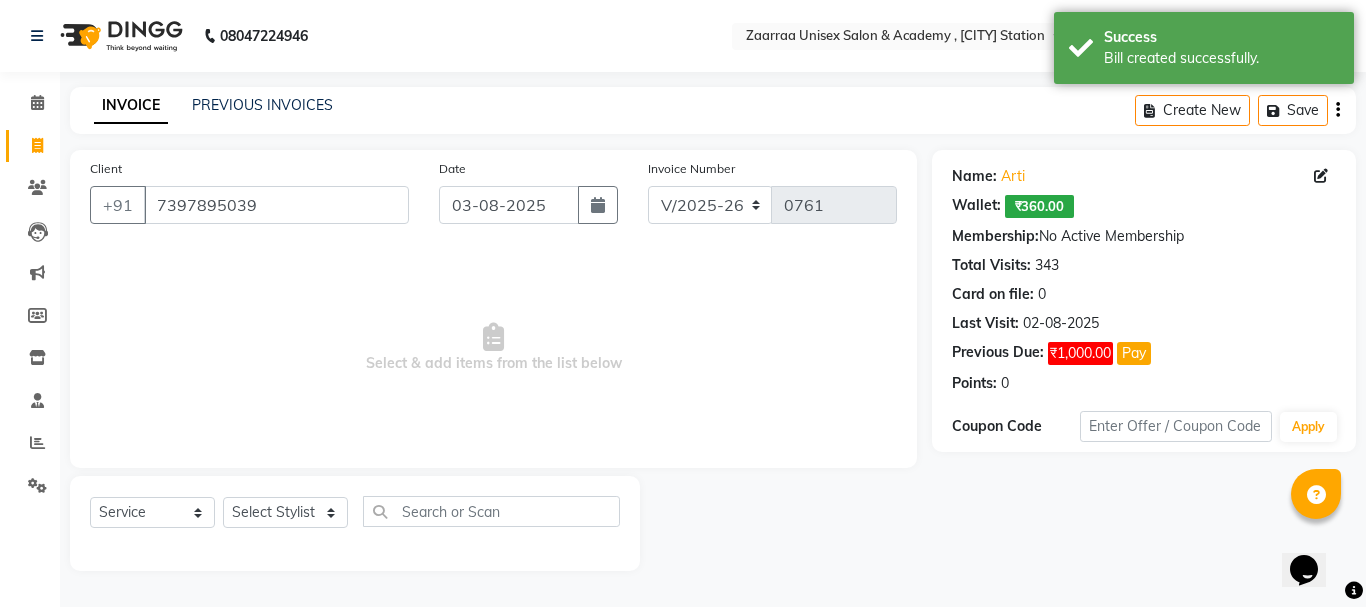 select on "8" 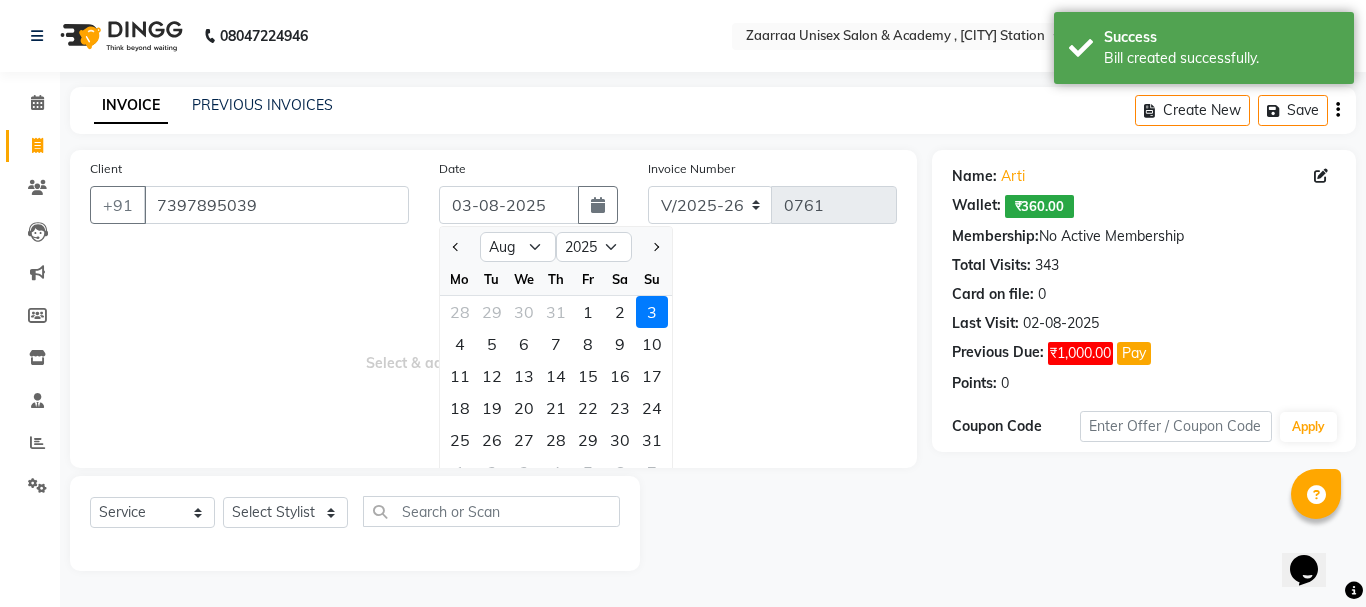 drag, startPoint x: 625, startPoint y: 317, endPoint x: 609, endPoint y: 339, distance: 27.202942 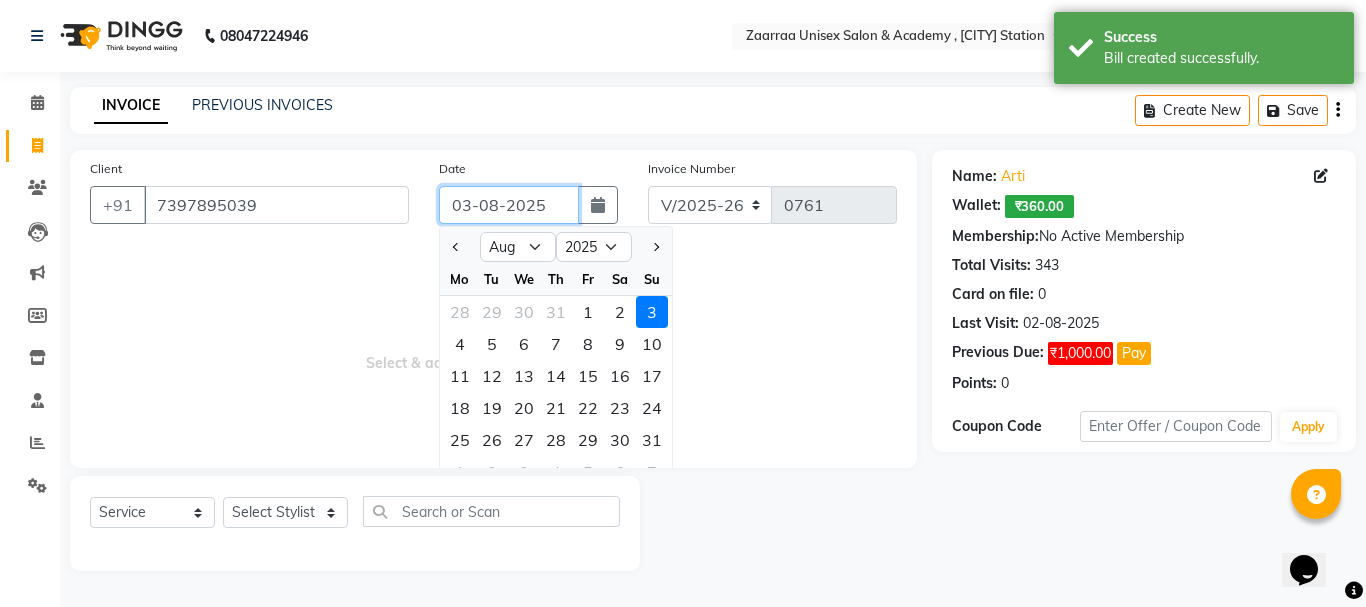type on "02-08-2025" 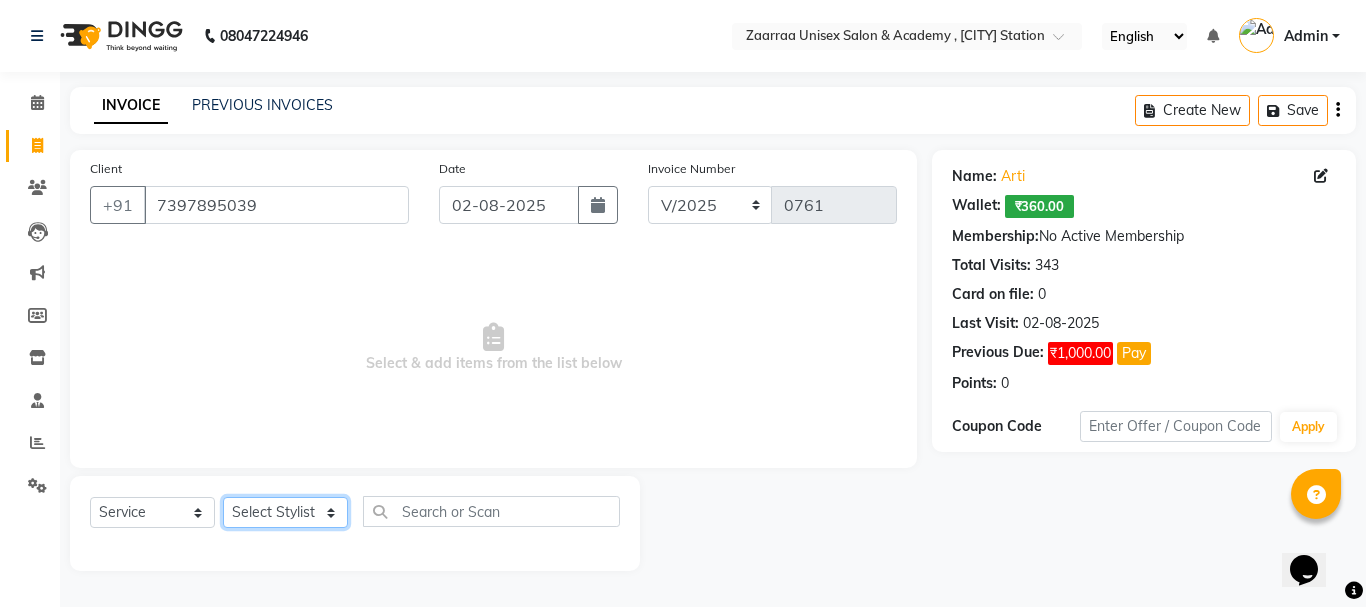 drag, startPoint x: 303, startPoint y: 517, endPoint x: 302, endPoint y: 503, distance: 14.035668 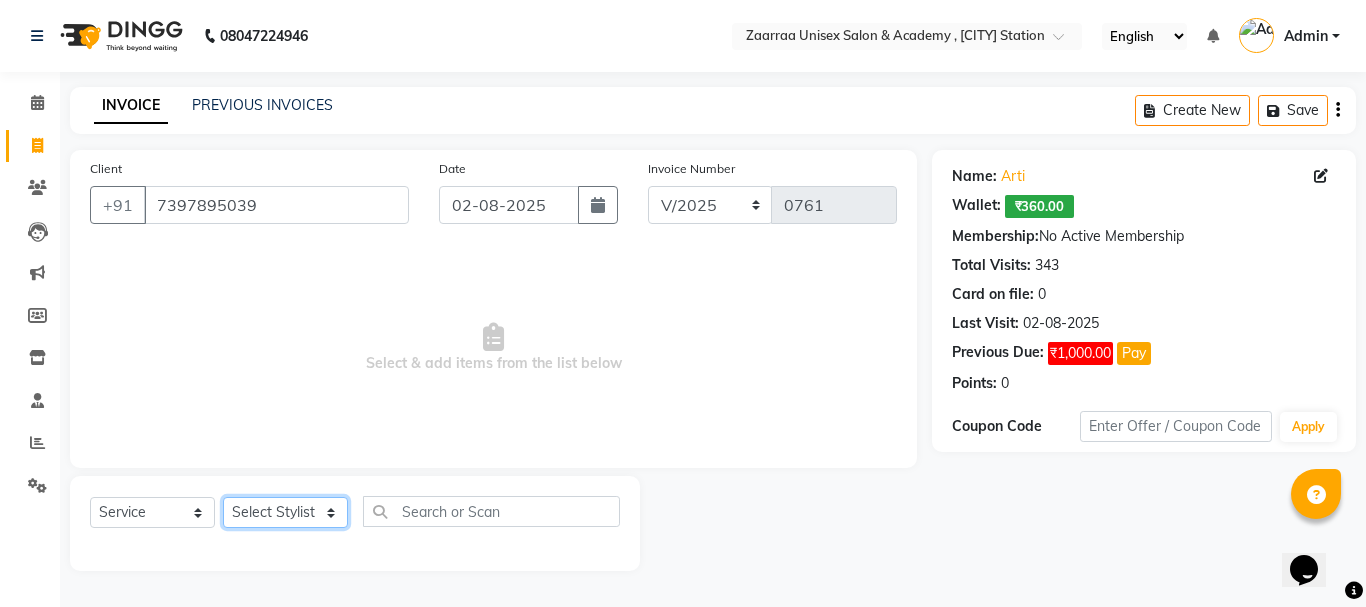 select on "44238" 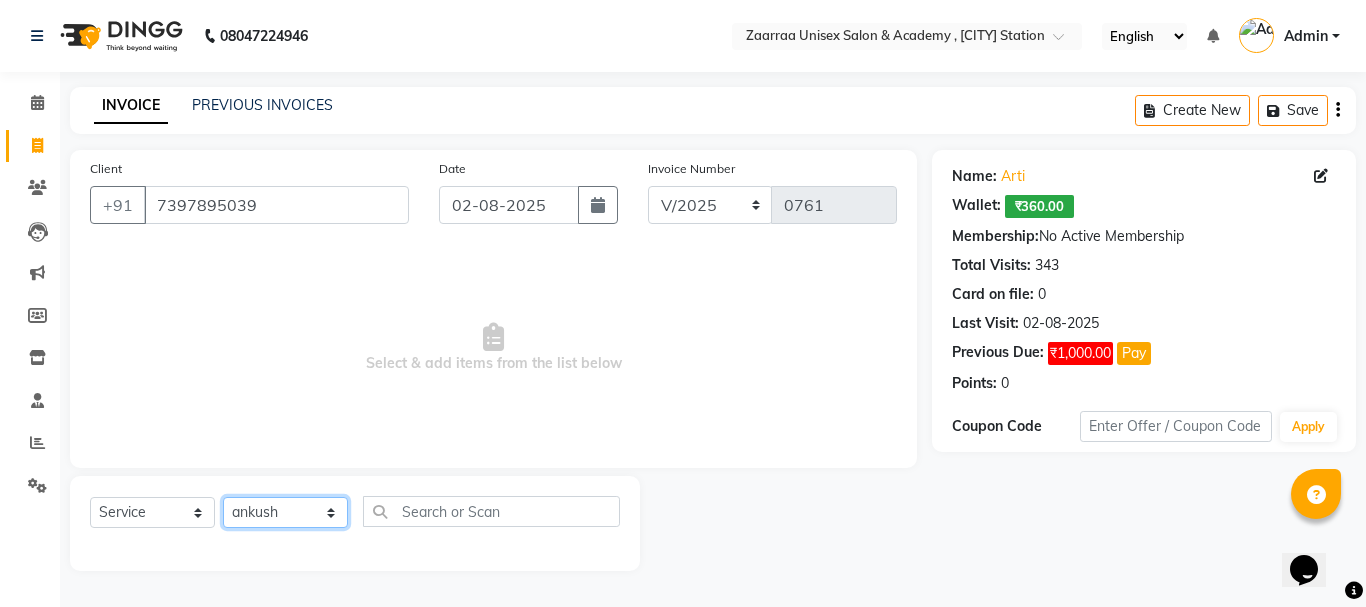 click on "Select Stylist [FIRST]  [FIRST] [FIRST] [FIRST]" 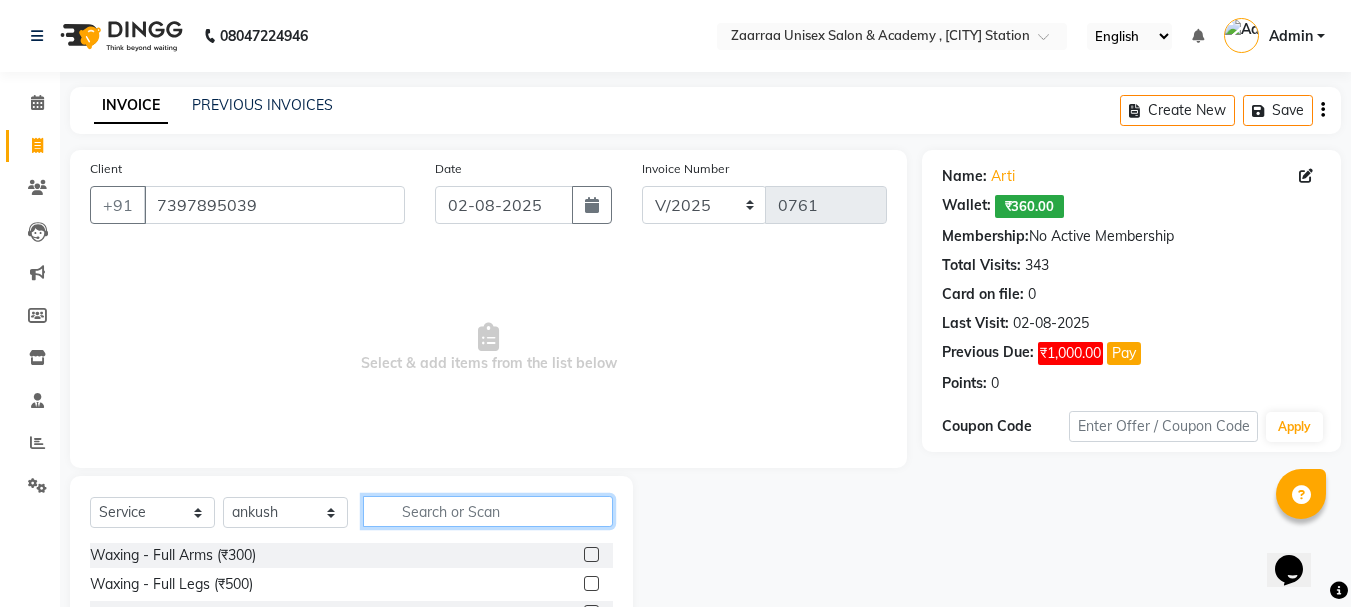 click 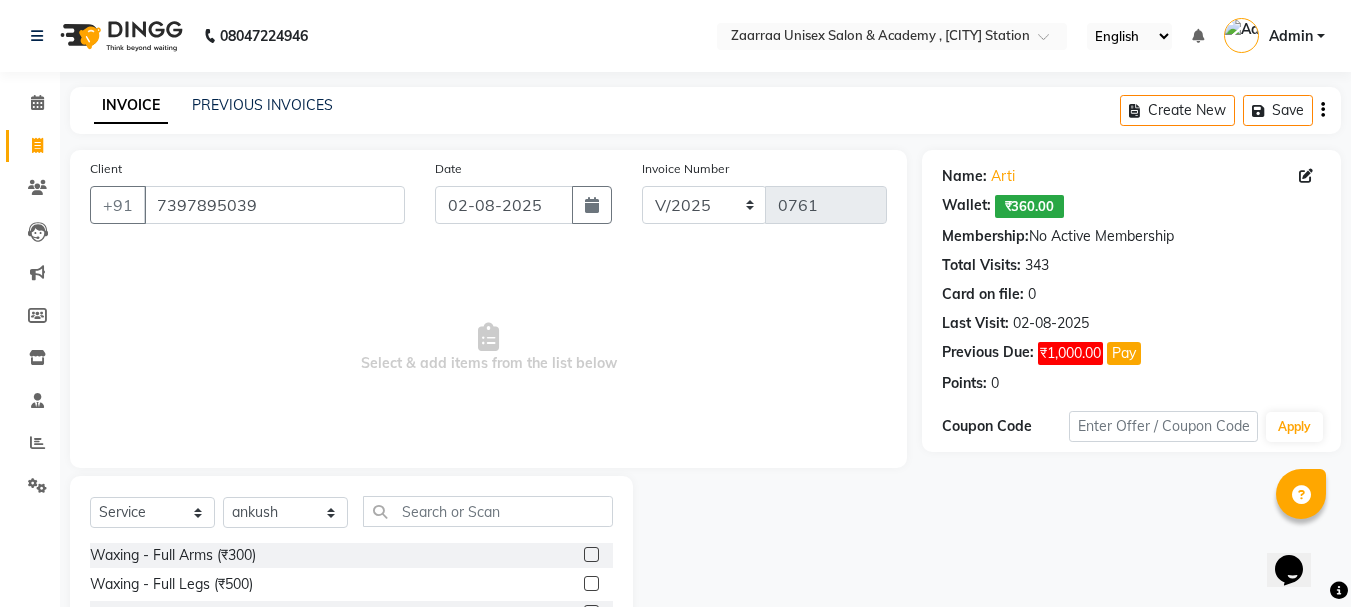click at bounding box center (1241, 35) 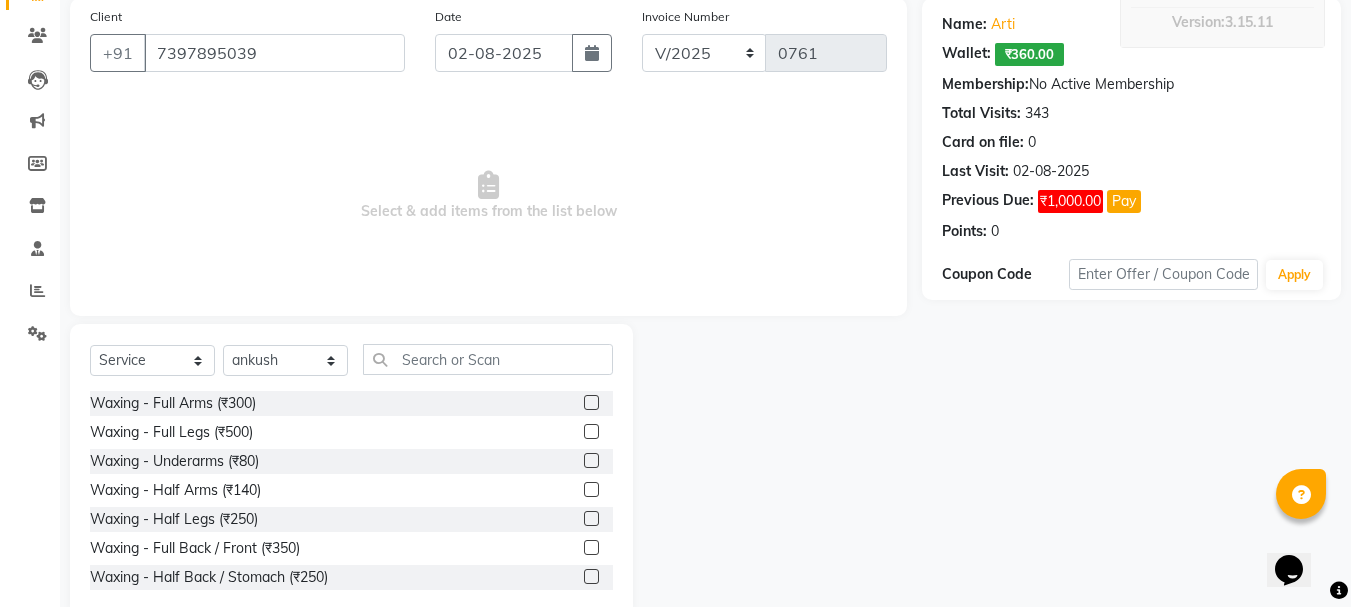 scroll, scrollTop: 176, scrollLeft: 0, axis: vertical 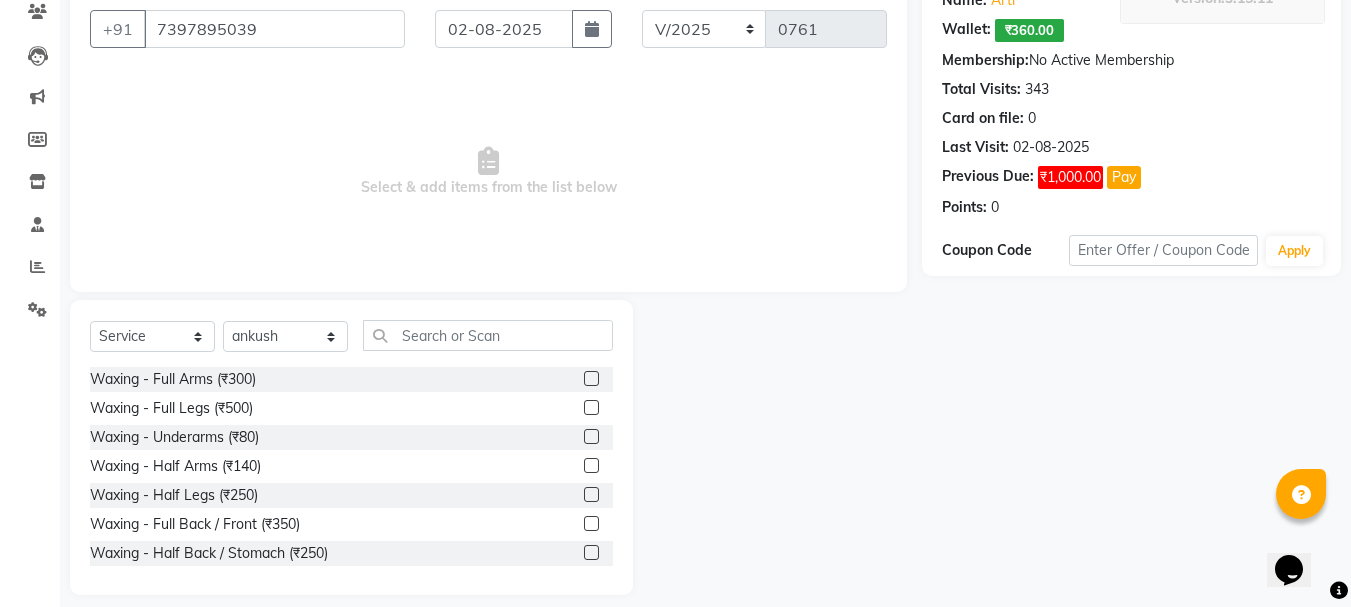 click 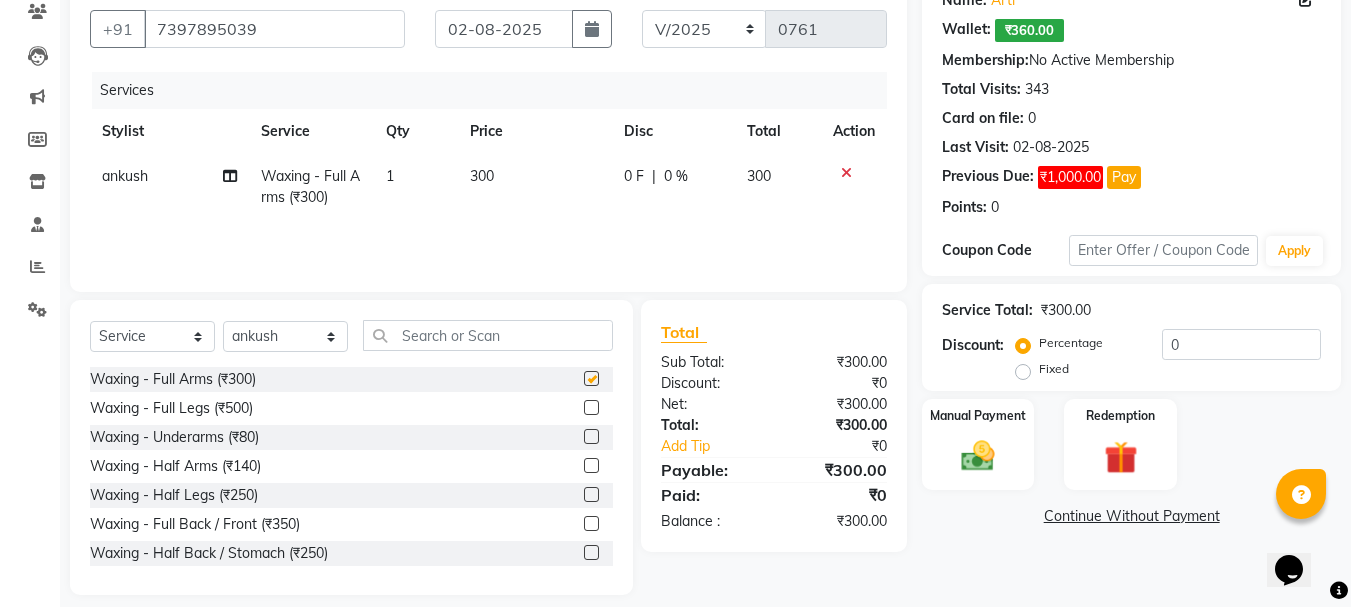 checkbox on "false" 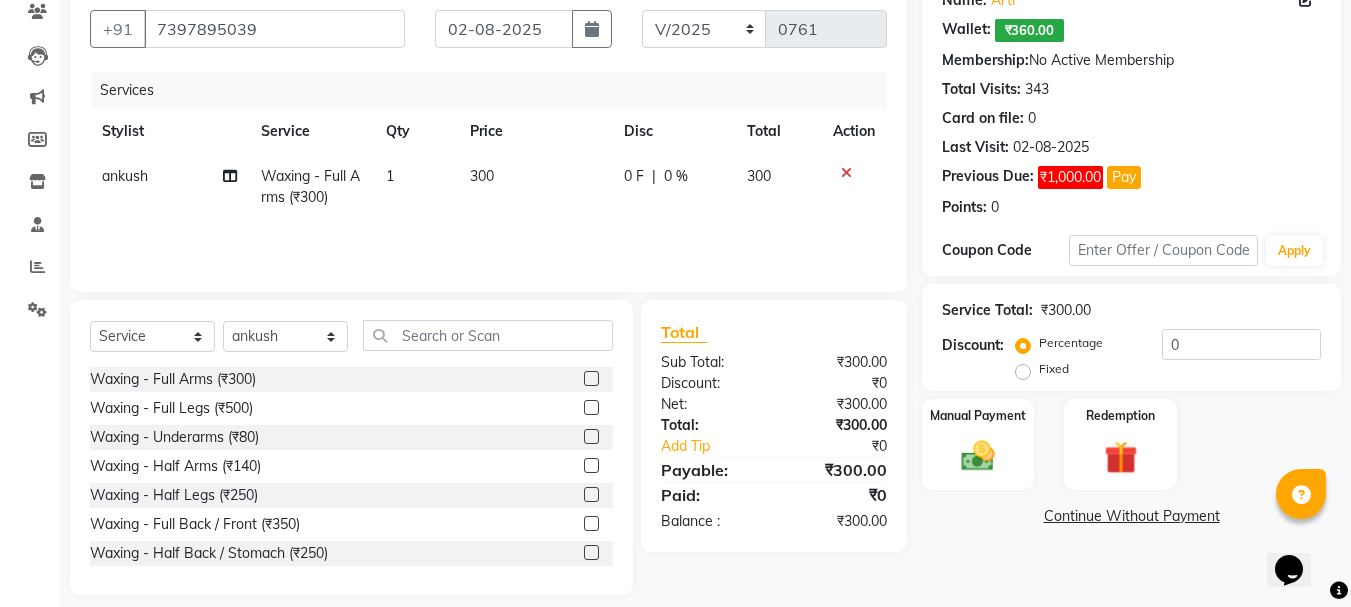 click on "300" 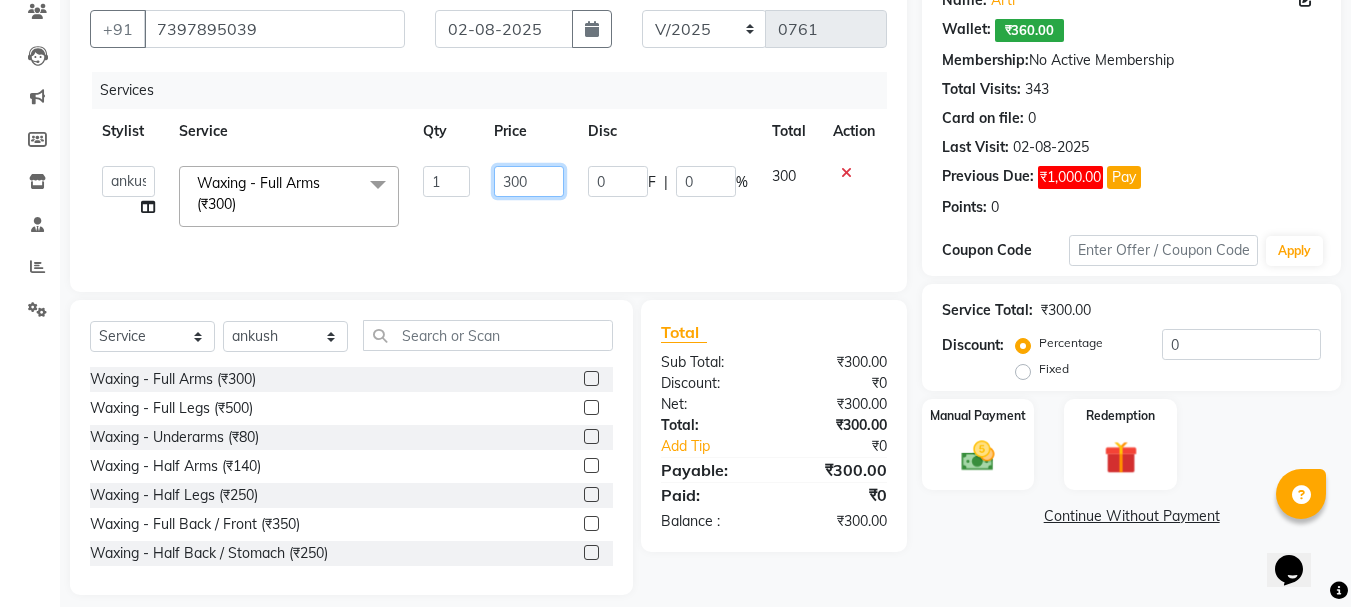 click on "300" 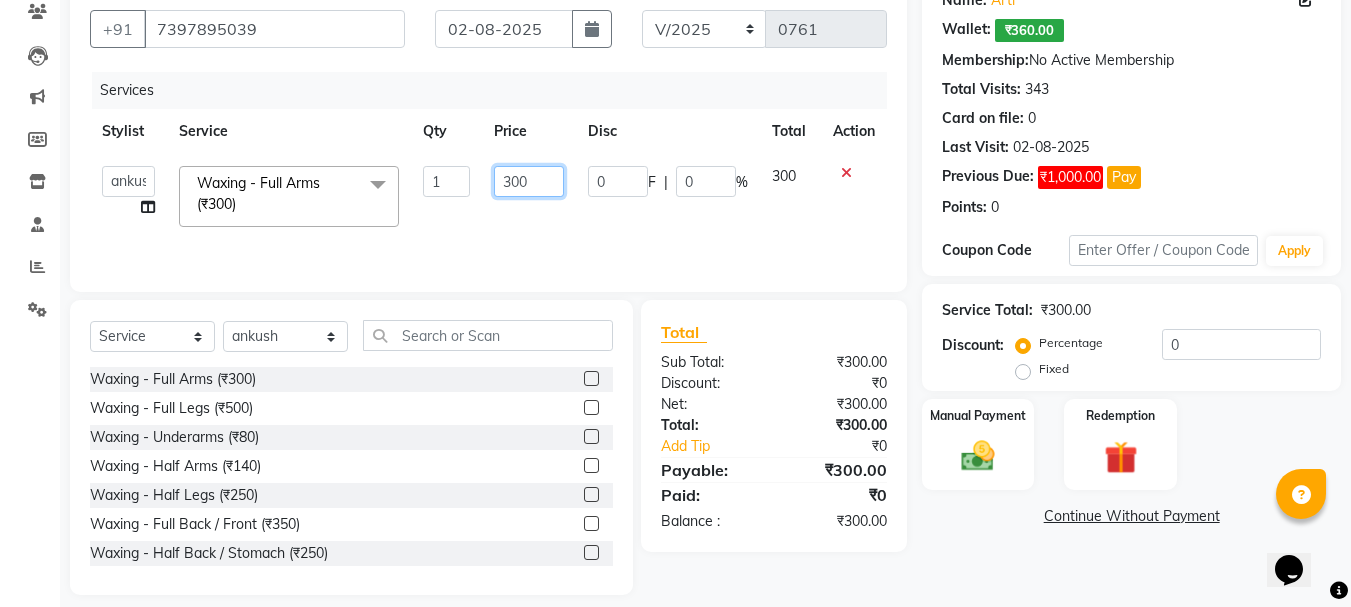 click on "300" 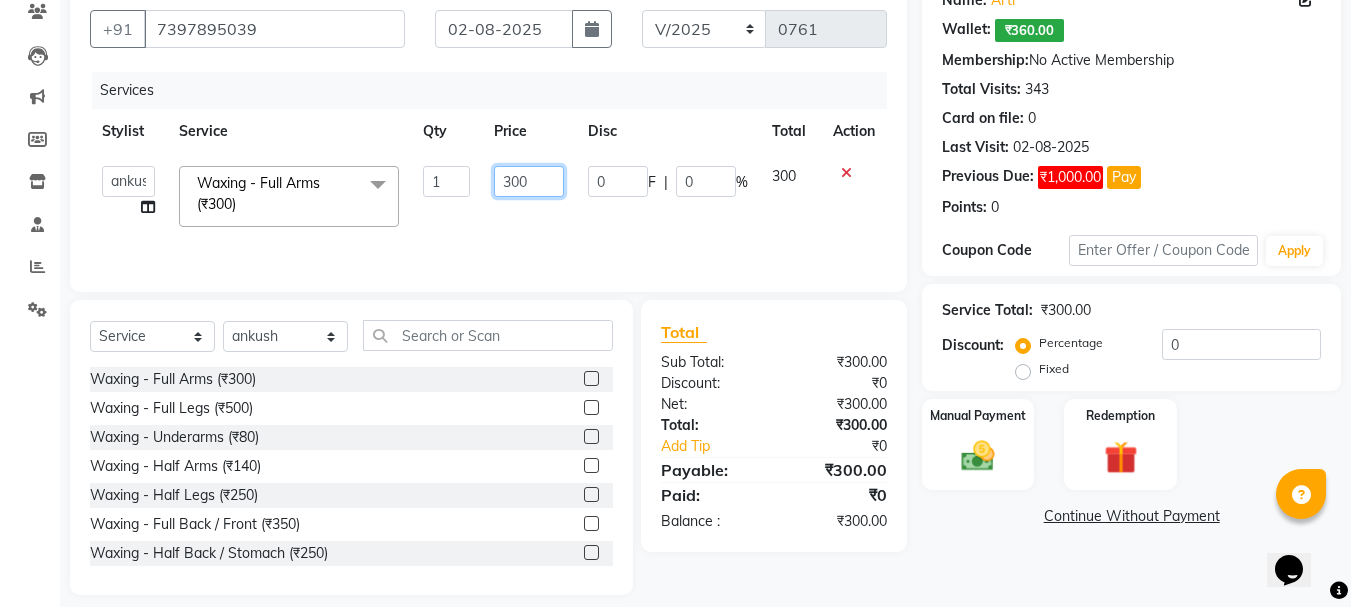 click on "300" 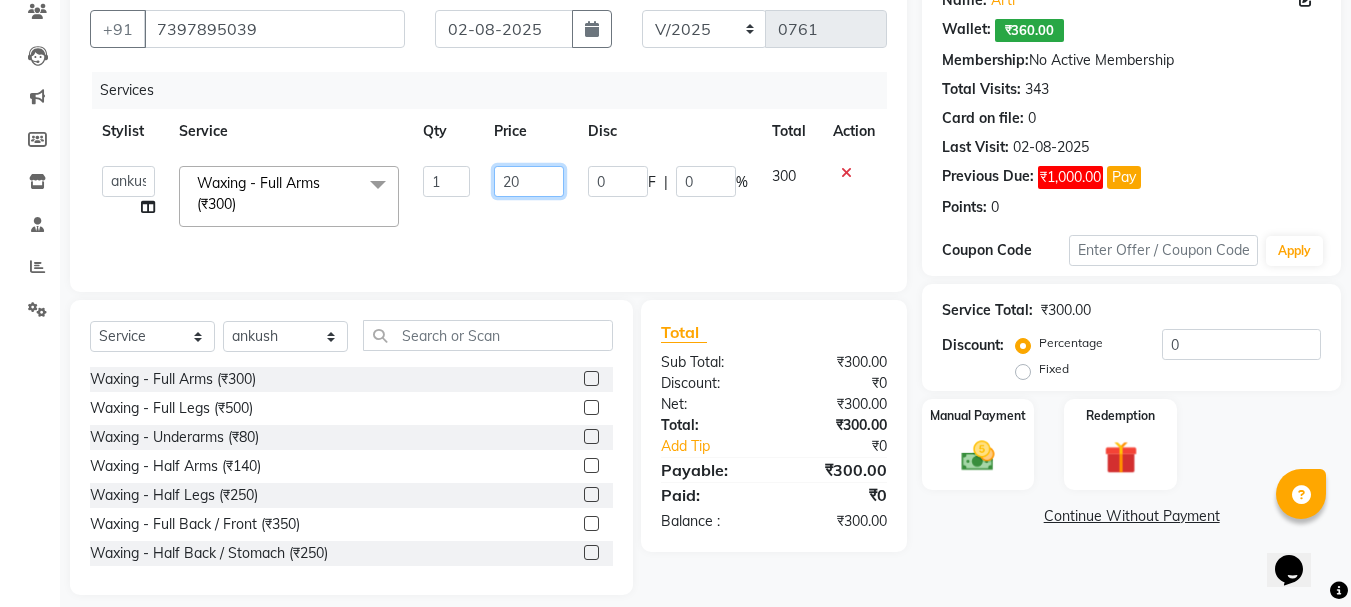 type on "200" 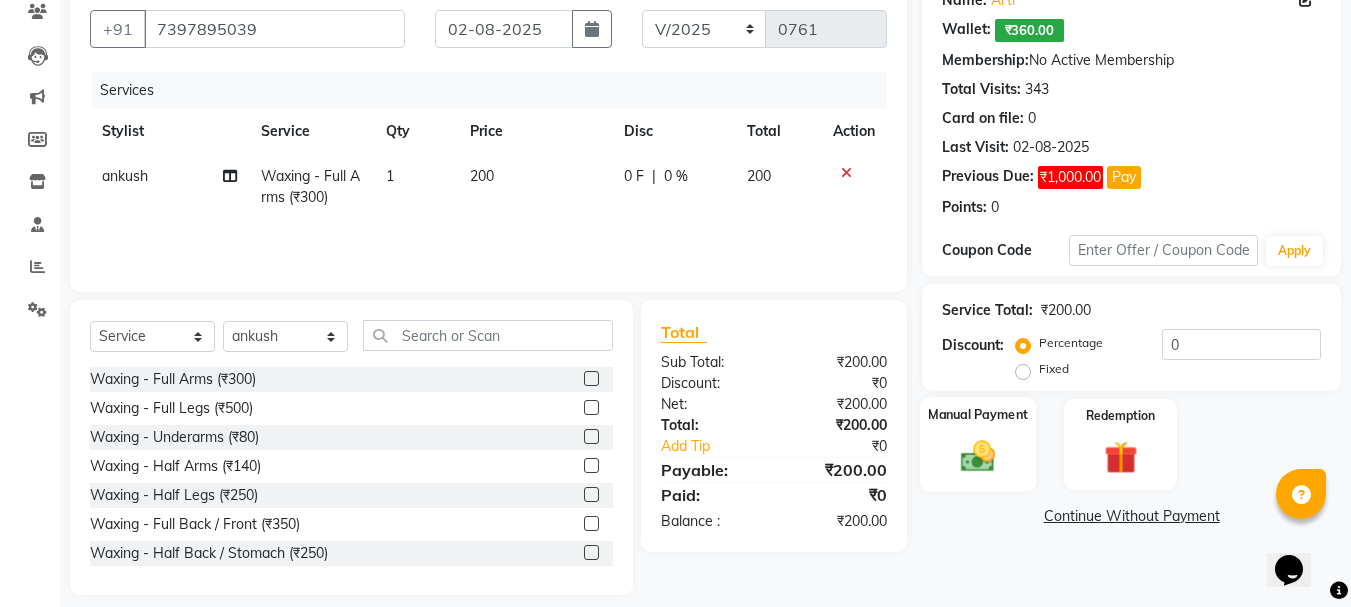 click 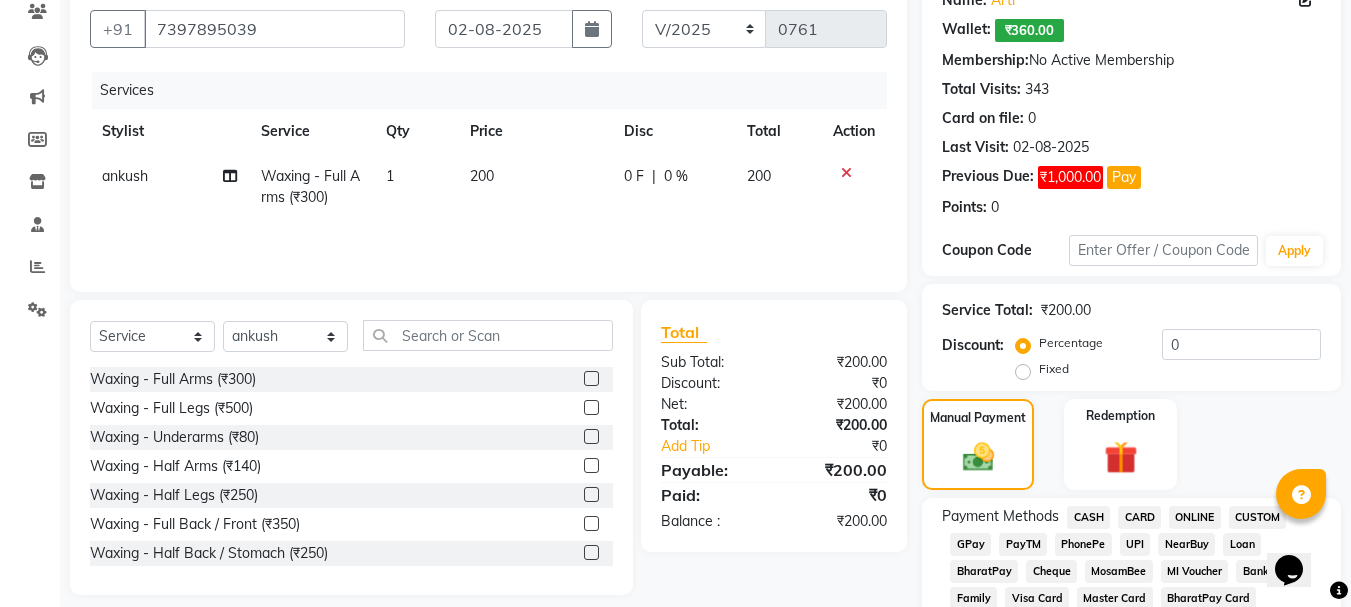 click on "GPay" 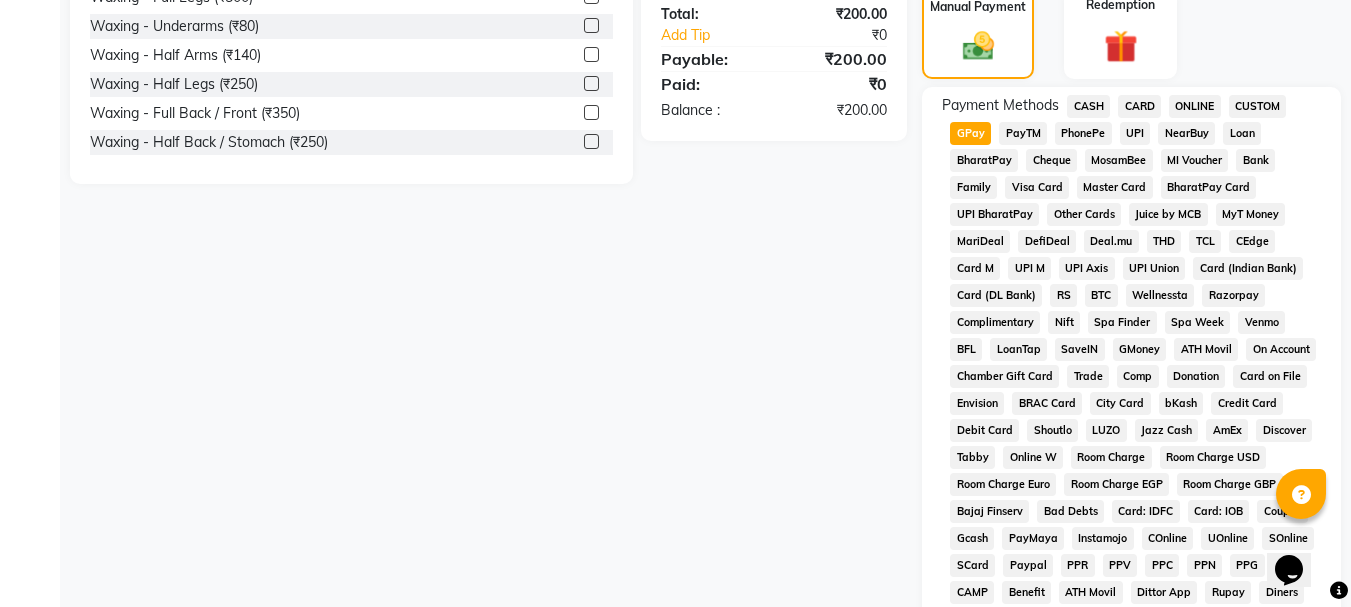 scroll, scrollTop: 957, scrollLeft: 0, axis: vertical 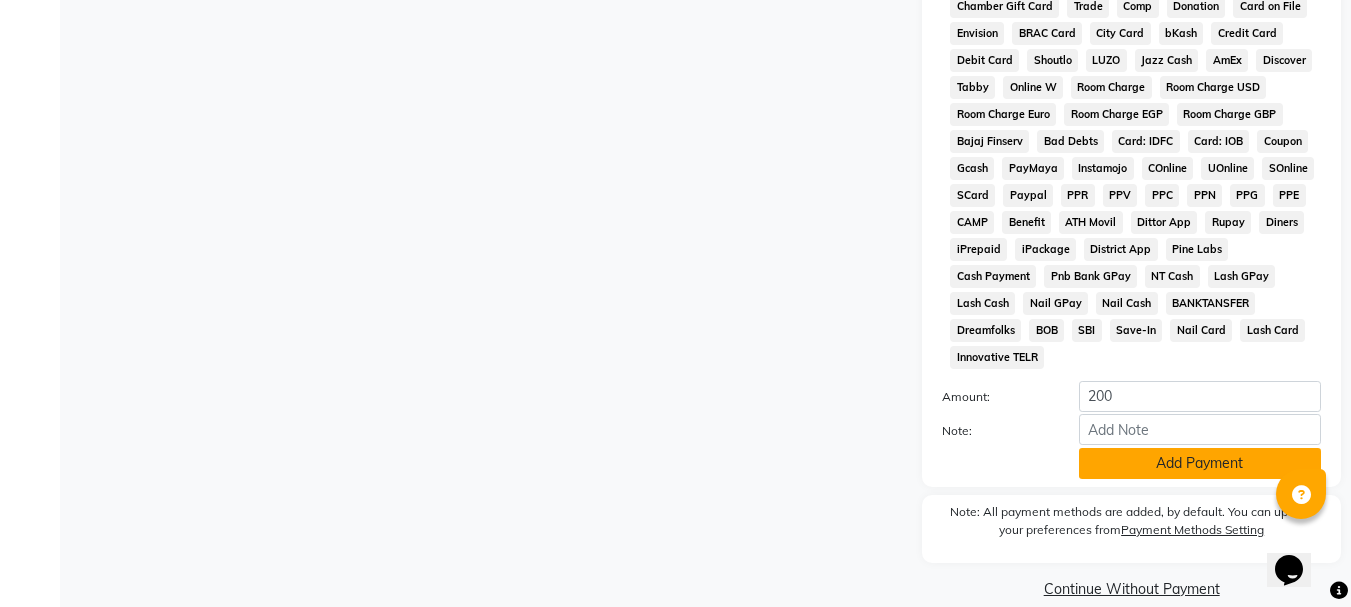 click on "Add Payment" 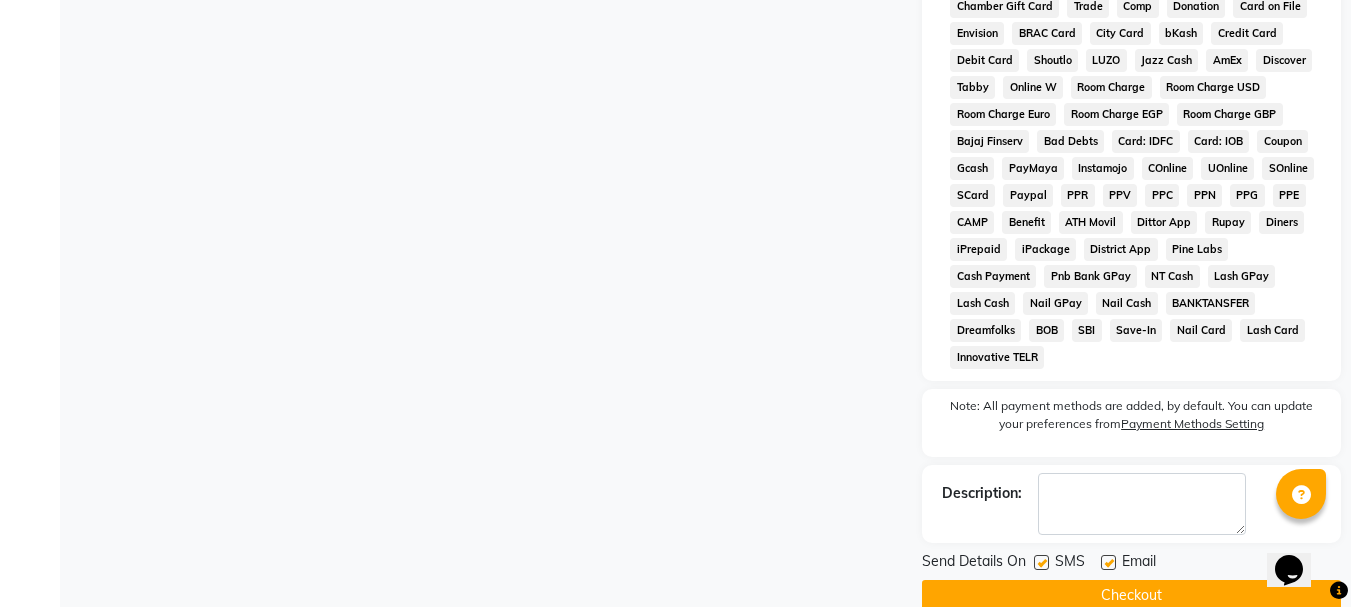 click on "Checkout" 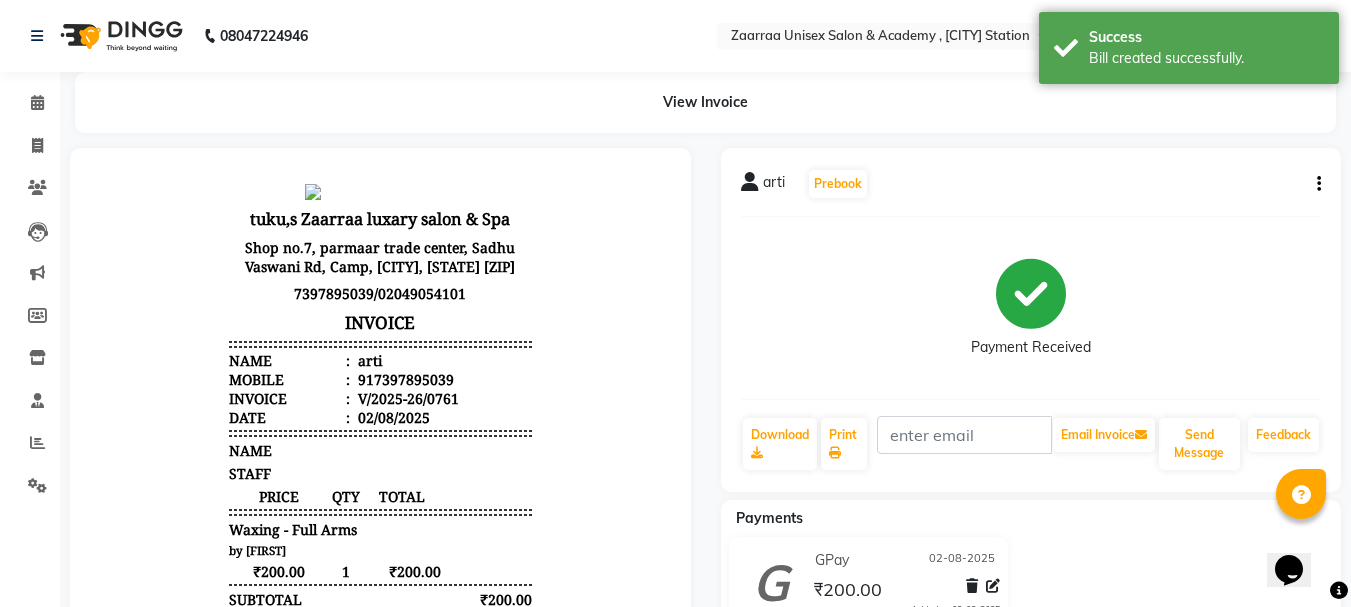 scroll, scrollTop: 0, scrollLeft: 0, axis: both 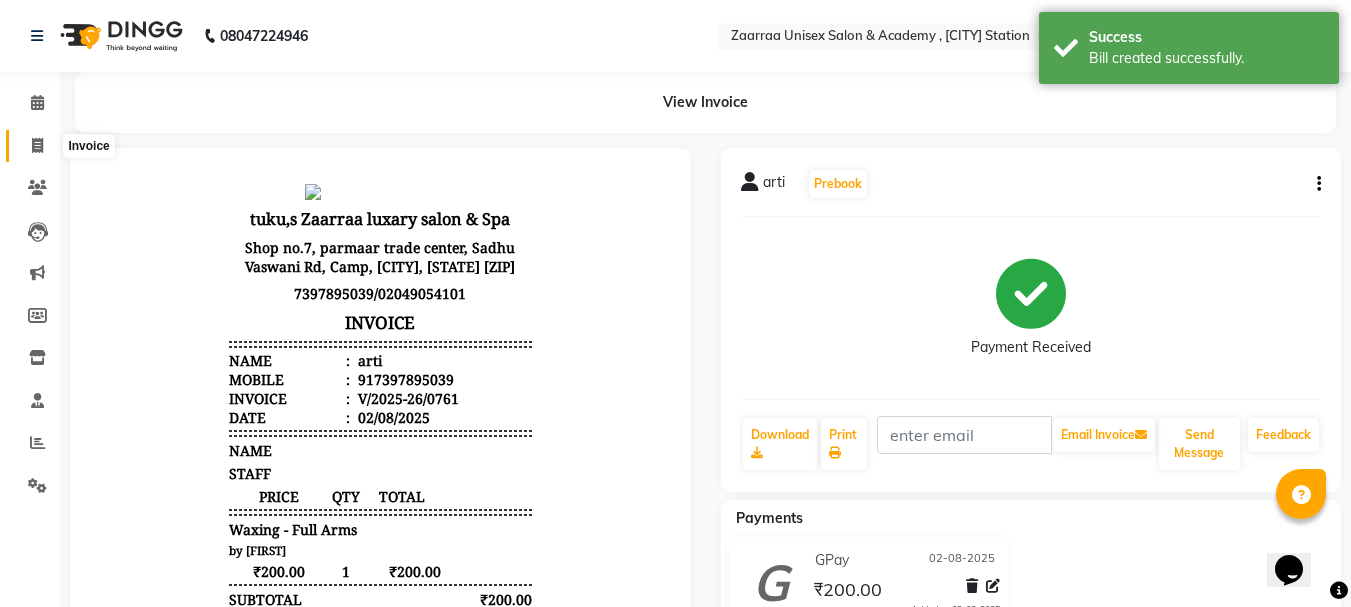 click 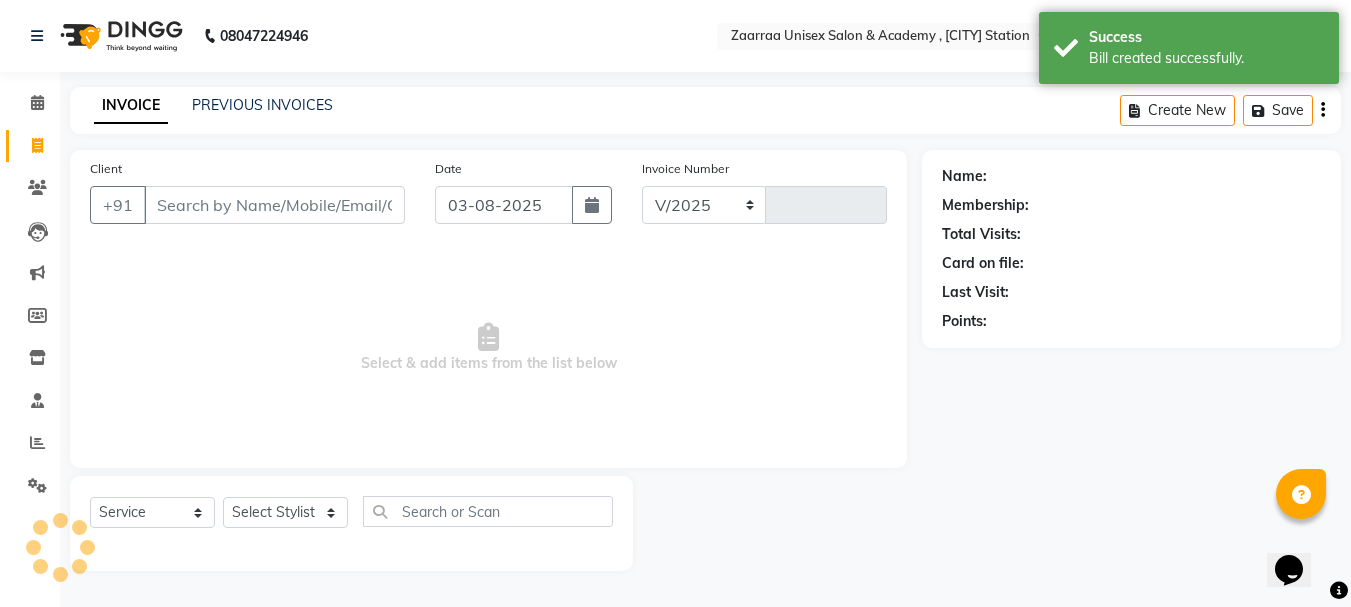 select on "3828" 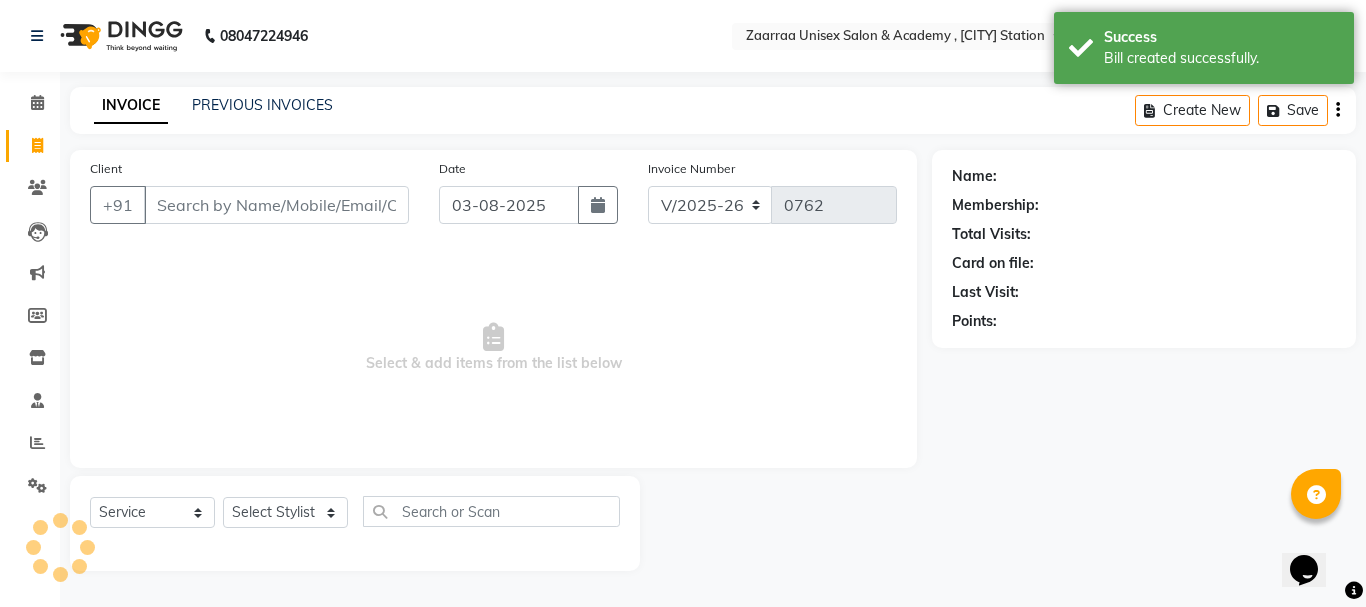 click on "Client" at bounding box center (276, 205) 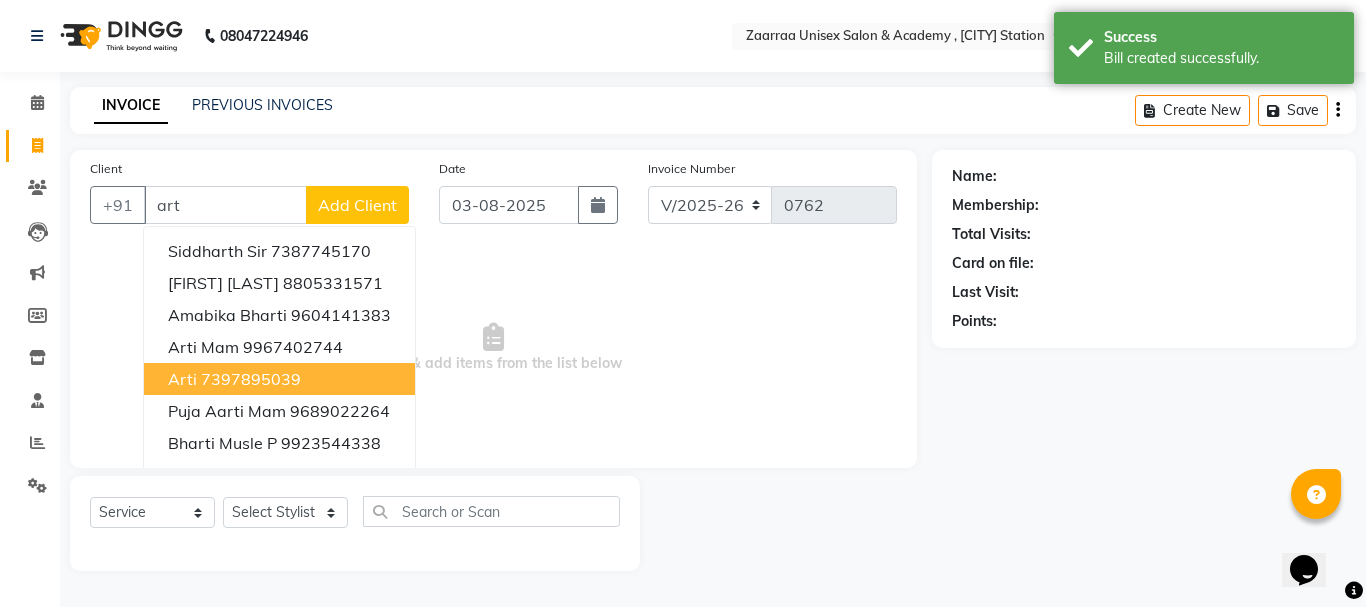 click on "7397895039" at bounding box center [251, 379] 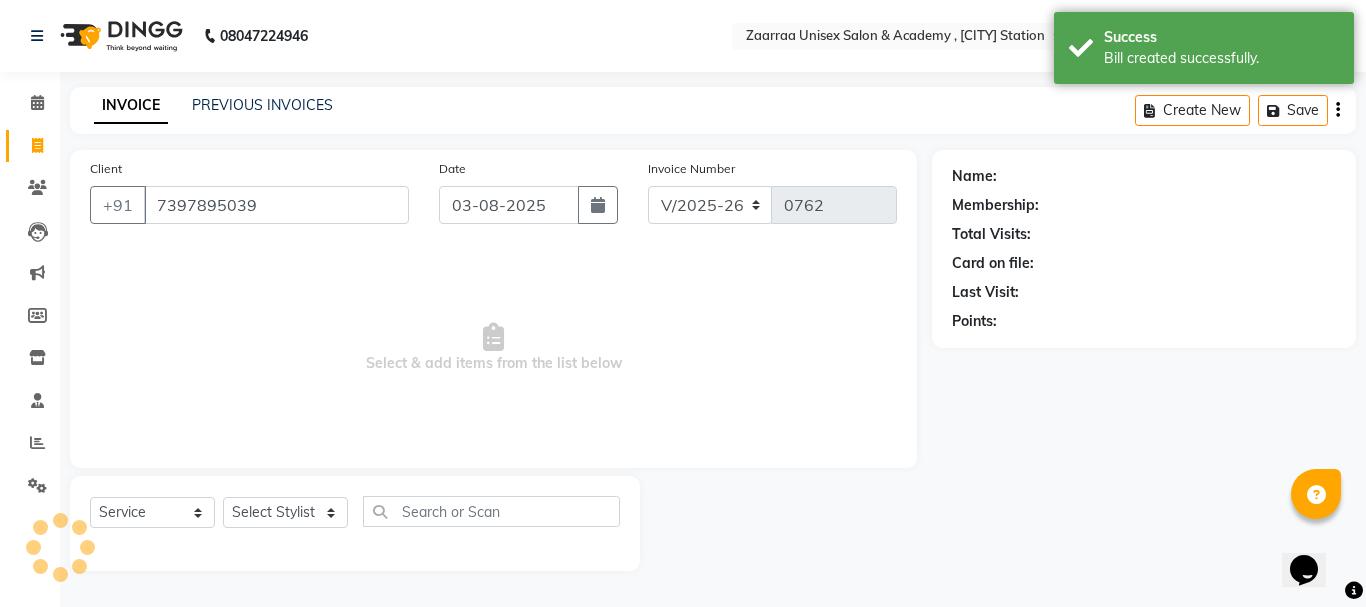 type on "7397895039" 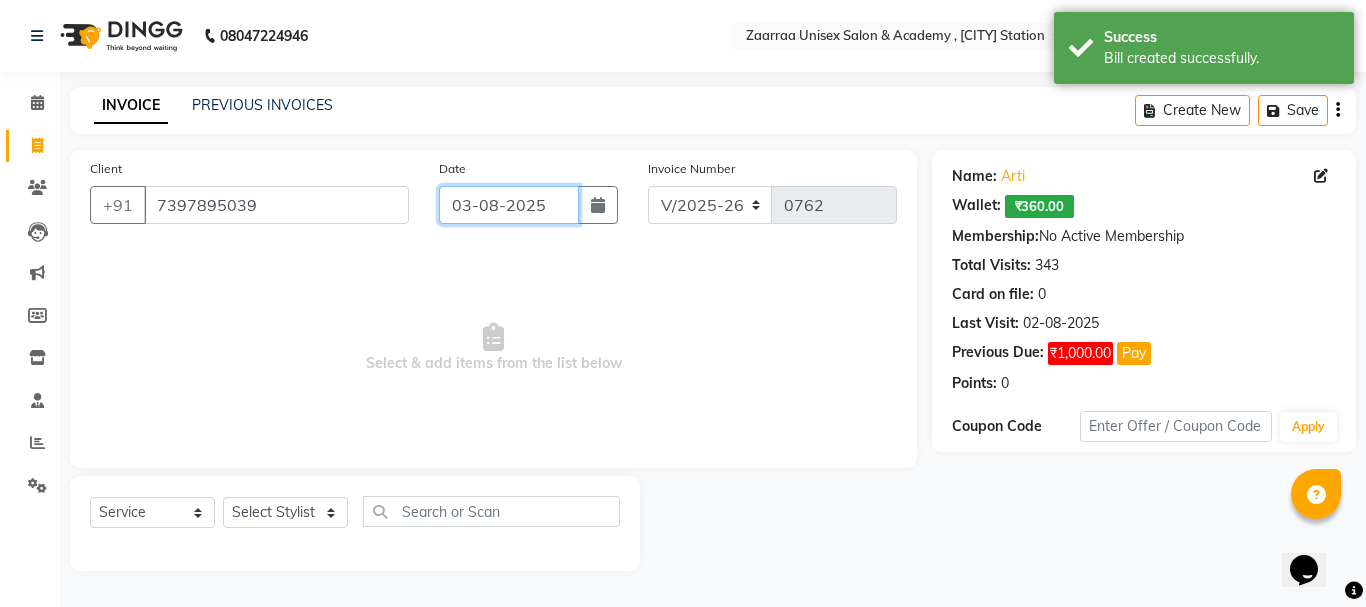 click on "03-08-2025" 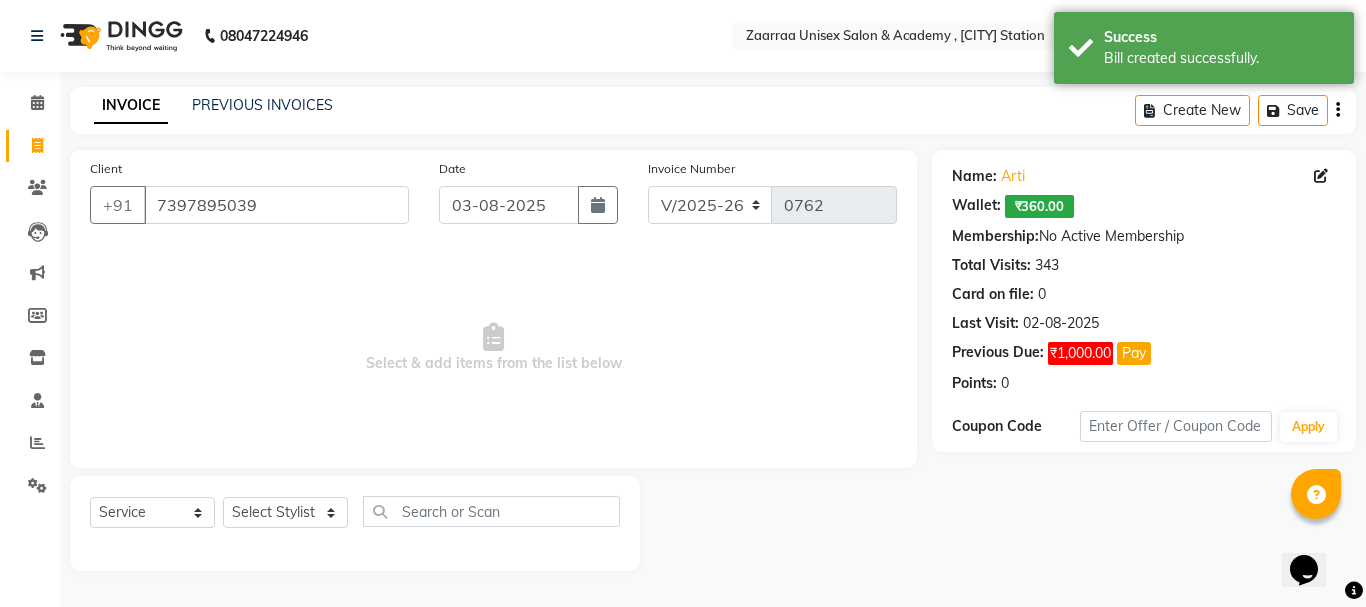 select on "8" 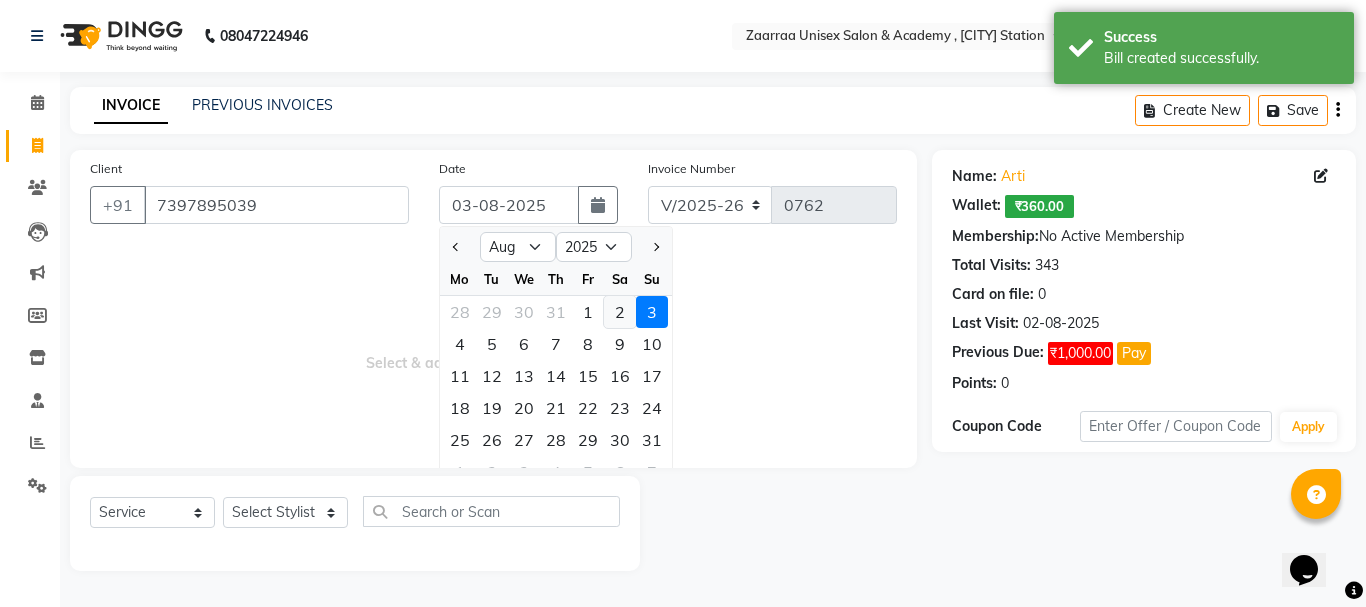 click on "2" 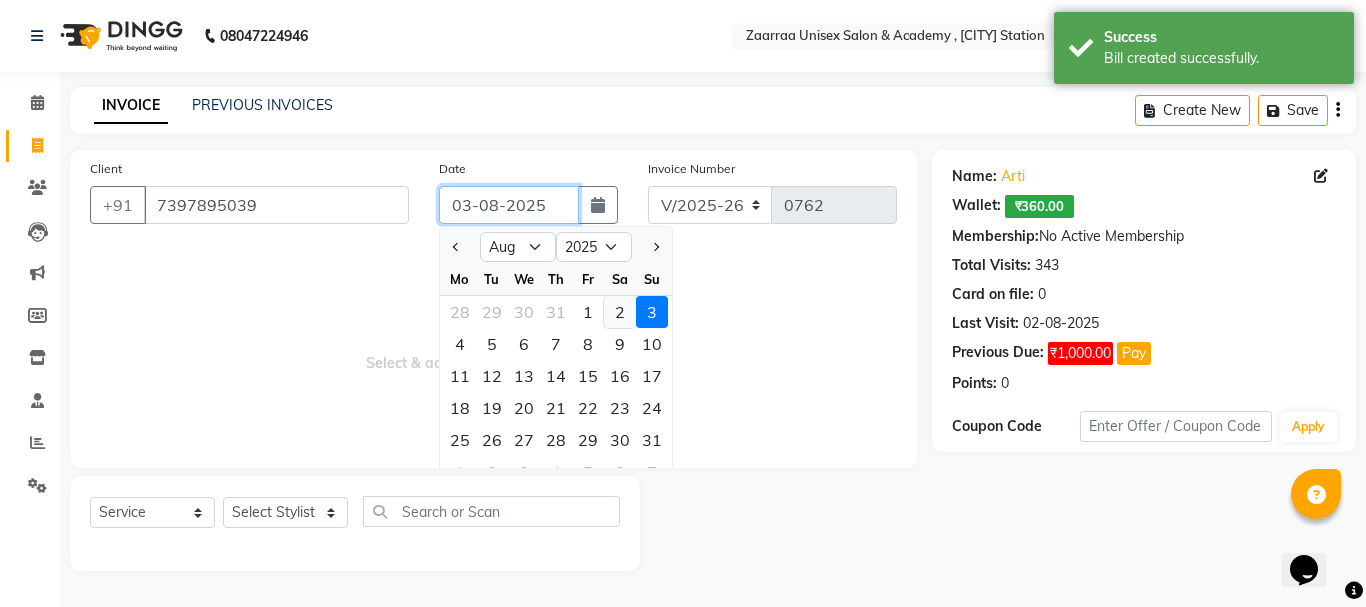 type on "02-08-2025" 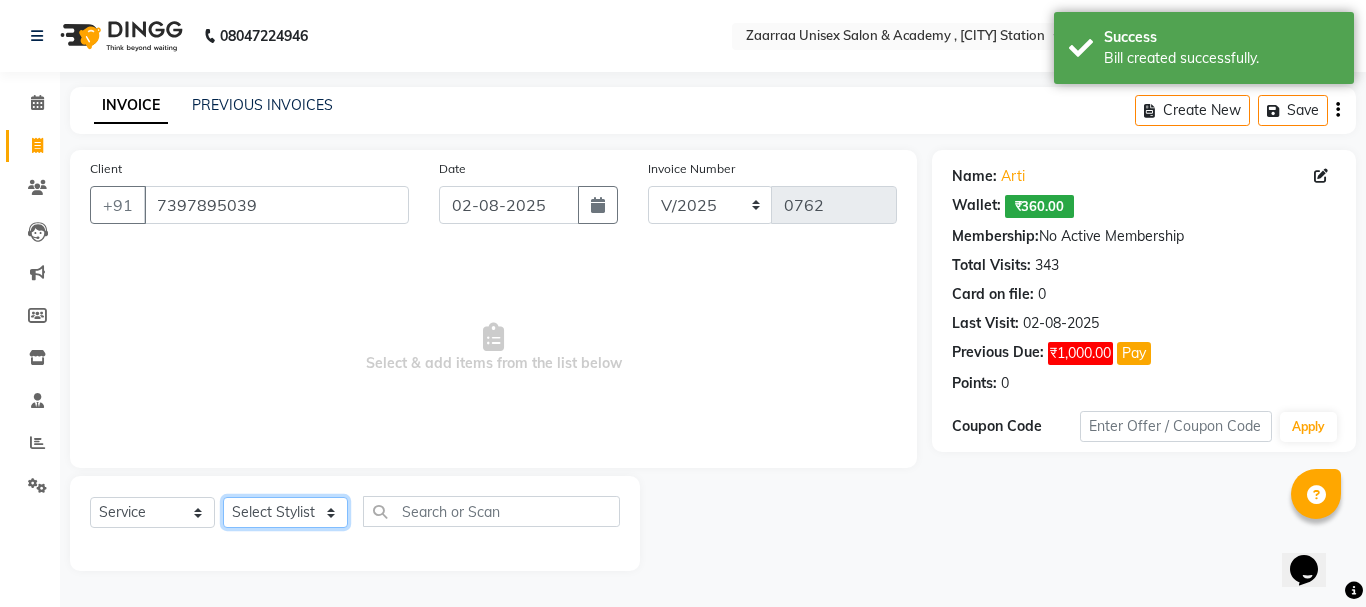 drag, startPoint x: 306, startPoint y: 513, endPoint x: 306, endPoint y: 499, distance: 14 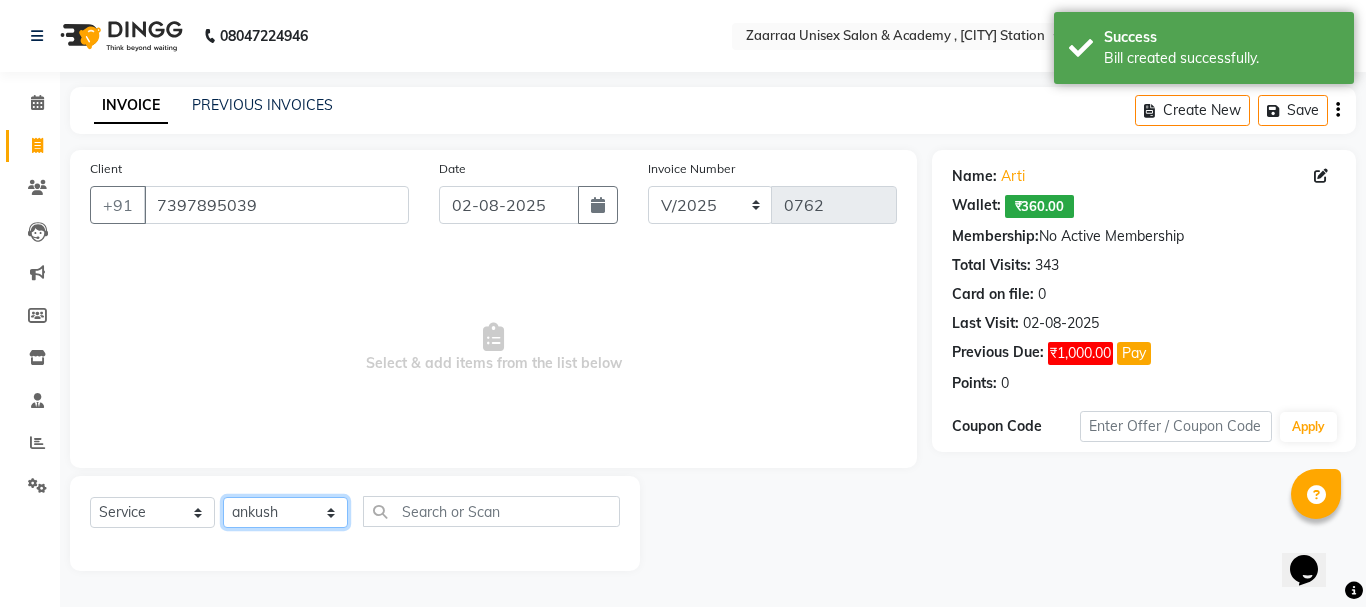 click on "Select Stylist [FIRST]  [FIRST] [FIRST] [FIRST]" 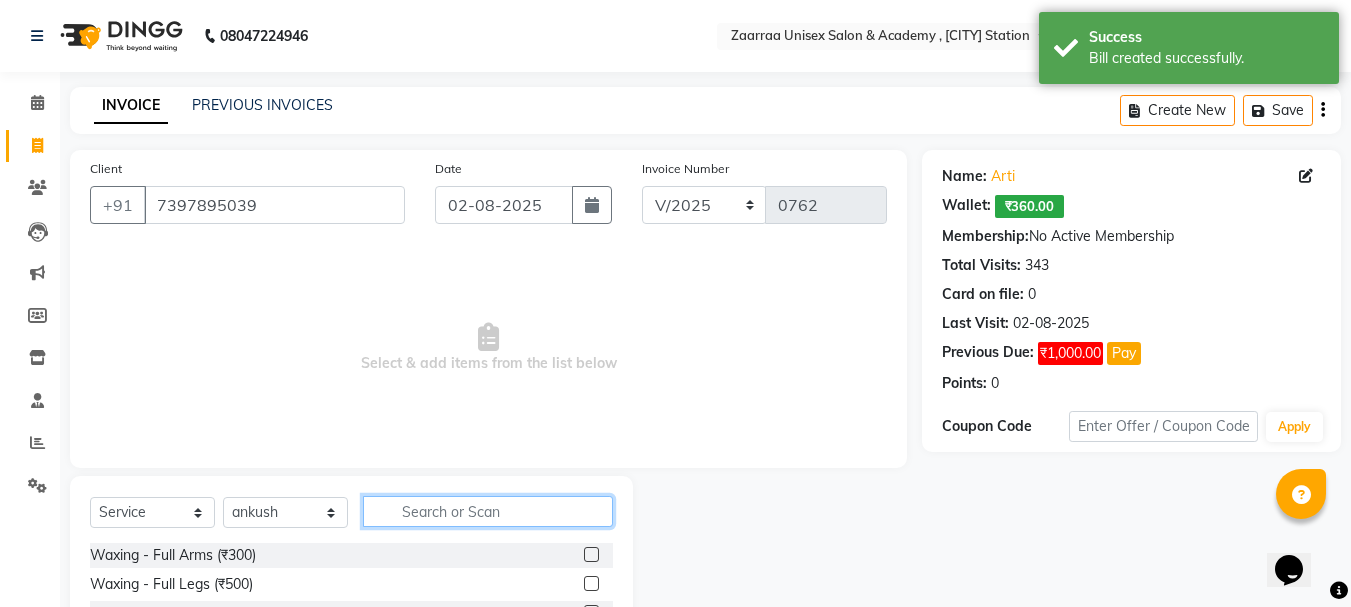 click 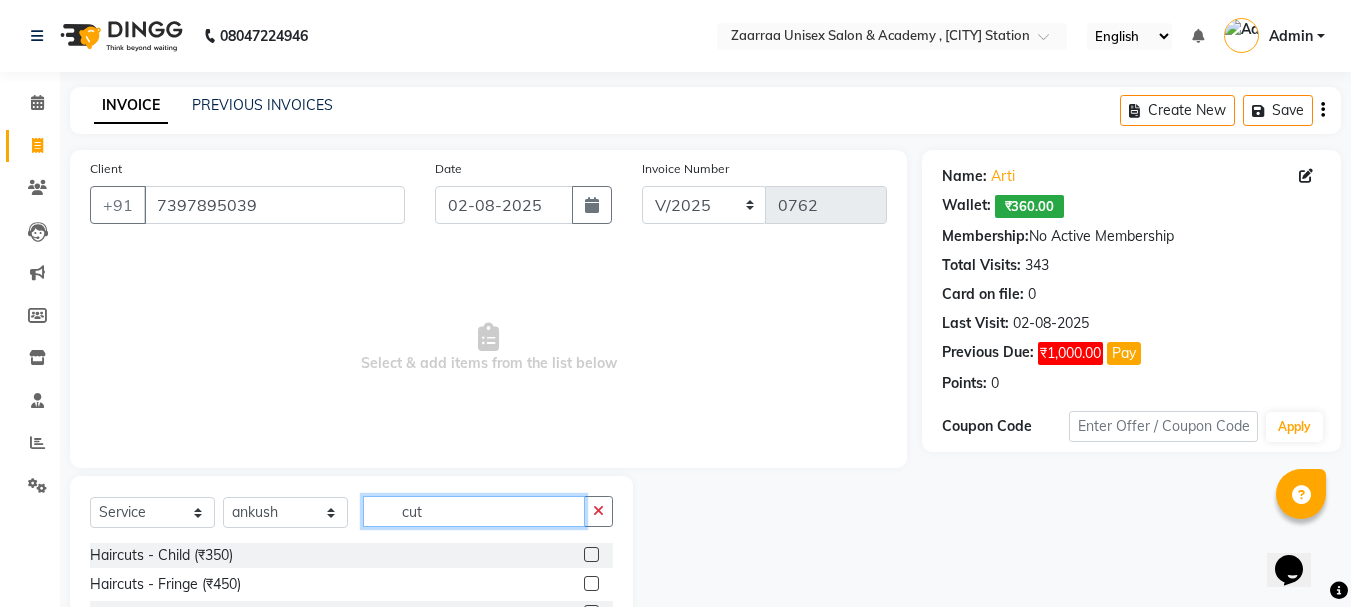 scroll, scrollTop: 194, scrollLeft: 0, axis: vertical 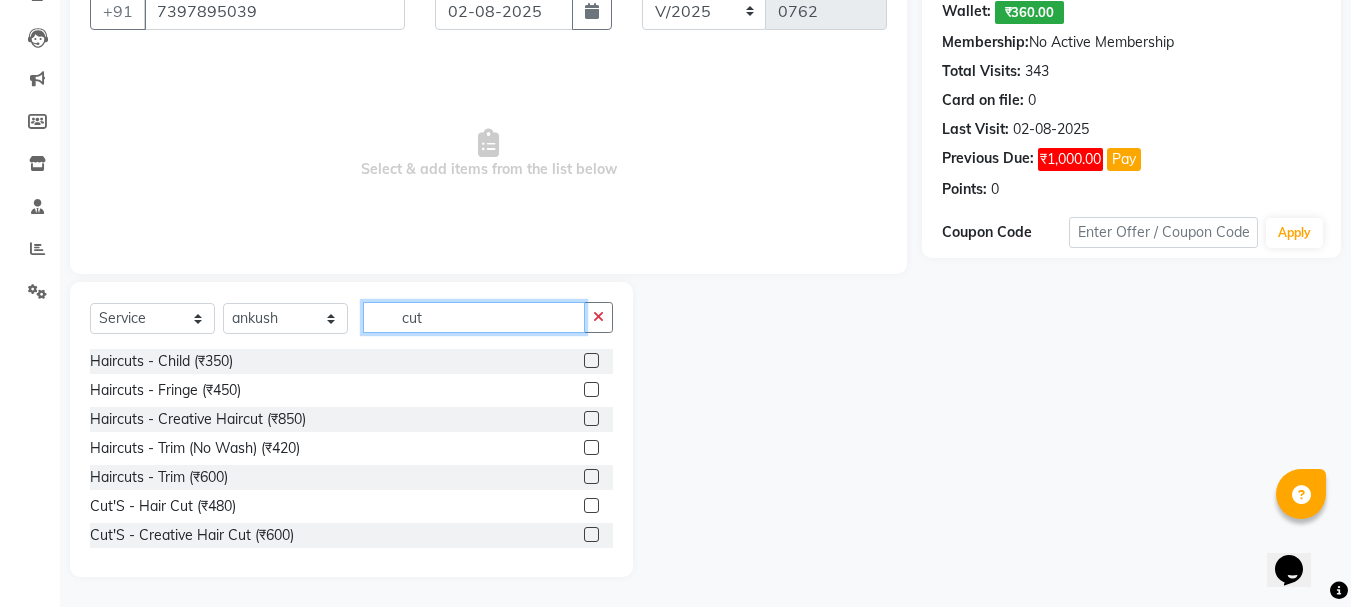 type on "cut" 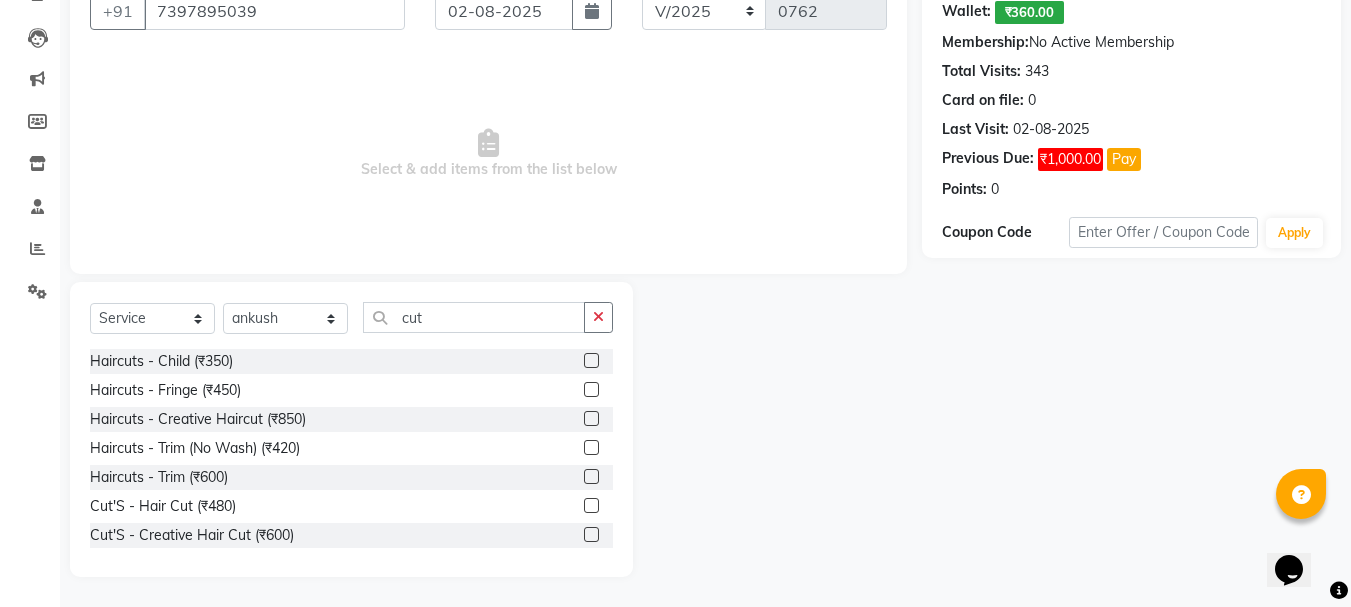 click 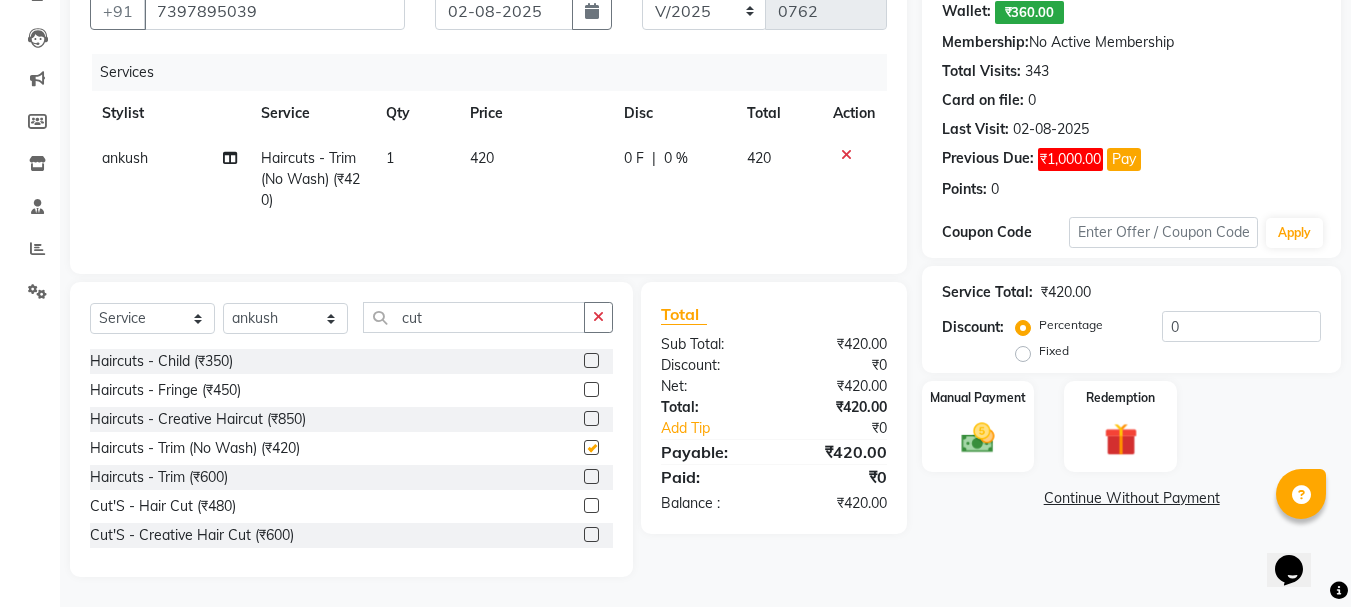 checkbox on "false" 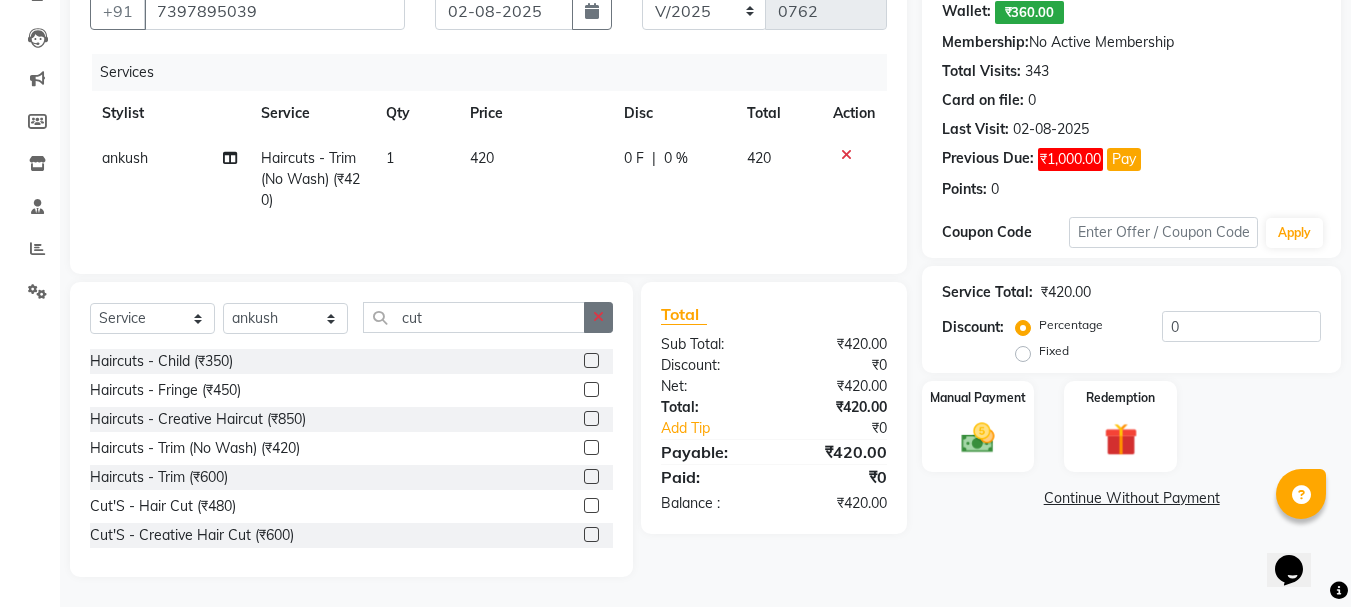 click 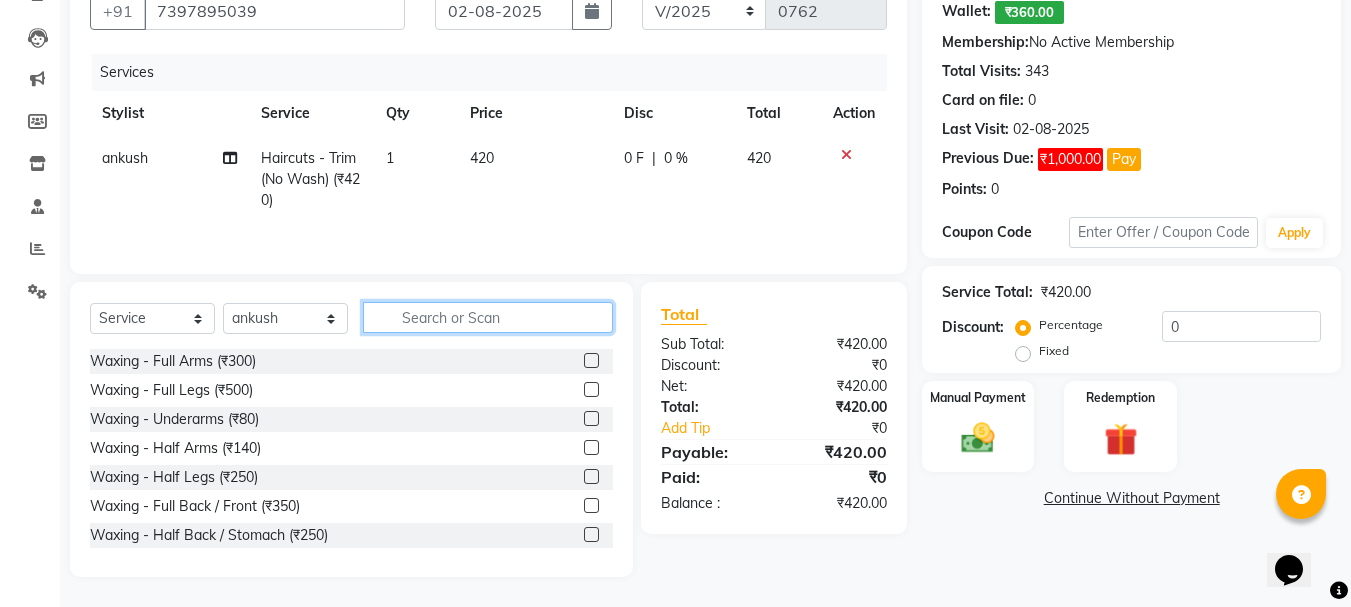 click 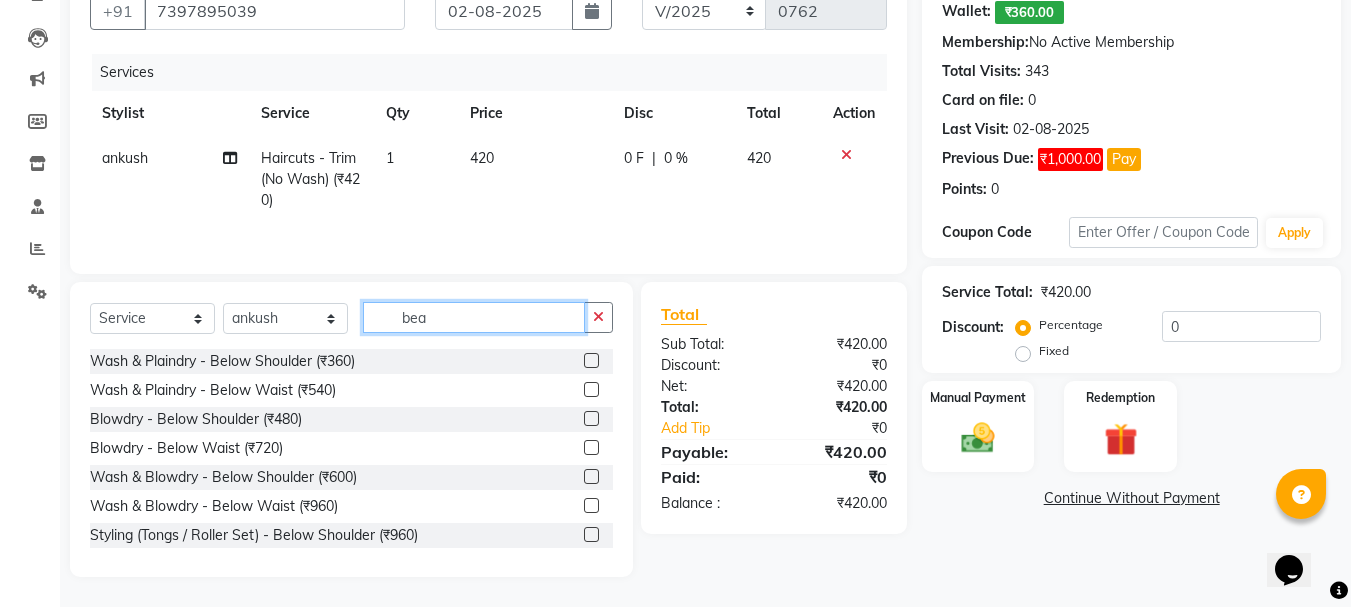 scroll, scrollTop: 151, scrollLeft: 0, axis: vertical 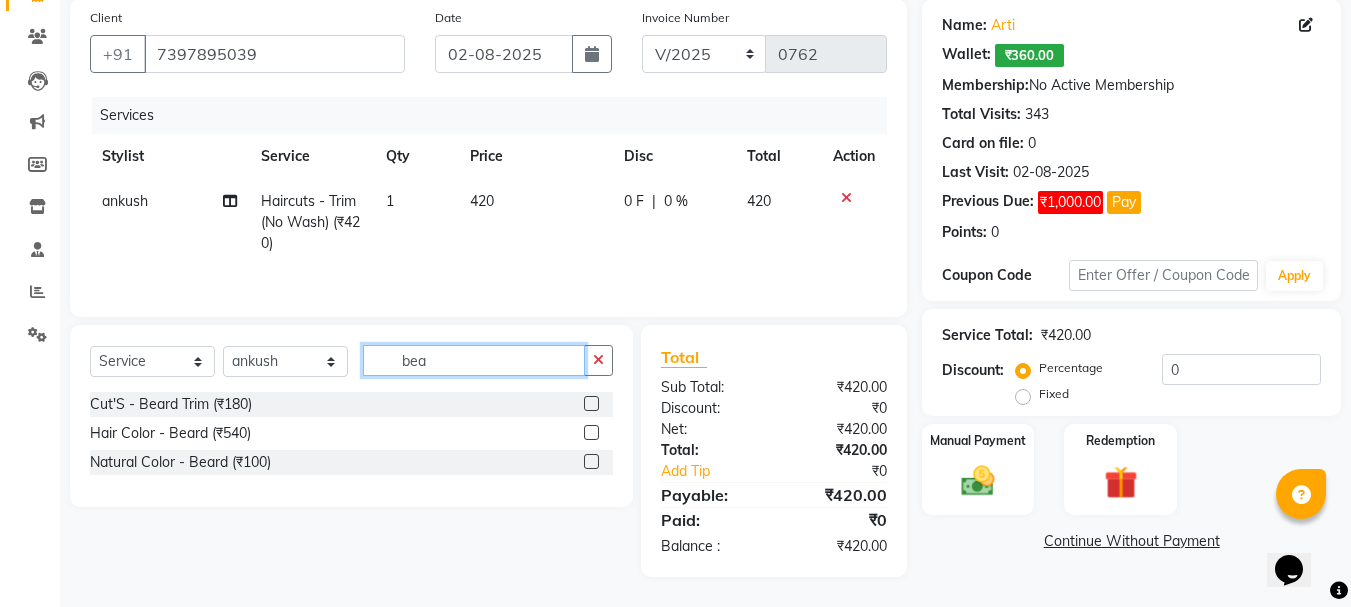 type on "bea" 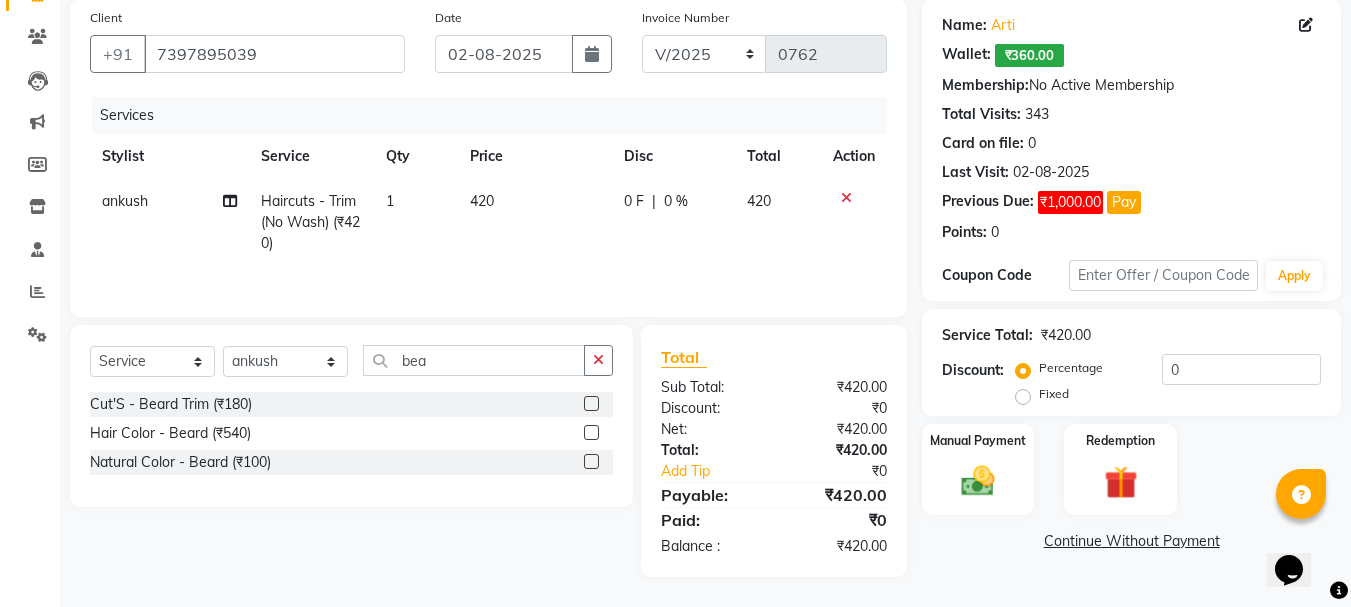 click 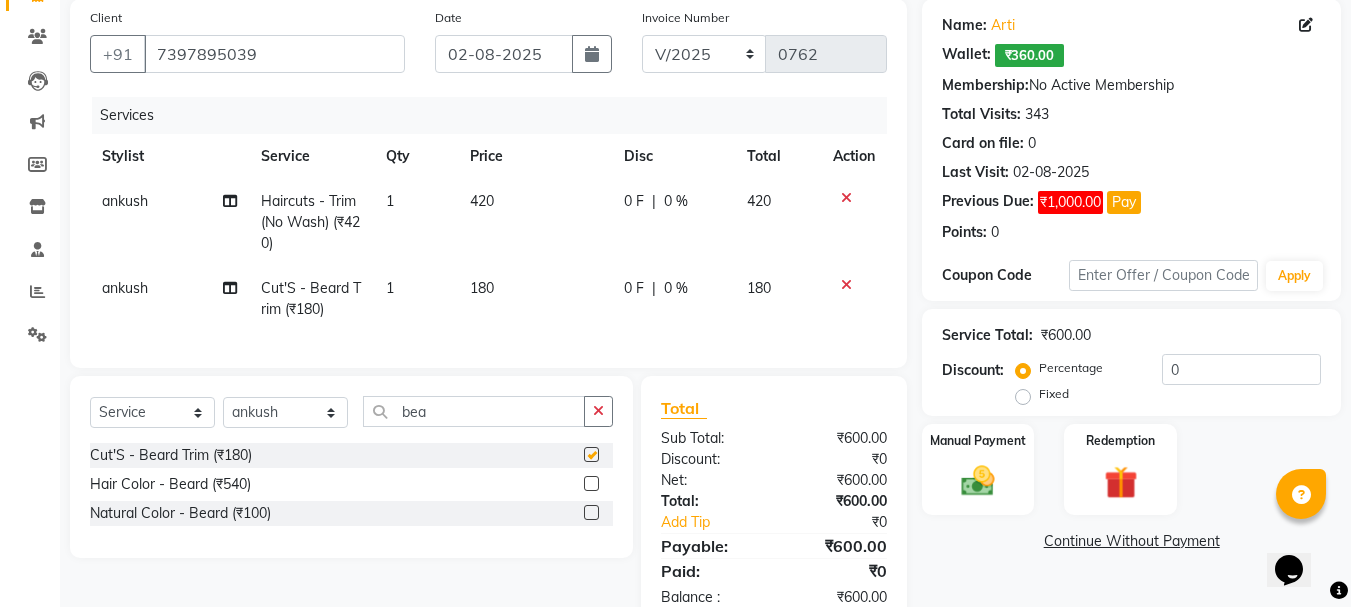 click on "180" 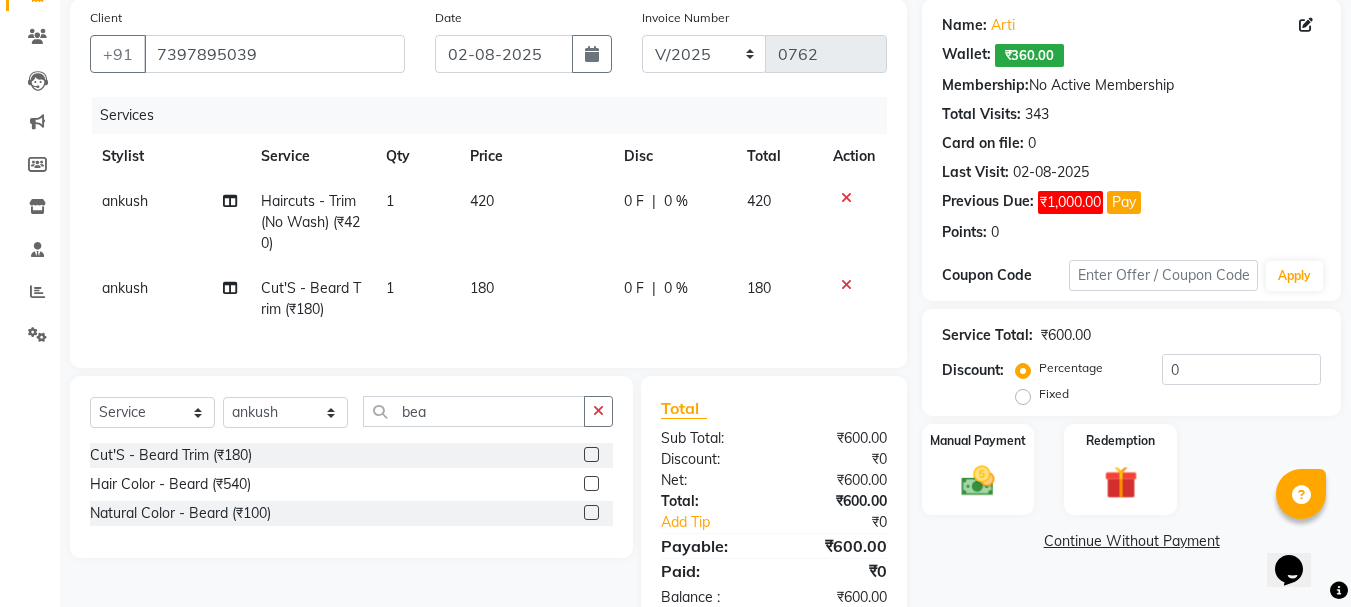 checkbox on "false" 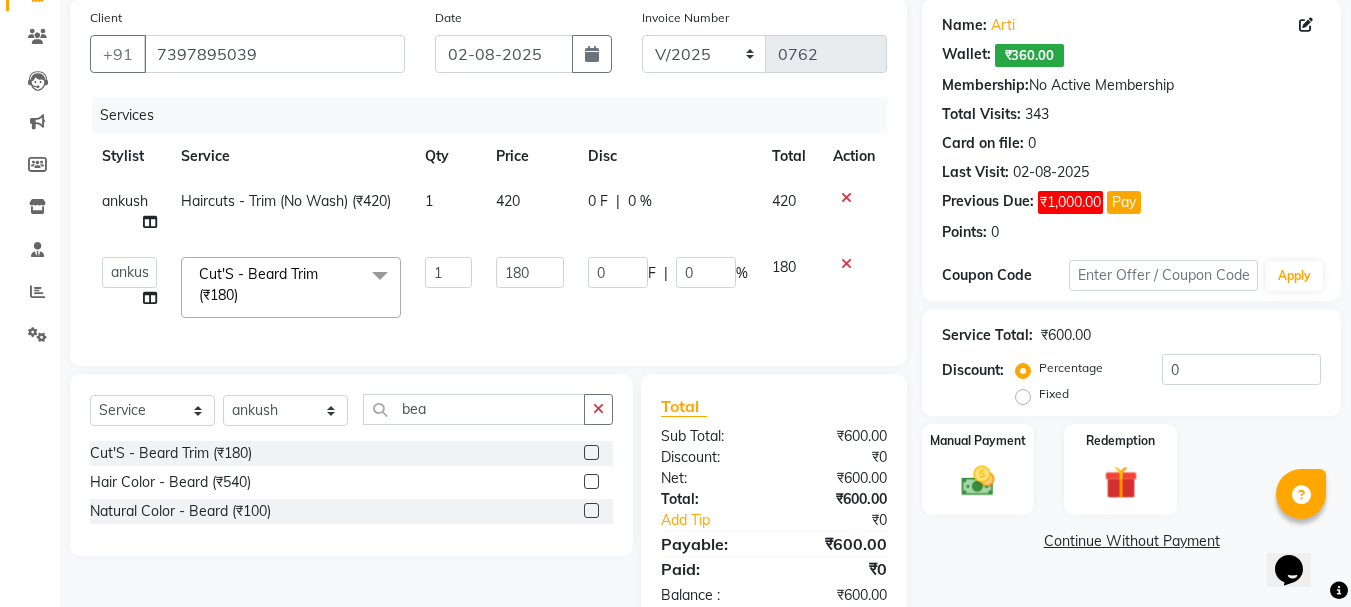click on "180" 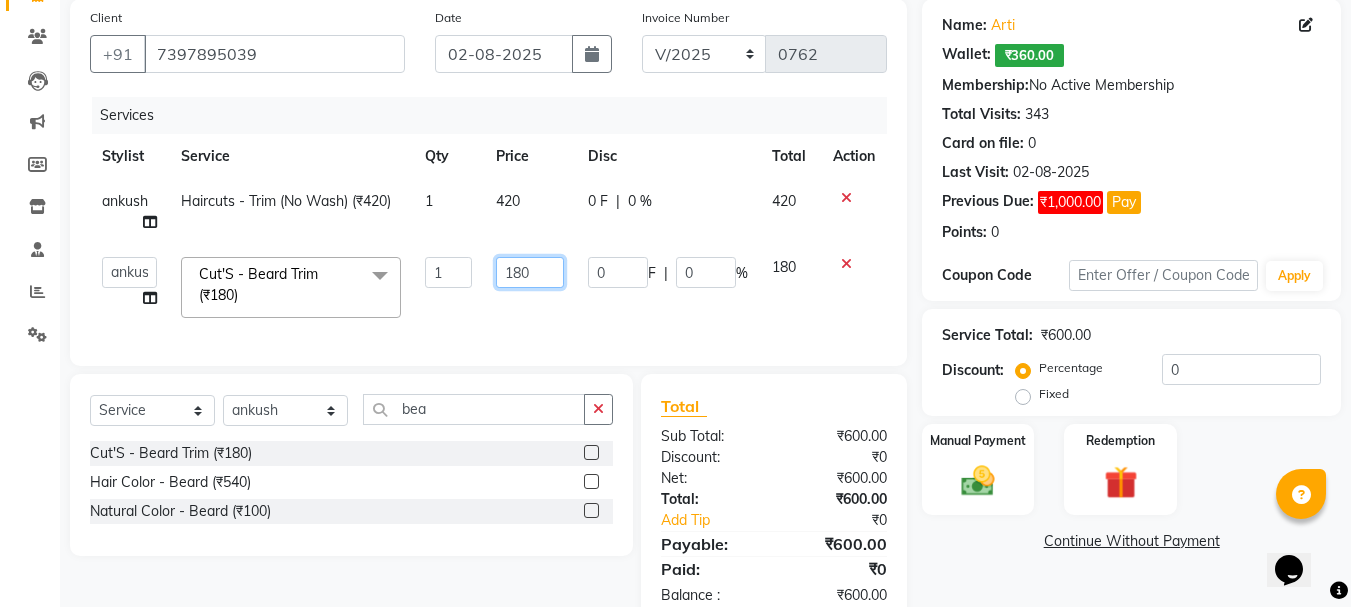 click on "180" 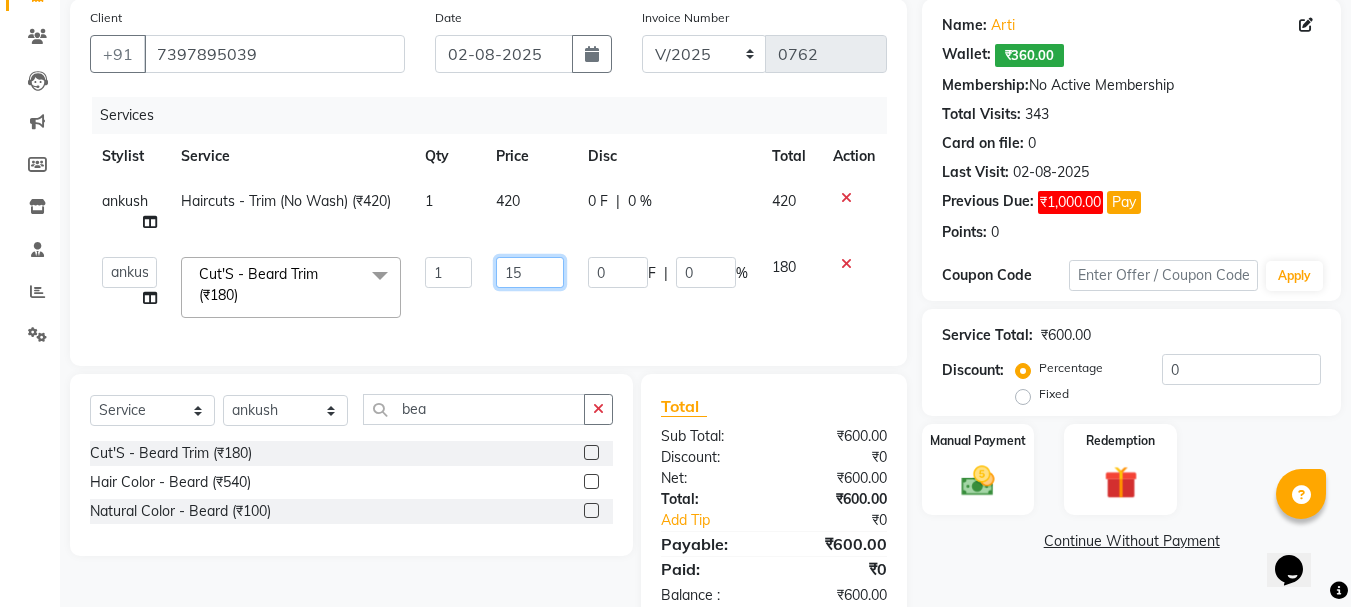 type on "150" 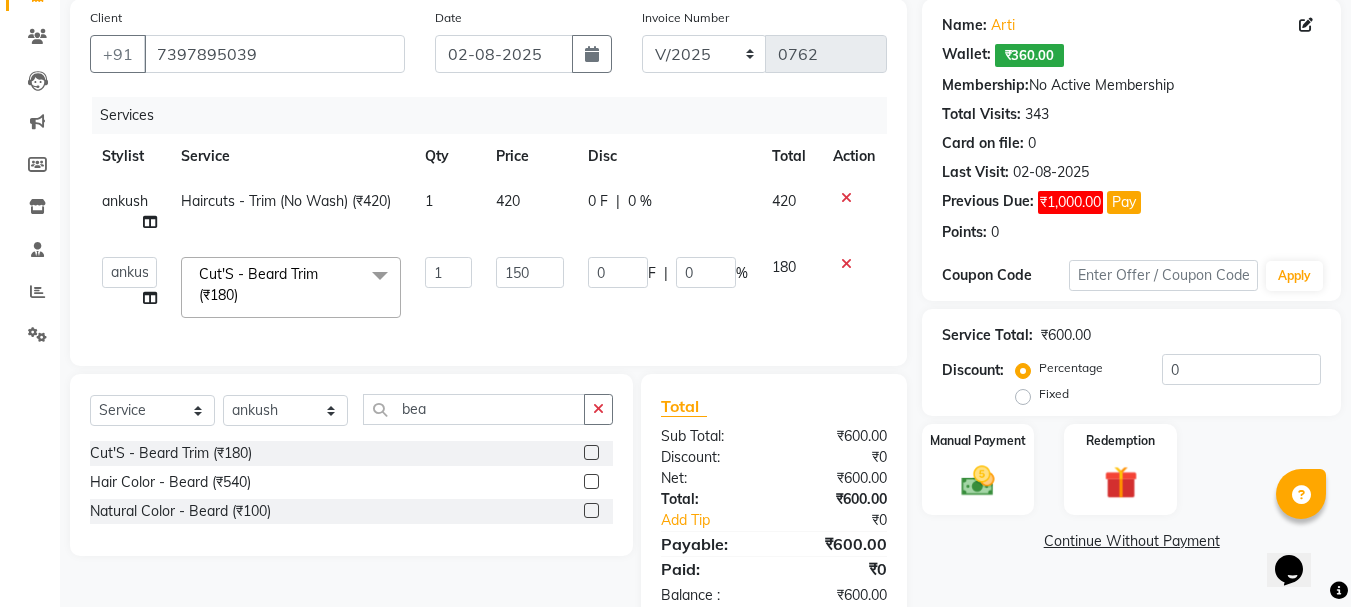 click on "[FIRST] Haircuts - Trim (No Wash) (₹420) 1 420 0 F | 0 % 420" 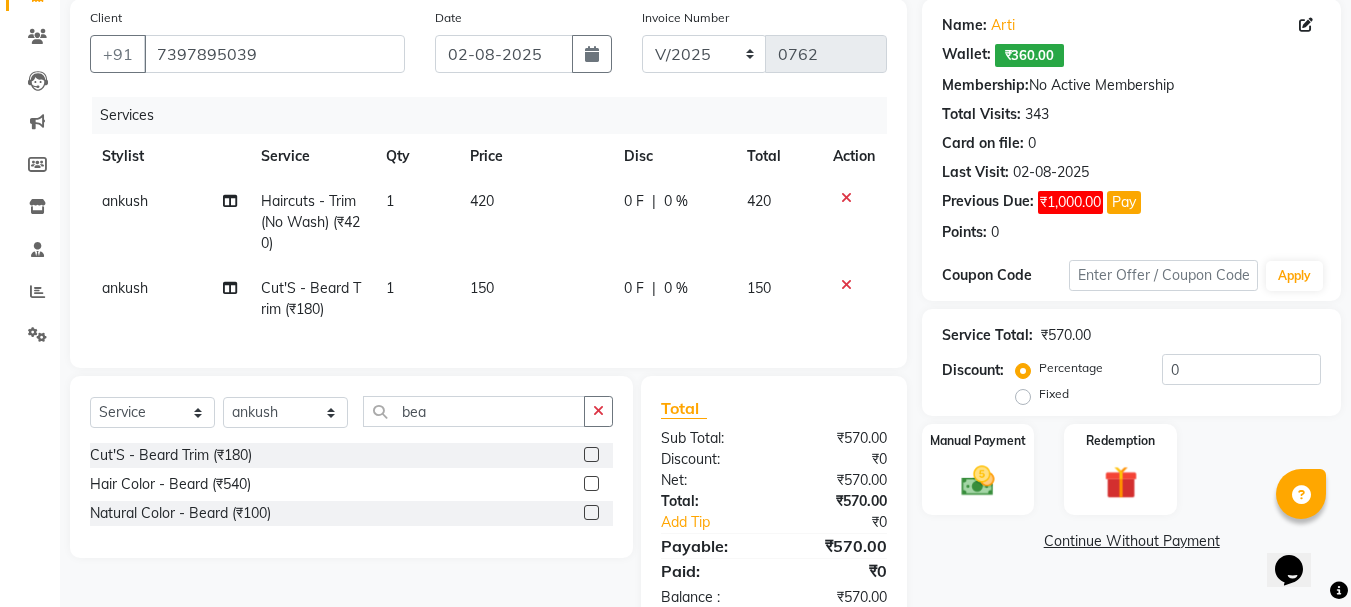 click on "420" 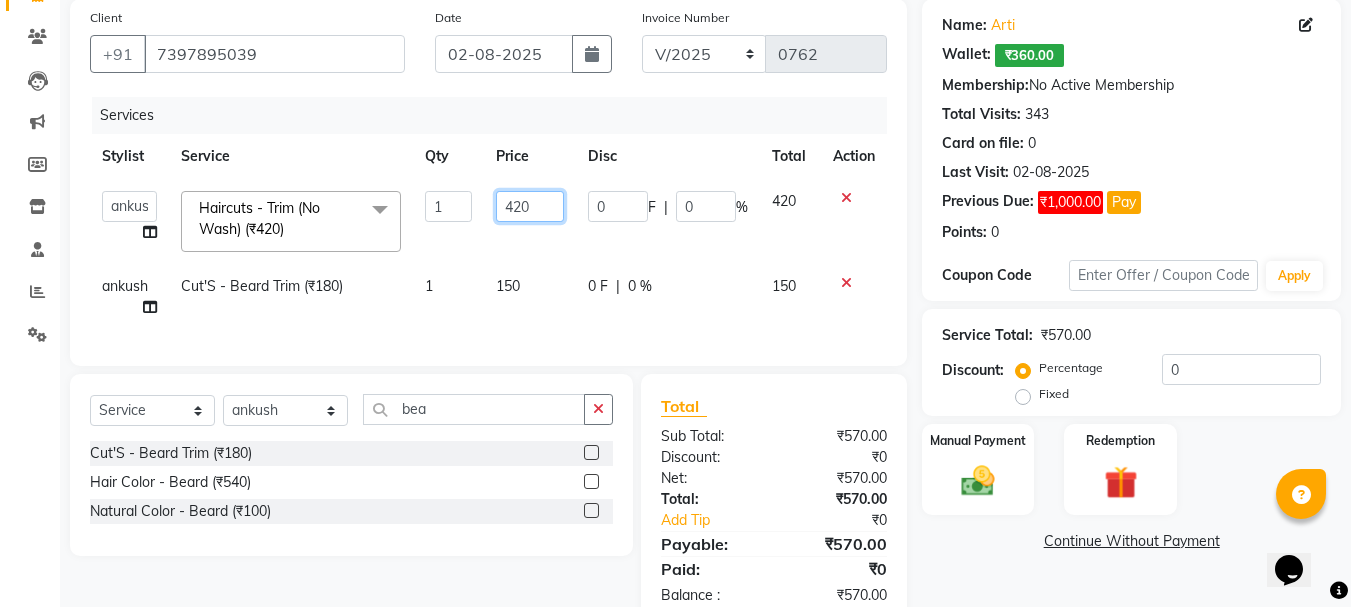 click on "420" 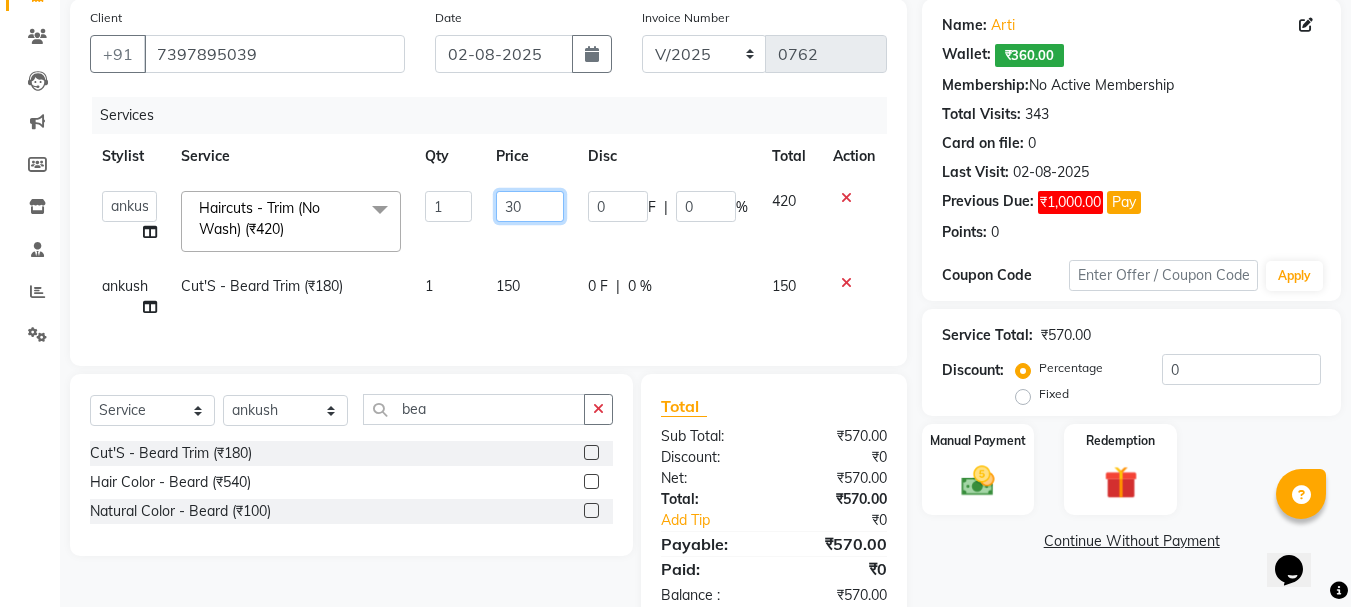 type on "300" 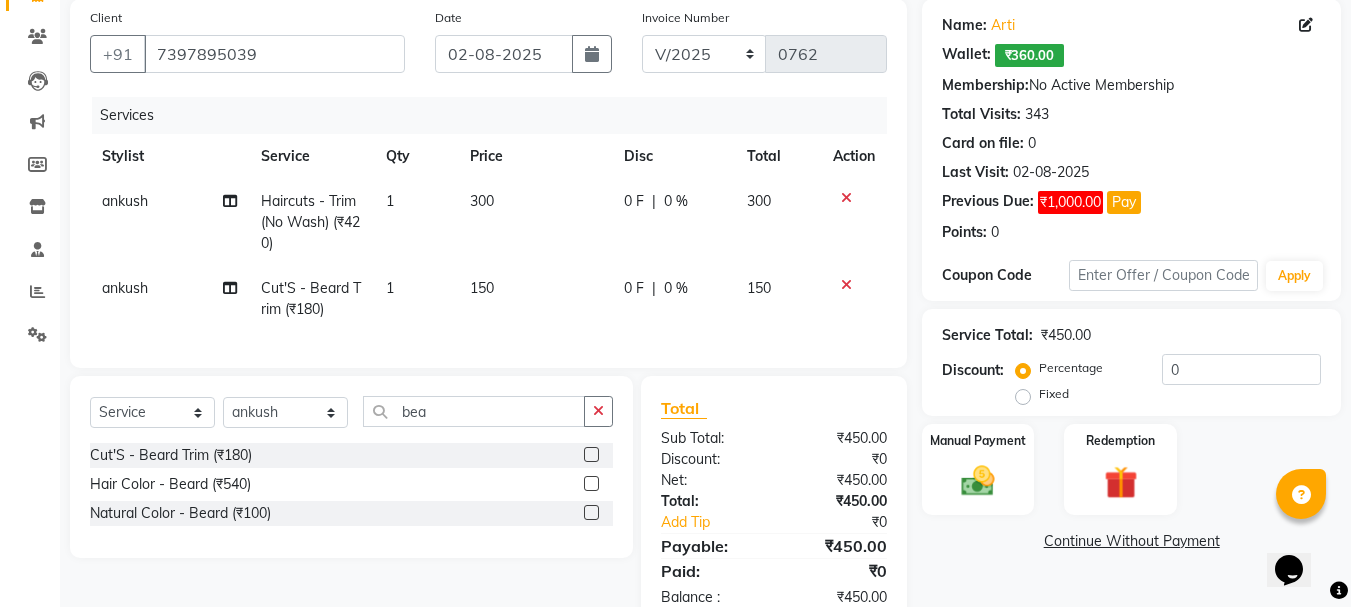 drag, startPoint x: 1022, startPoint y: 572, endPoint x: 880, endPoint y: 460, distance: 180.85353 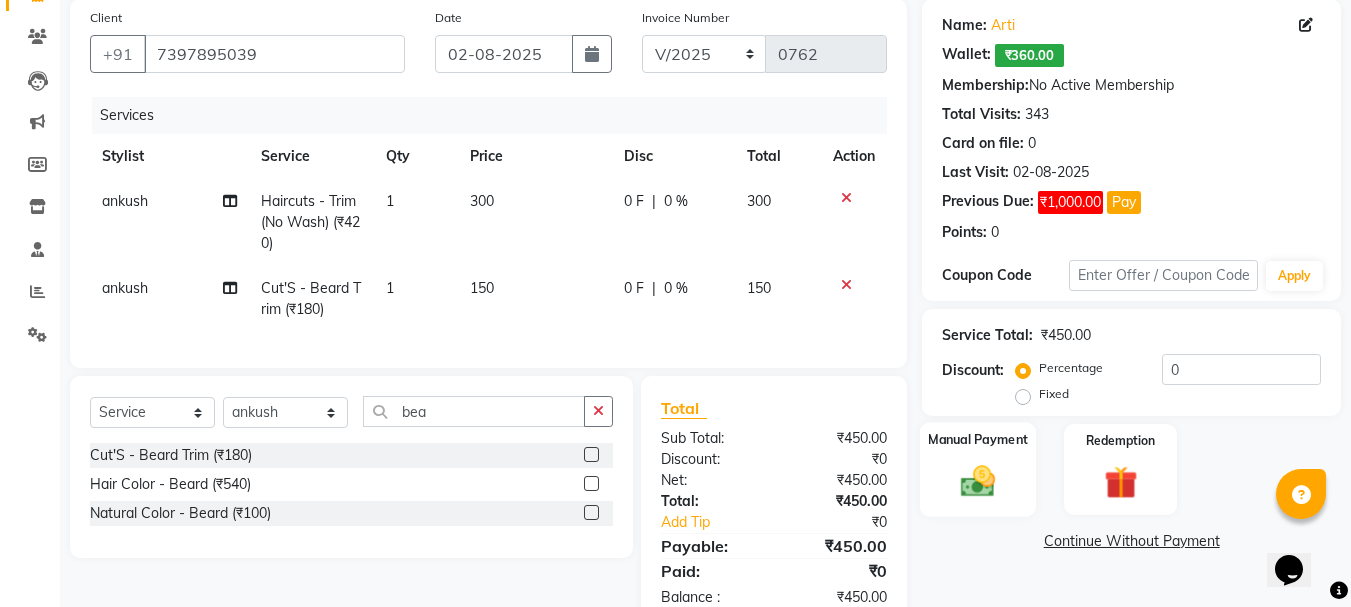 click 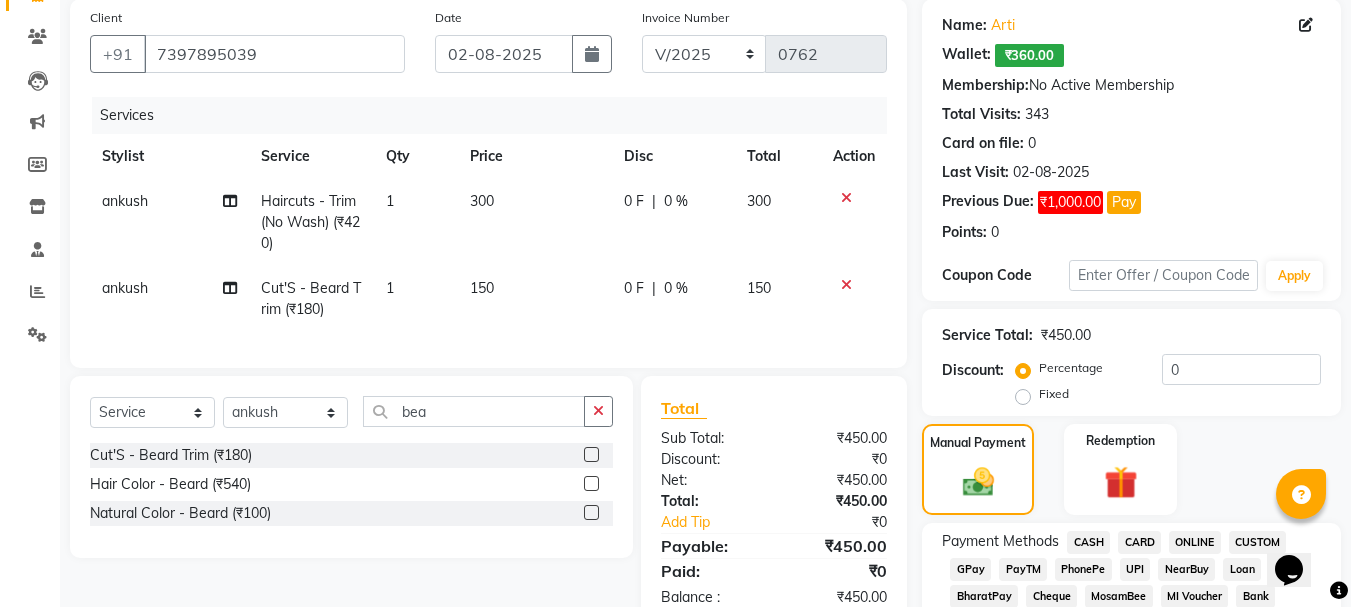 drag, startPoint x: 960, startPoint y: 572, endPoint x: 1365, endPoint y: 2, distance: 699.23175 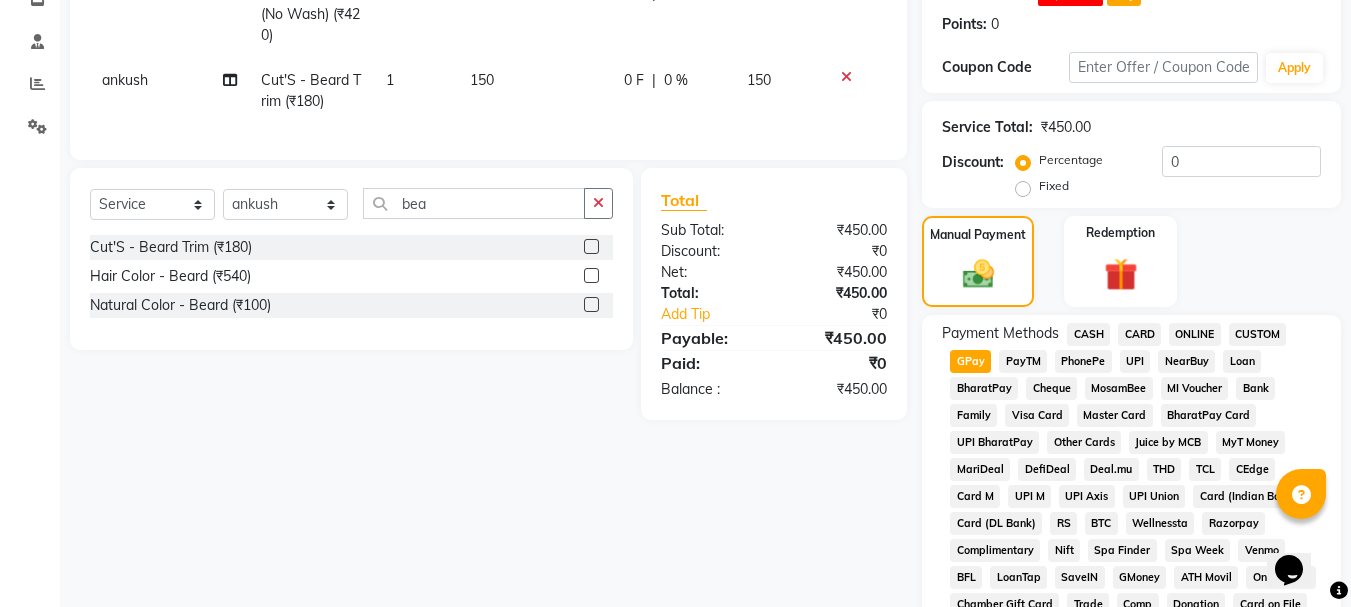 scroll, scrollTop: 957, scrollLeft: 0, axis: vertical 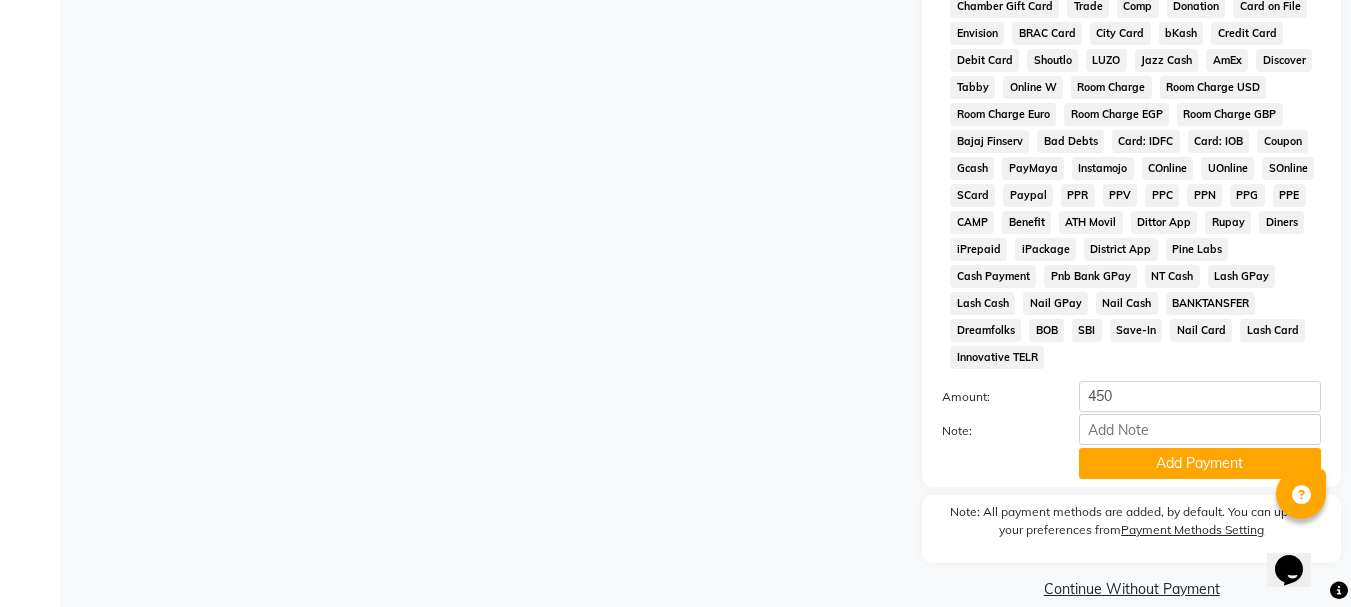 drag, startPoint x: 1365, startPoint y: 163, endPoint x: 7, endPoint y: 18, distance: 1365.7192 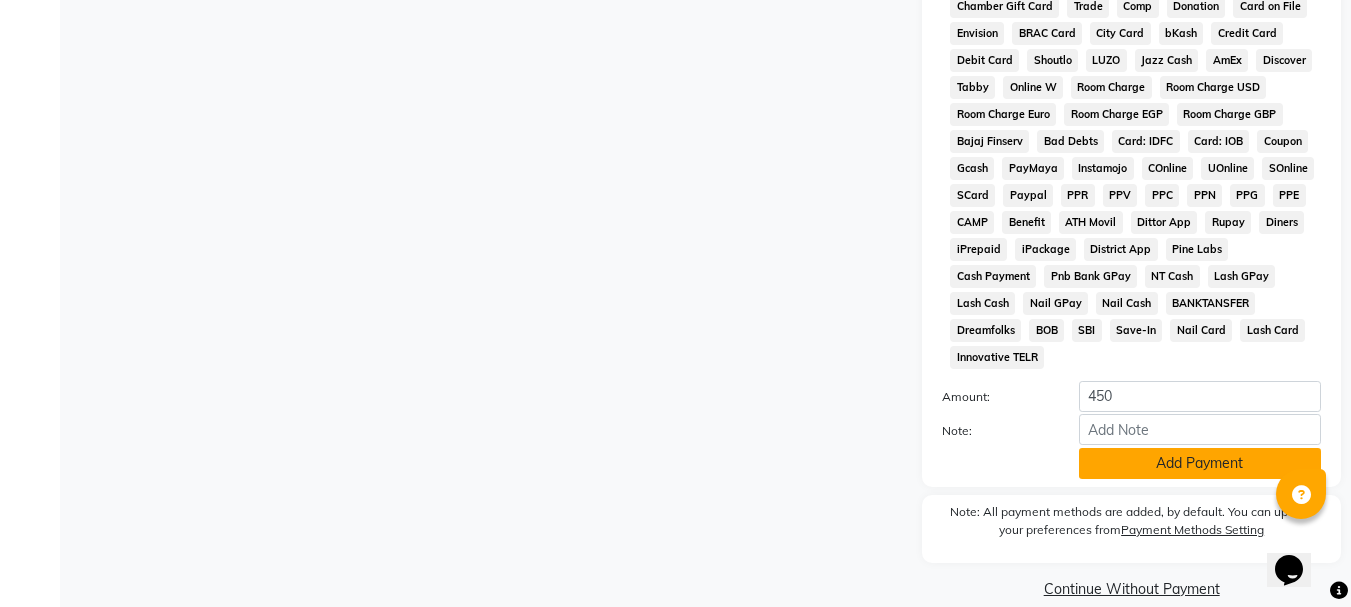 click on "Add Payment" 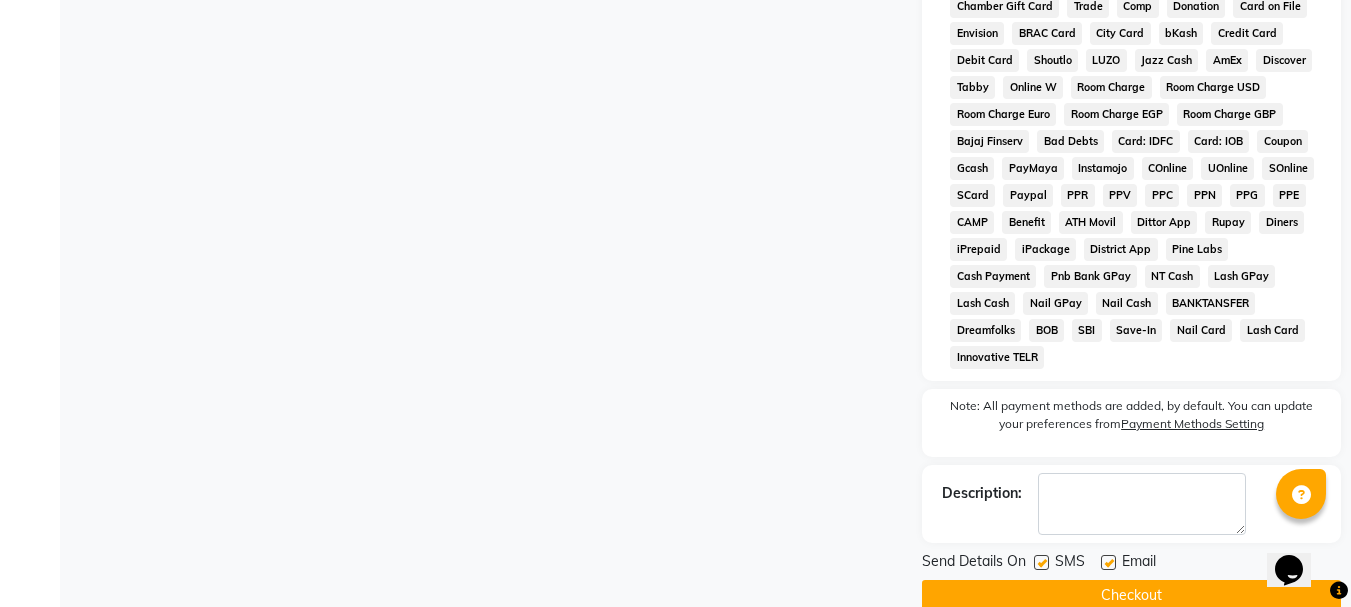 click on "Checkout" 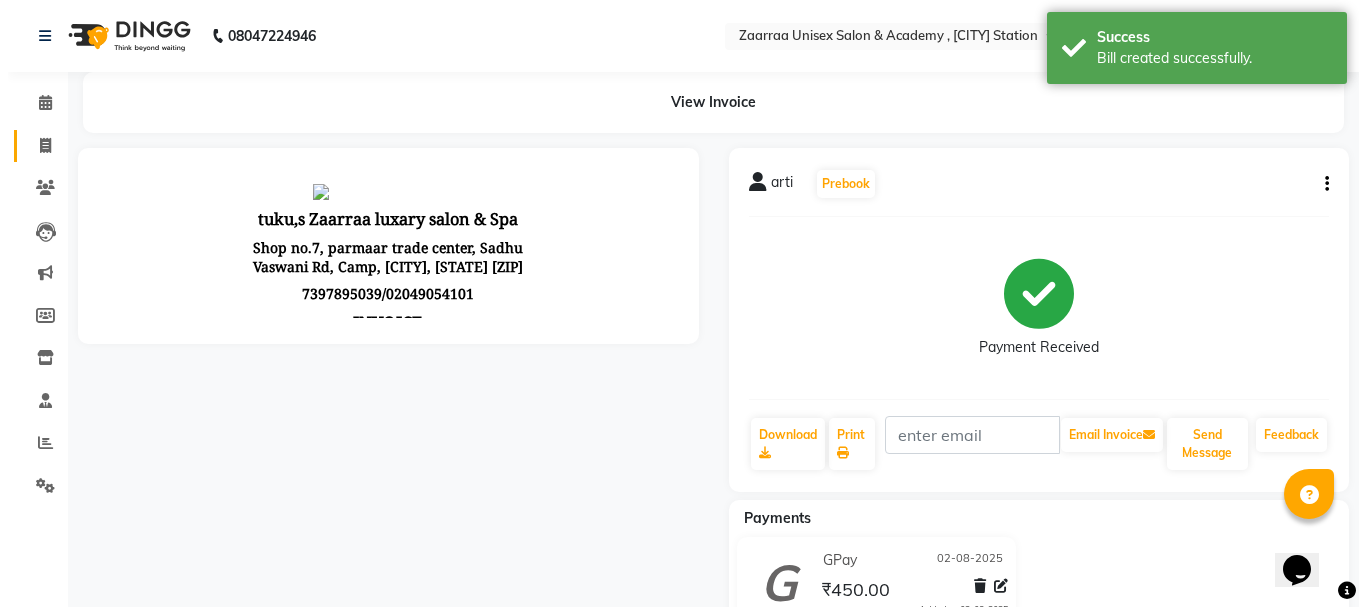 scroll, scrollTop: 0, scrollLeft: 0, axis: both 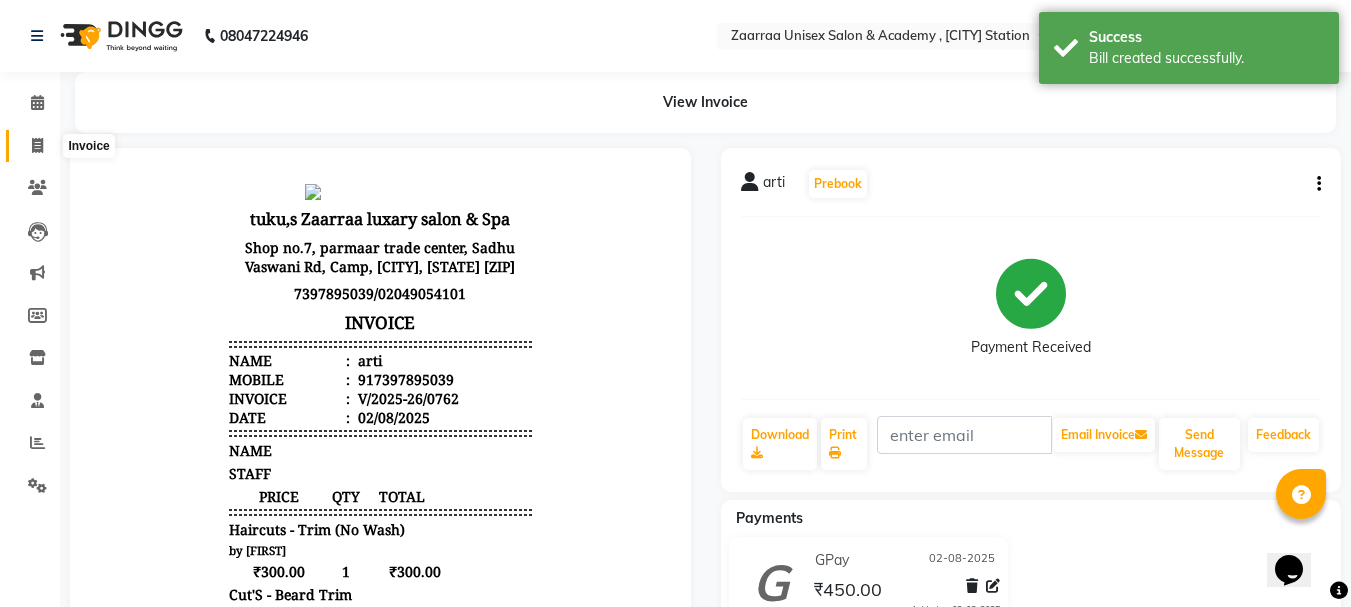 click 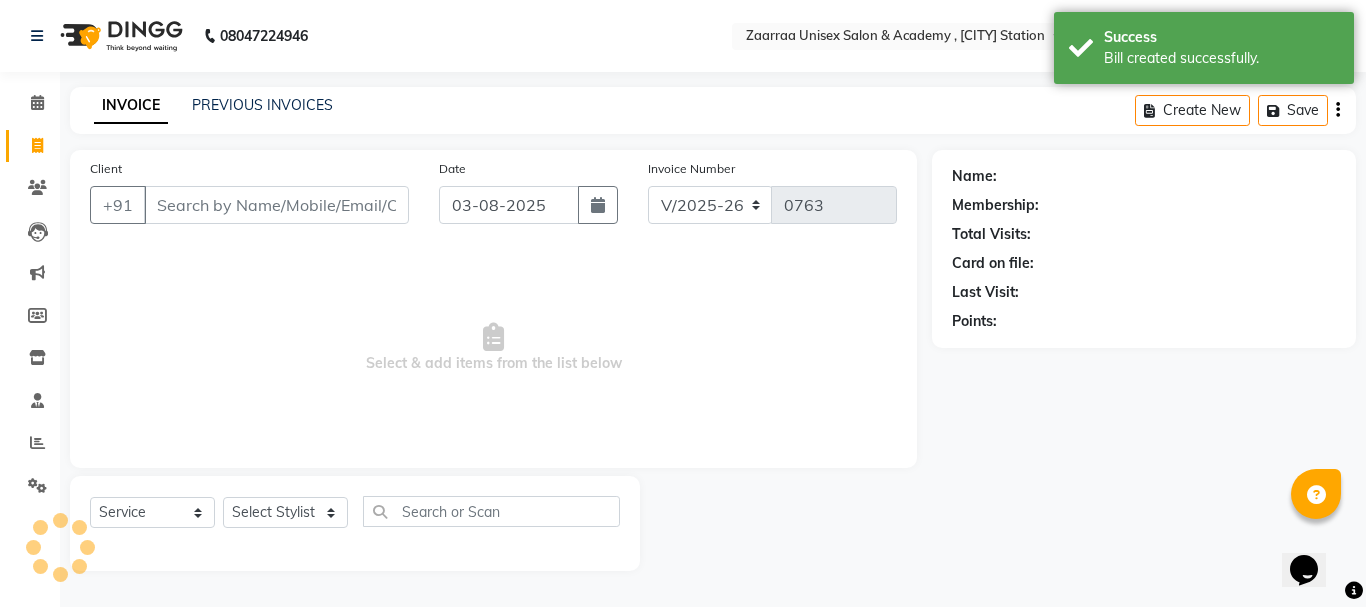 click on "Client" at bounding box center (276, 205) 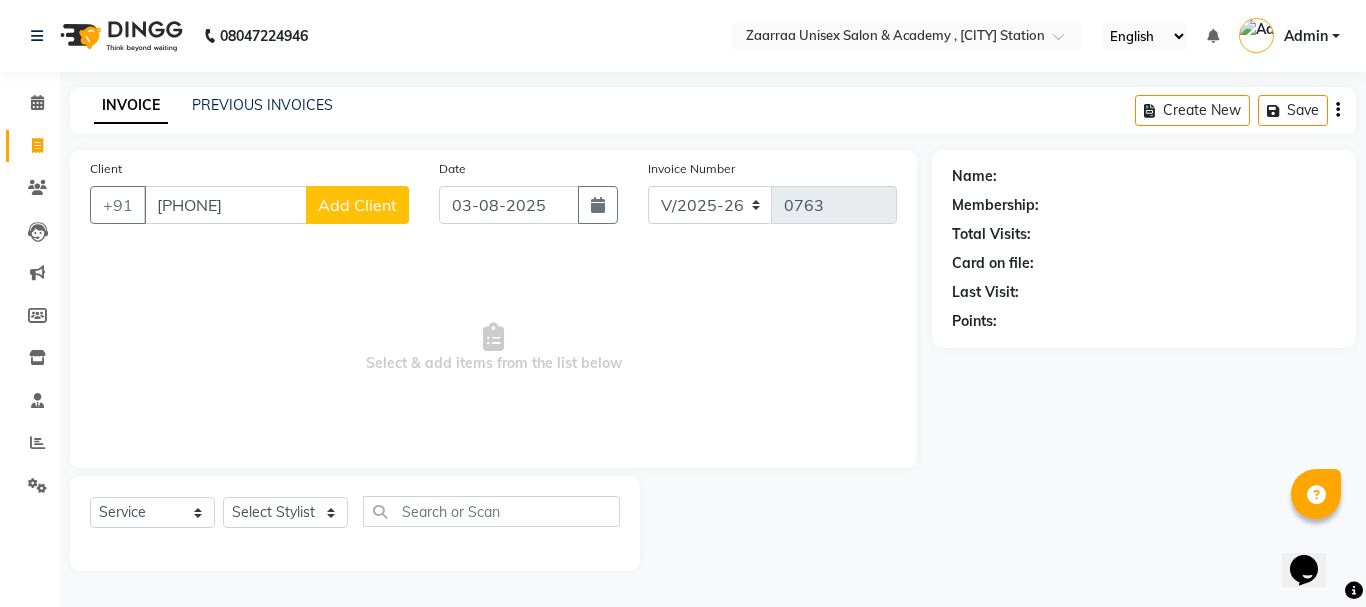 type on "[PHONE]" 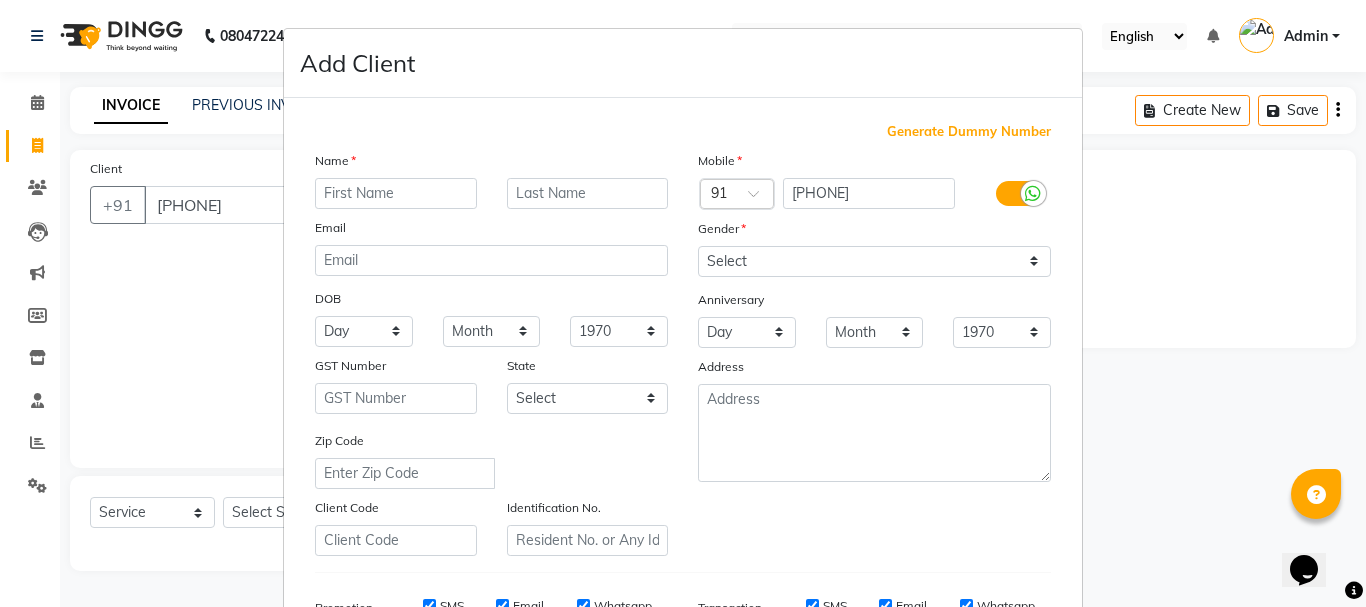 click at bounding box center (396, 193) 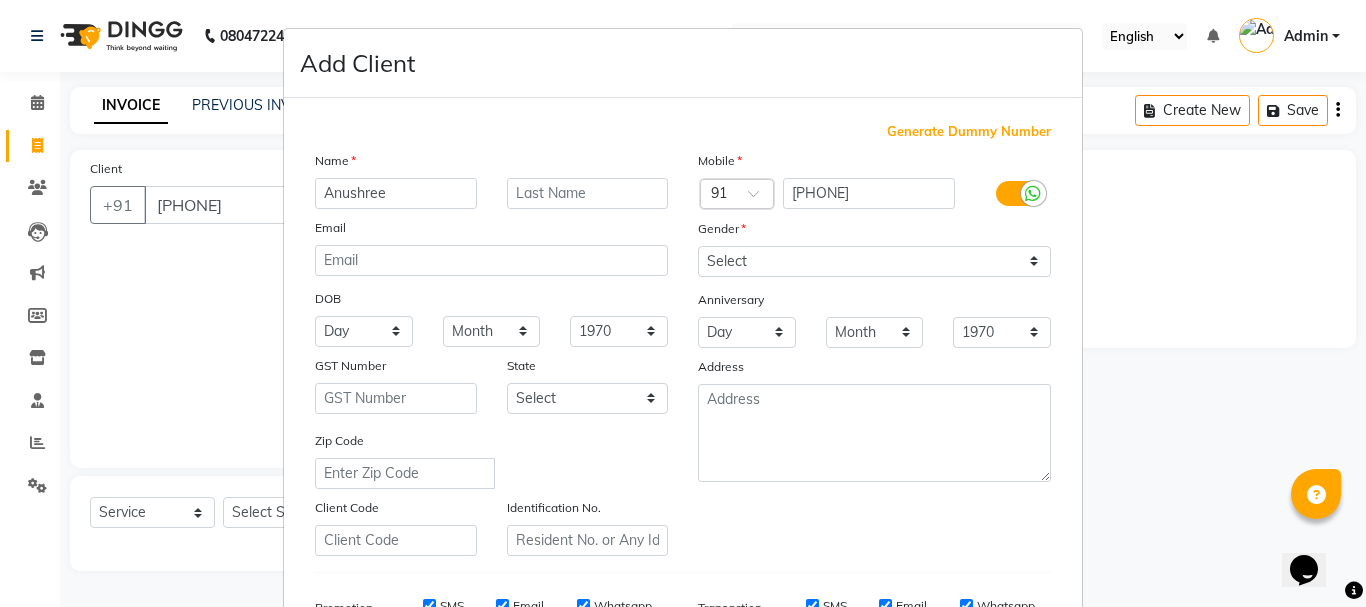 type on "Anushree" 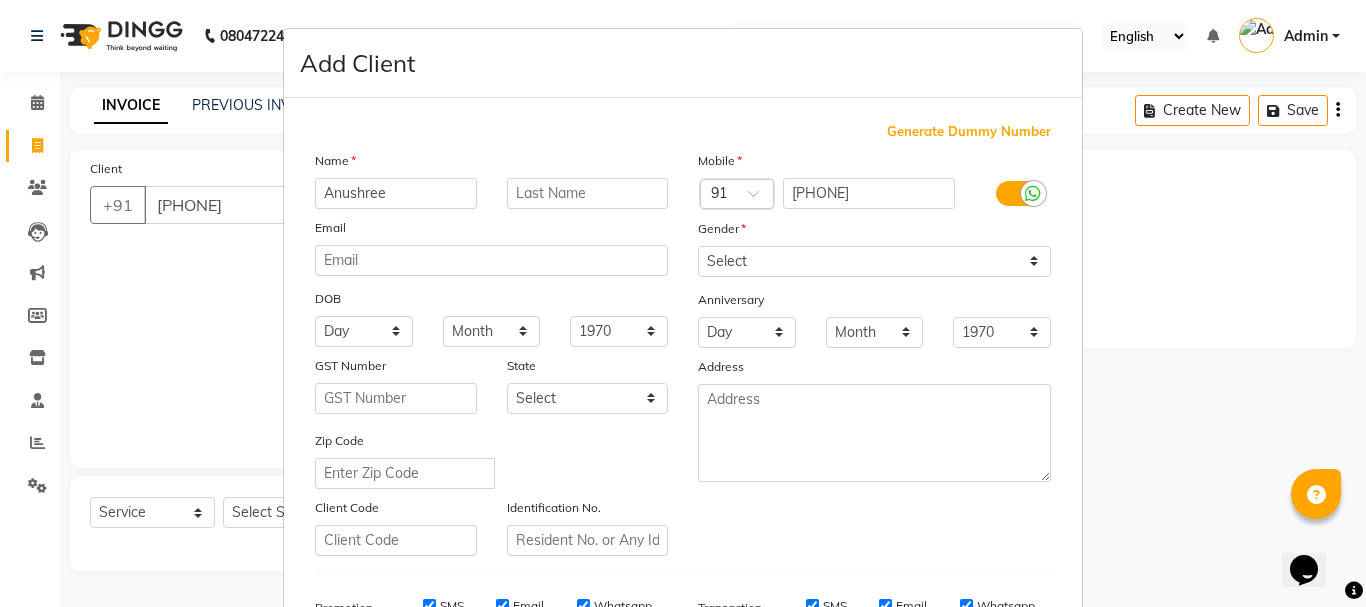 click at bounding box center [1033, 194] 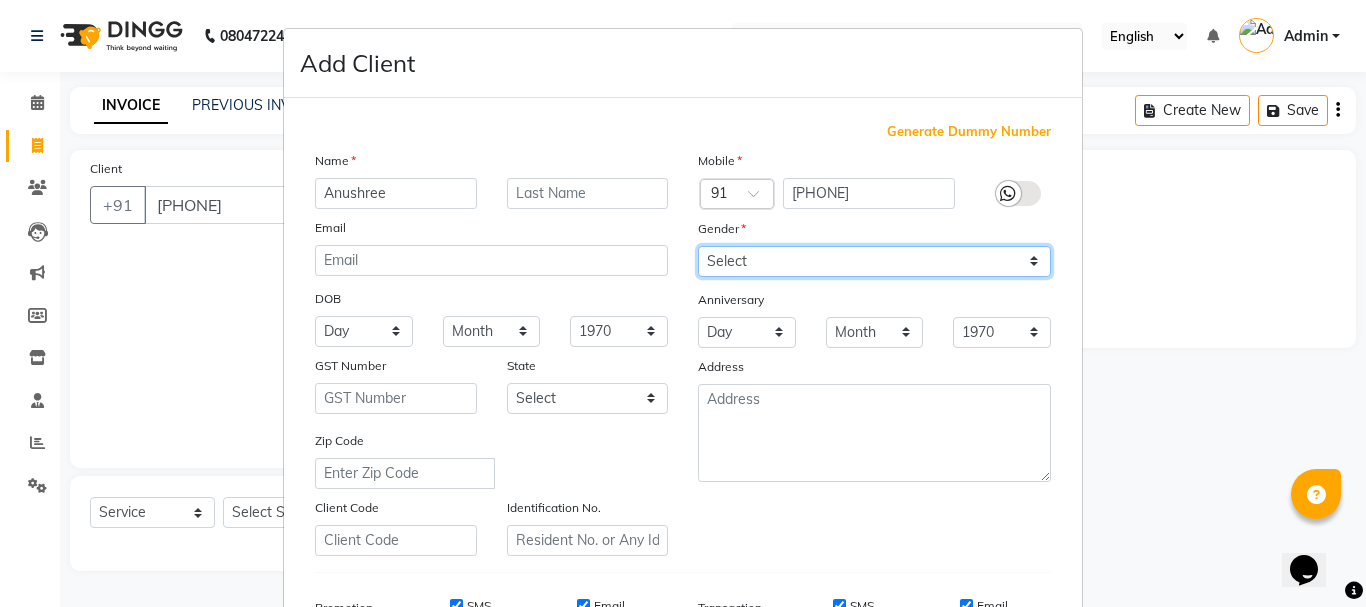 drag, startPoint x: 993, startPoint y: 250, endPoint x: 992, endPoint y: 270, distance: 20.024984 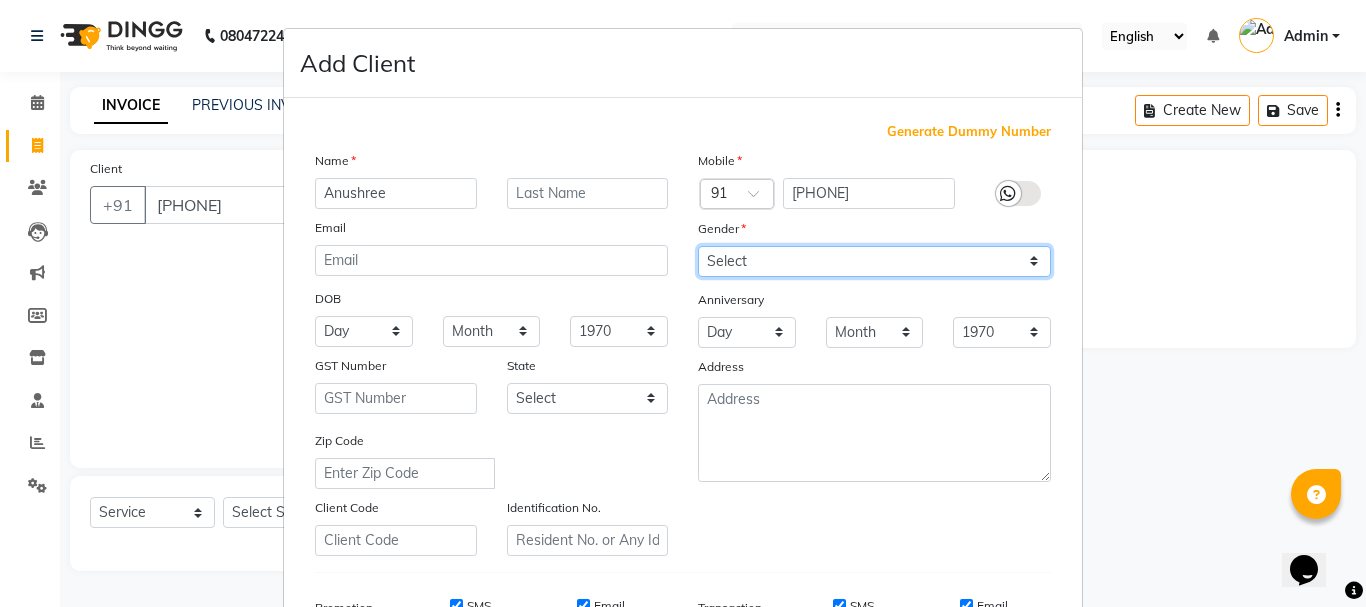 click on "Select Male Female Other Prefer Not To Say" at bounding box center (874, 261) 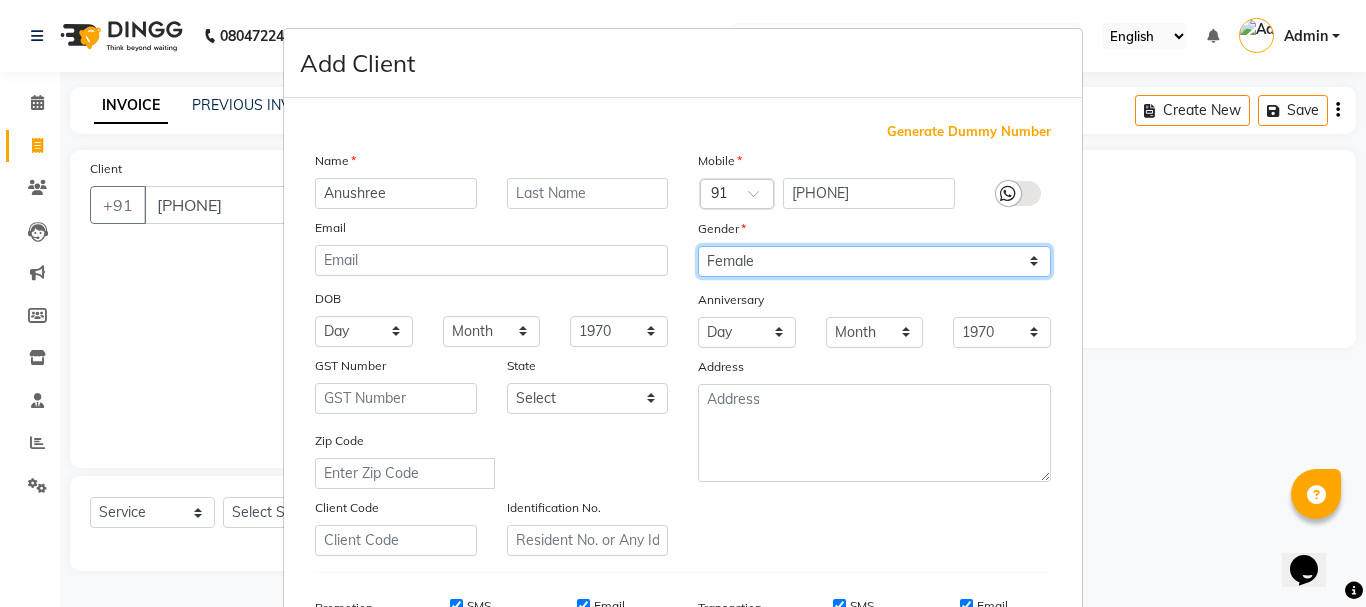 click on "Select Male Female Other Prefer Not To Say" at bounding box center (874, 261) 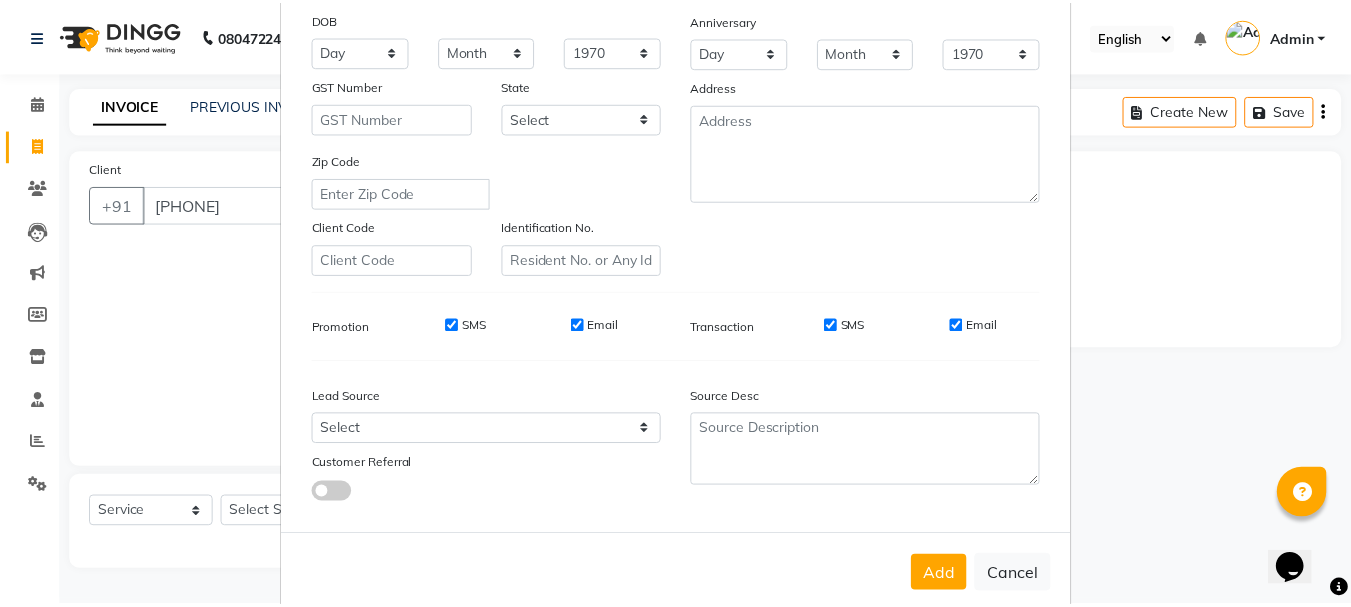 scroll, scrollTop: 316, scrollLeft: 0, axis: vertical 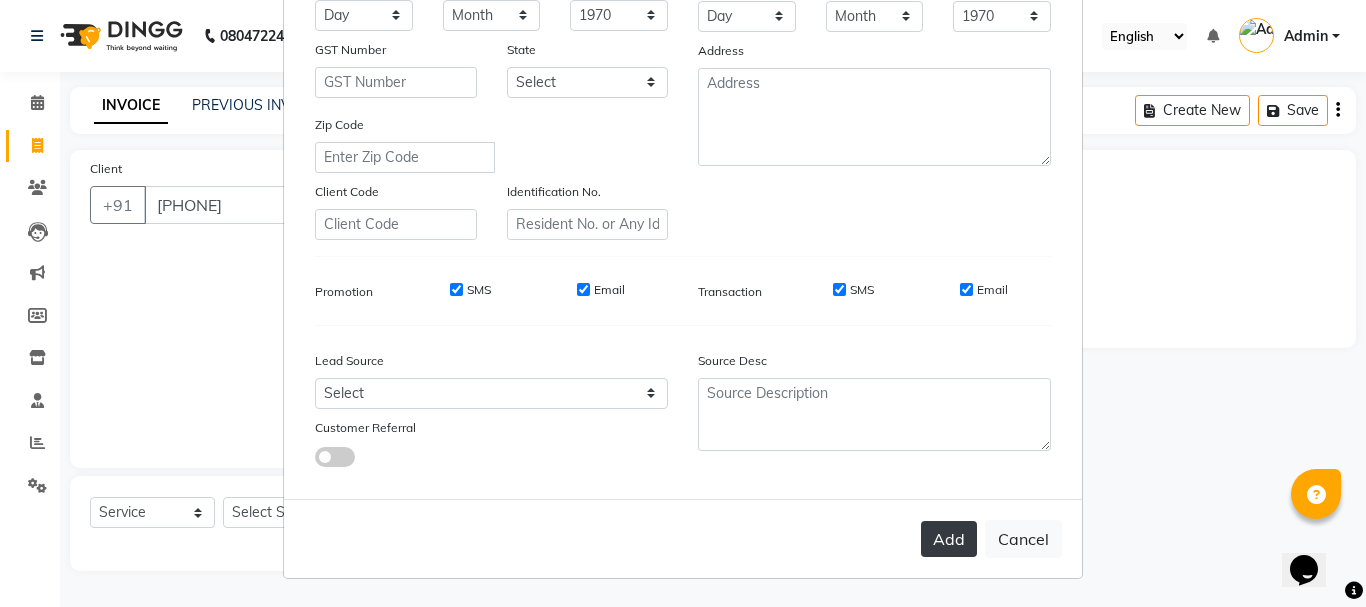 click on "Add" at bounding box center (949, 539) 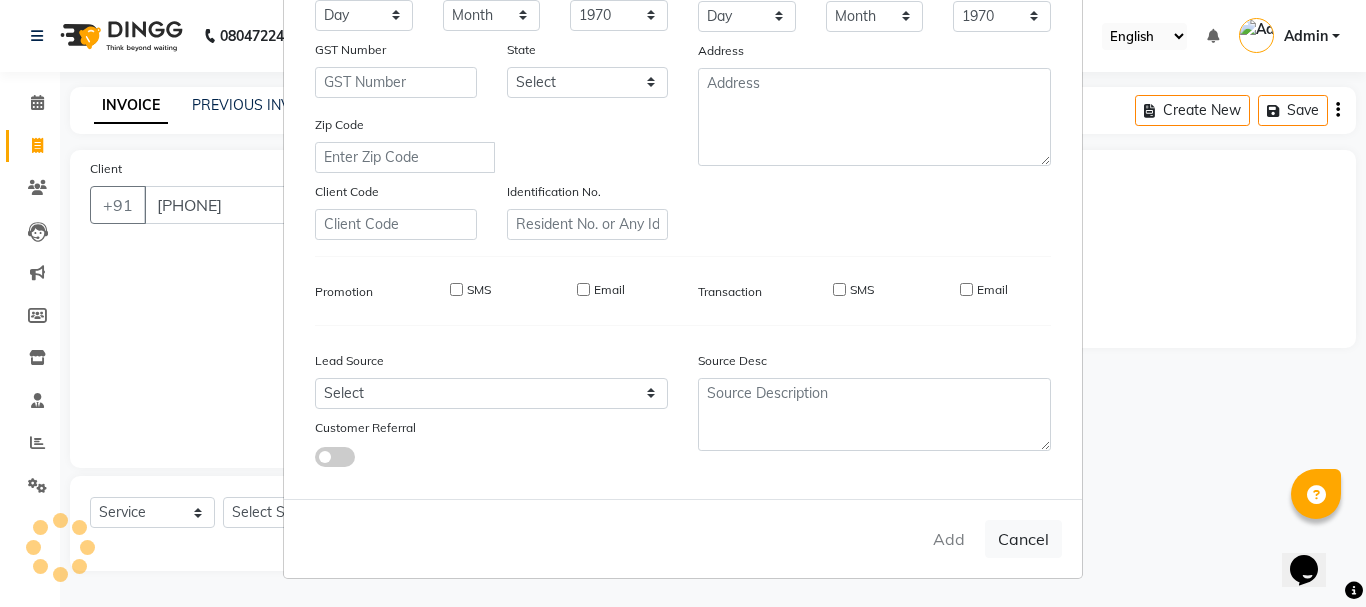type 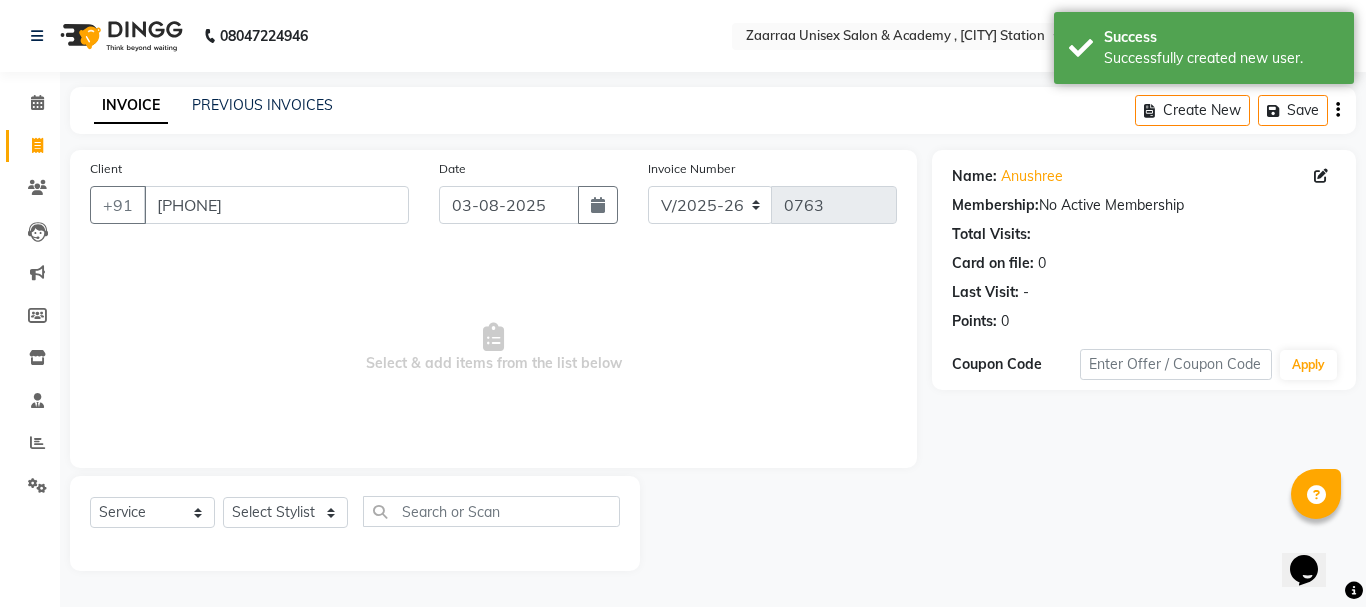 click on "Date [DATE]" 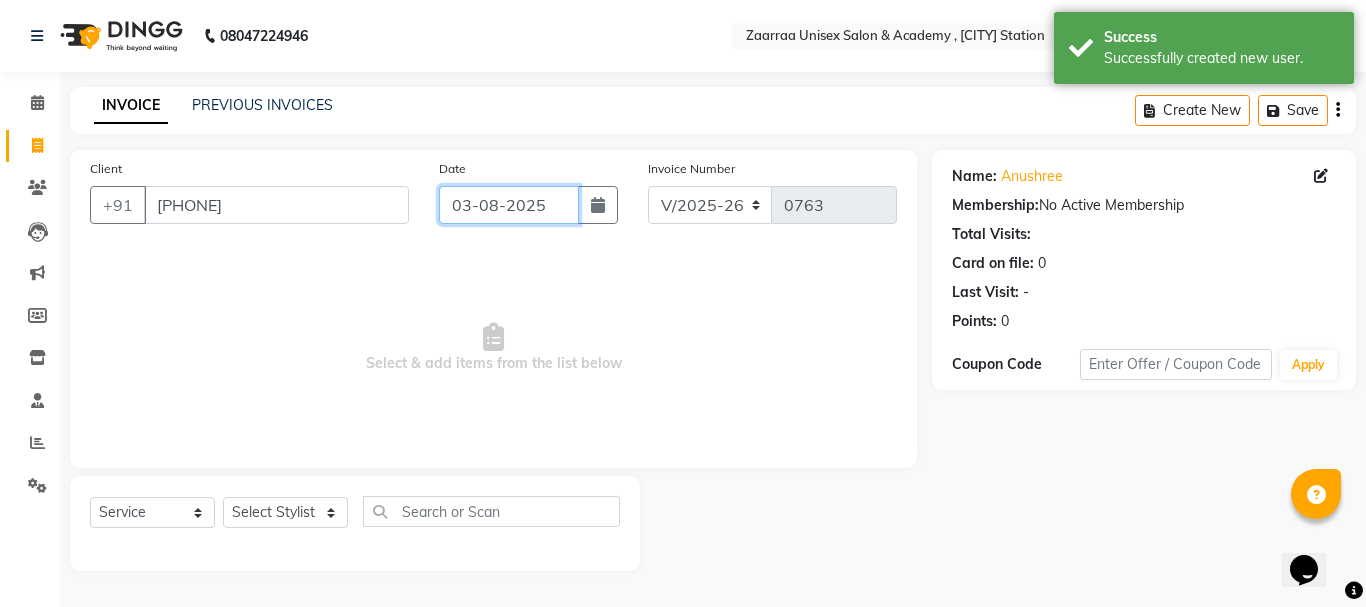 click on "03-08-2025" 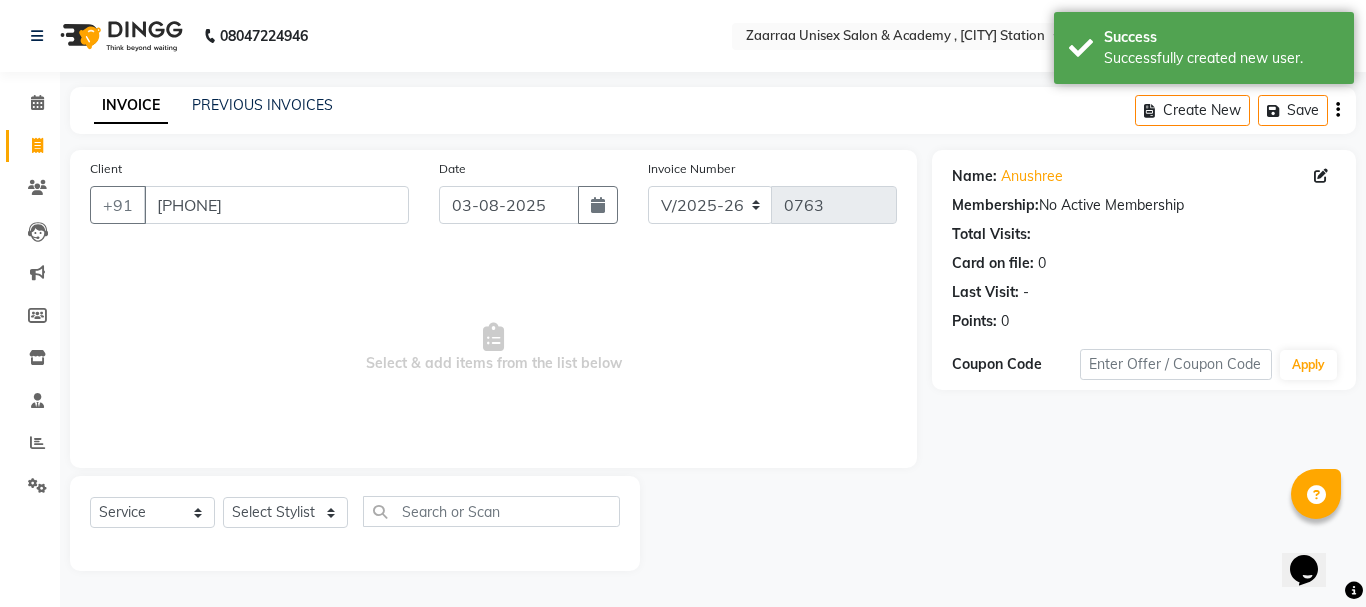 select on "8" 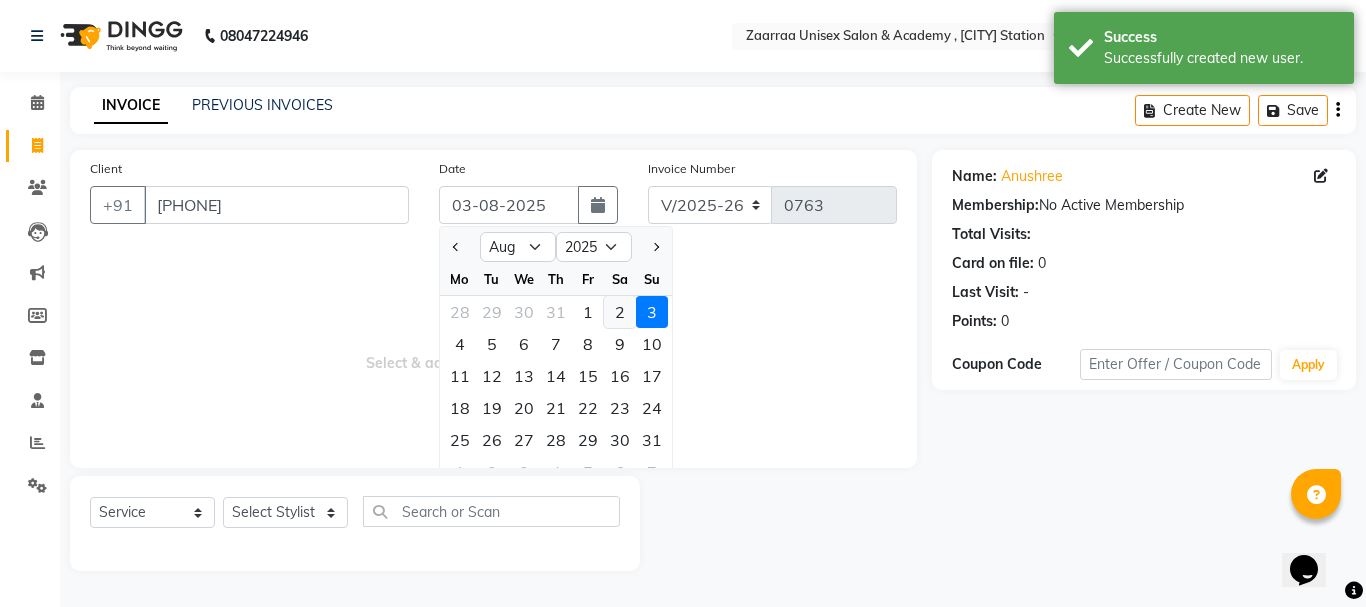 click on "2" 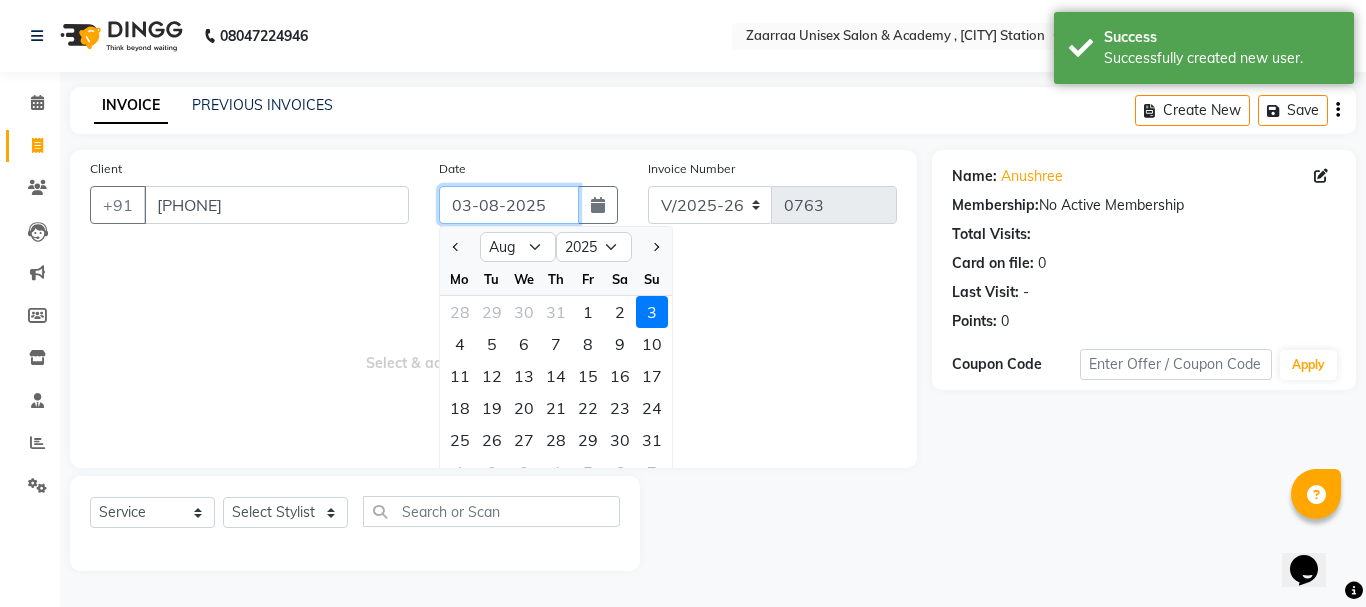 type on "02-08-2025" 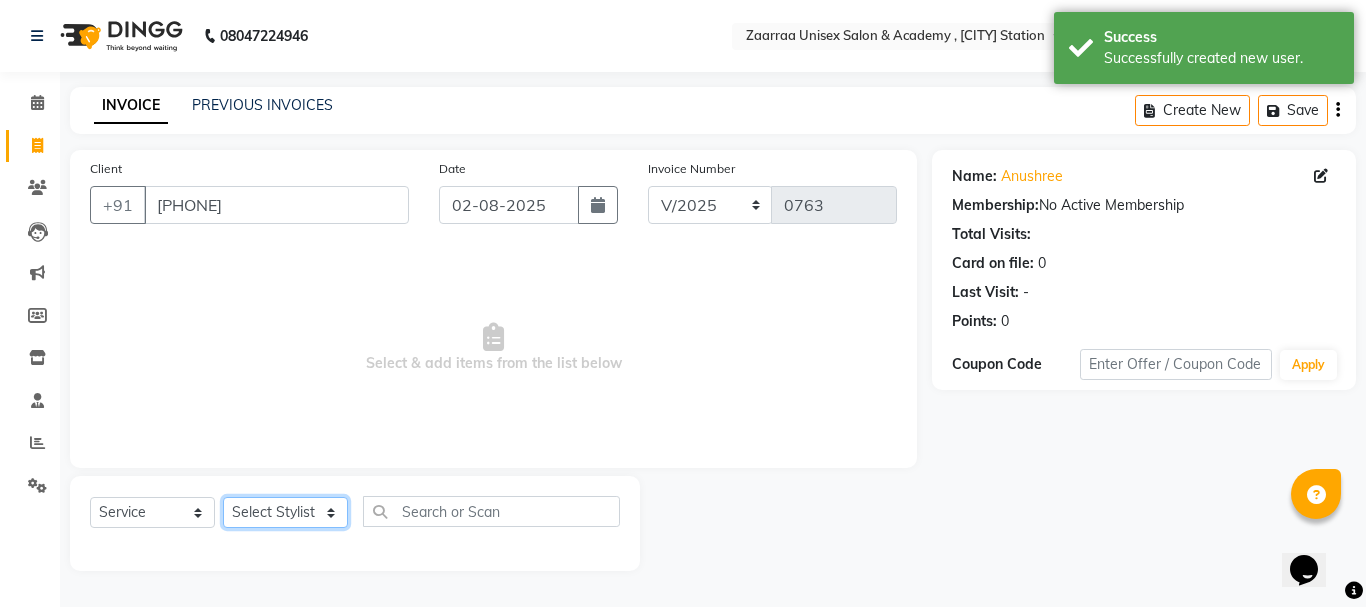 click on "Select Stylist [FIRST]  [FIRST] [FIRST] [FIRST]" 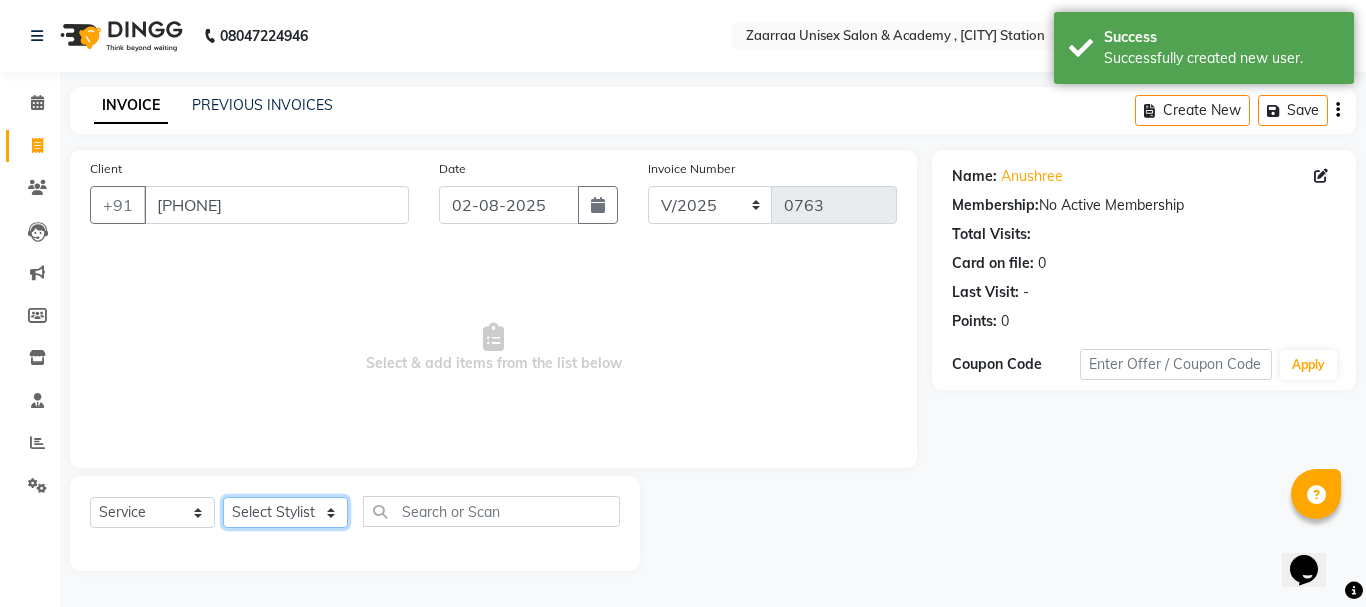 select on "24601" 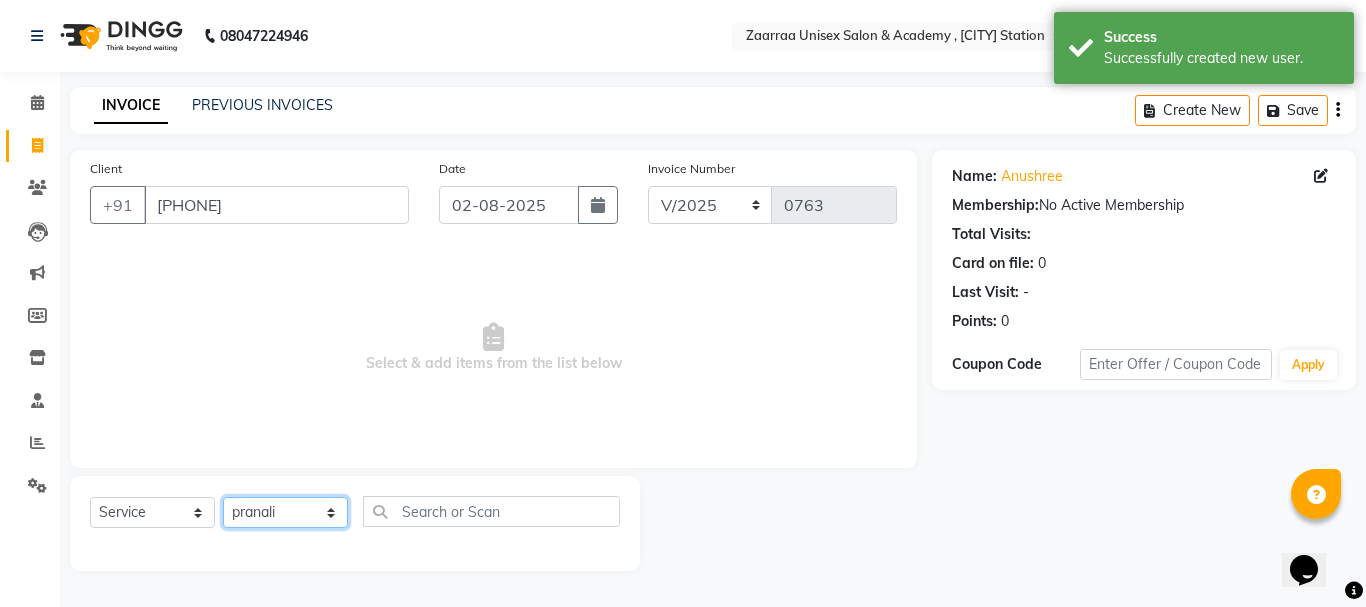 click on "Select Stylist [FIRST]  [FIRST] [FIRST] [FIRST]" 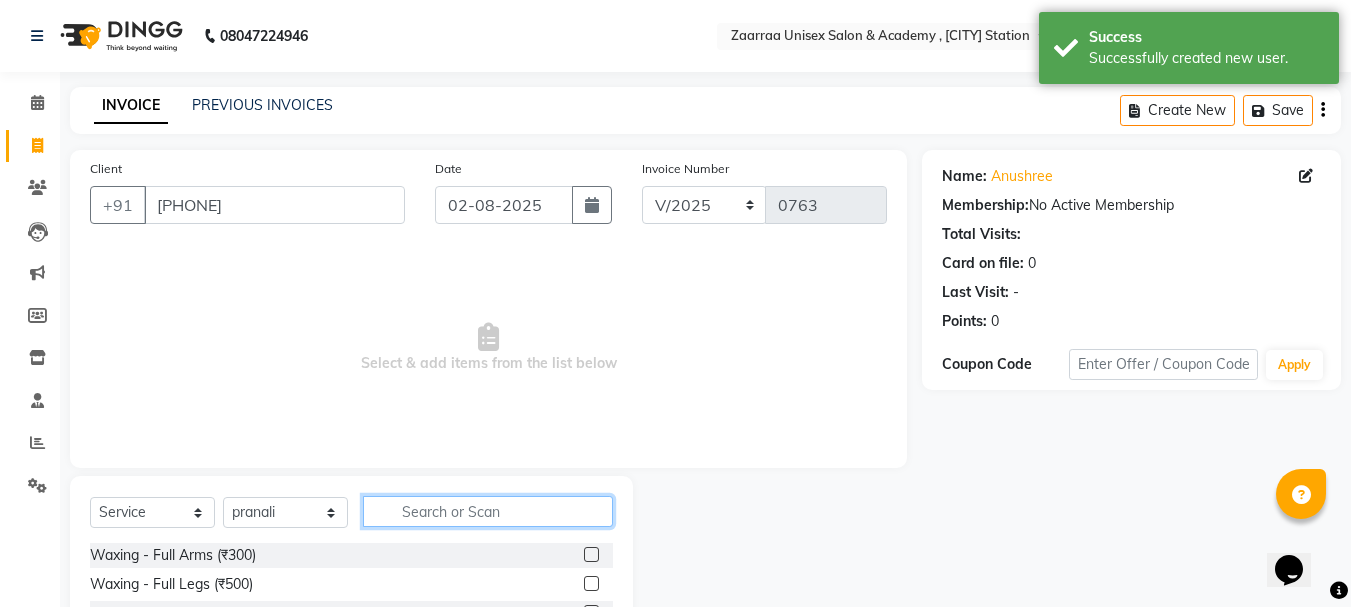 click 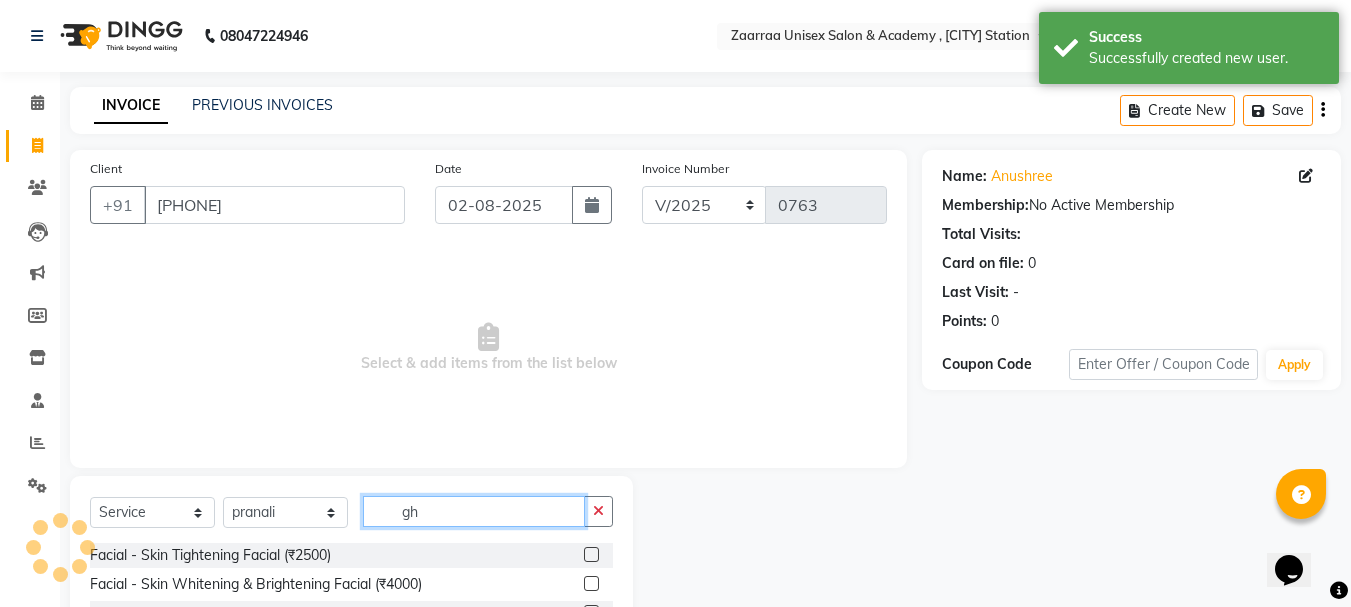 type on "g" 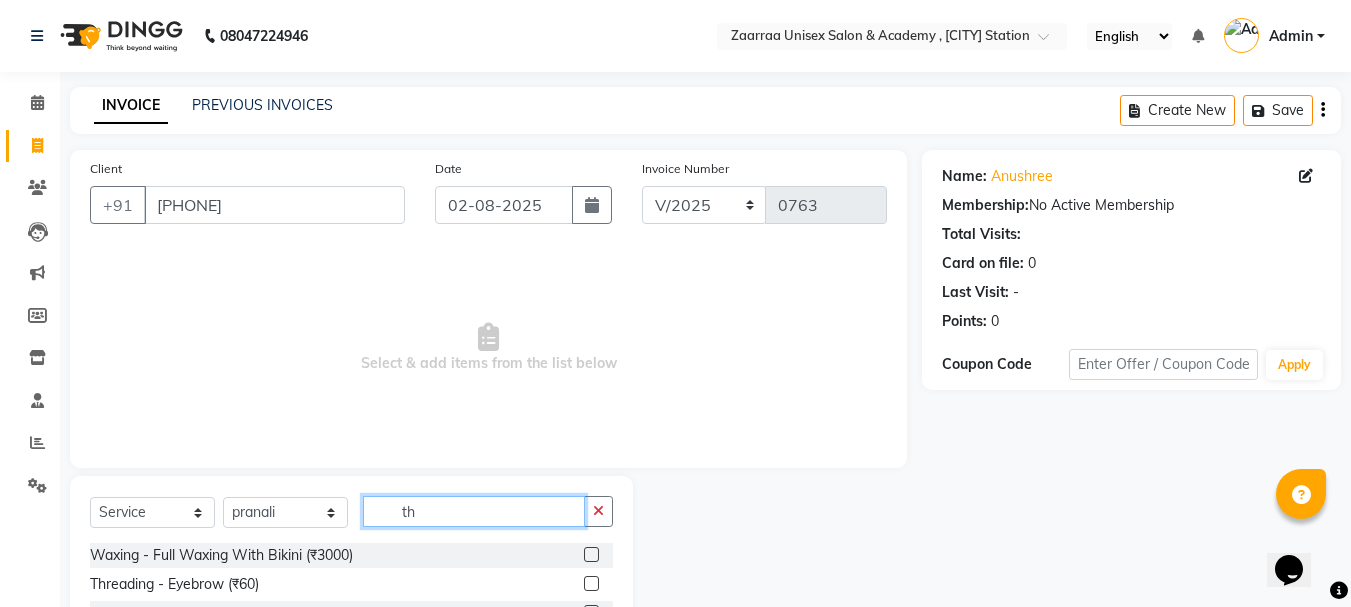 scroll, scrollTop: 180, scrollLeft: 0, axis: vertical 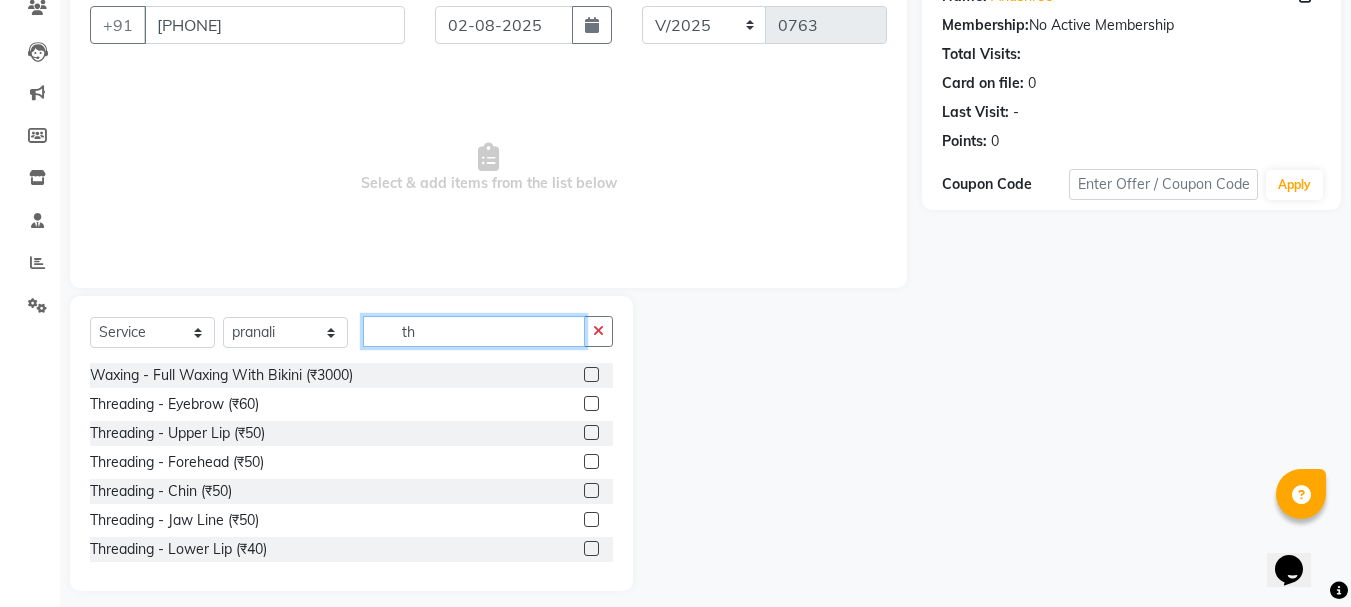 type on "th" 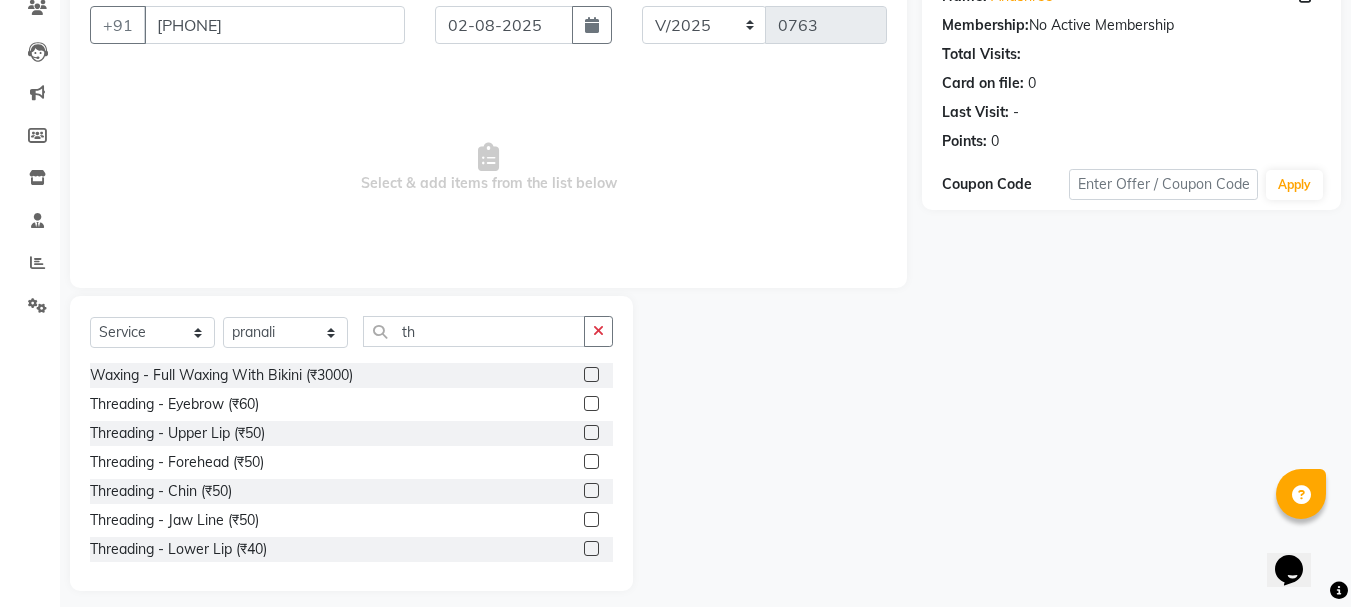 click 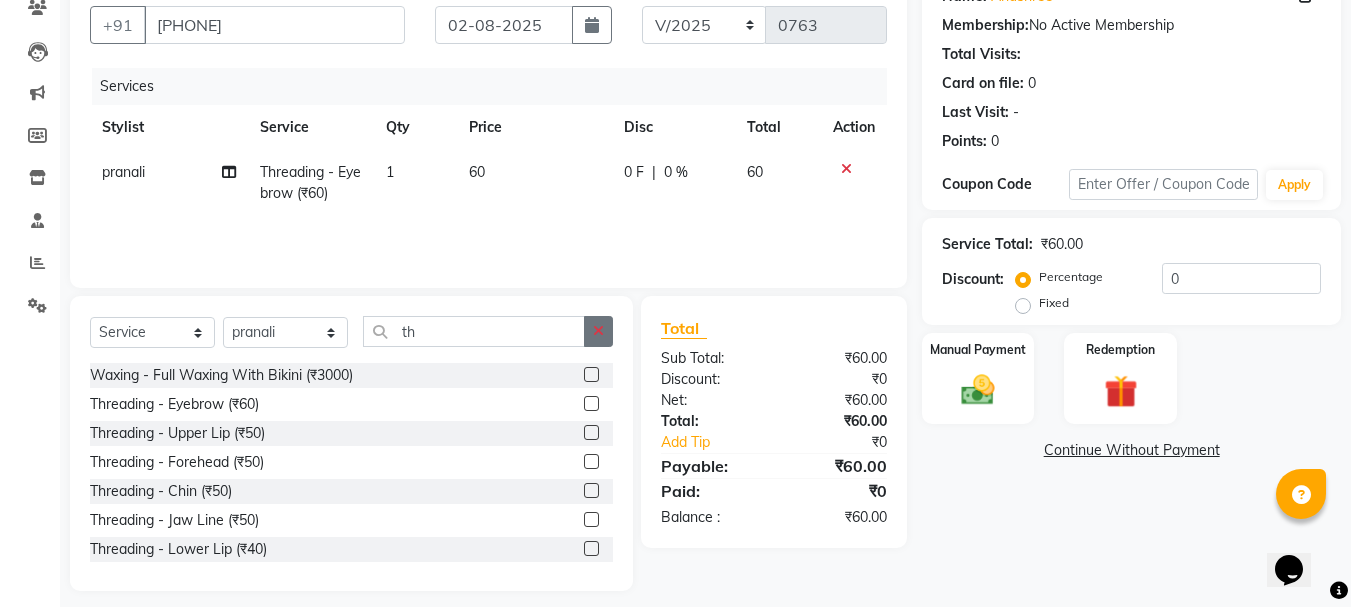 checkbox on "false" 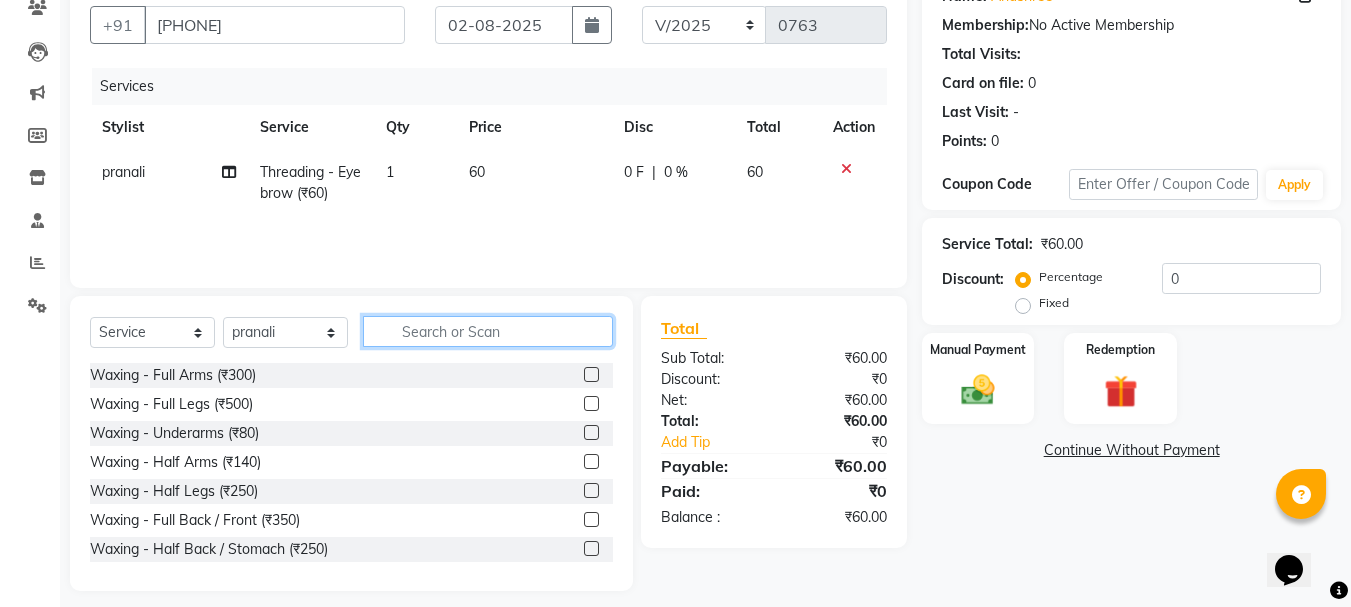 click 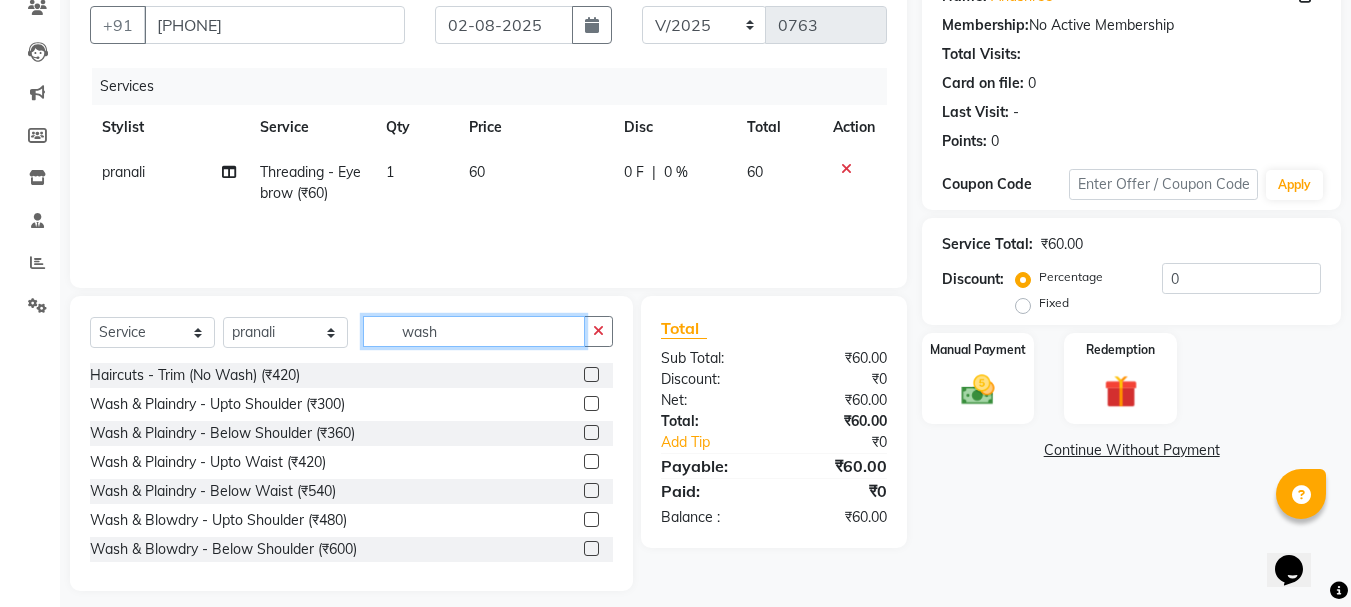 type on "wash" 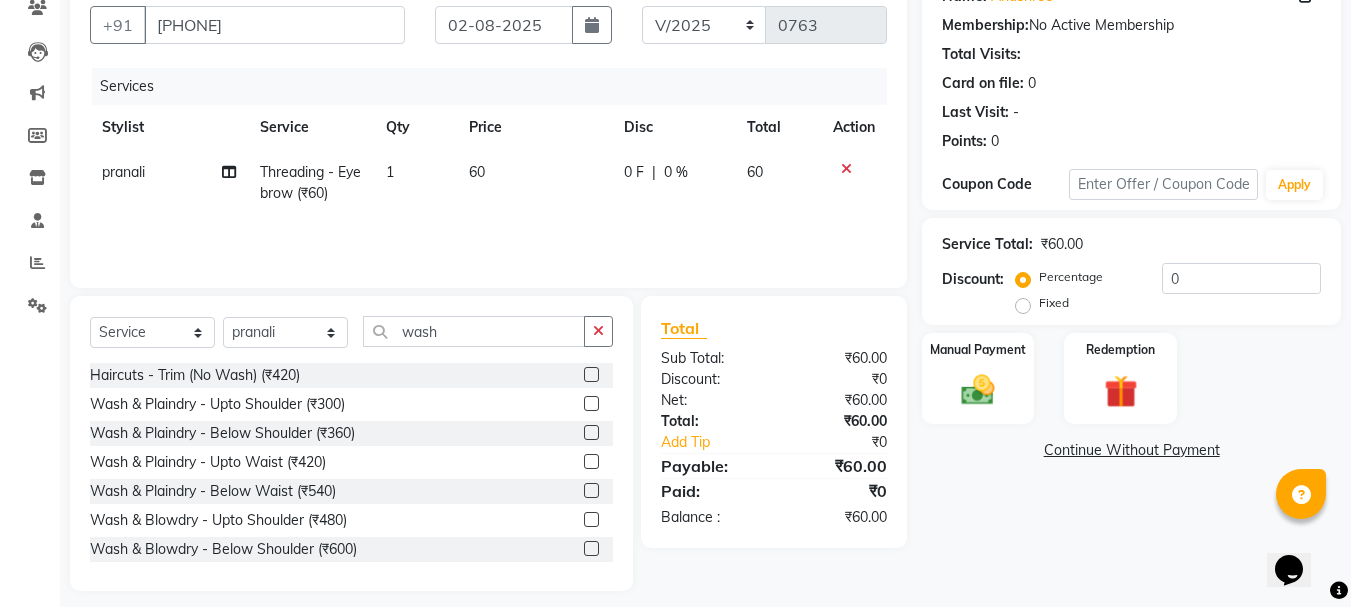 click 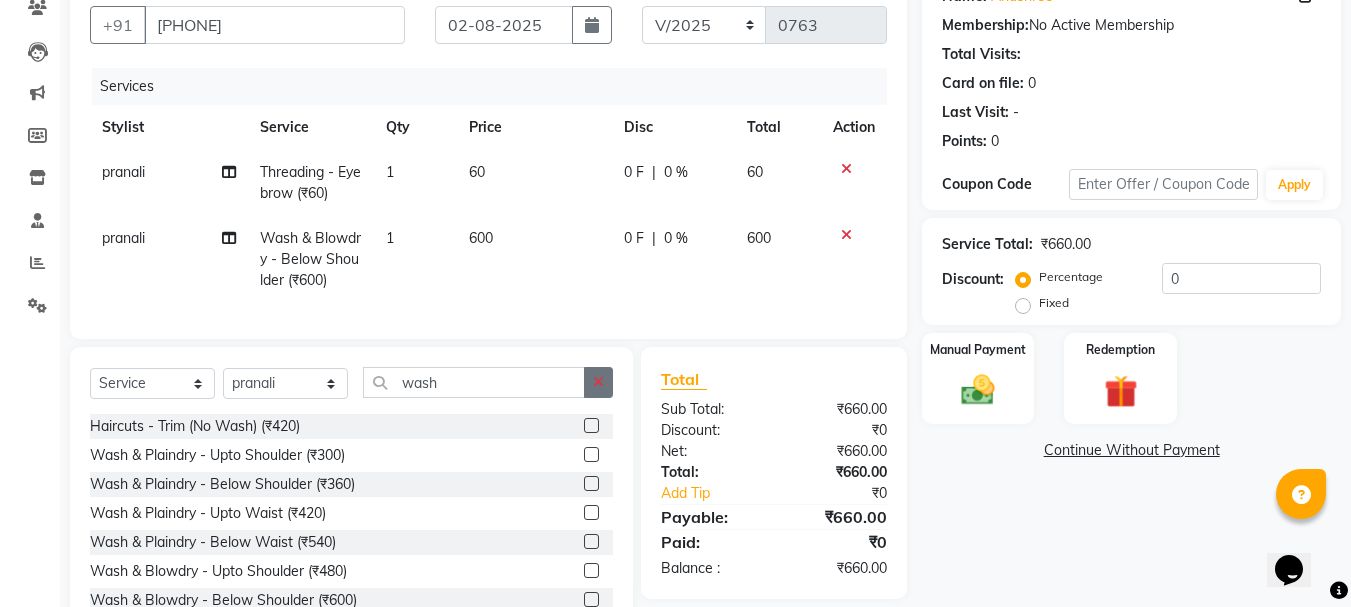 checkbox on "false" 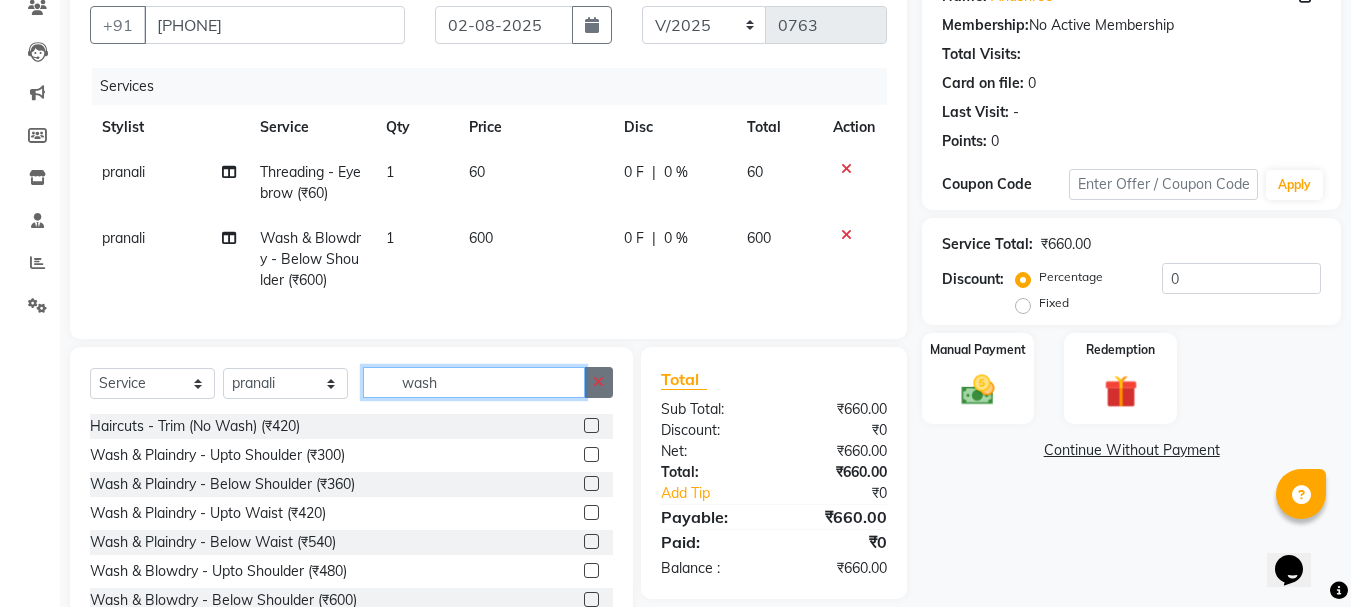 type 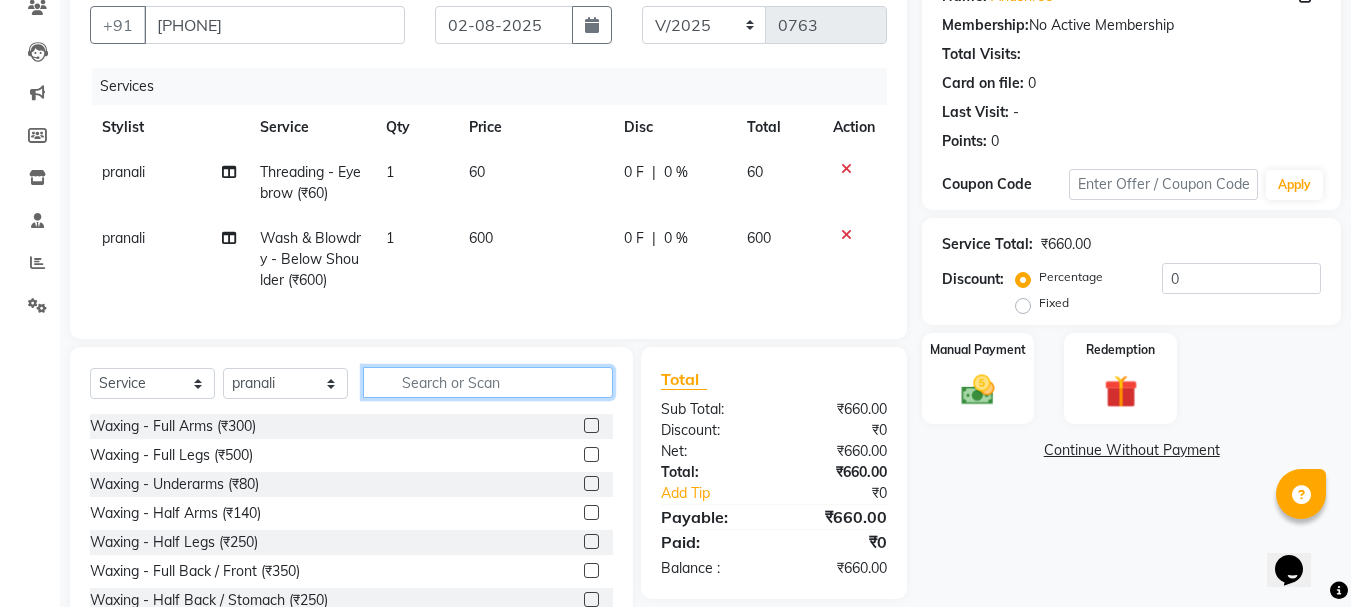 click 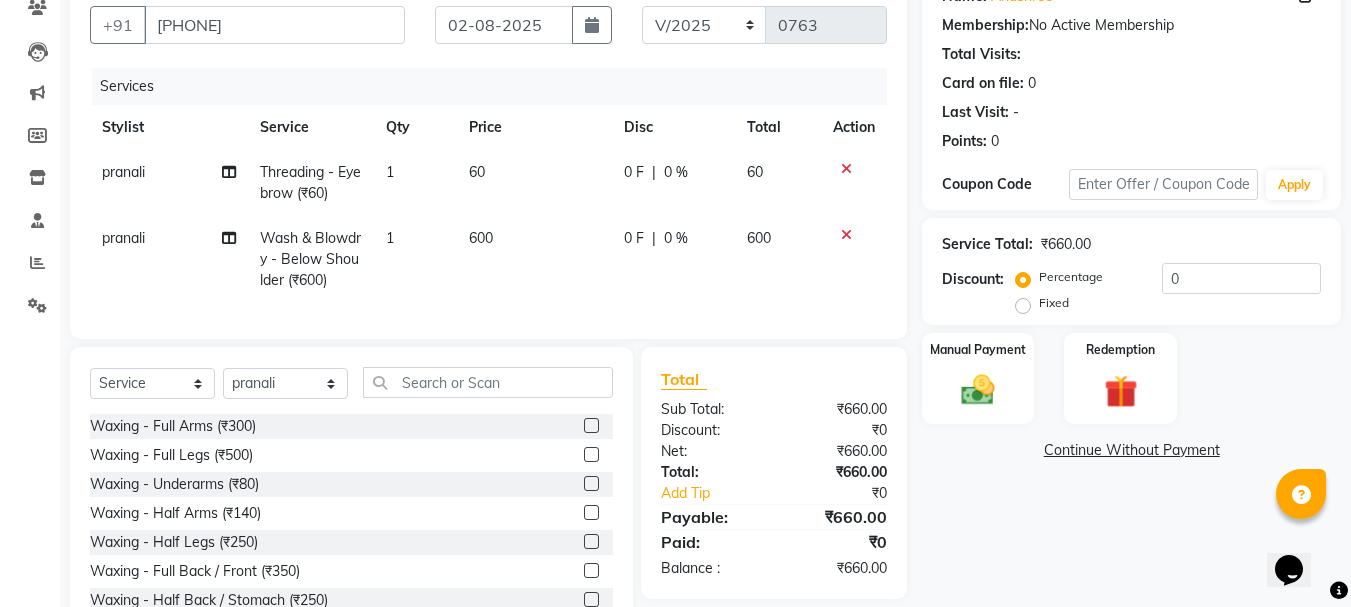 click on "60" 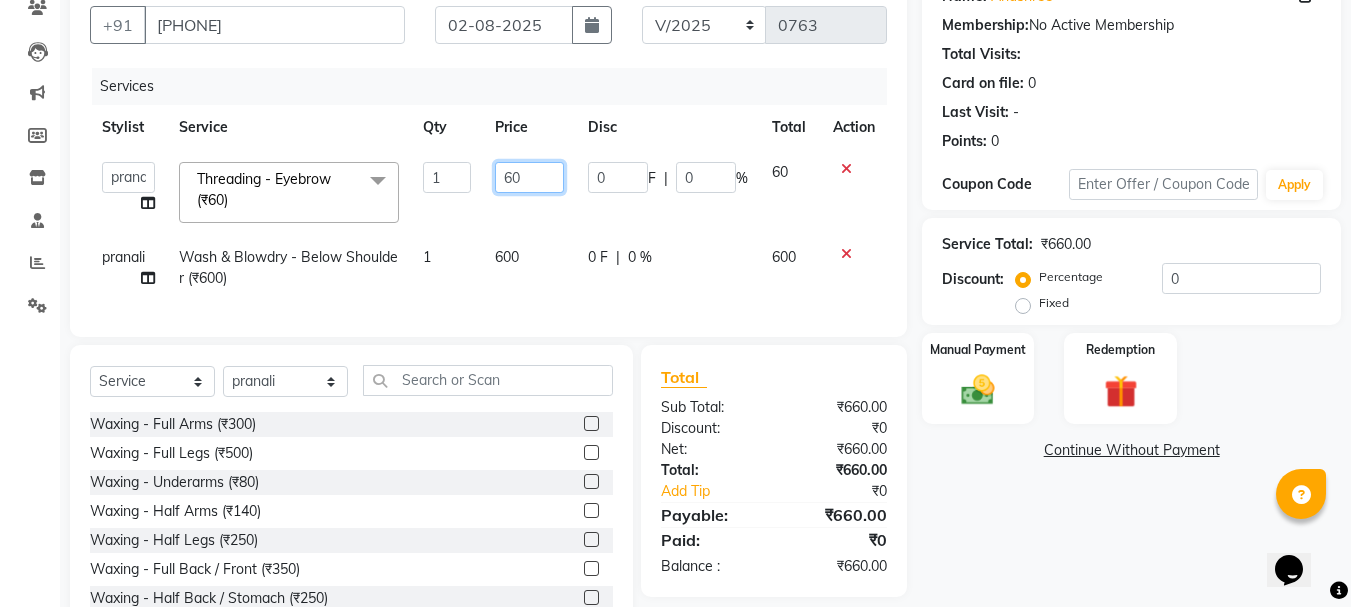 click on "60" 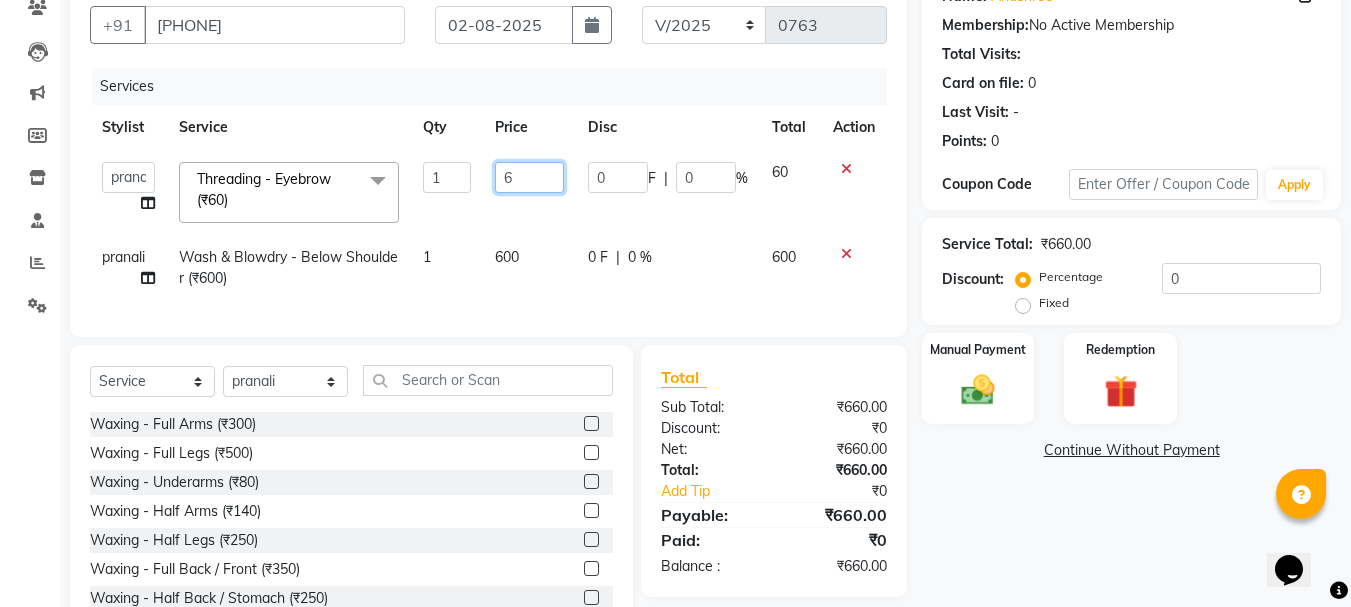 type on "65" 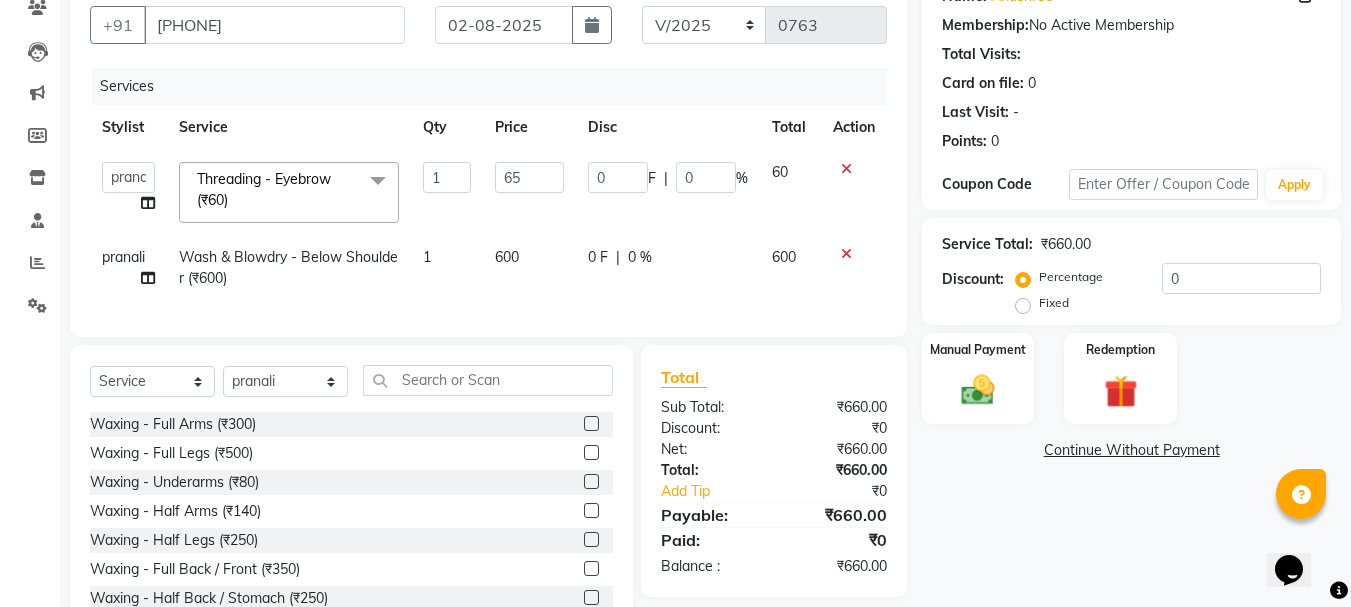 click on "Name: [FIRST]  Membership:  No Active Membership  Total Visits:   Card on file:  0 Last Visit:   - Points:   0  Coupon Code Apply Service Total:  ₹660.00  Discount:  Percentage   Fixed  0 Manual Payment Redemption  Continue Without Payment" 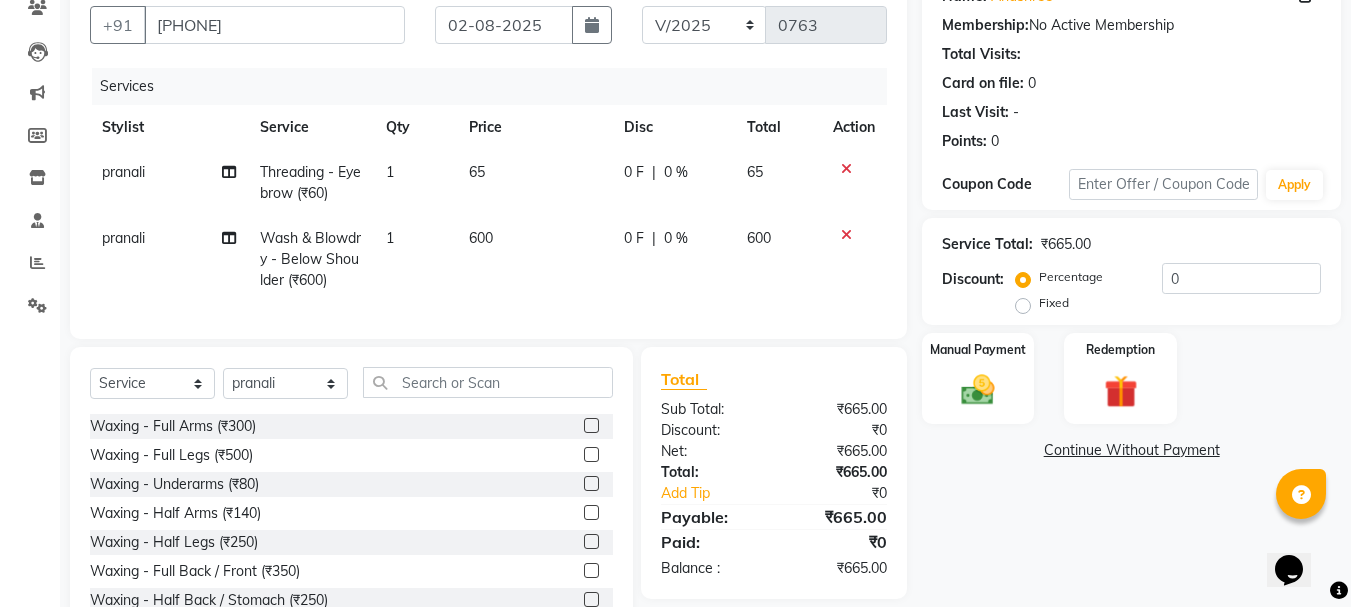 click on "pranali" 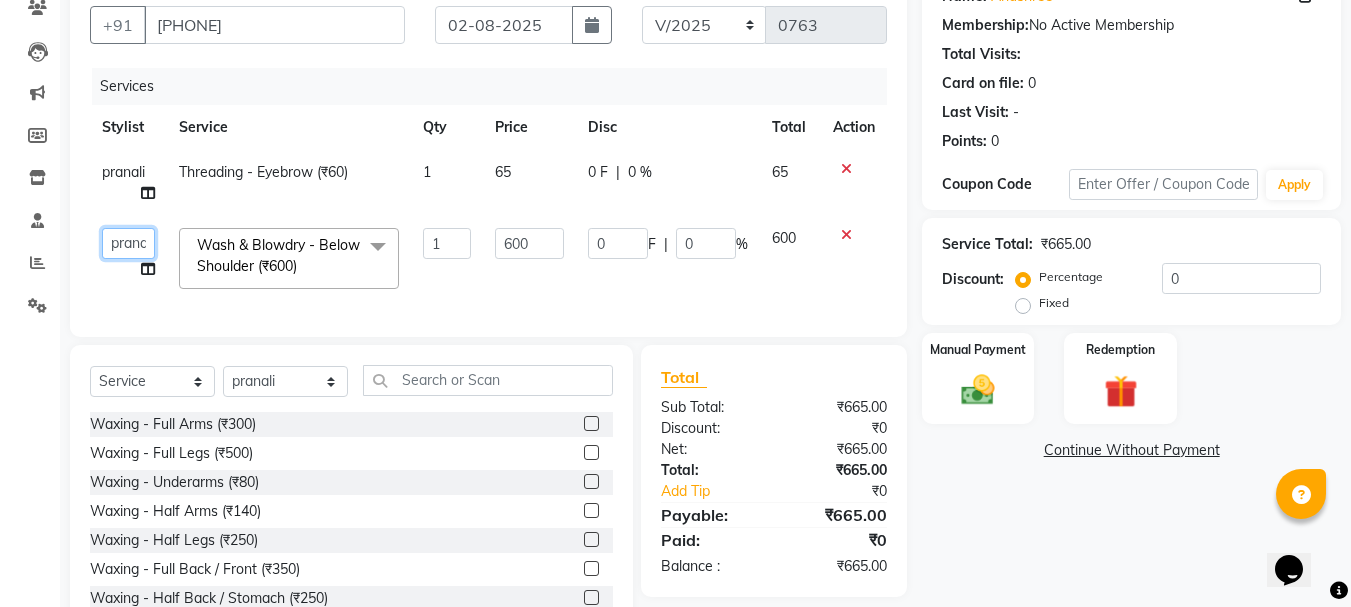 drag, startPoint x: 170, startPoint y: 258, endPoint x: 146, endPoint y: 246, distance: 26.832815 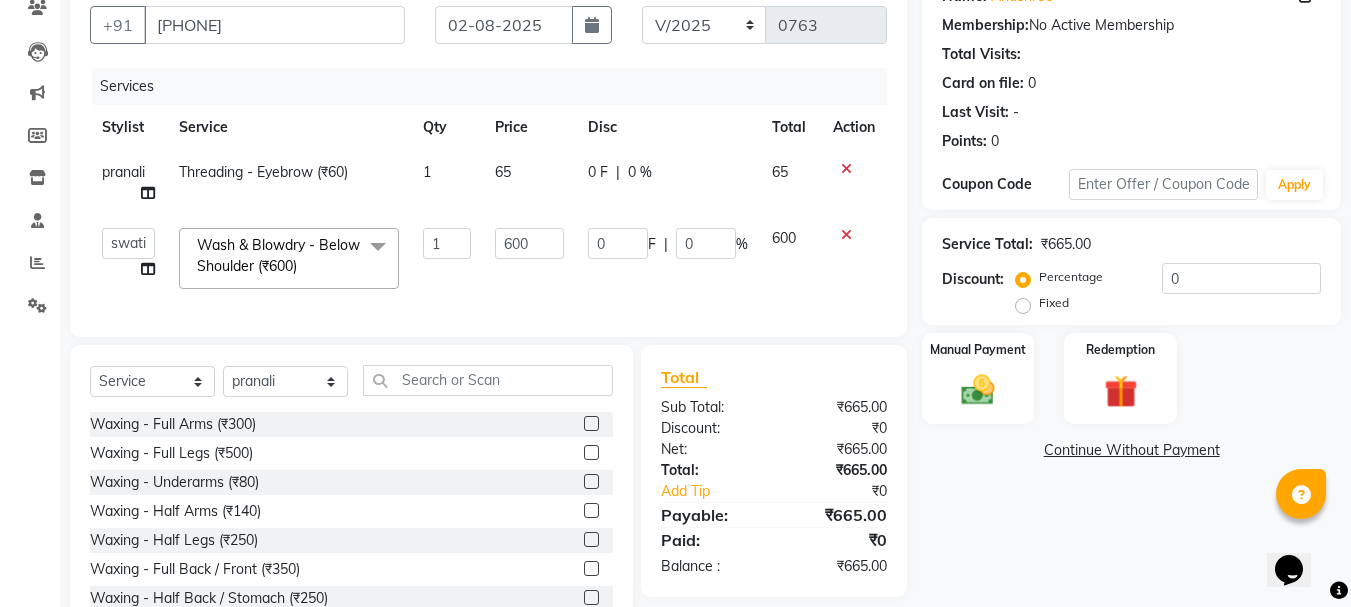 select on "46131" 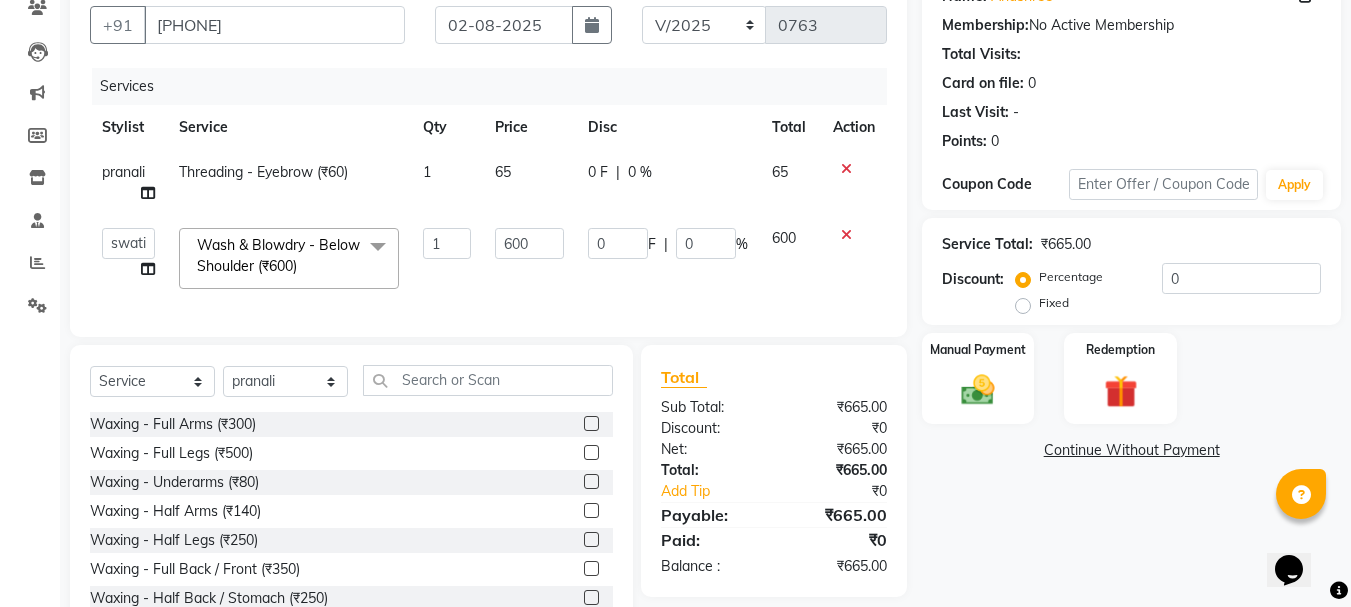 click on "Name: [FIRST]  Membership:  No Active Membership  Total Visits:   Card on file:  0 Last Visit:   - Points:   0  Coupon Code Apply Service Total:  ₹665.00  Discount:  Percentage   Fixed  0 Manual Payment Redemption  Continue Without Payment" 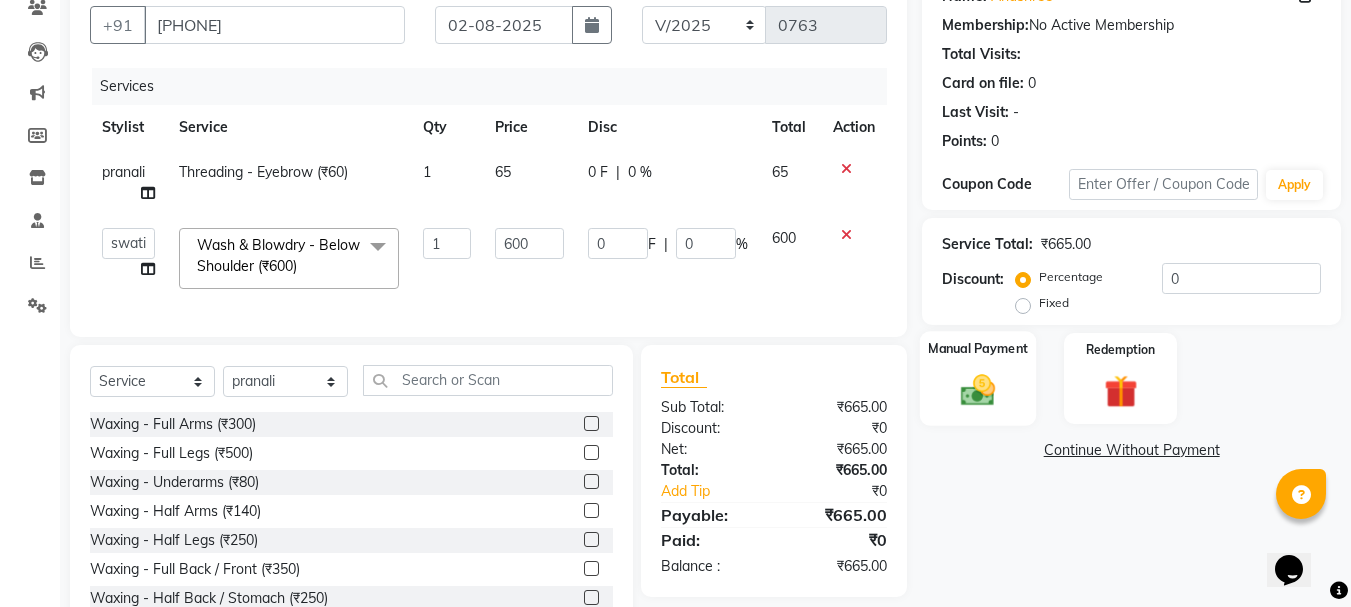 click on "Manual Payment" 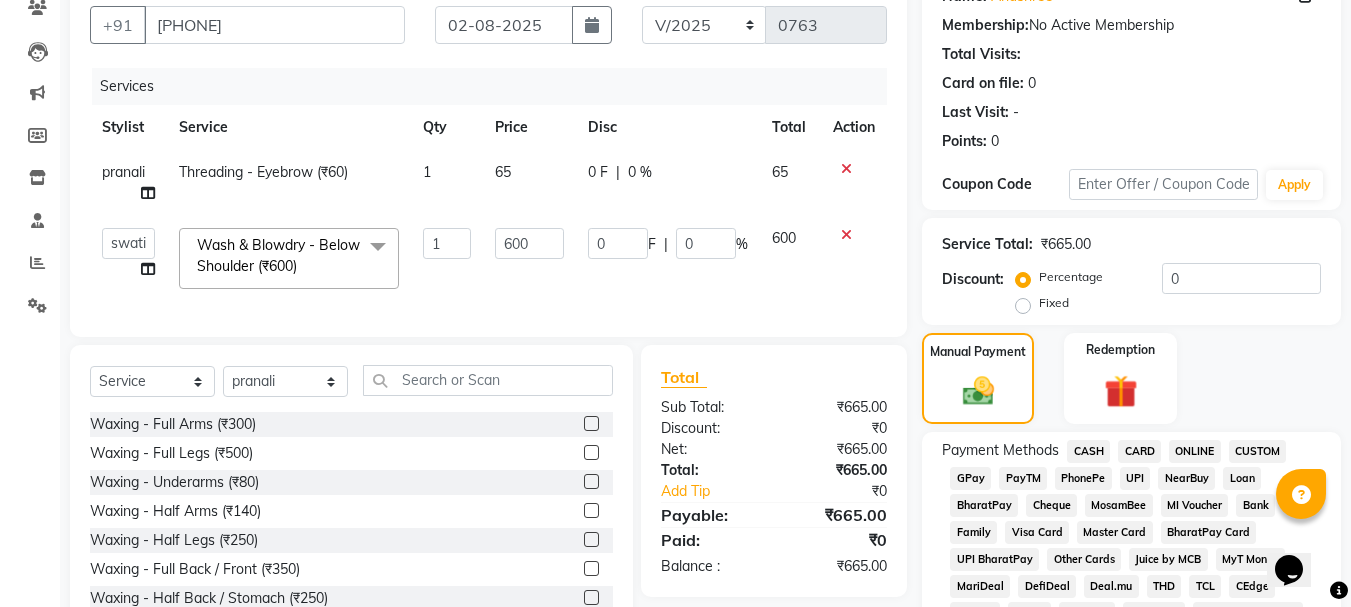 click on "GPay" 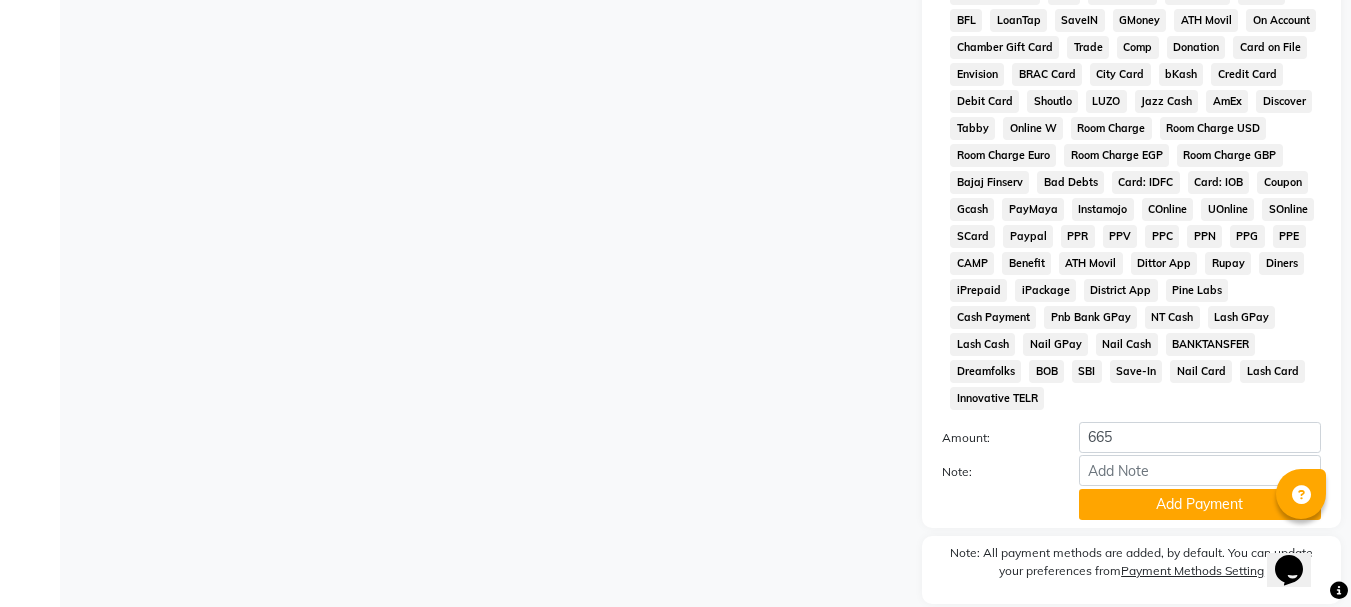 scroll, scrollTop: 895, scrollLeft: 0, axis: vertical 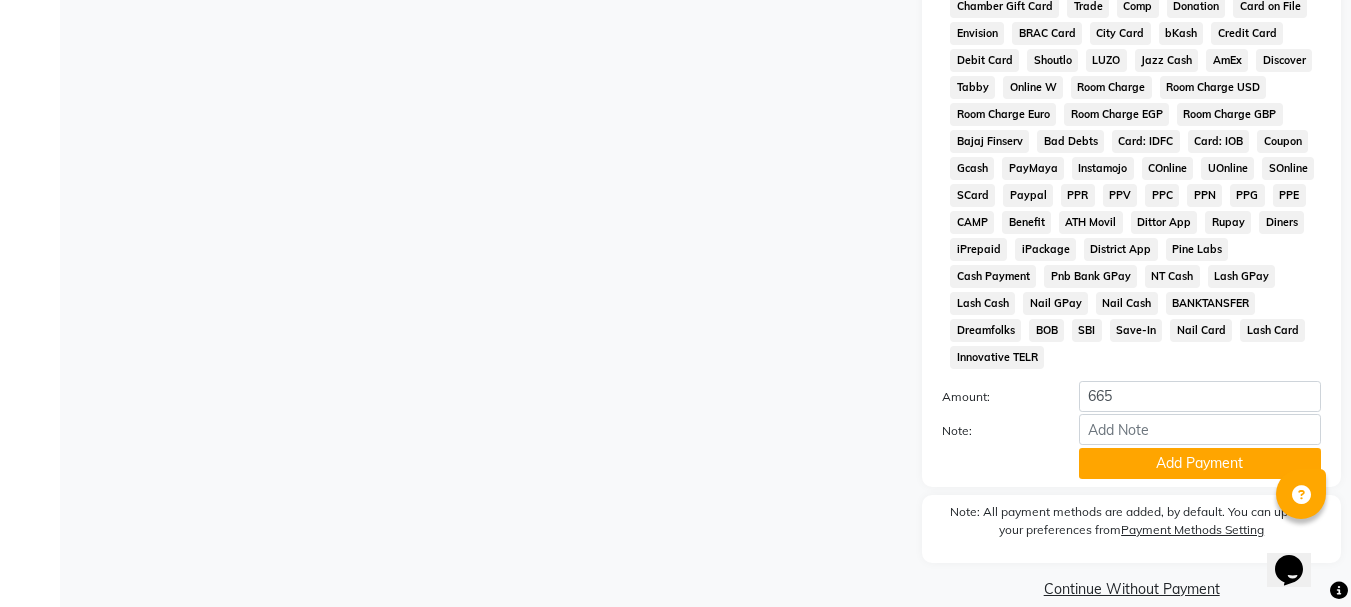 drag, startPoint x: 1365, startPoint y: 227, endPoint x: 37, endPoint y: 23, distance: 1343.5773 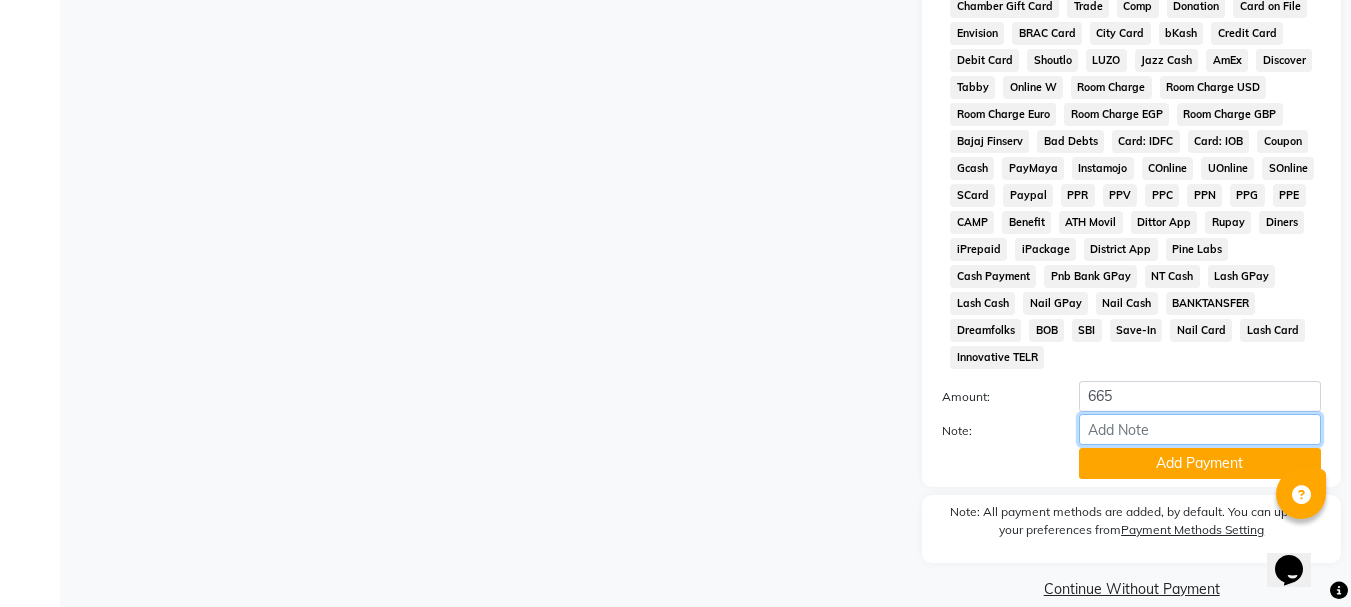 click on "Note:" at bounding box center [1200, 429] 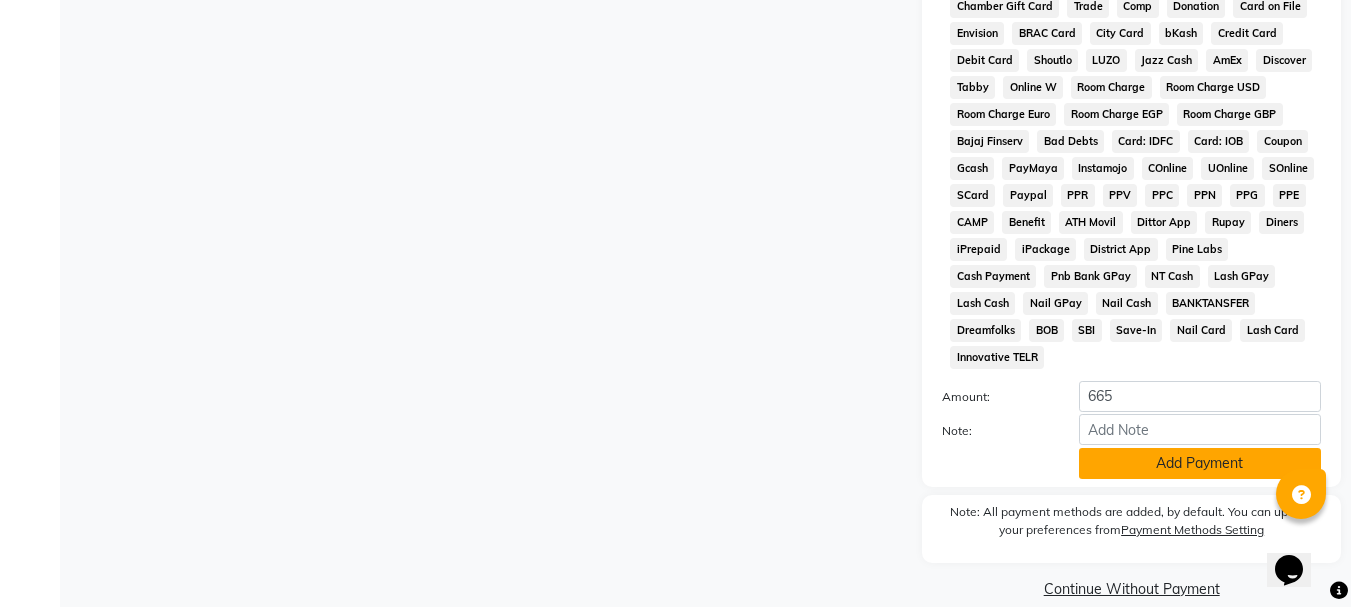 click on "Add Payment" 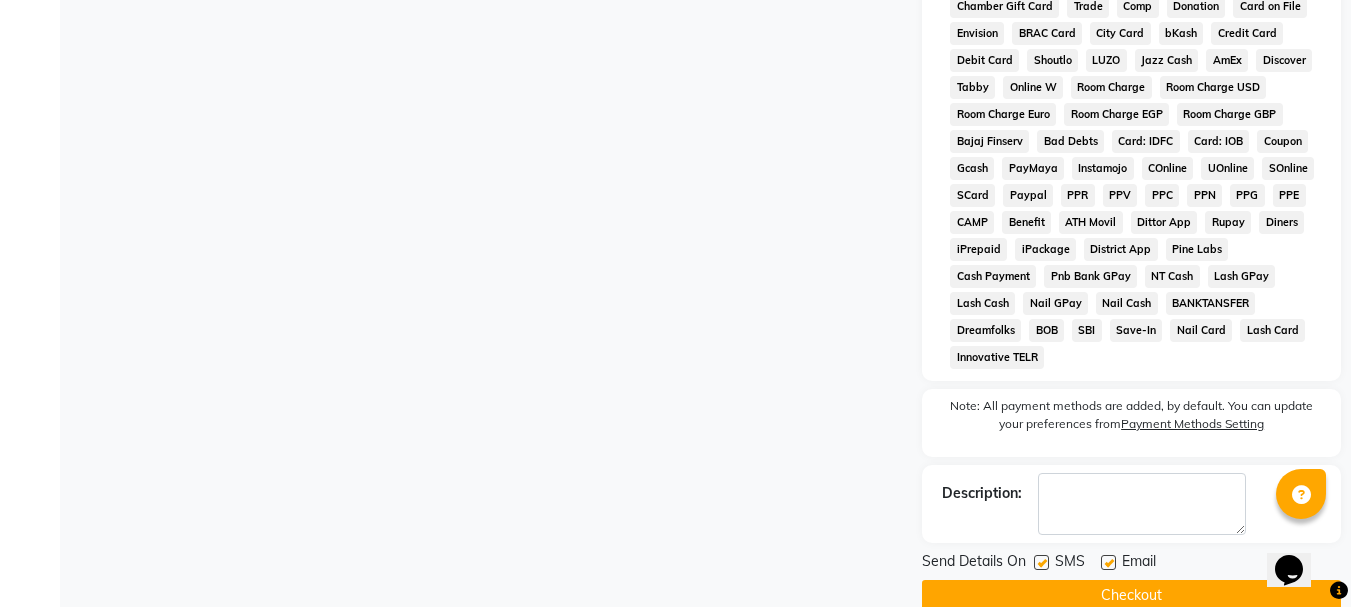 drag, startPoint x: 1089, startPoint y: 551, endPoint x: 1075, endPoint y: 591, distance: 42.379242 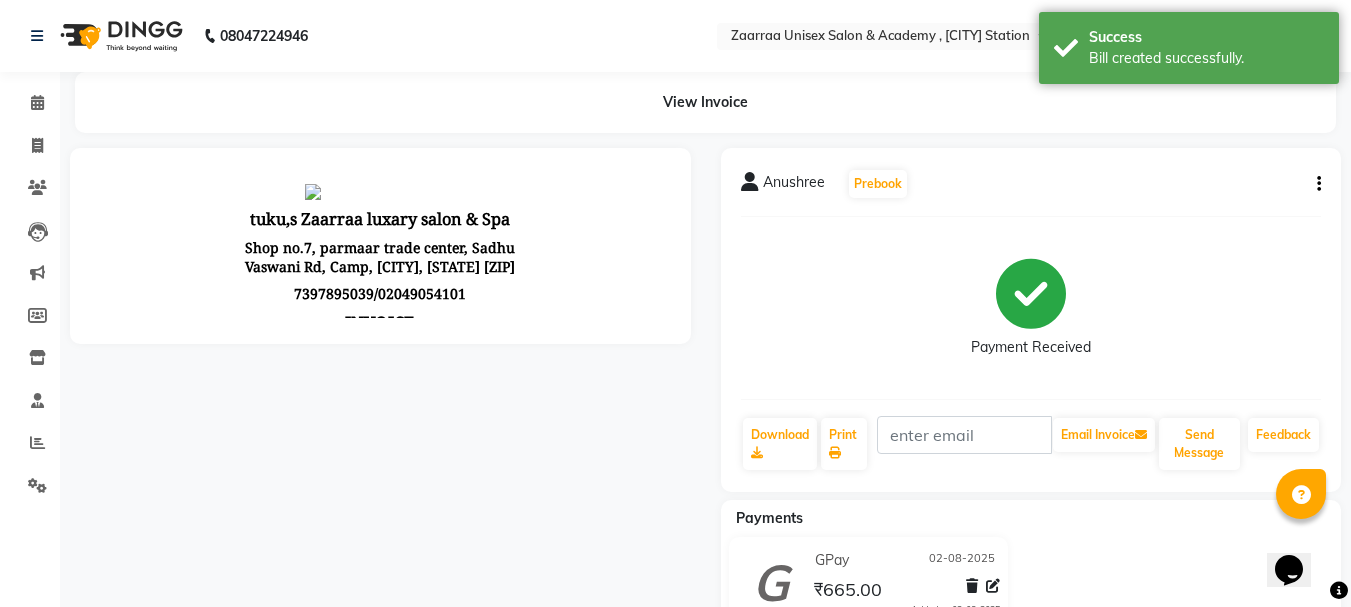 scroll, scrollTop: 0, scrollLeft: 0, axis: both 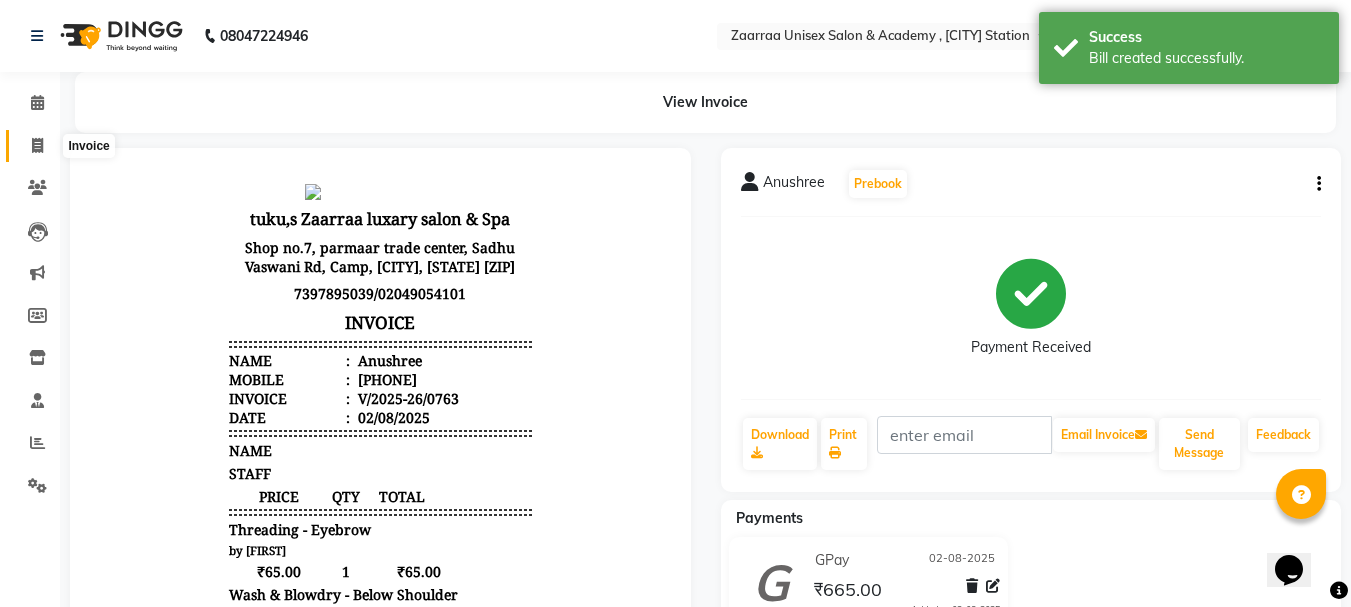click 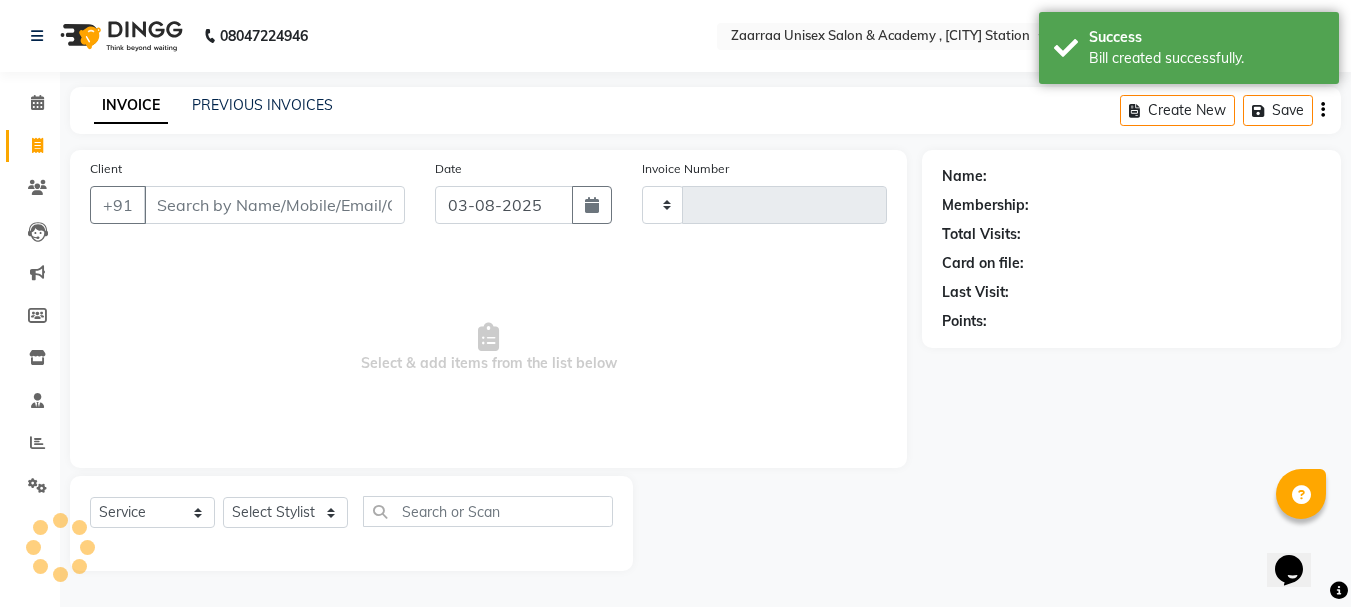 type on "0764" 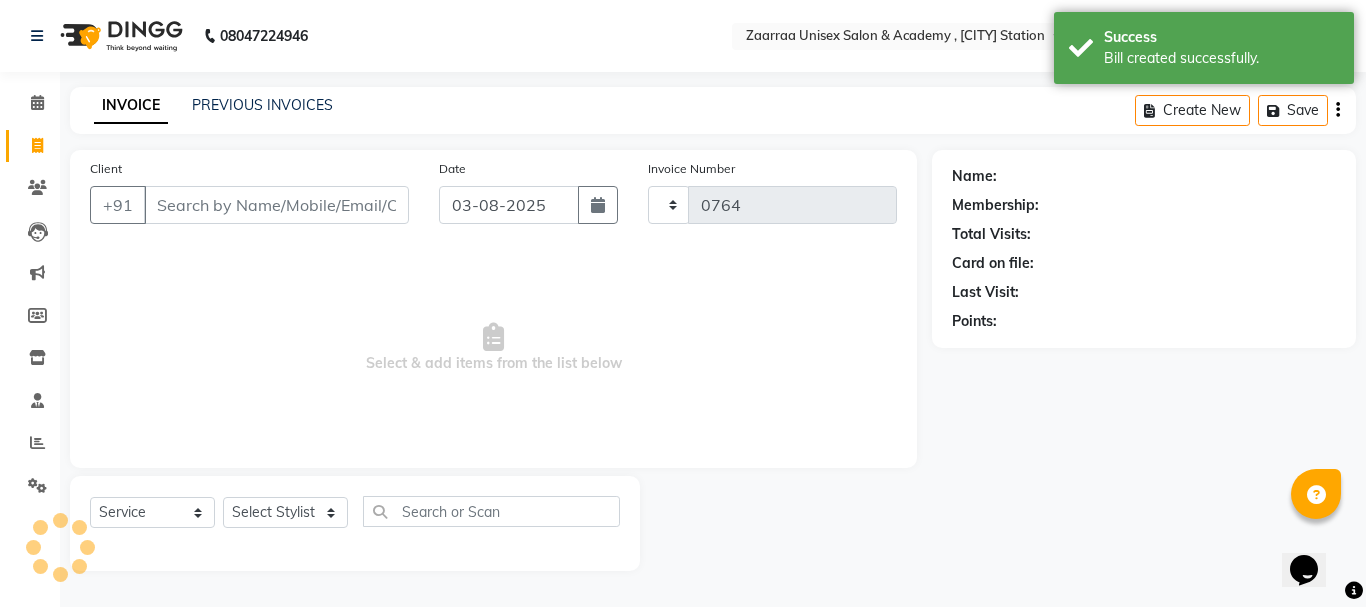 click on "Client" at bounding box center (276, 205) 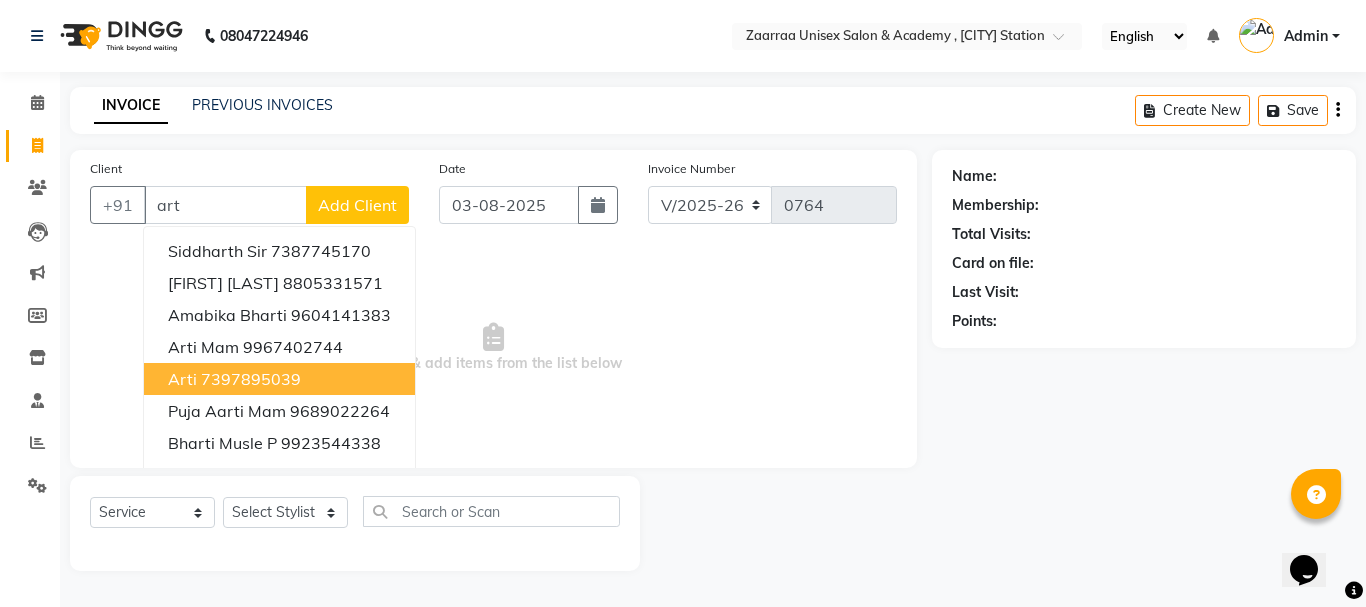 click on "7397895039" at bounding box center (251, 379) 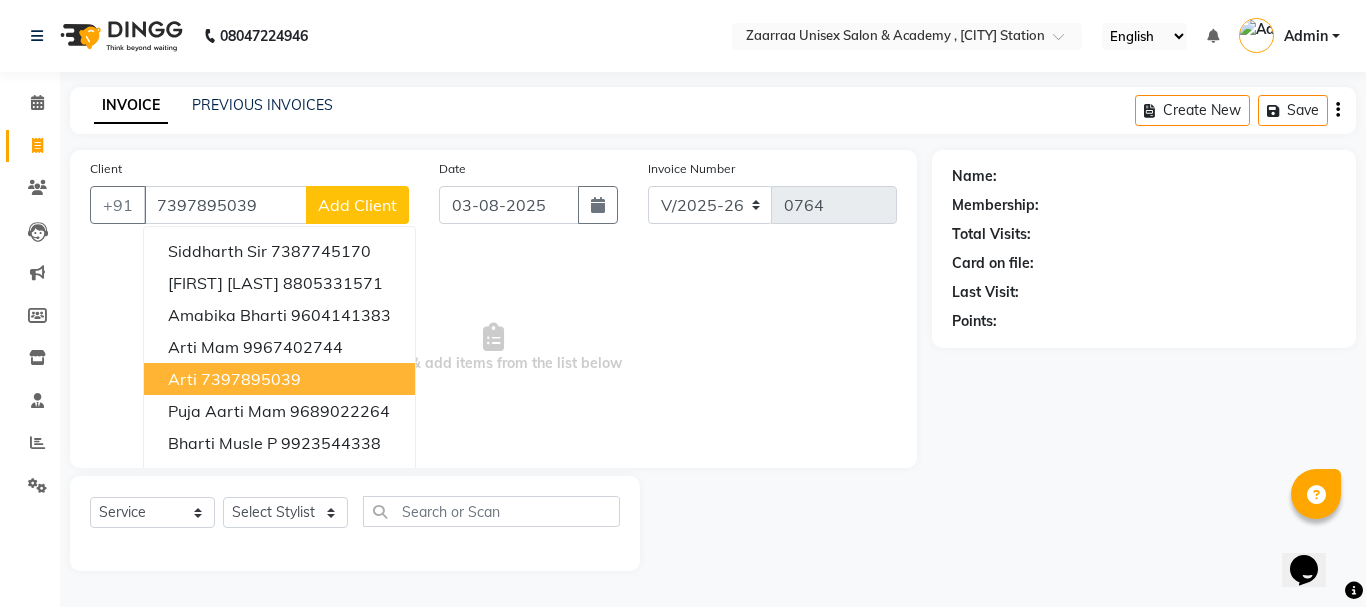 type on "7397895039" 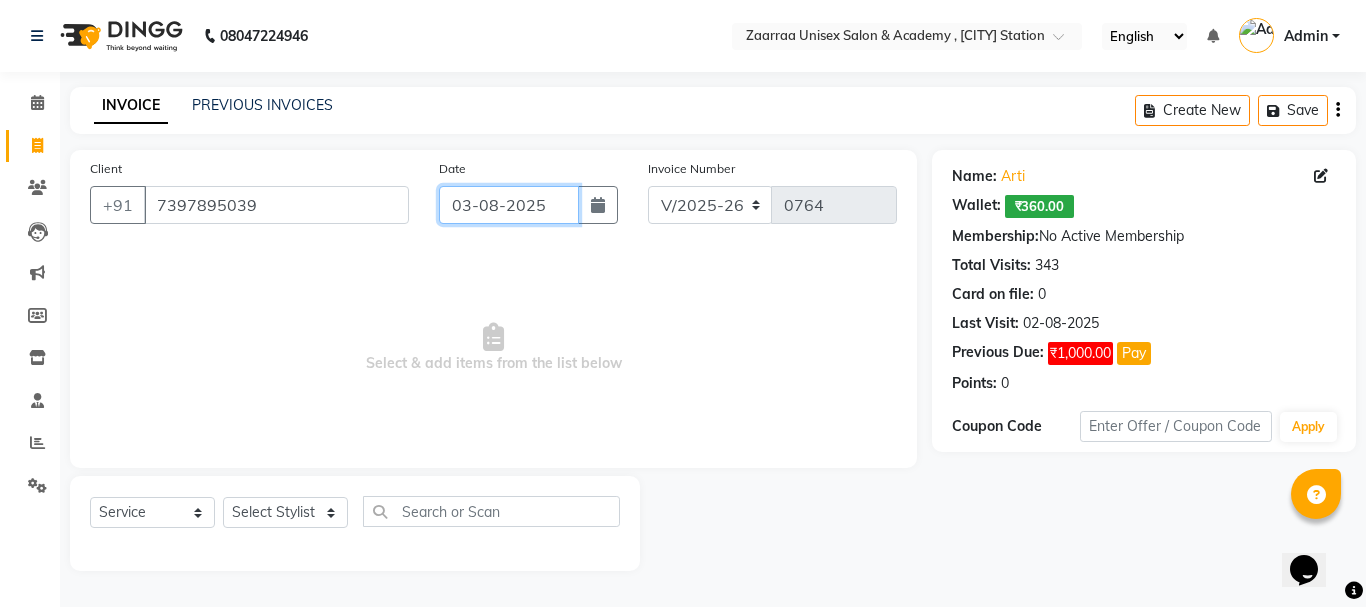 drag, startPoint x: 492, startPoint y: 213, endPoint x: 499, endPoint y: 221, distance: 10.630146 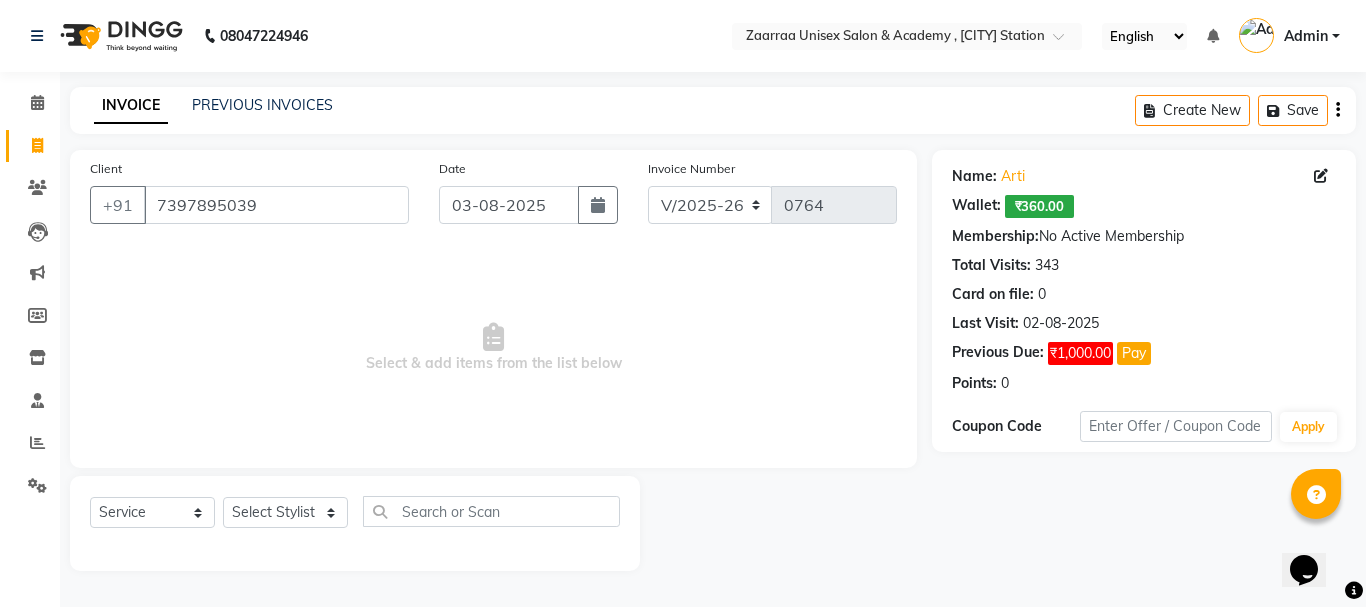 select on "8" 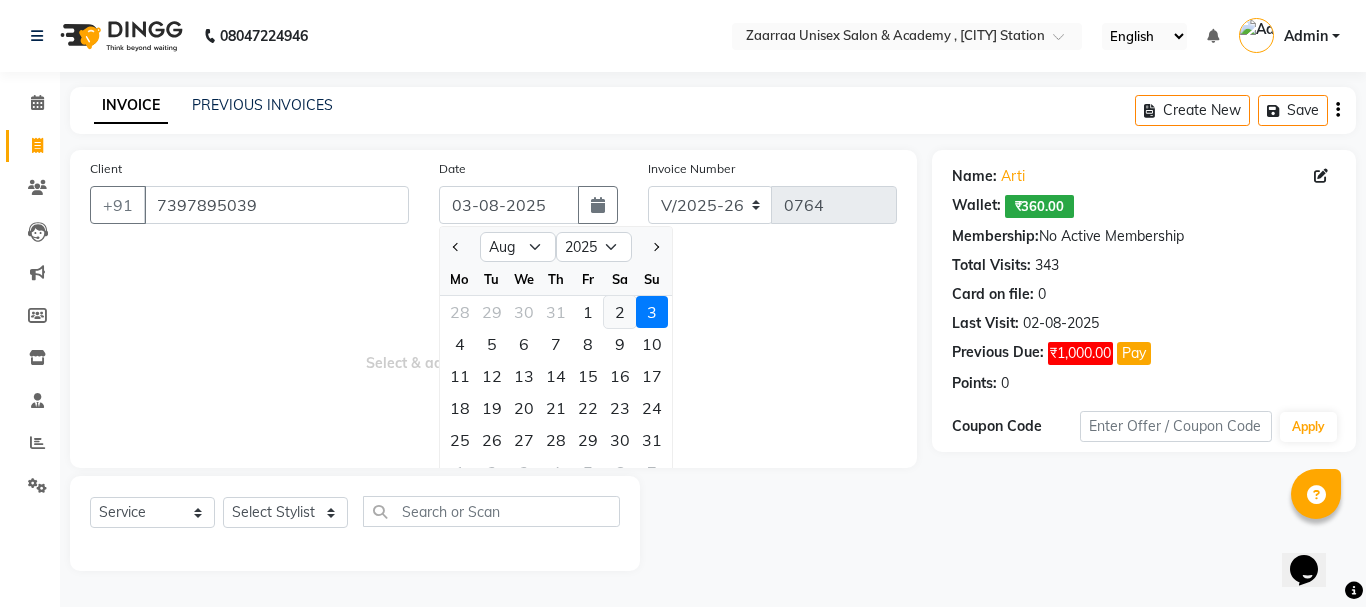 click on "2" 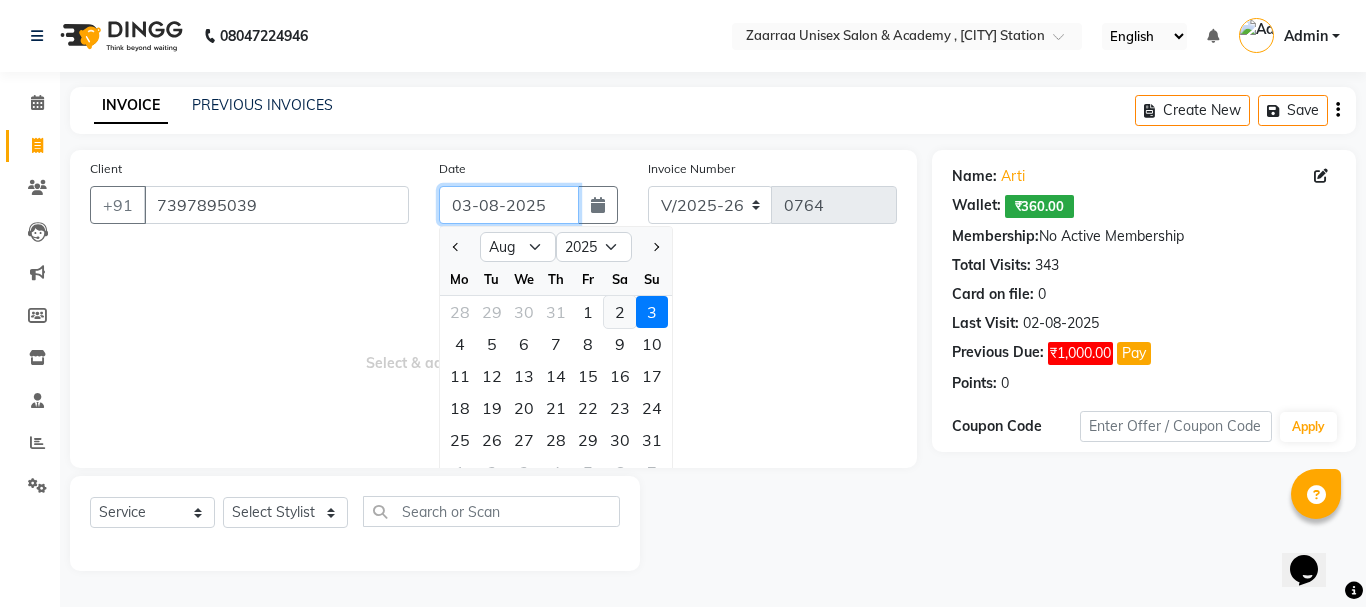 type on "02-08-2025" 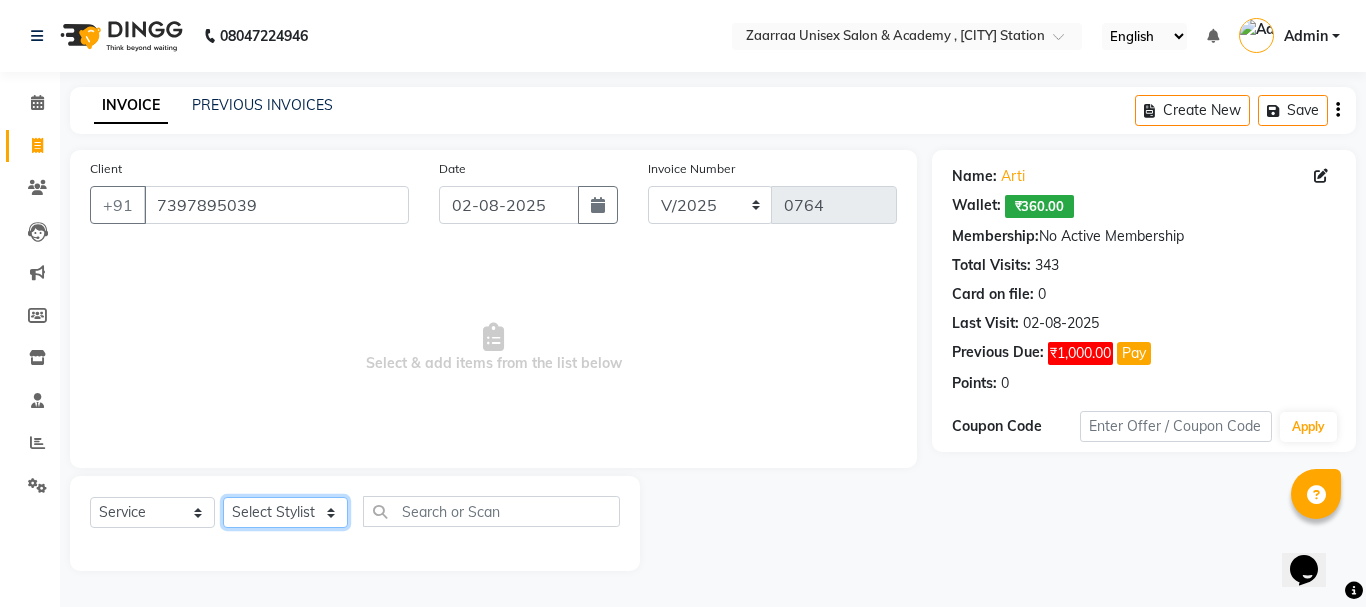 click on "Select Stylist [FIRST]  [FIRST] [FIRST] [FIRST]" 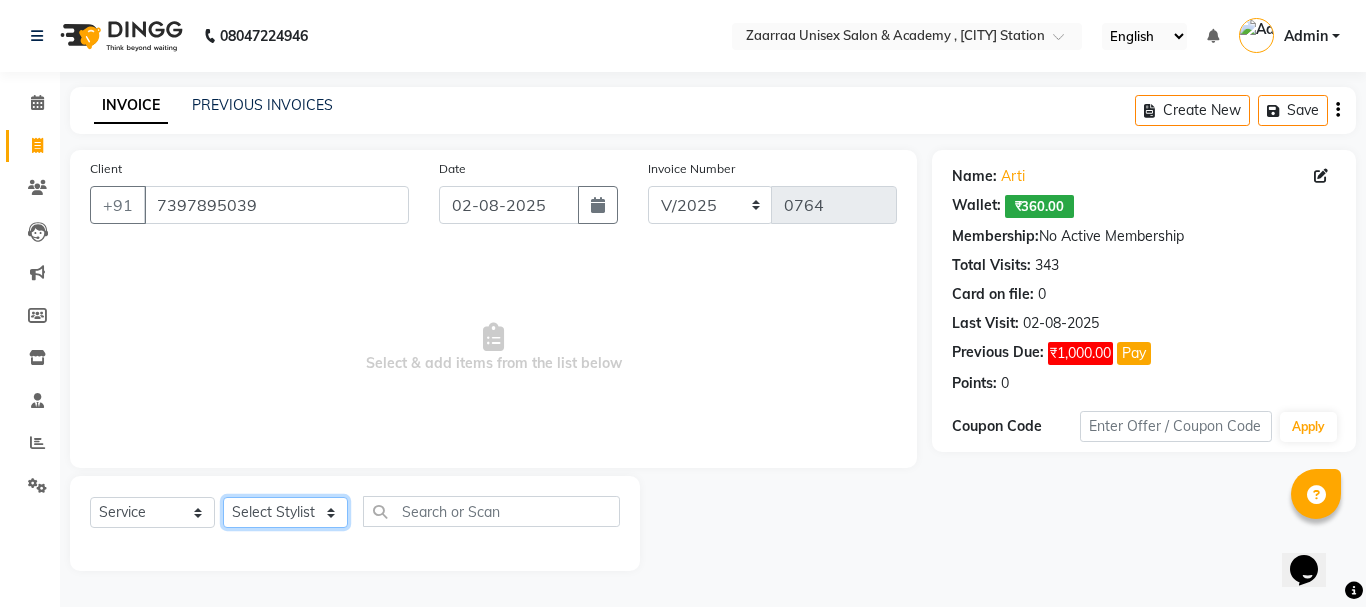 click on "Select Stylist [FIRST]  [FIRST] [FIRST] [FIRST]" 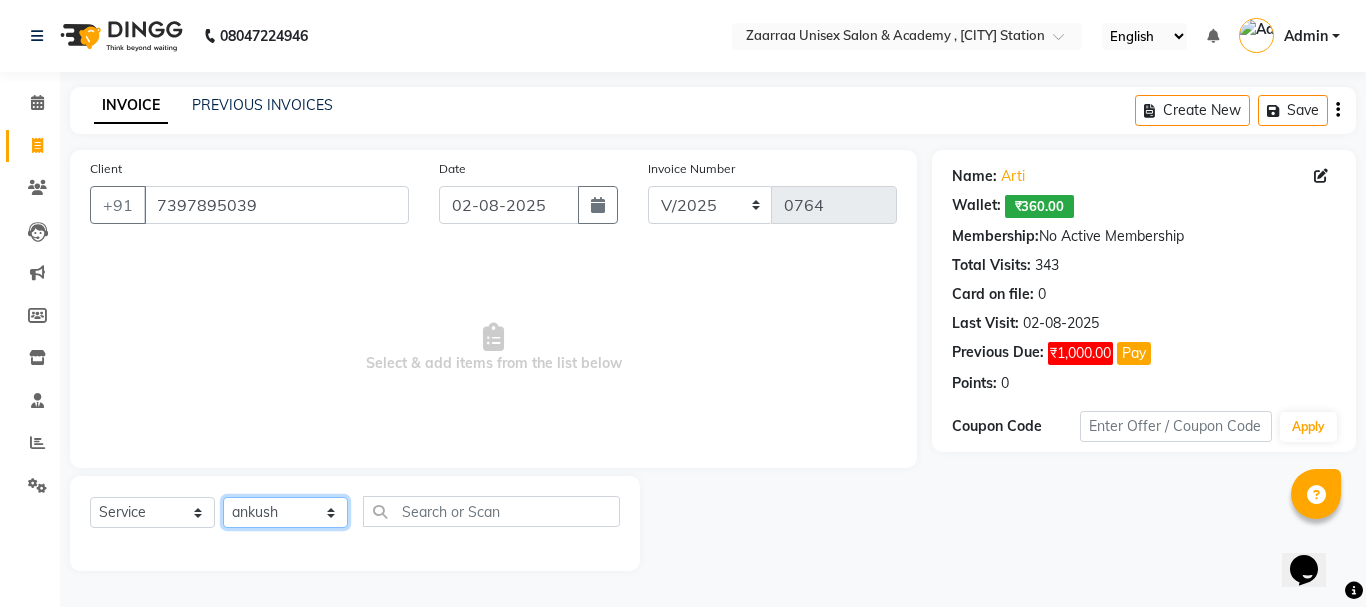 click on "Select Stylist [FIRST]  [FIRST] [FIRST] [FIRST]" 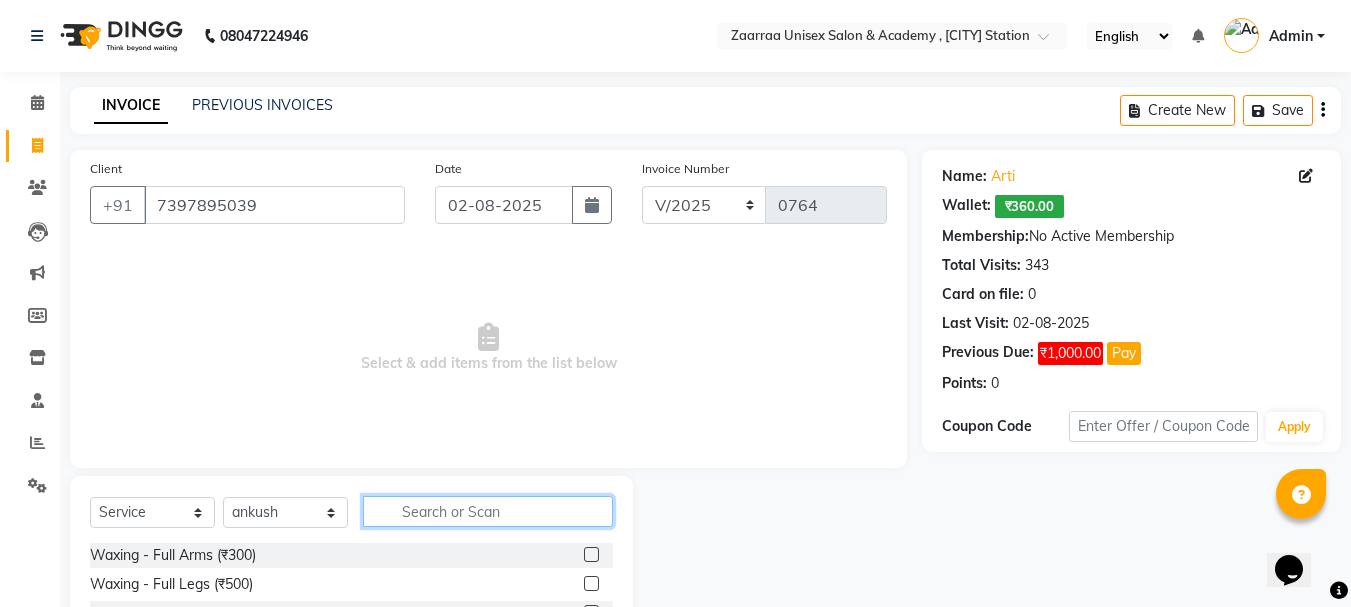 click 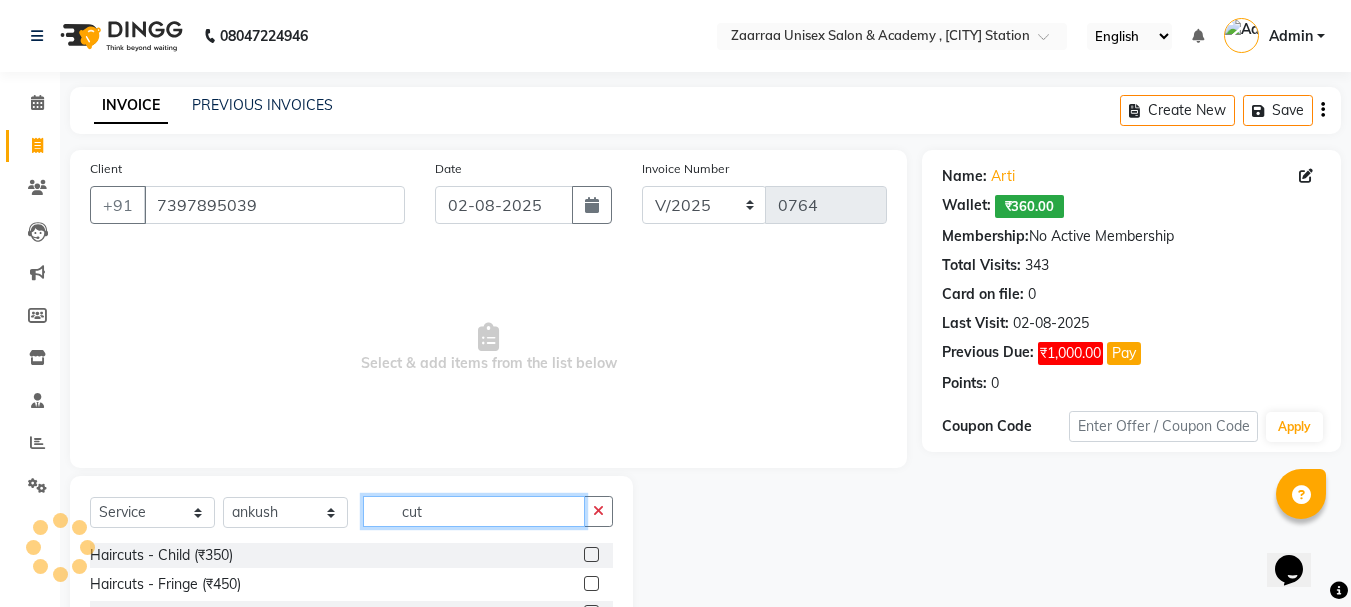 scroll, scrollTop: 194, scrollLeft: 0, axis: vertical 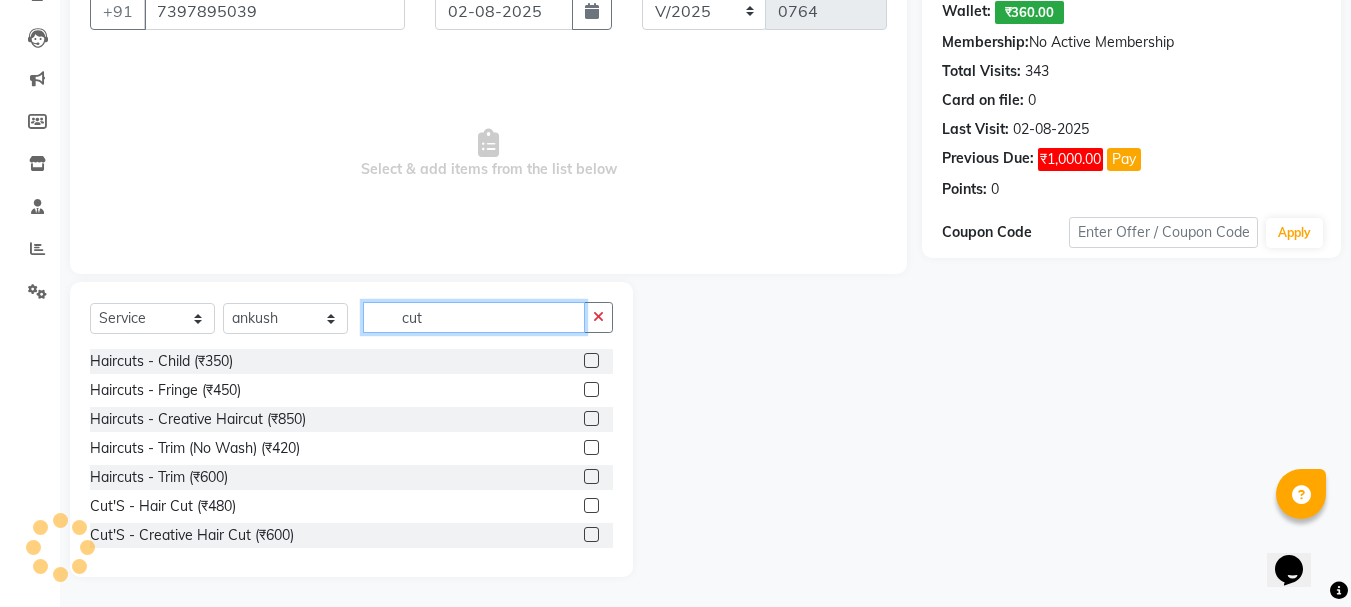 type on "cut" 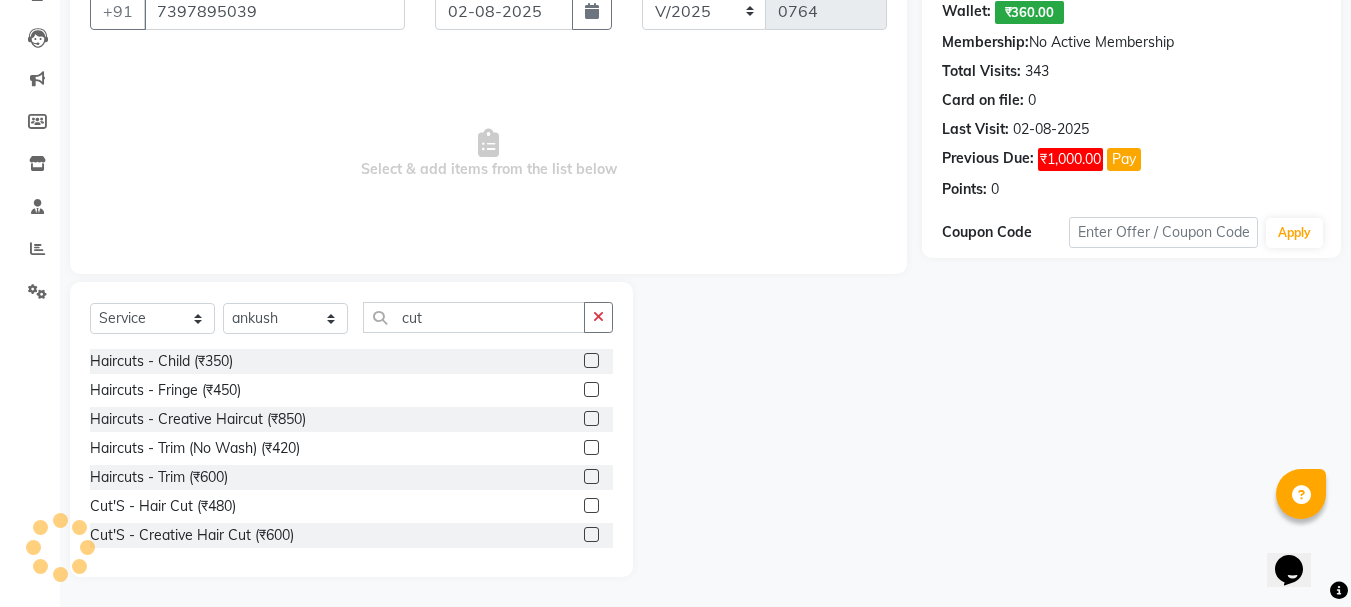 click 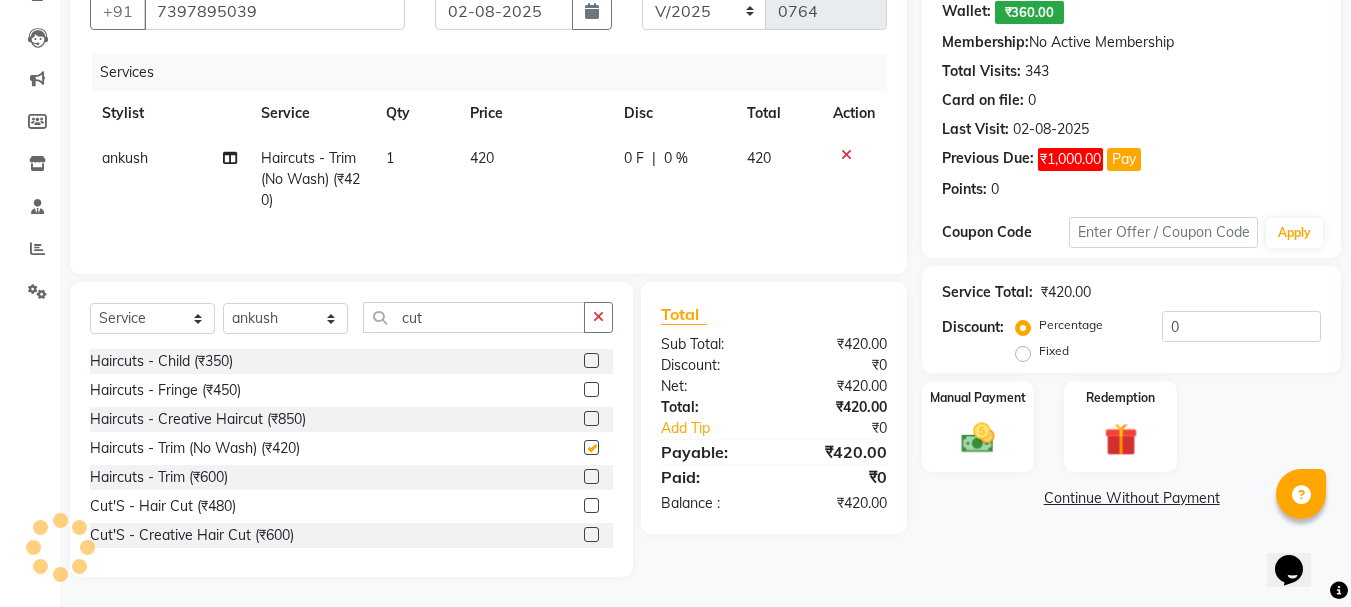 drag, startPoint x: 587, startPoint y: 307, endPoint x: 610, endPoint y: 336, distance: 37.01351 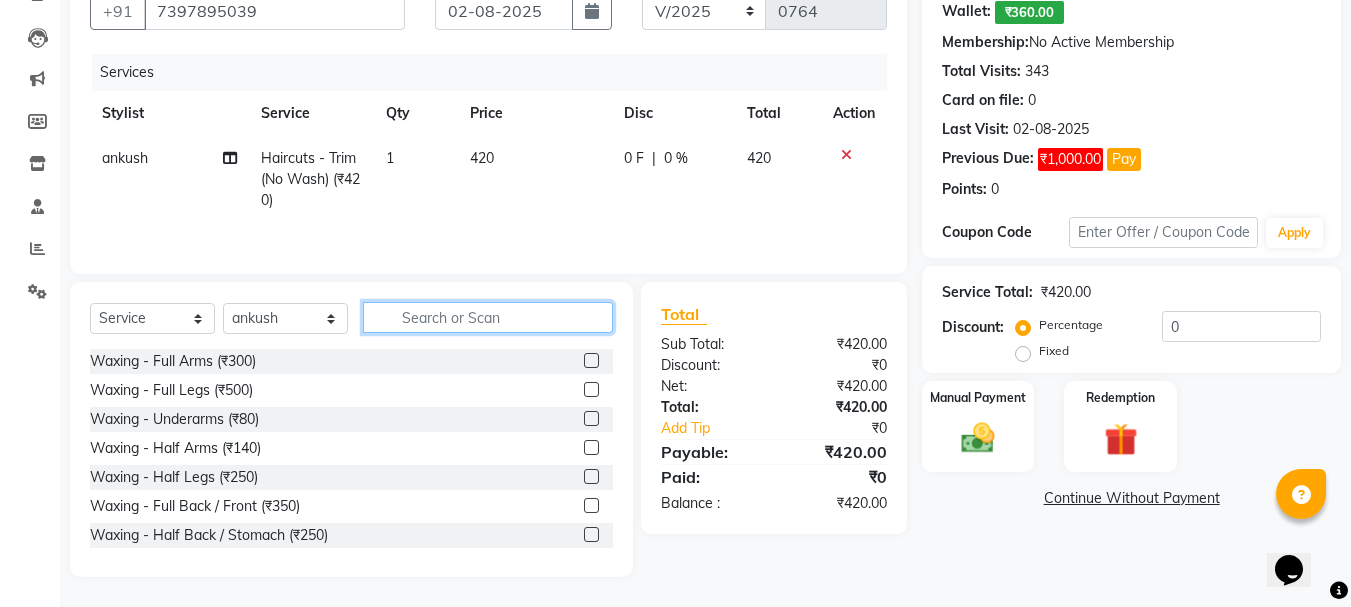 click 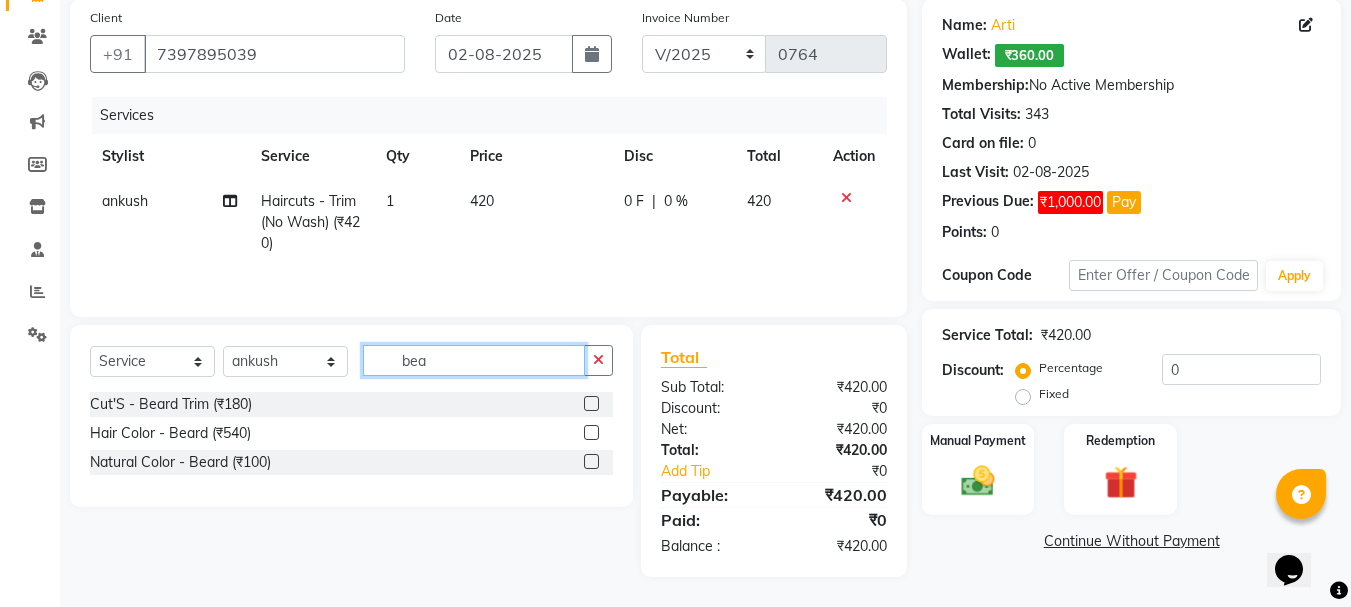 scroll, scrollTop: 151, scrollLeft: 0, axis: vertical 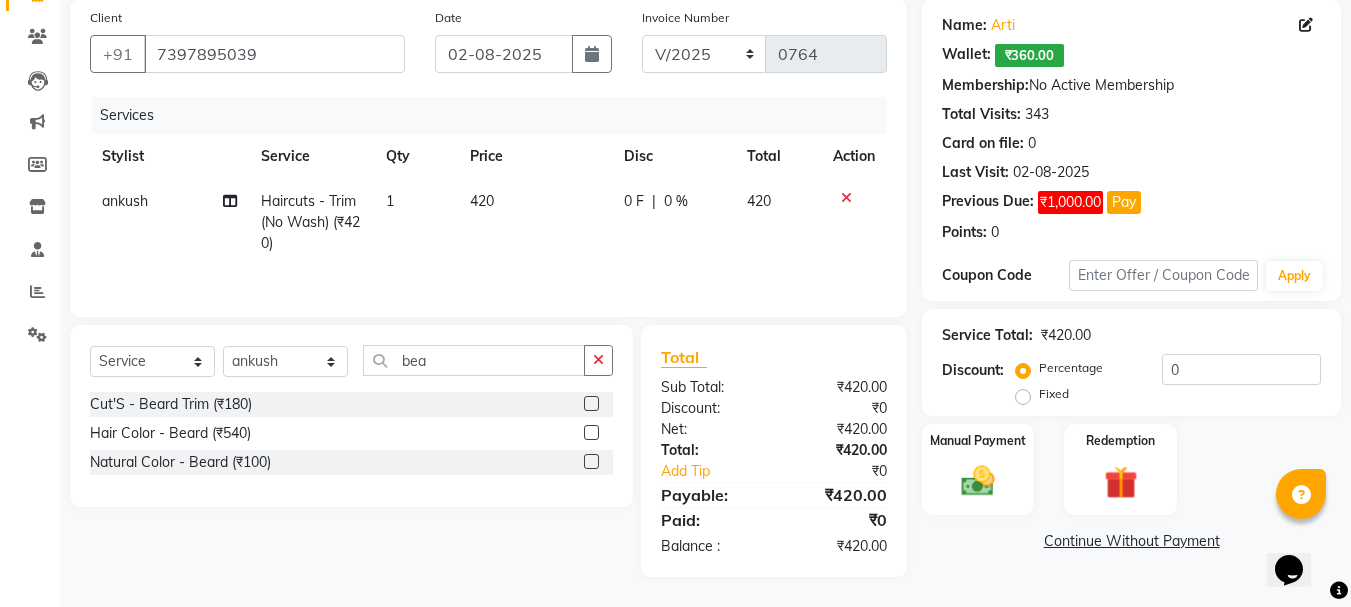 click 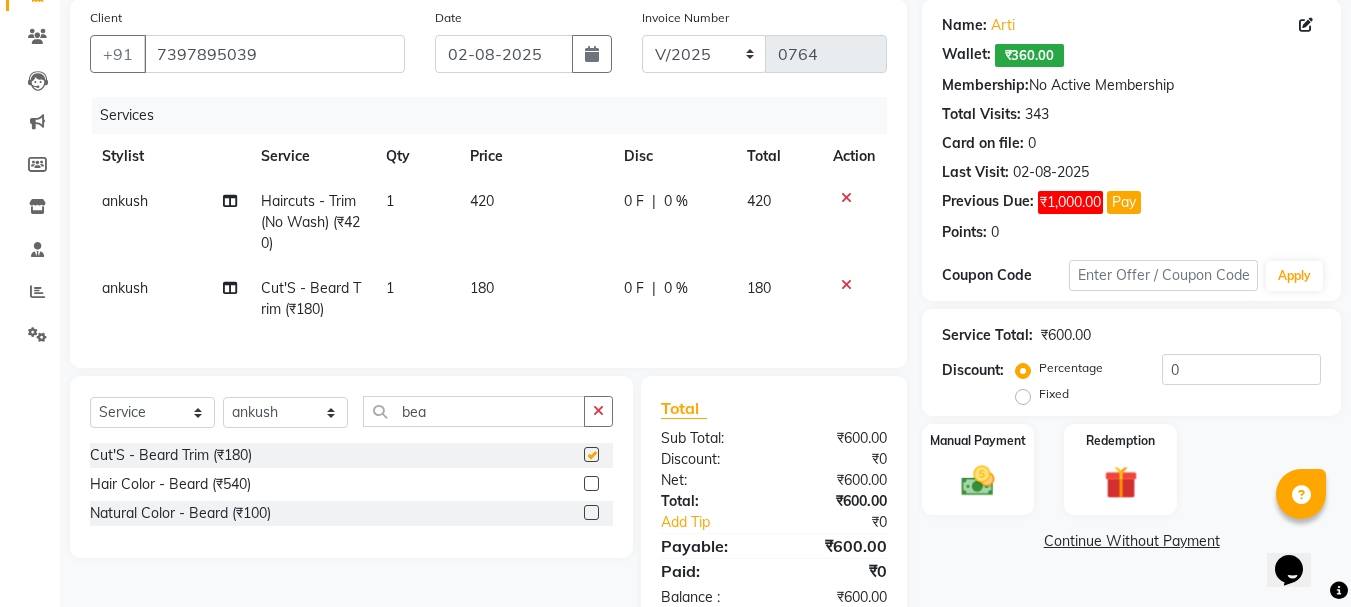 drag, startPoint x: 471, startPoint y: 228, endPoint x: 483, endPoint y: 223, distance: 13 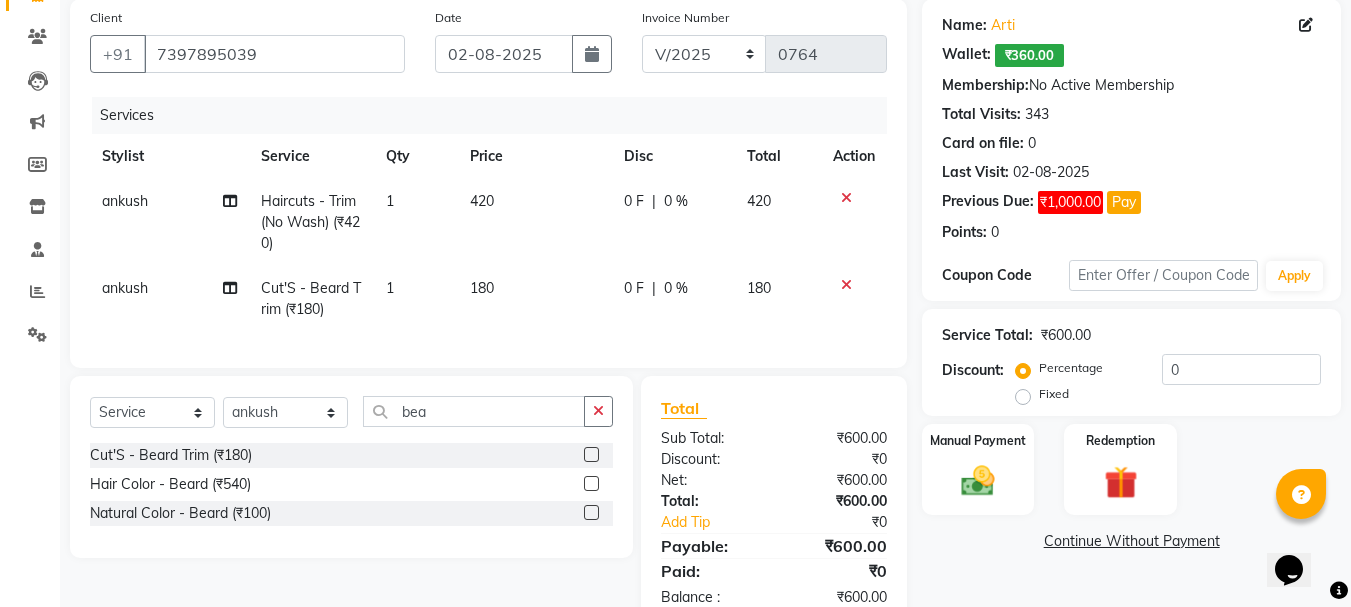 checkbox on "false" 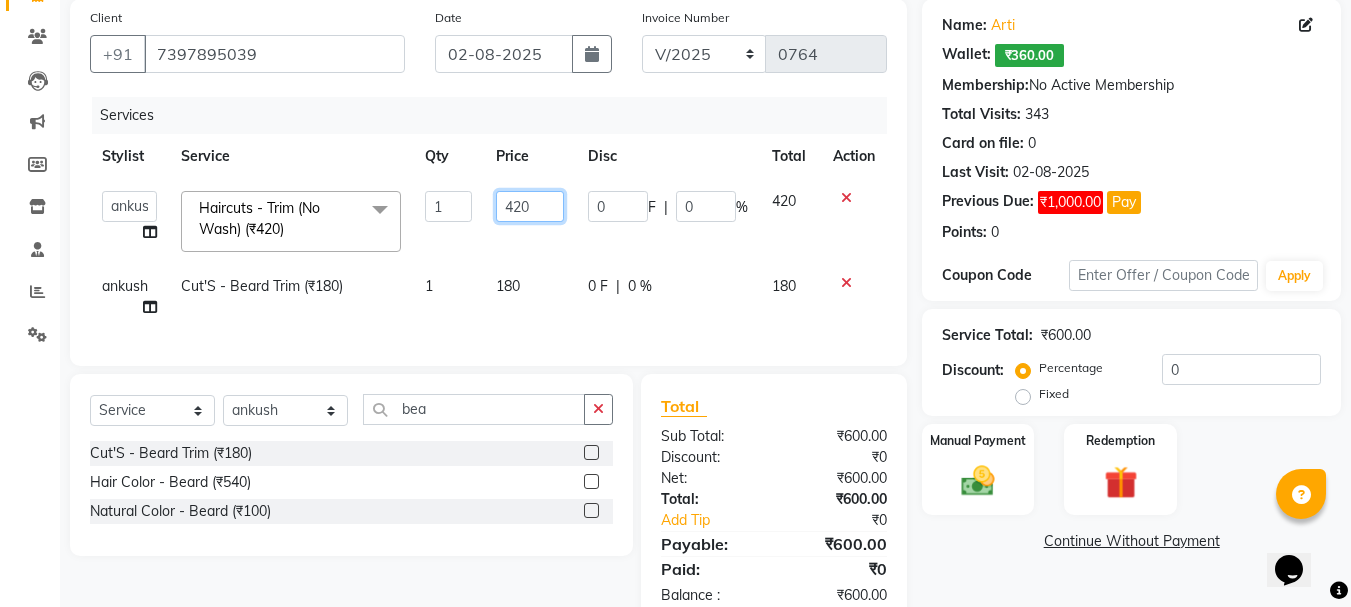 click on "420" 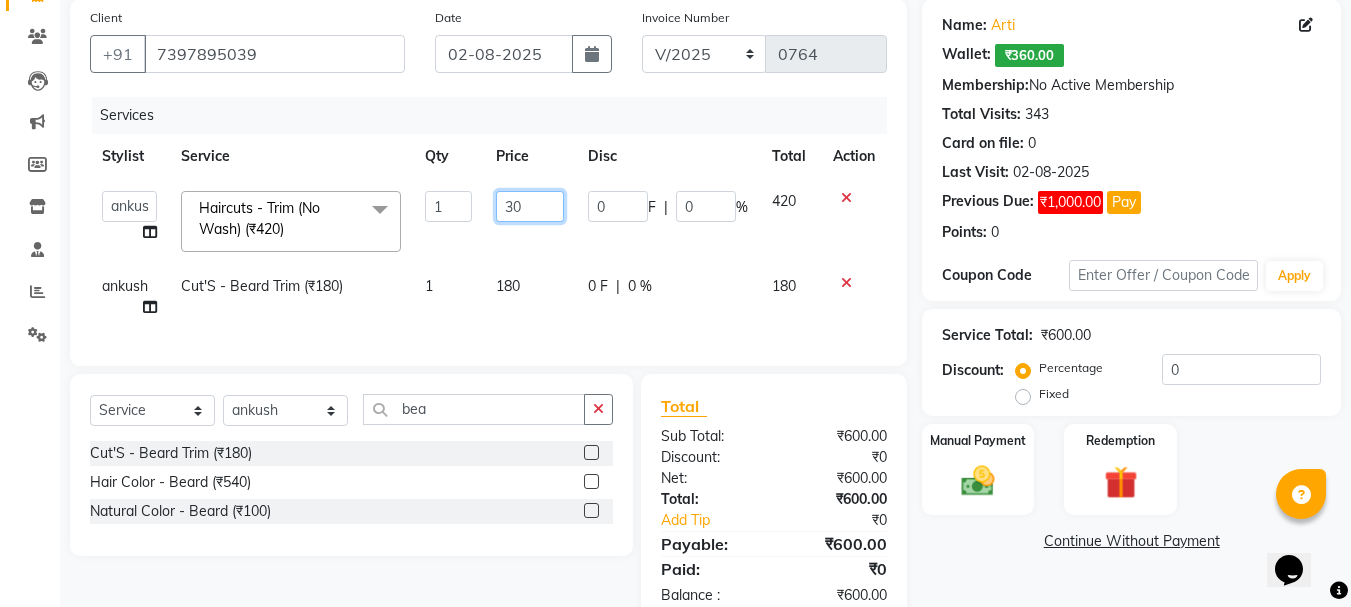 type on "300" 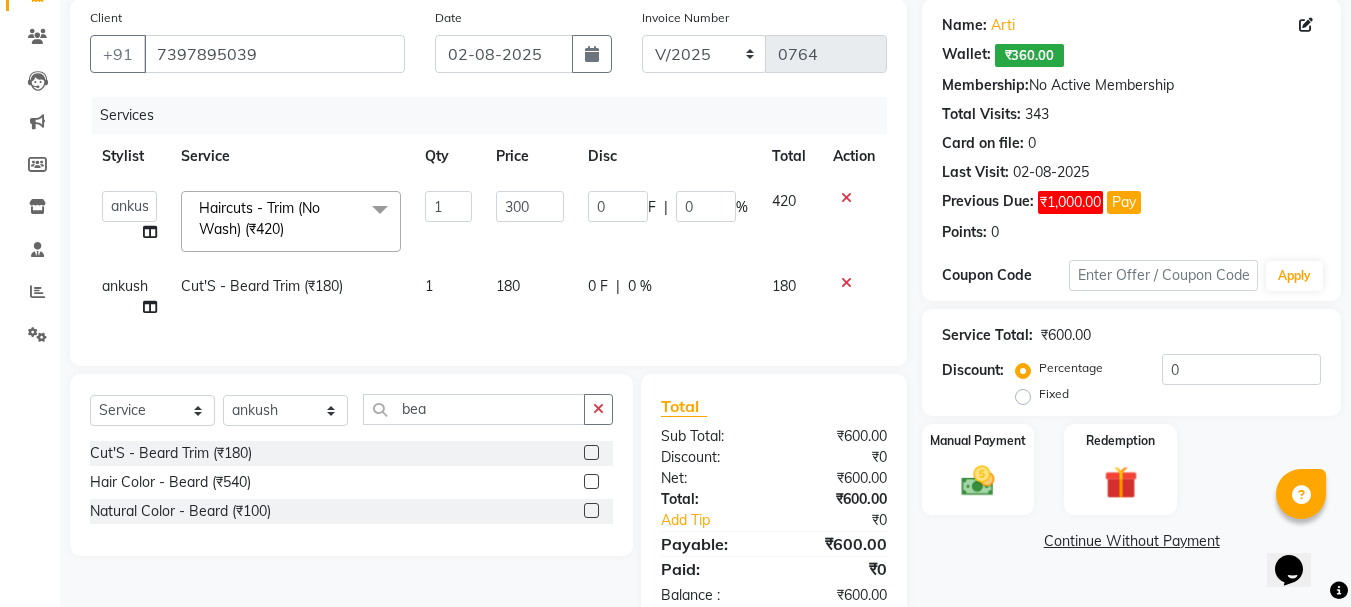 click on "180" 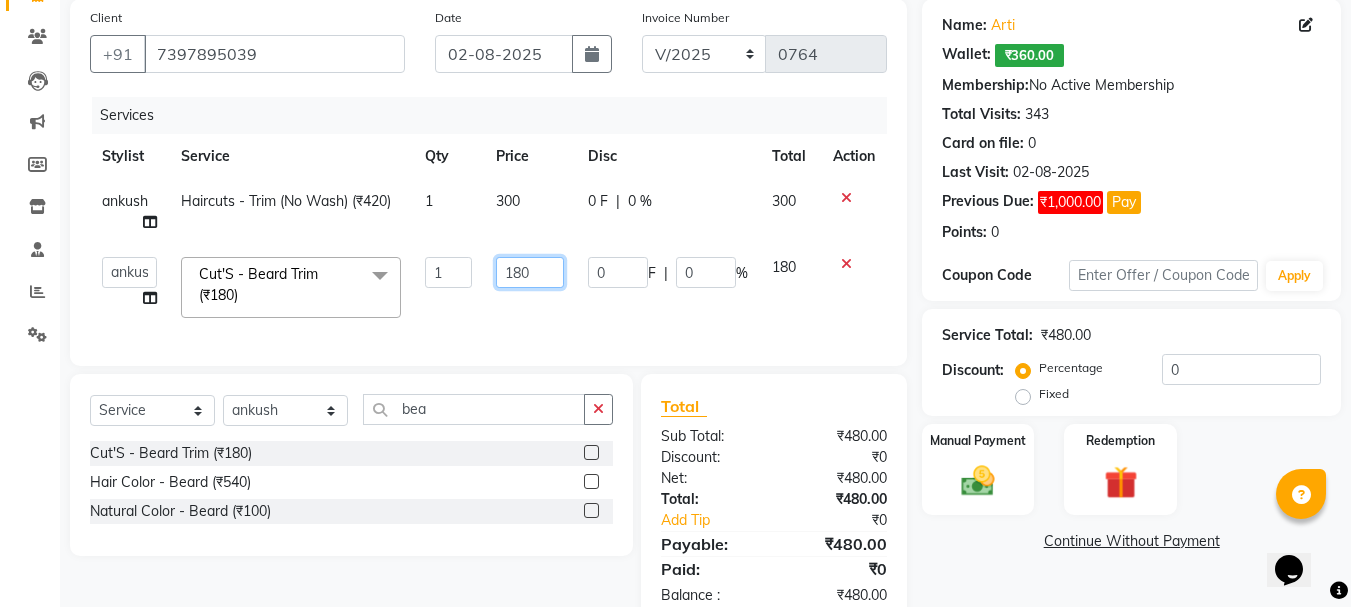 click on "180" 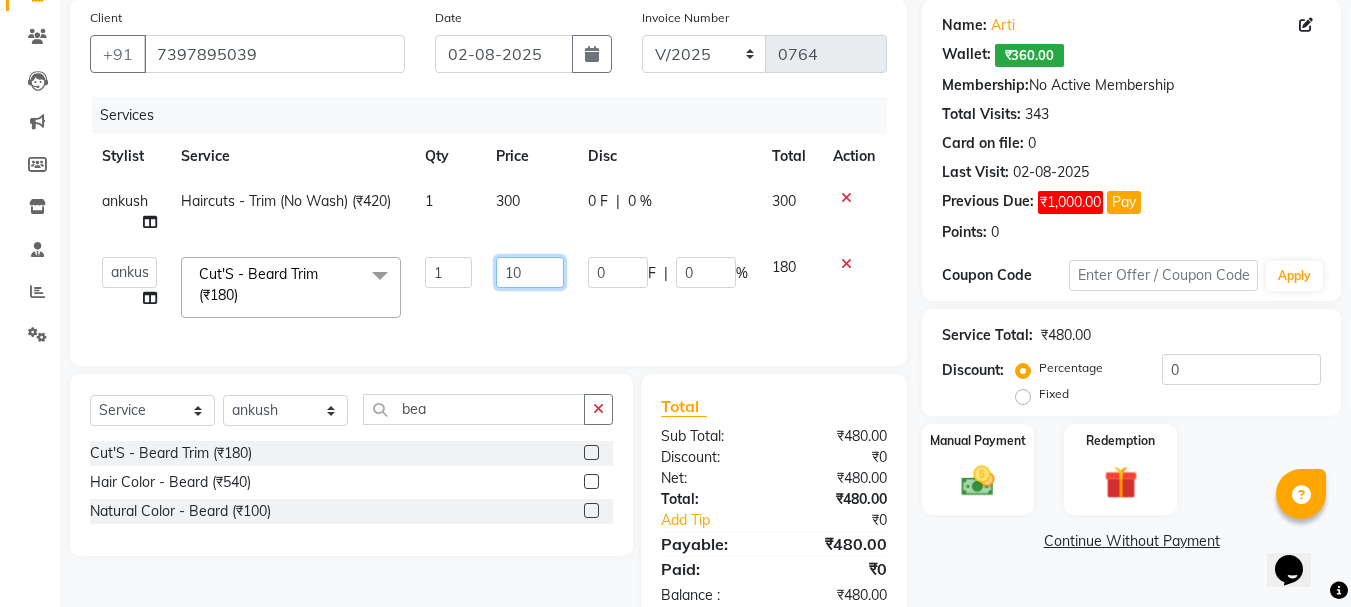 type on "150" 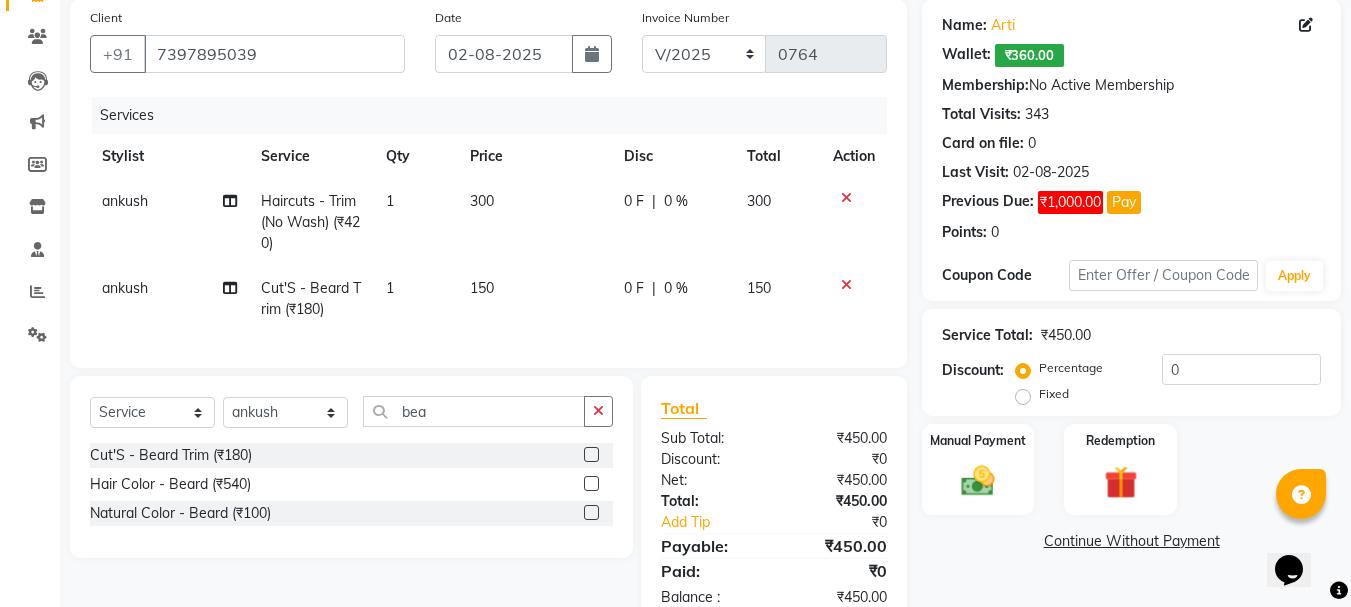 click on "Name: [FIRST]   Wallet:   ₹360.00  Membership:  No Active Membership  Total Visits:  343 Card on file:  0 Last Visit:   02-08-2025 Previous Due:  ₹1,000.00 Pay Points:   0  Coupon Code Apply Service Total:  ₹450.00  Discount:  Percentage   Fixed  0 Manual Payment Redemption  Continue Without Payment" 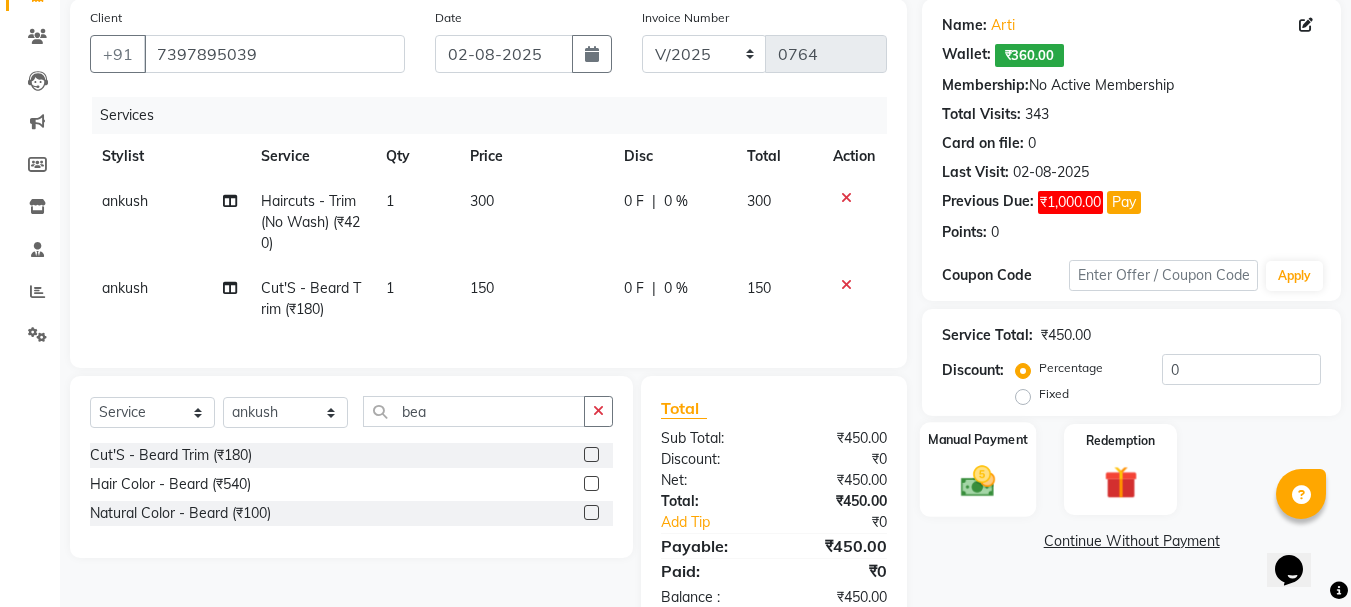 click on "Manual Payment" 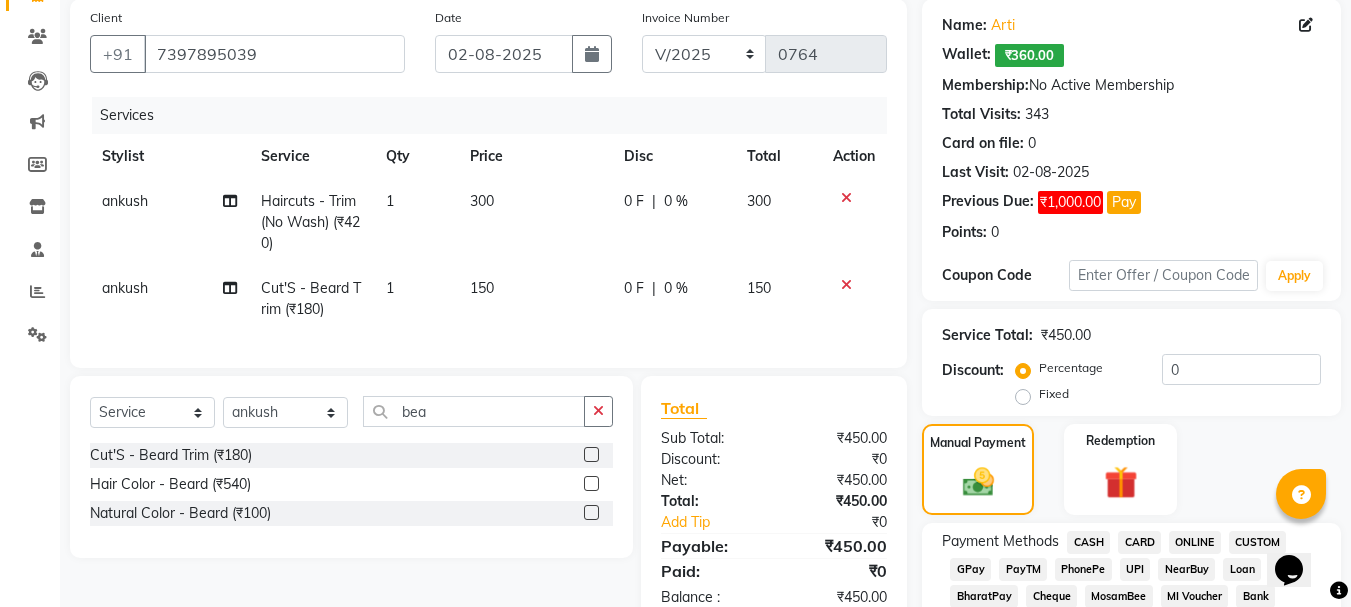 click on "GPay" 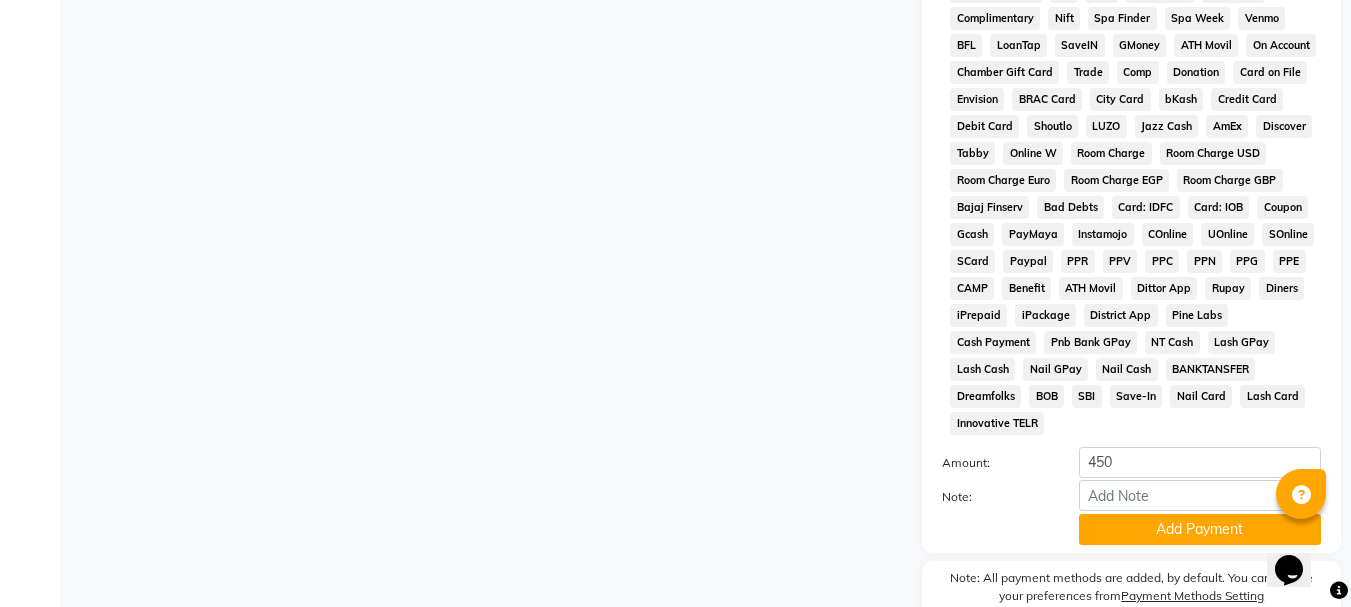 scroll, scrollTop: 957, scrollLeft: 0, axis: vertical 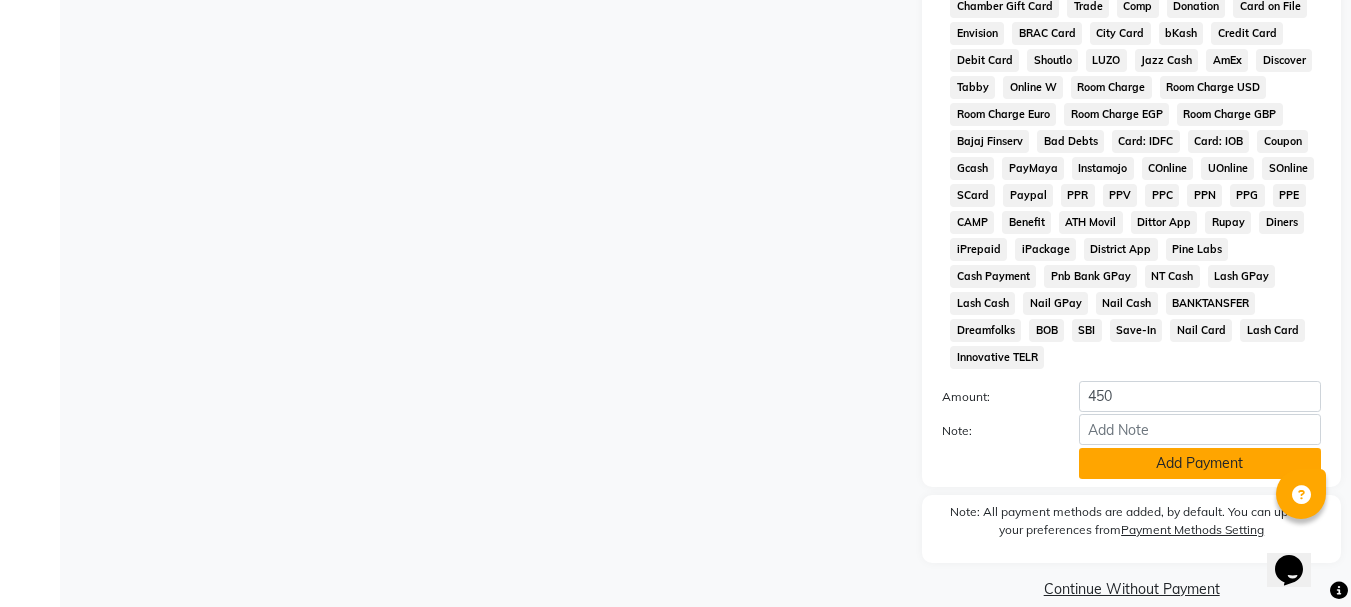 click on "Add Payment" 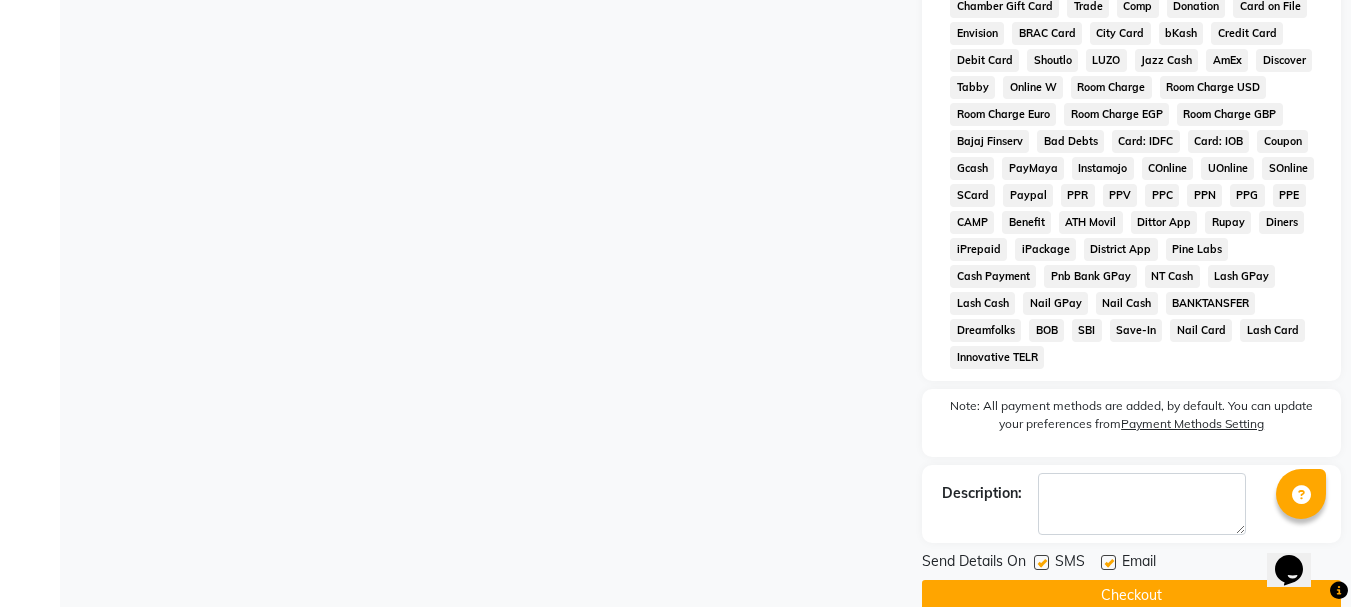 click on "Checkout" 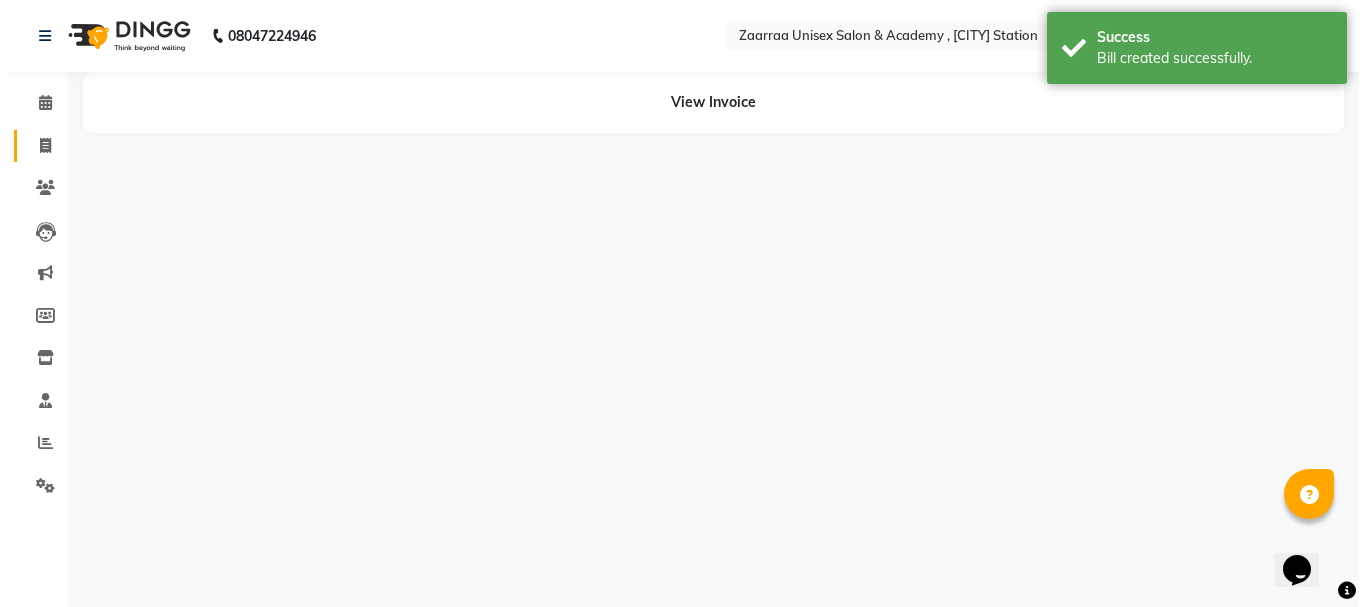 scroll, scrollTop: 0, scrollLeft: 0, axis: both 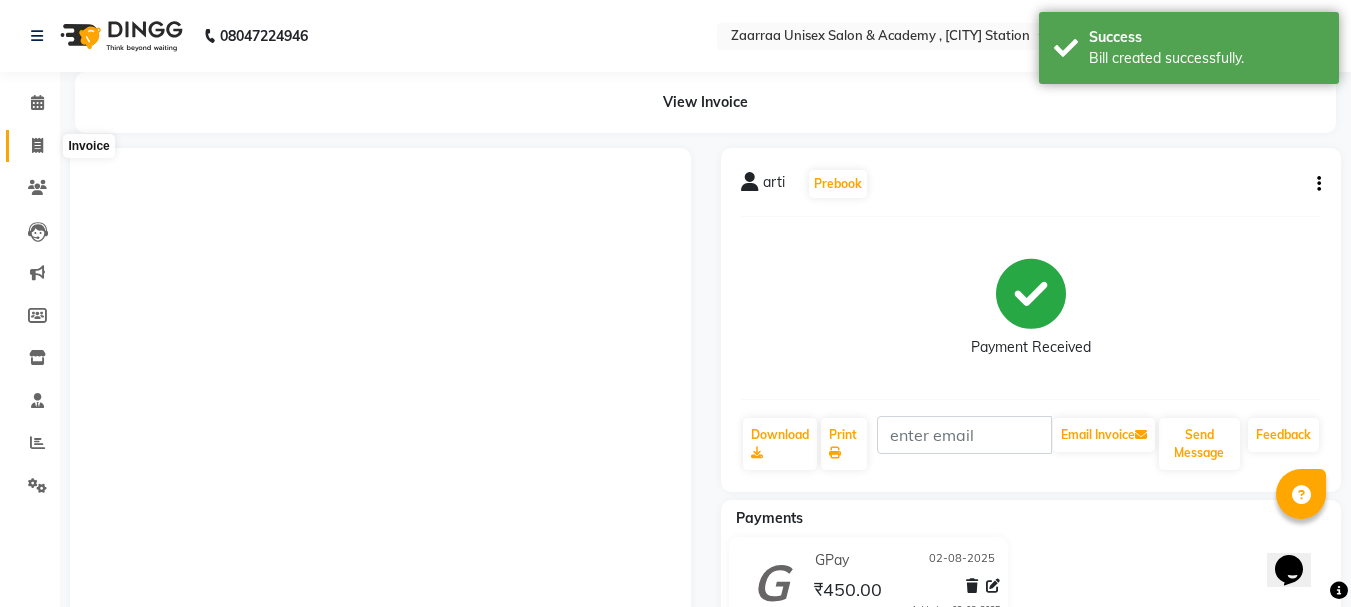 click 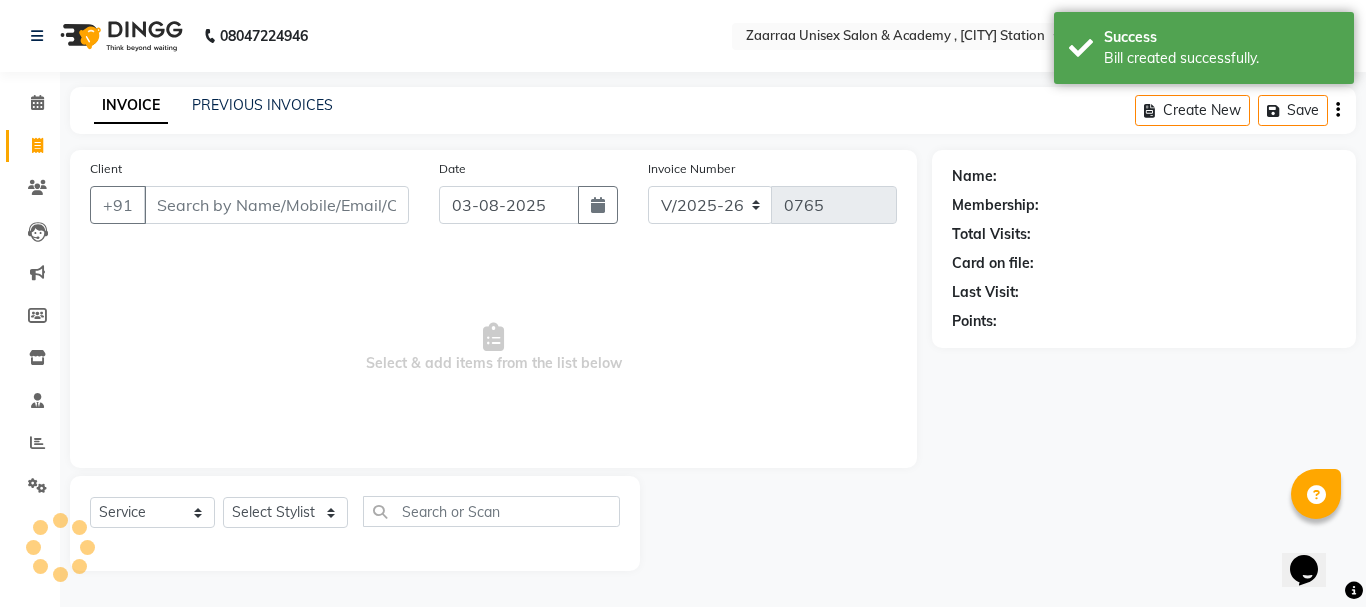 click on "Client" at bounding box center (276, 205) 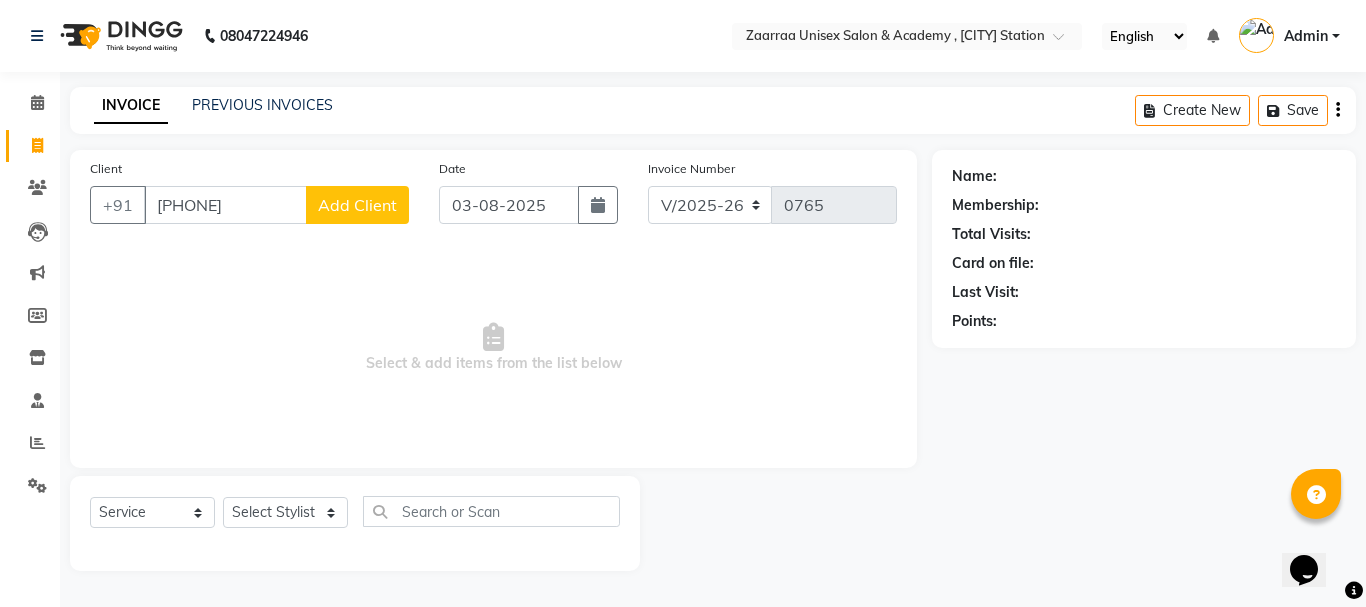 type on "[PHONE]" 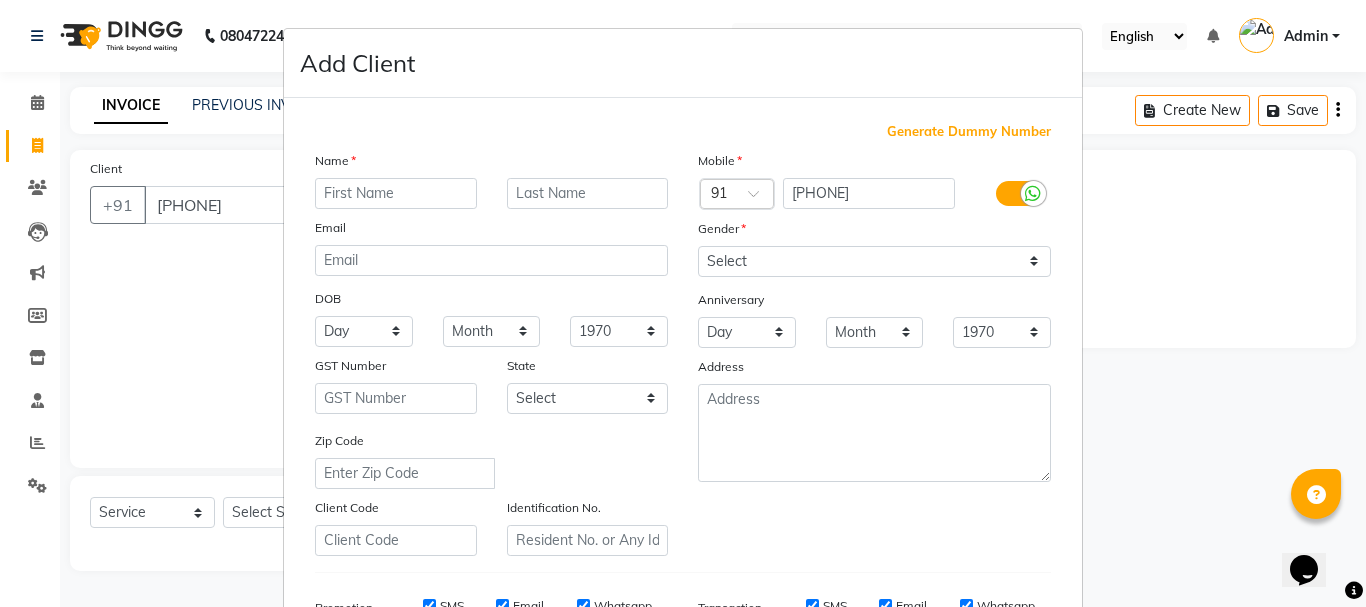 click at bounding box center (396, 193) 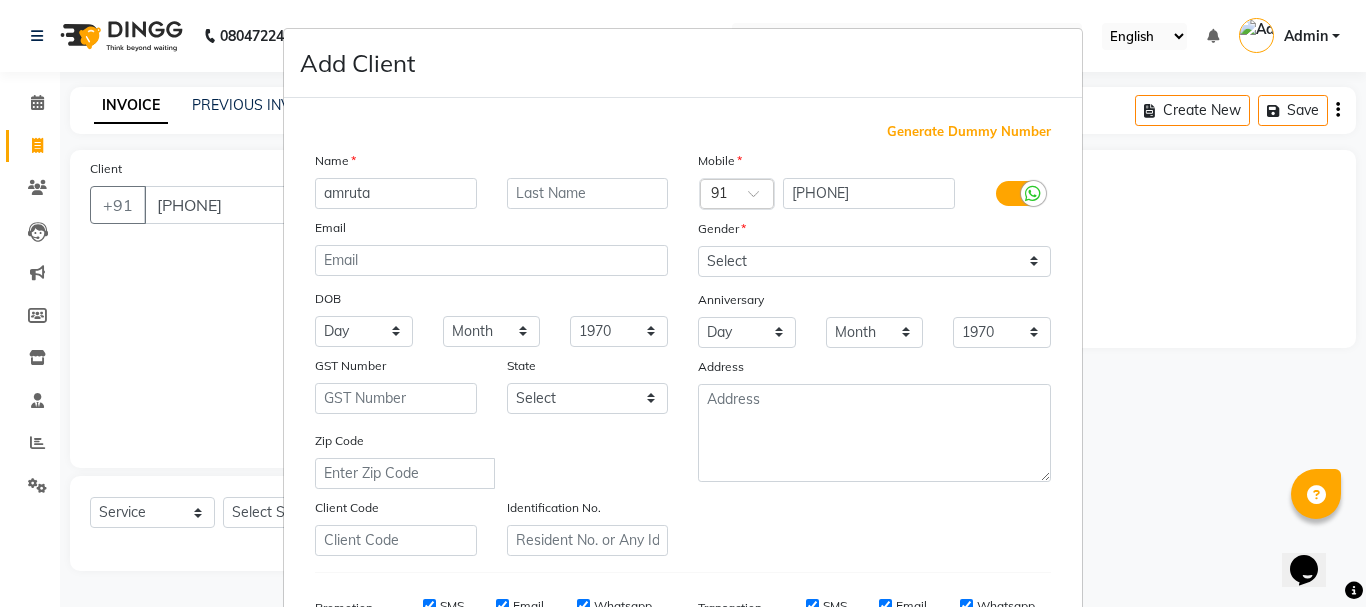 type on "amruta" 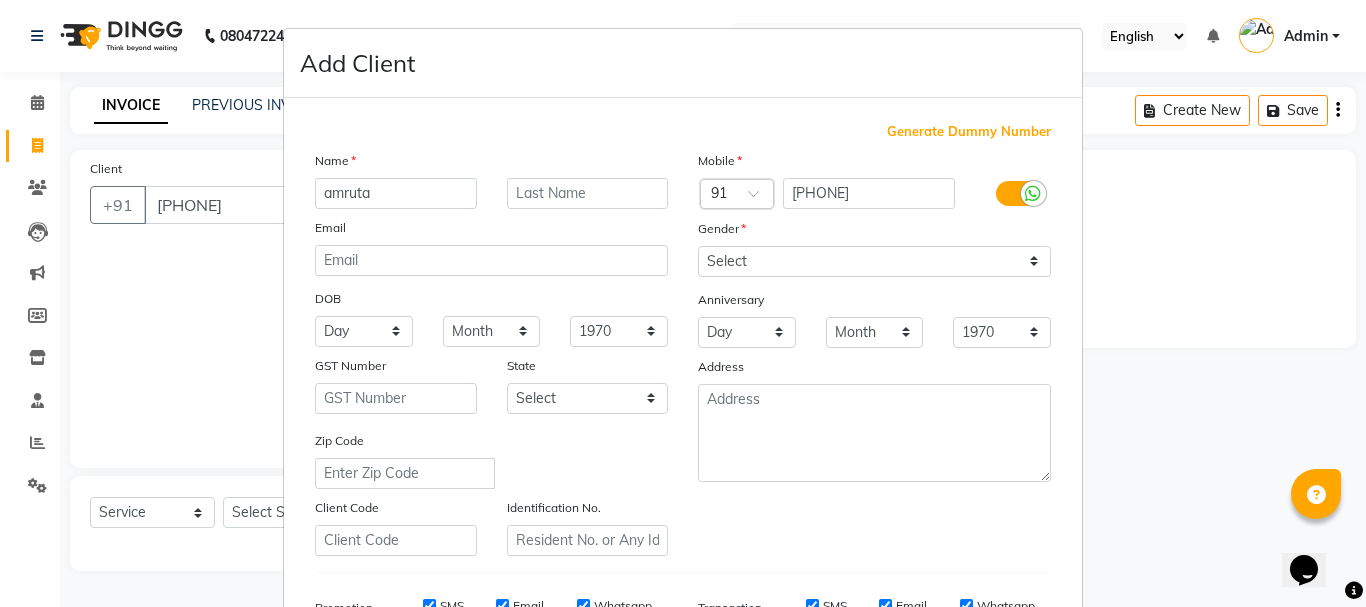 click at bounding box center (1018, 193) 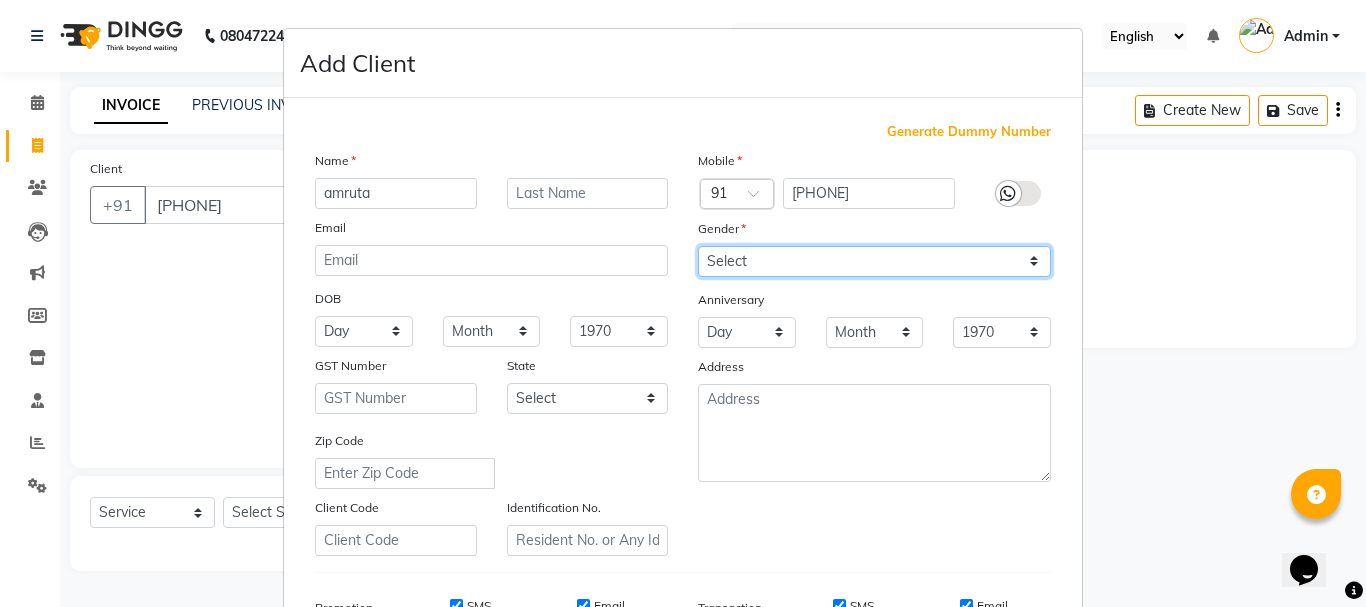 click on "Select Male Female Other Prefer Not To Say" at bounding box center [874, 261] 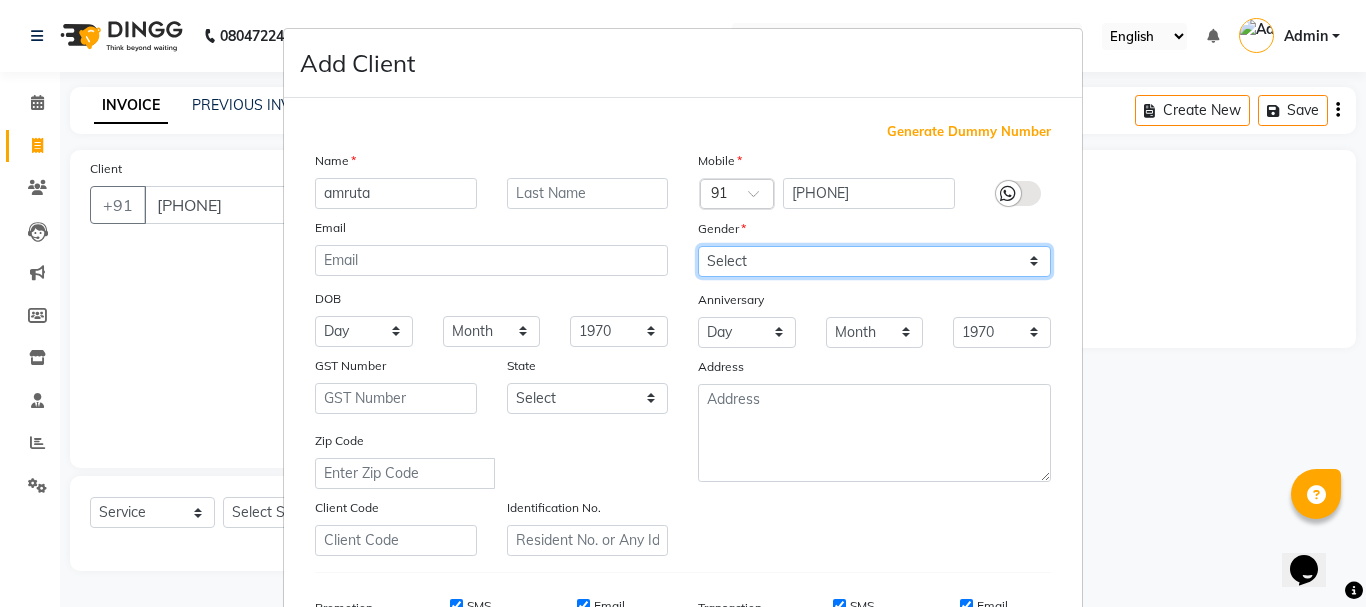 select on "female" 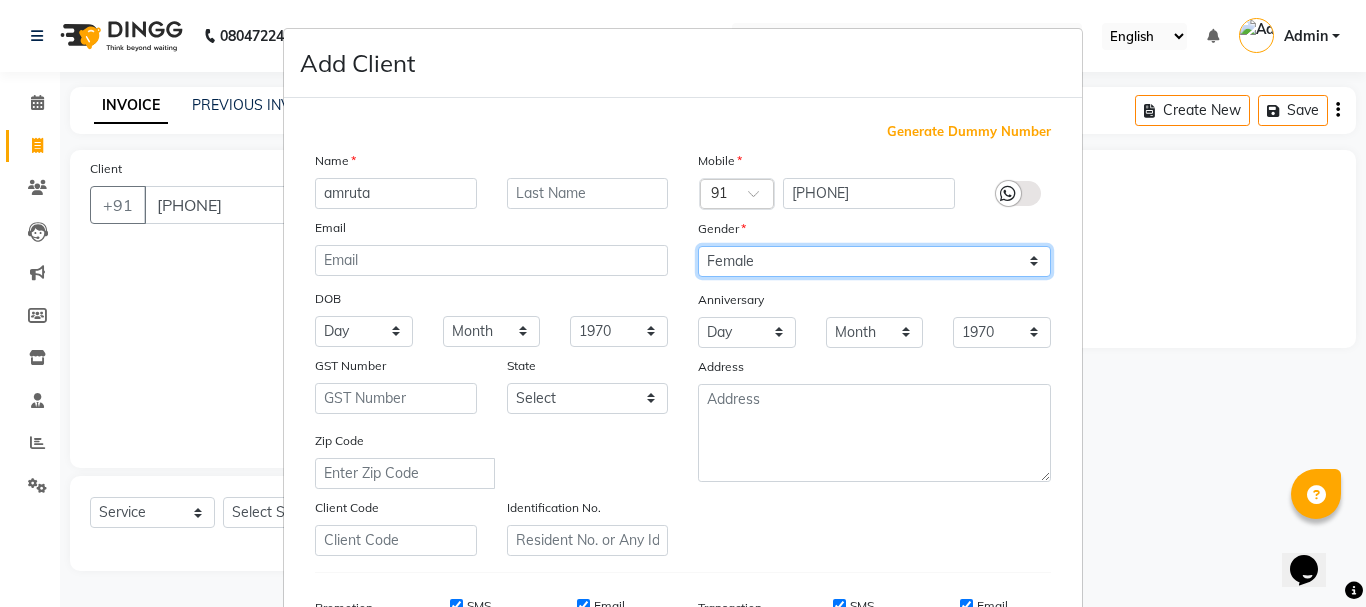 click on "Select Male Female Other Prefer Not To Say" at bounding box center [874, 261] 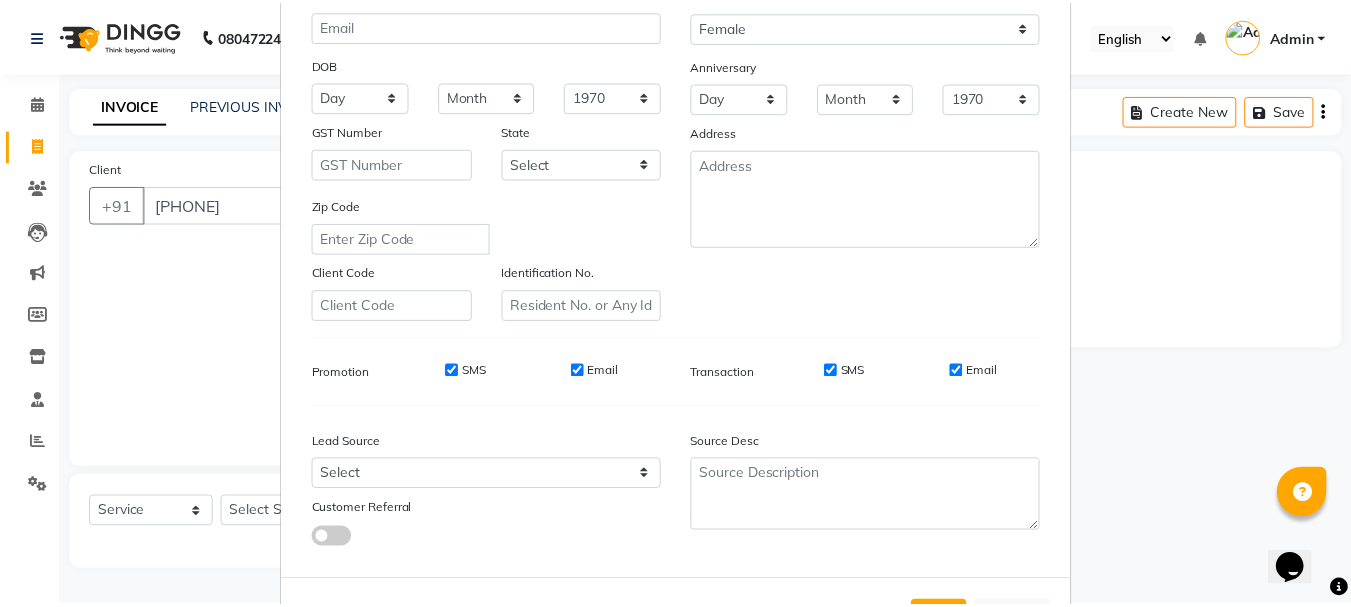 scroll, scrollTop: 316, scrollLeft: 0, axis: vertical 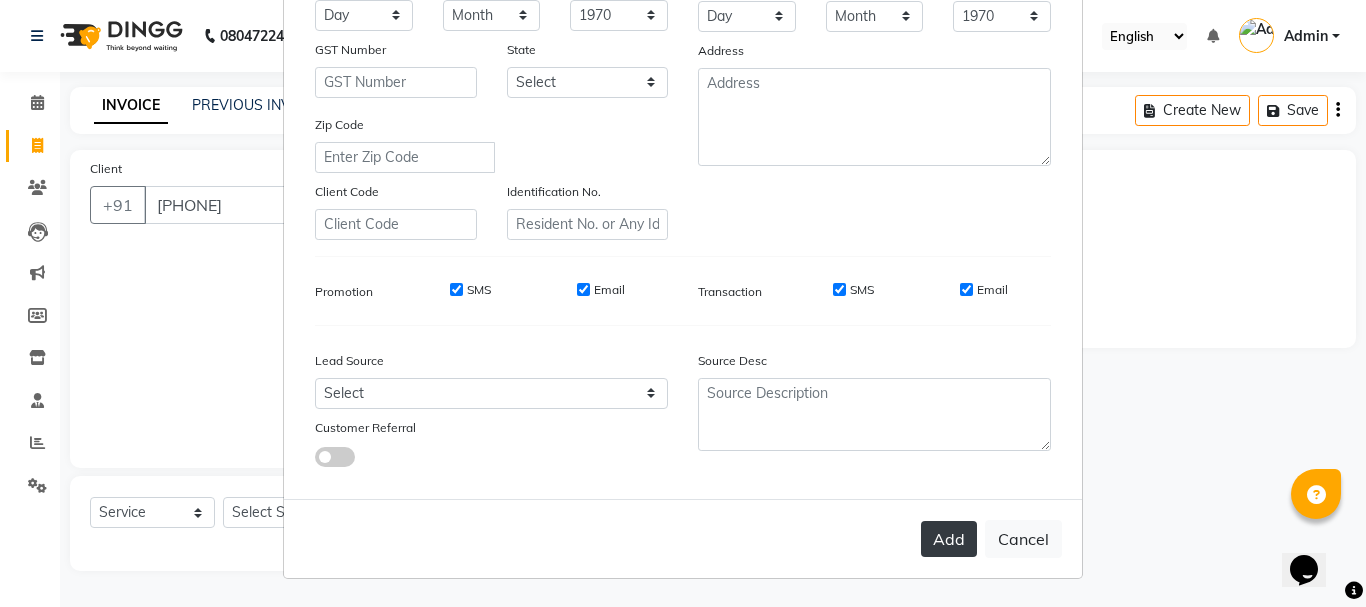 click on "Add" at bounding box center [949, 539] 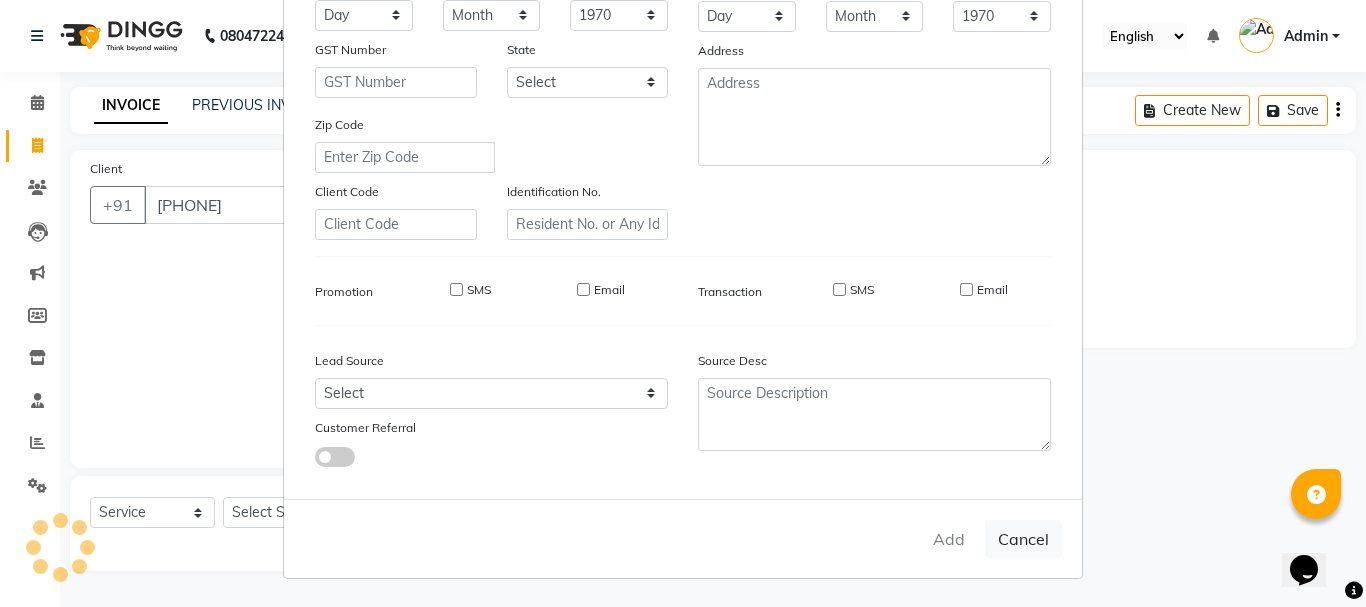 type 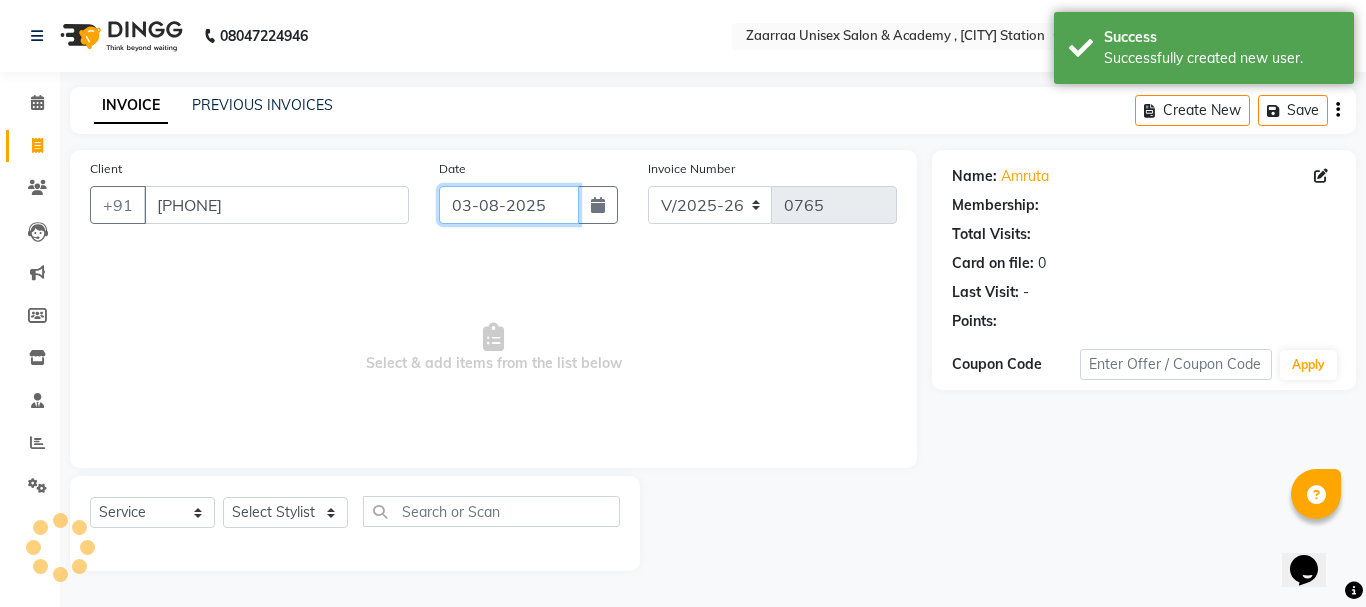 click on "03-08-2025" 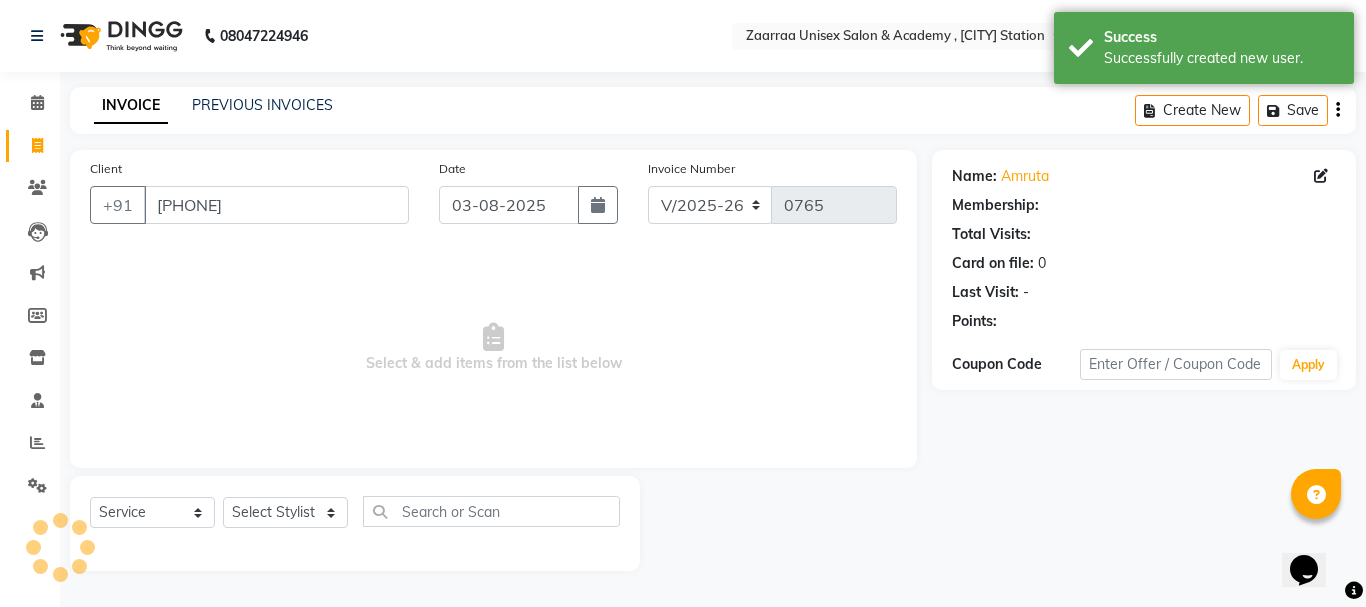 select on "8" 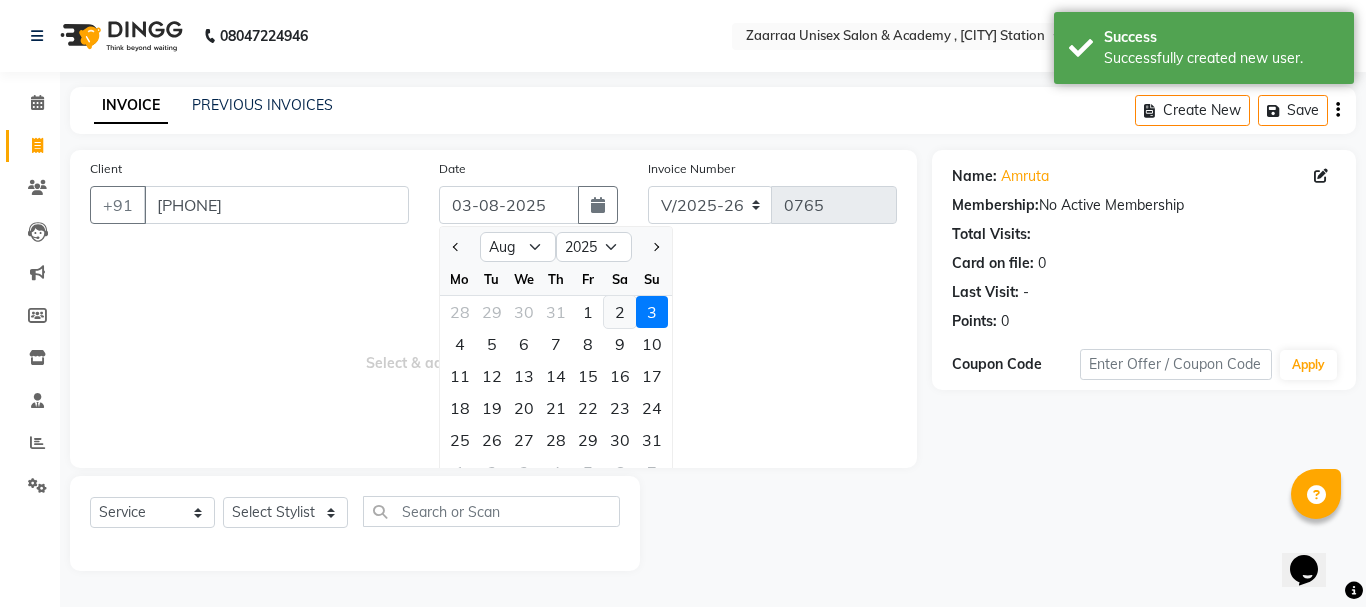 click on "2" 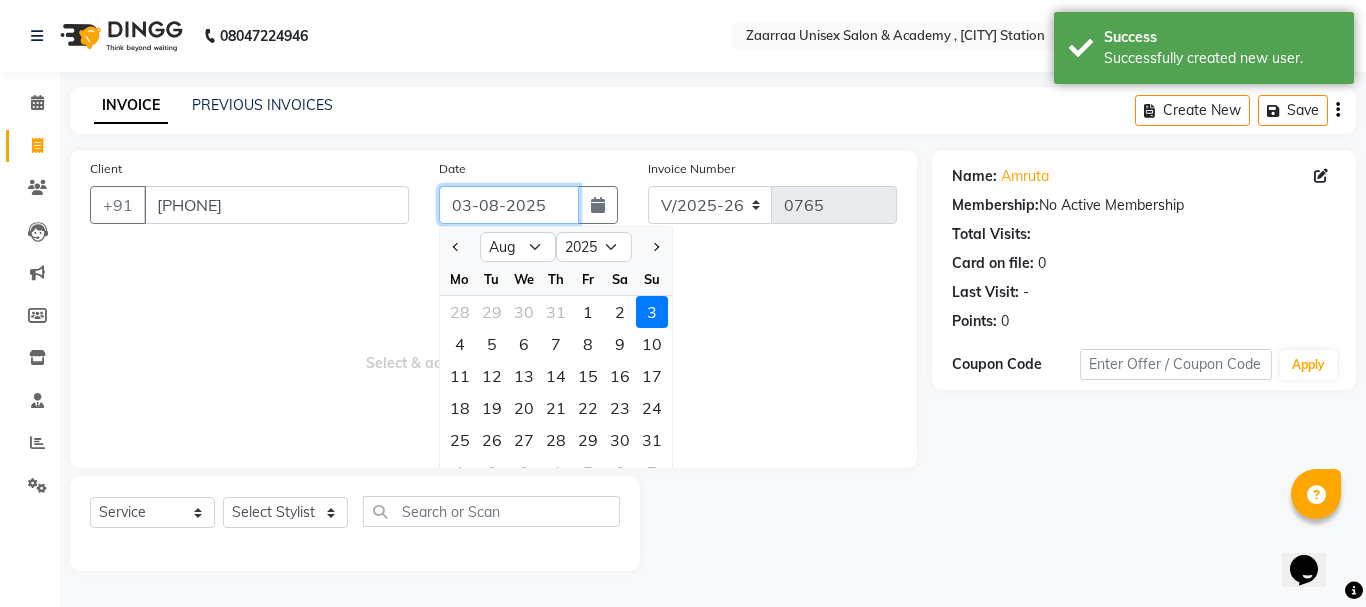 type on "02-08-2025" 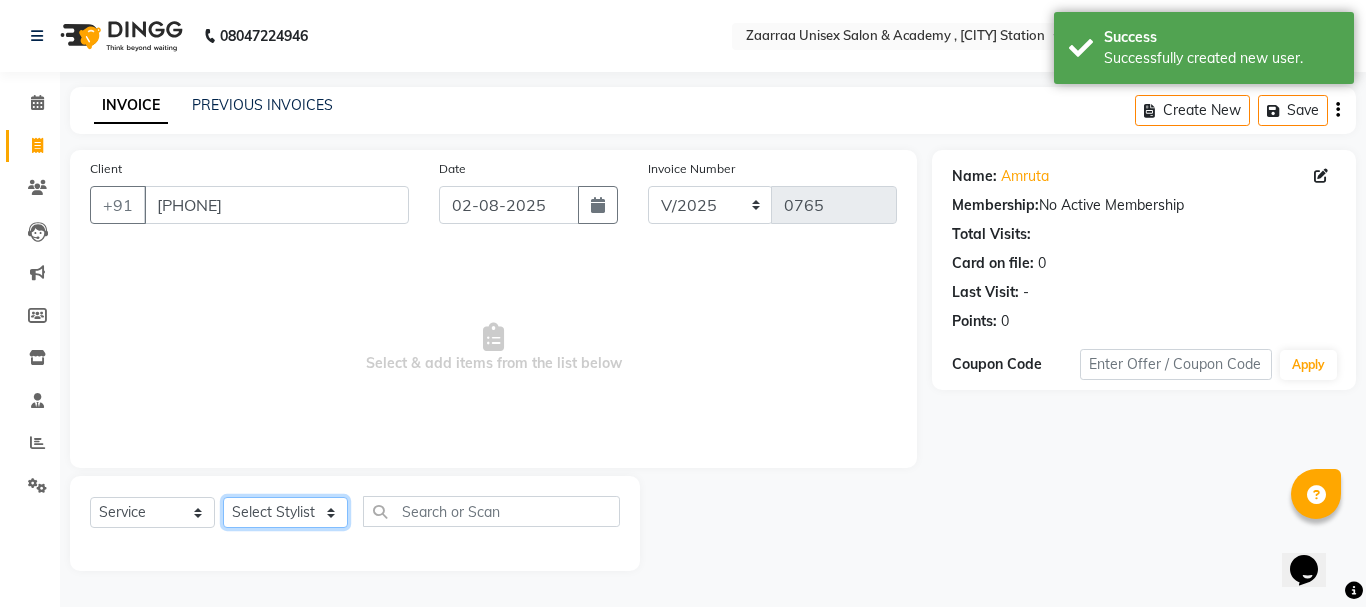 click on "Select Stylist [FIRST]  [FIRST] [FIRST] [FIRST]" 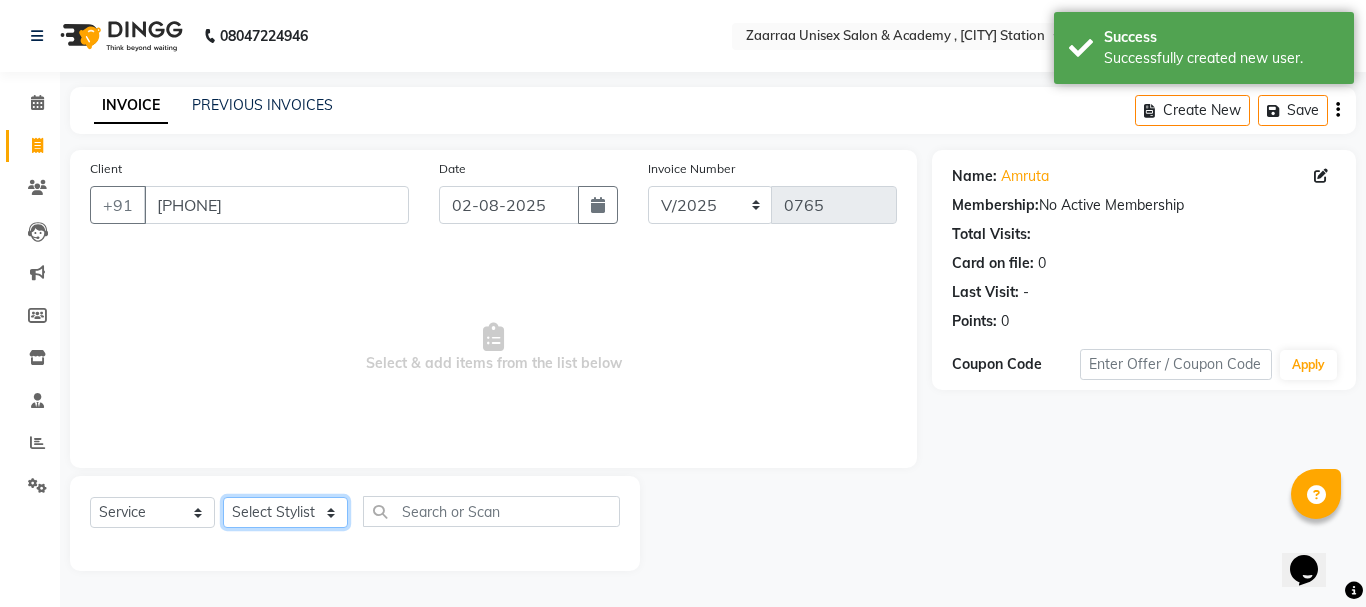 select on "24601" 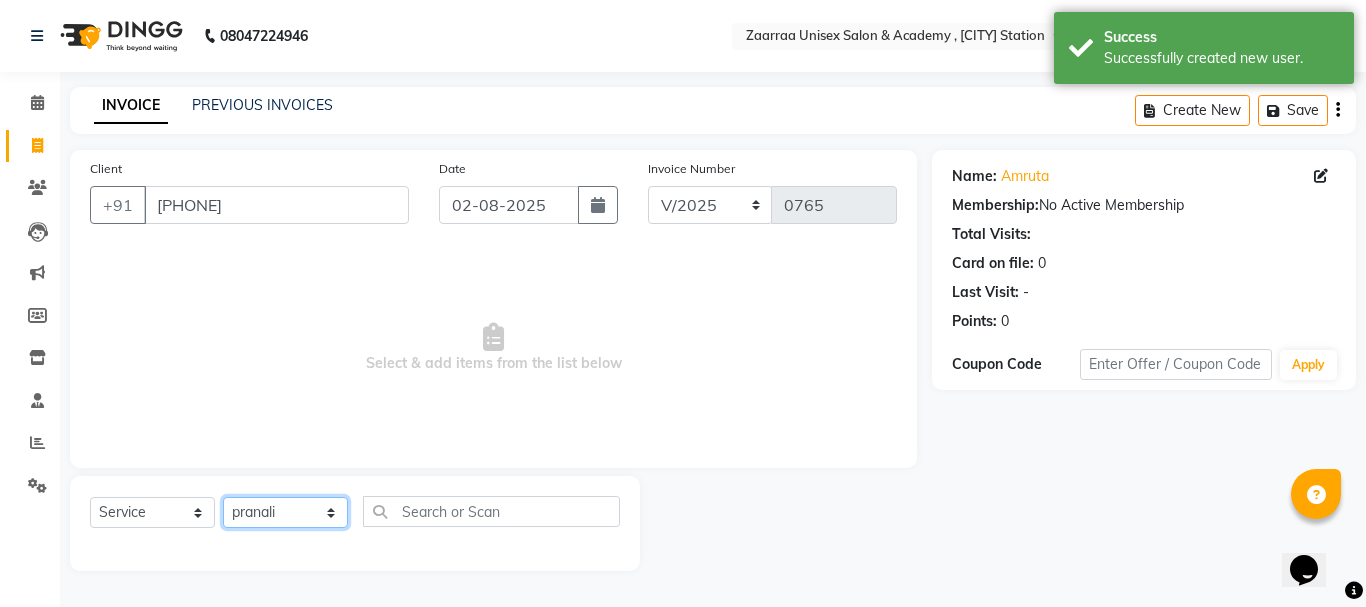 click on "Select Stylist [FIRST]  [FIRST] [FIRST] [FIRST]" 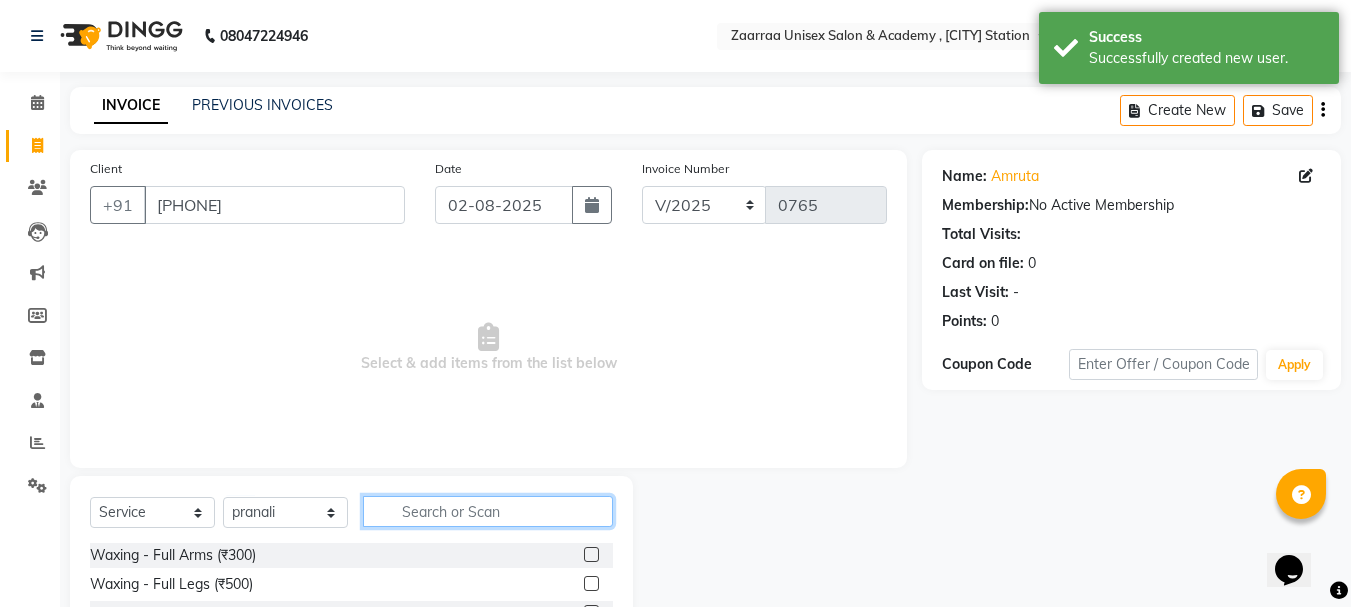 click 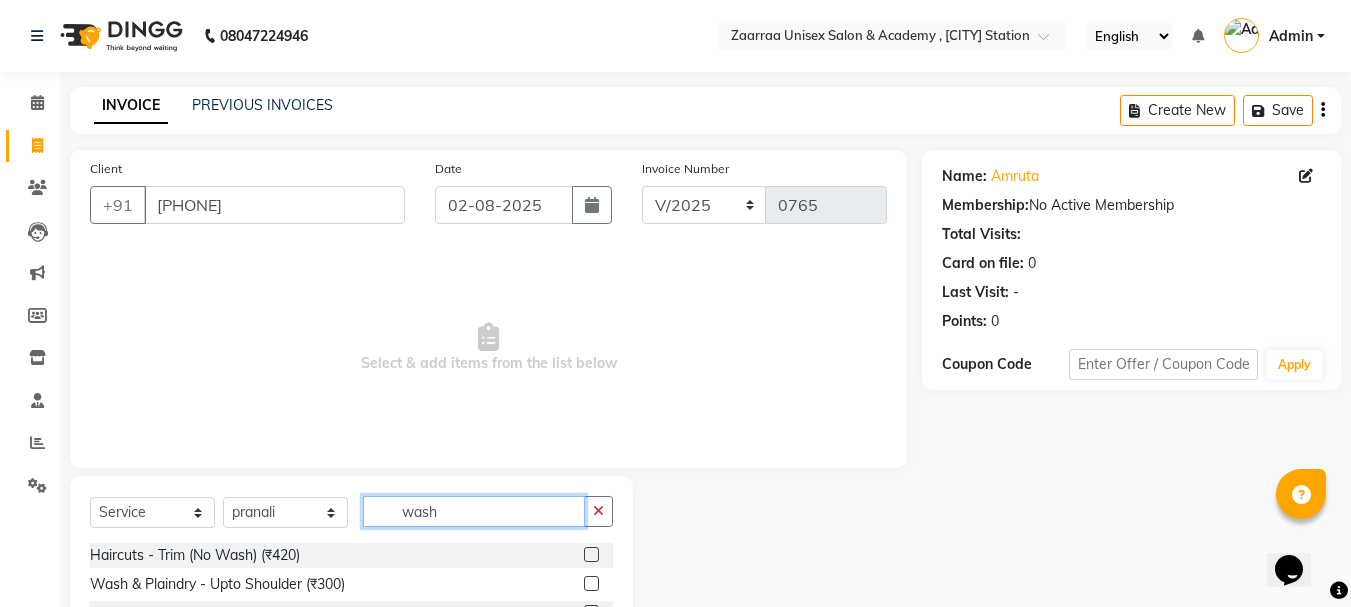scroll, scrollTop: 194, scrollLeft: 0, axis: vertical 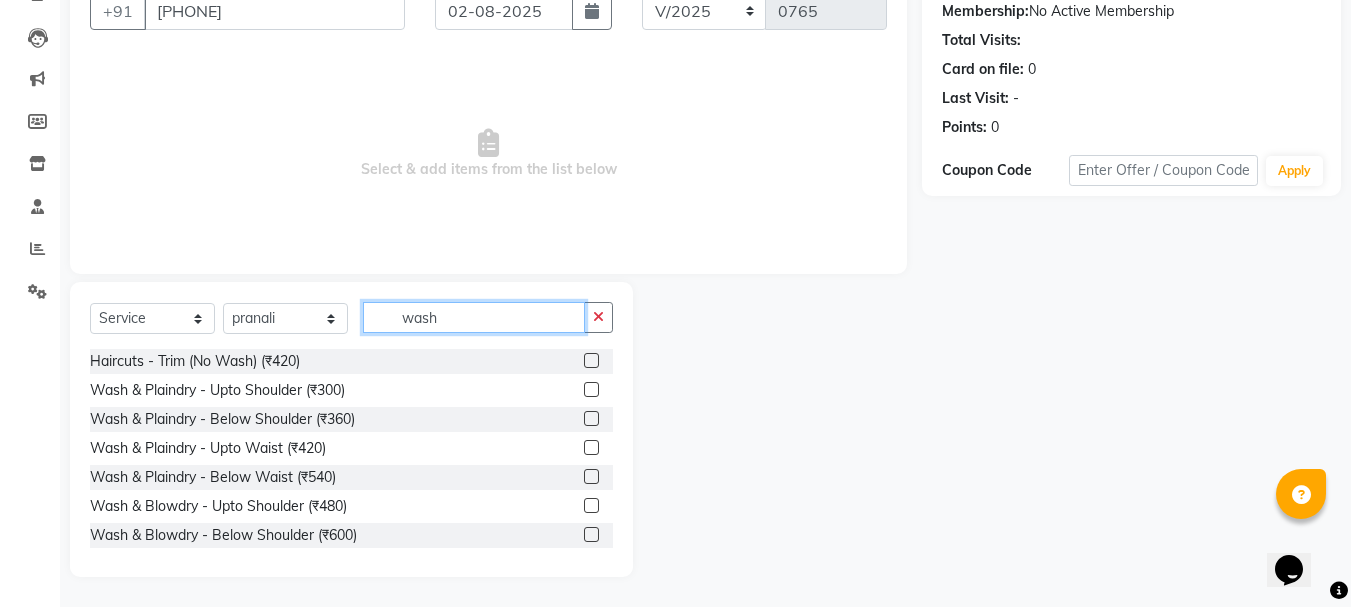 type on "wash" 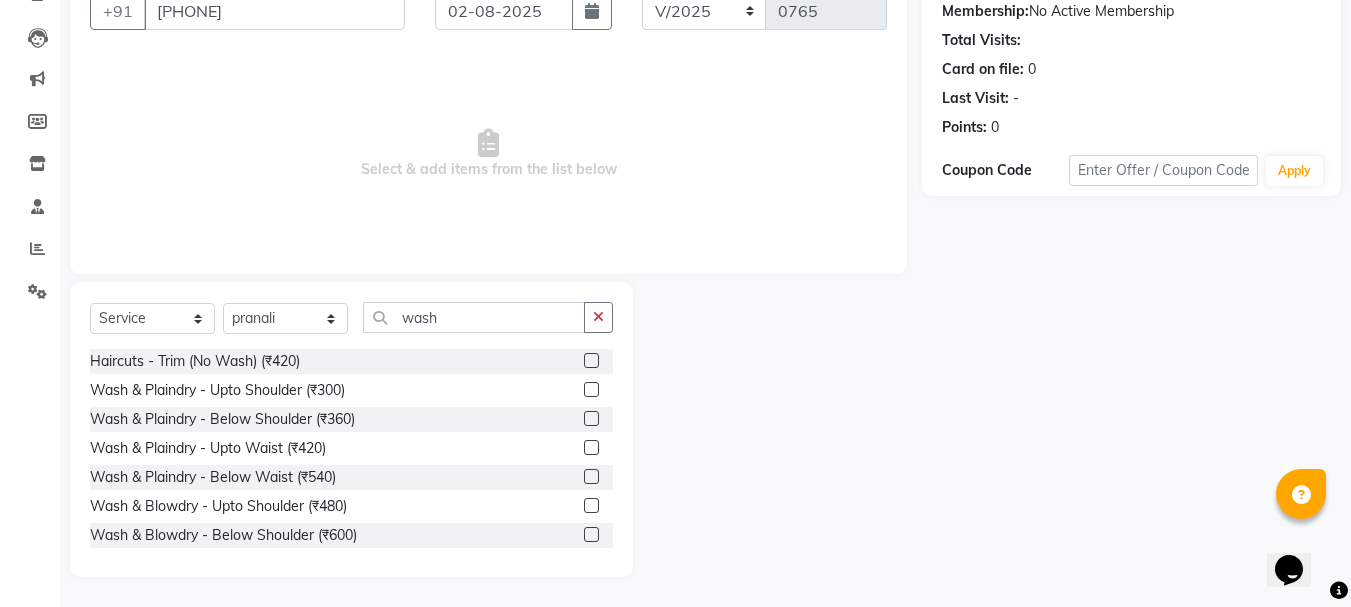 click 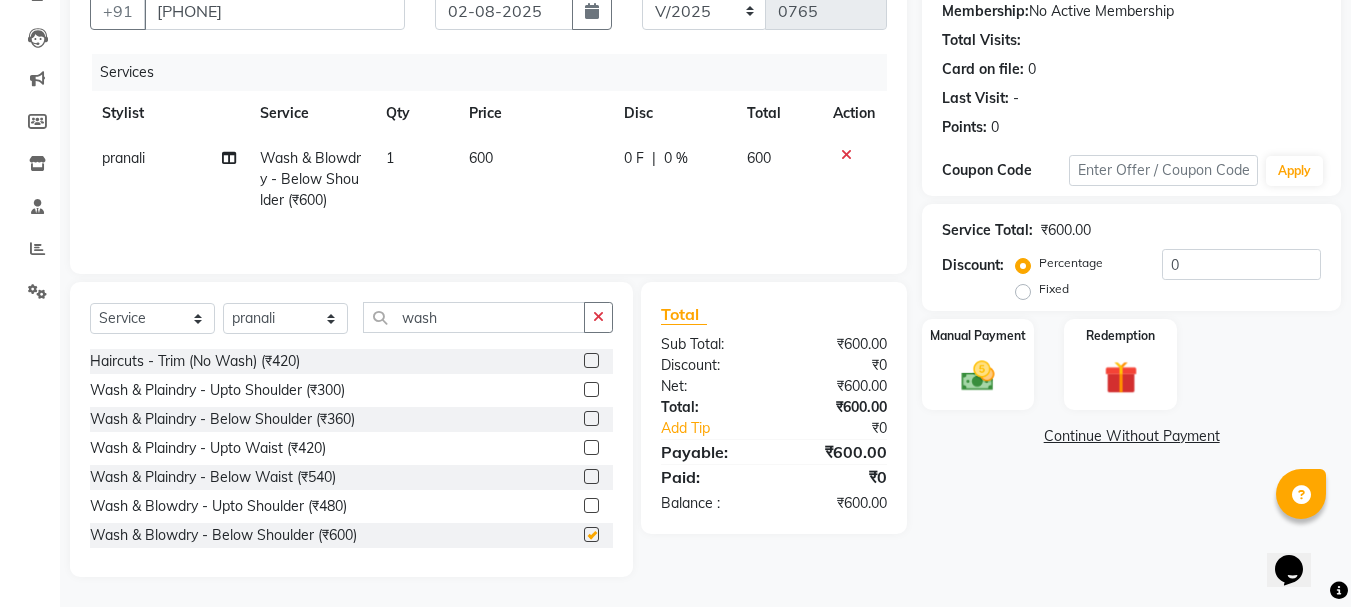 checkbox on "false" 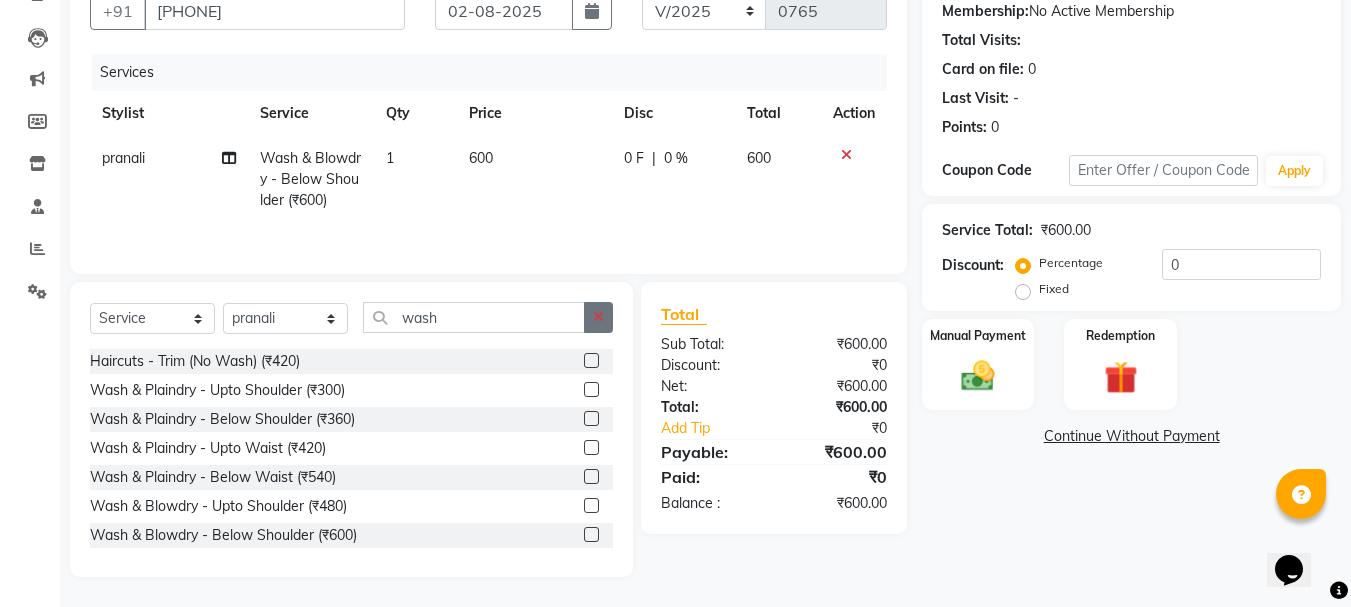 click 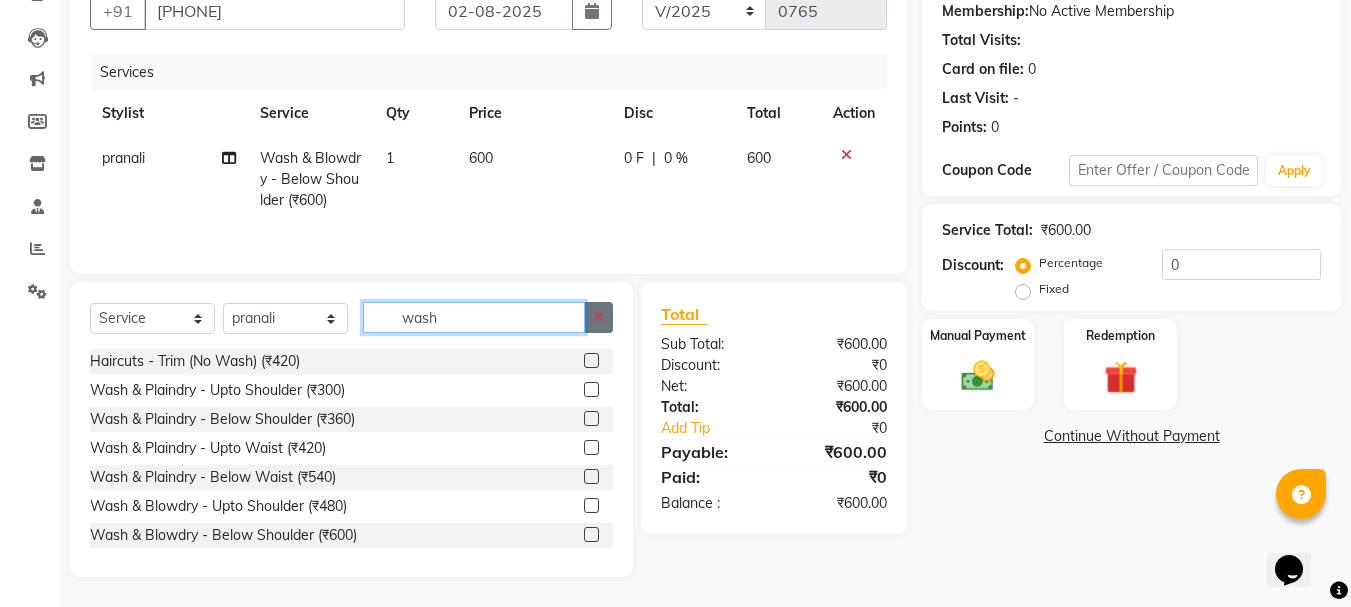 type 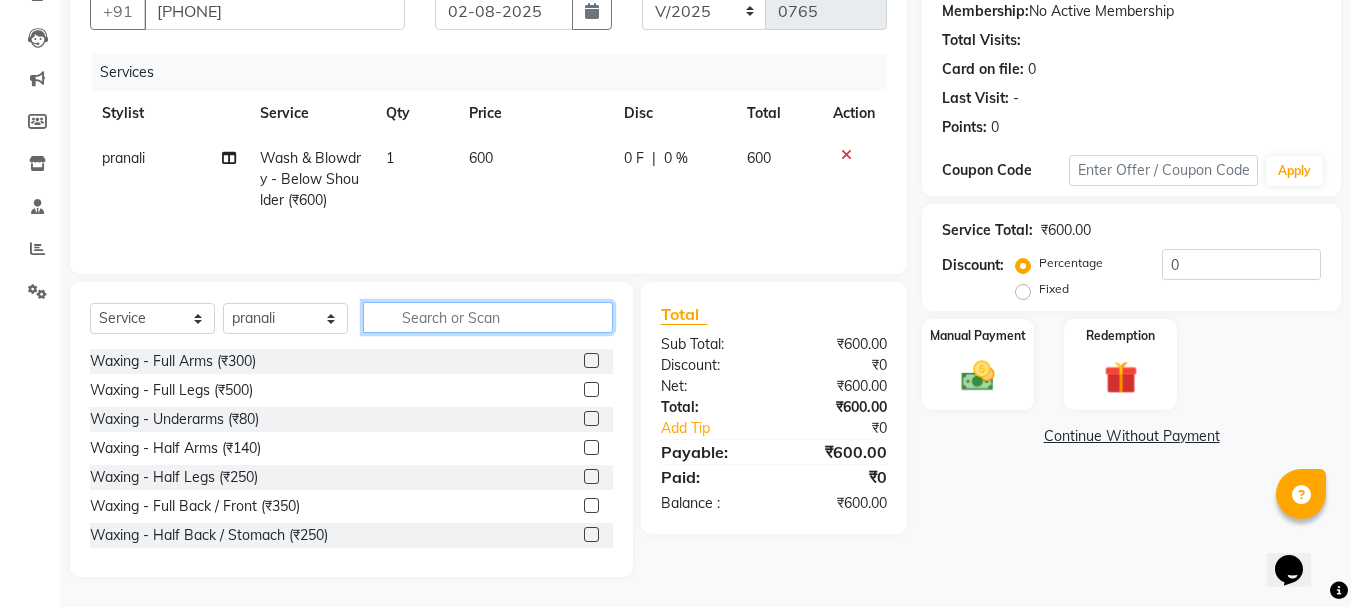 click 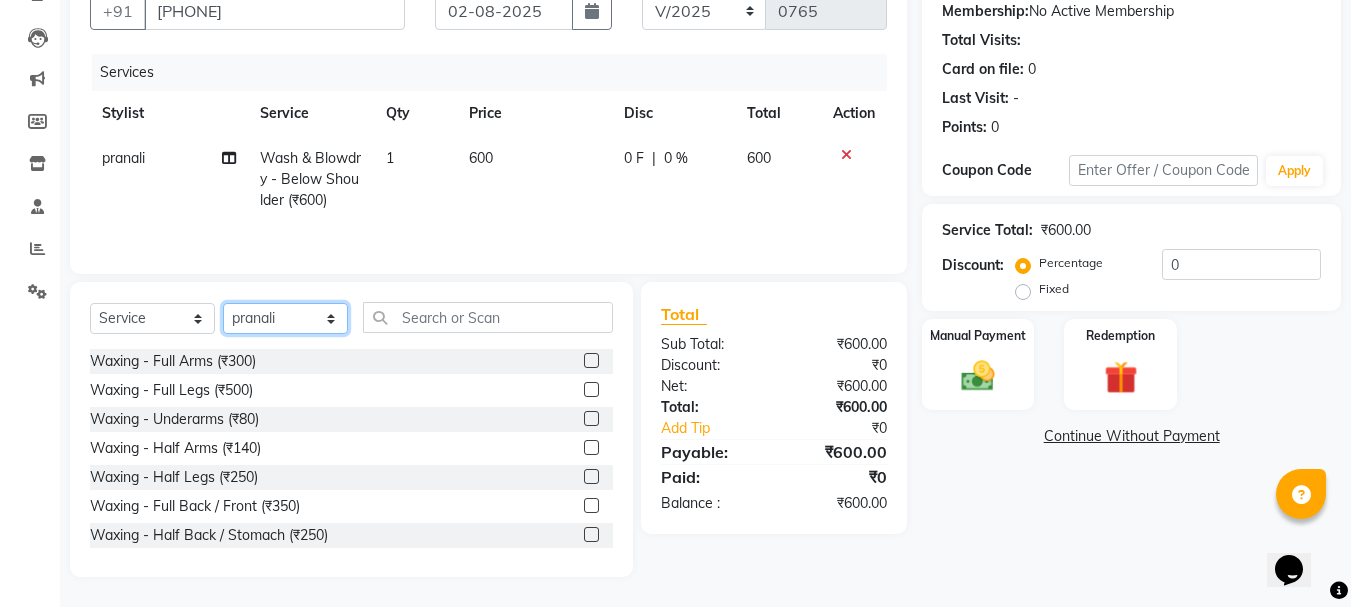 click on "Select Stylist [FIRST]  [FIRST] [FIRST] [FIRST]" 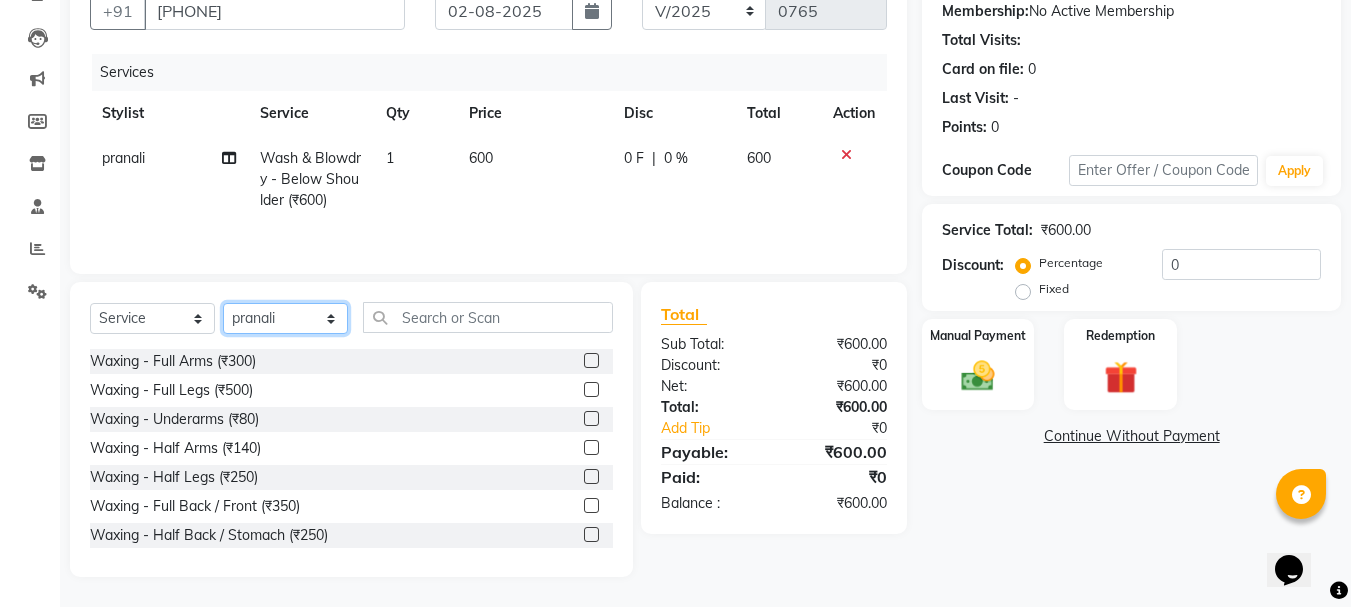 select on "46131" 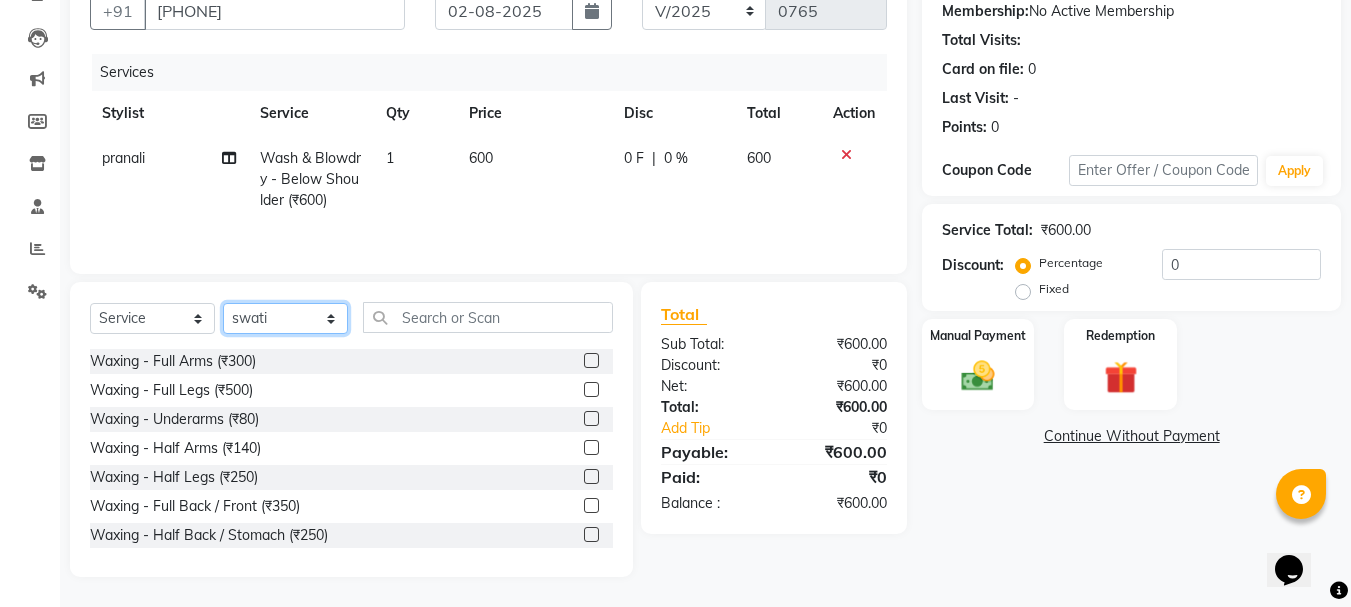 click on "Select Stylist [FIRST]  [FIRST] [FIRST] [FIRST]" 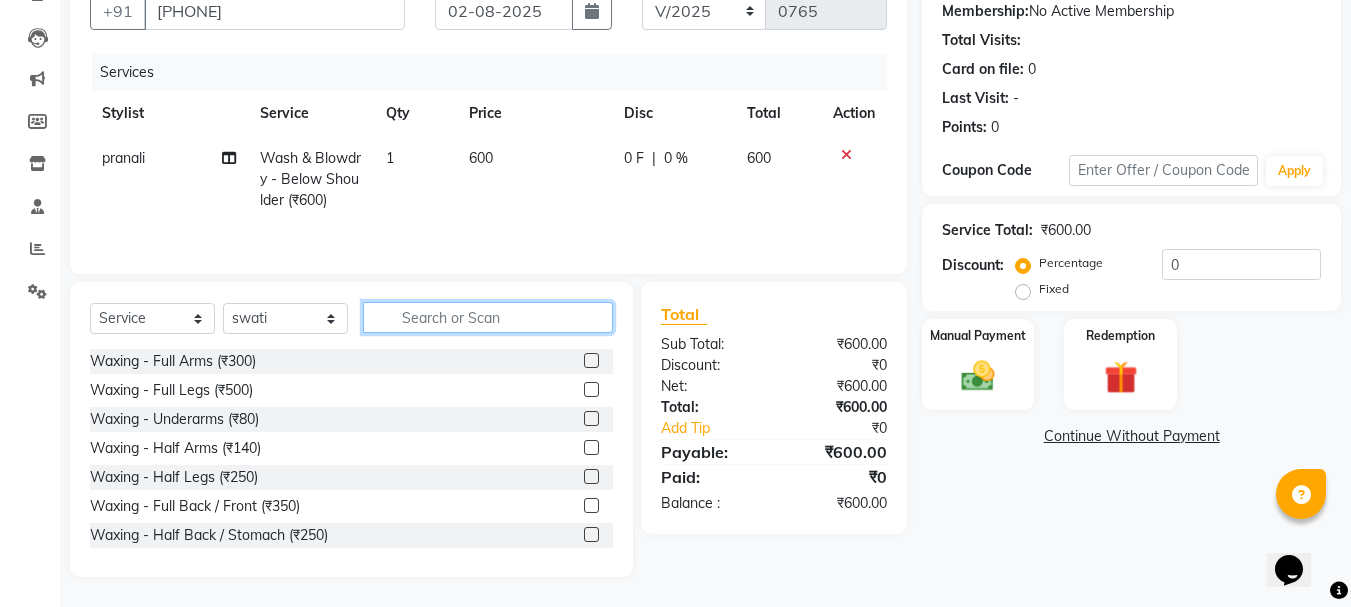 click 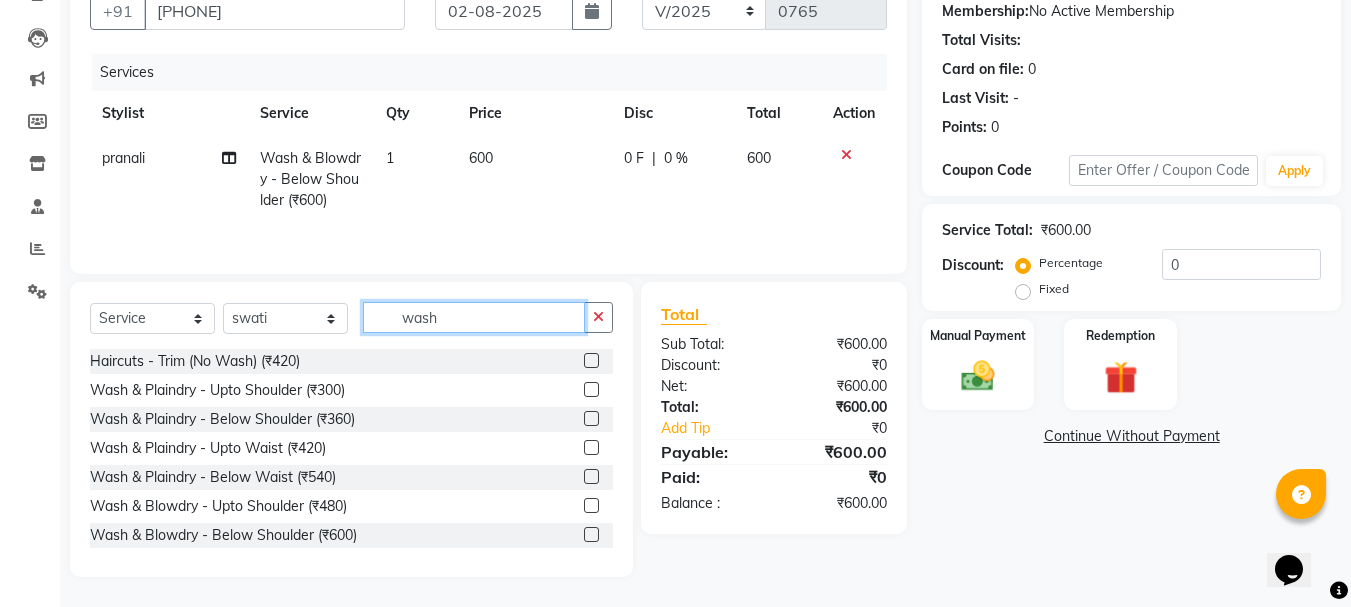 type on "wash" 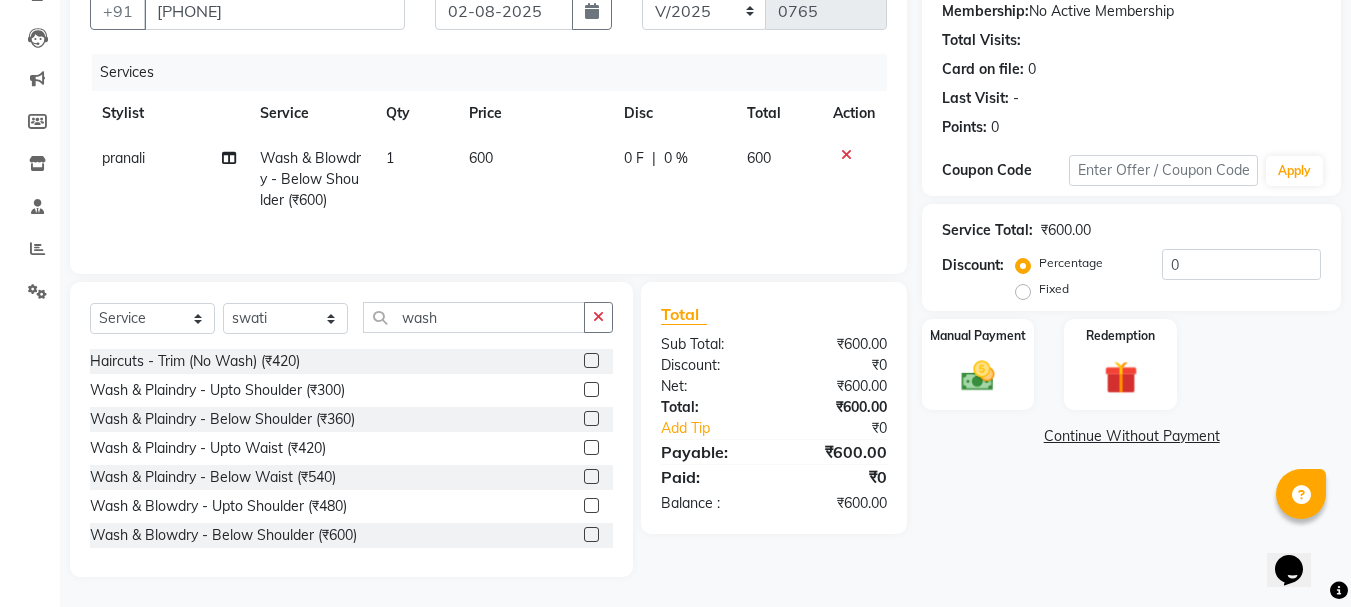 click 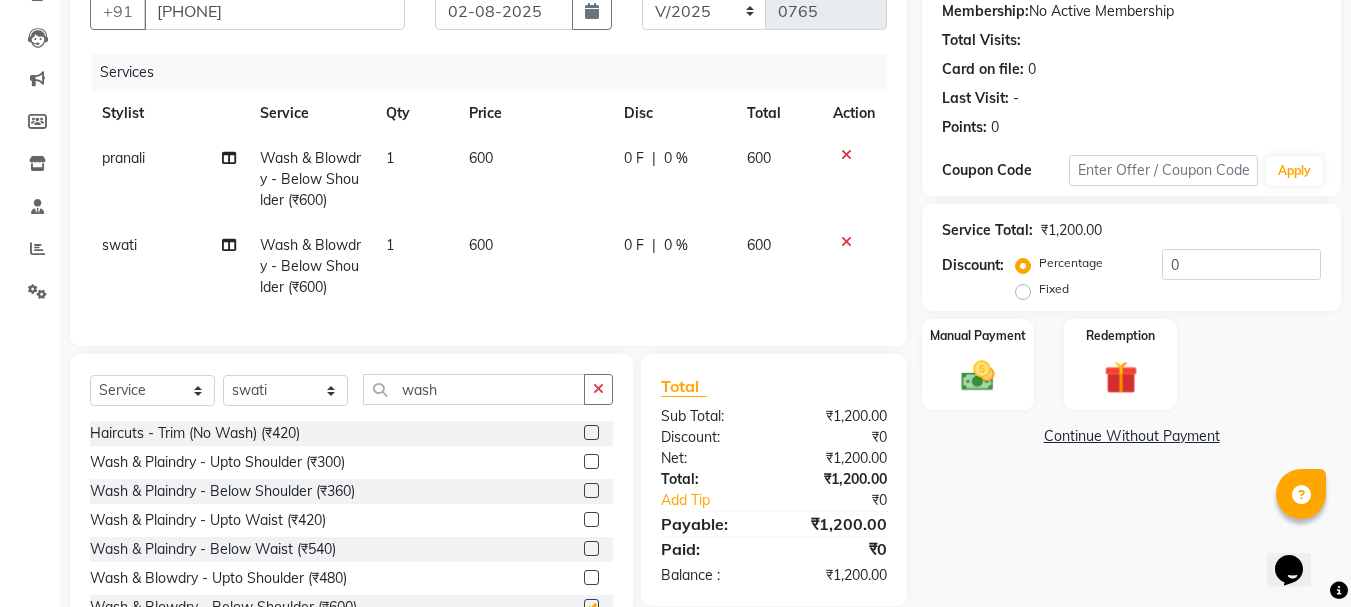 checkbox on "false" 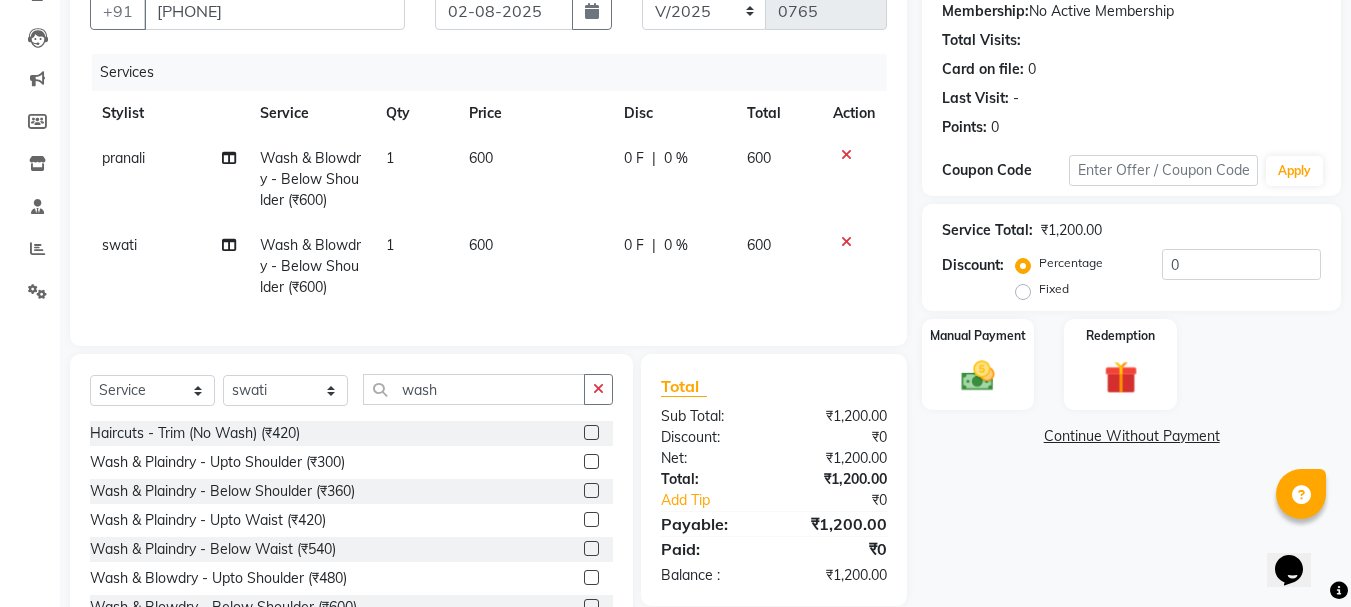 click on "600" 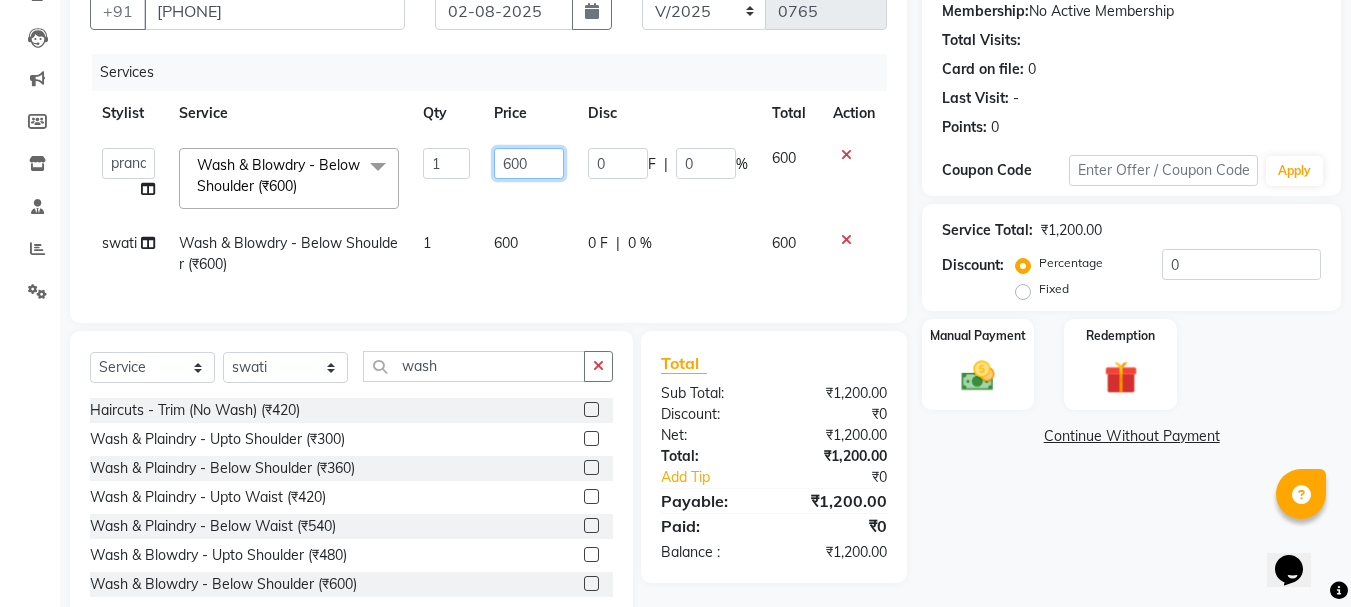 click on "600" 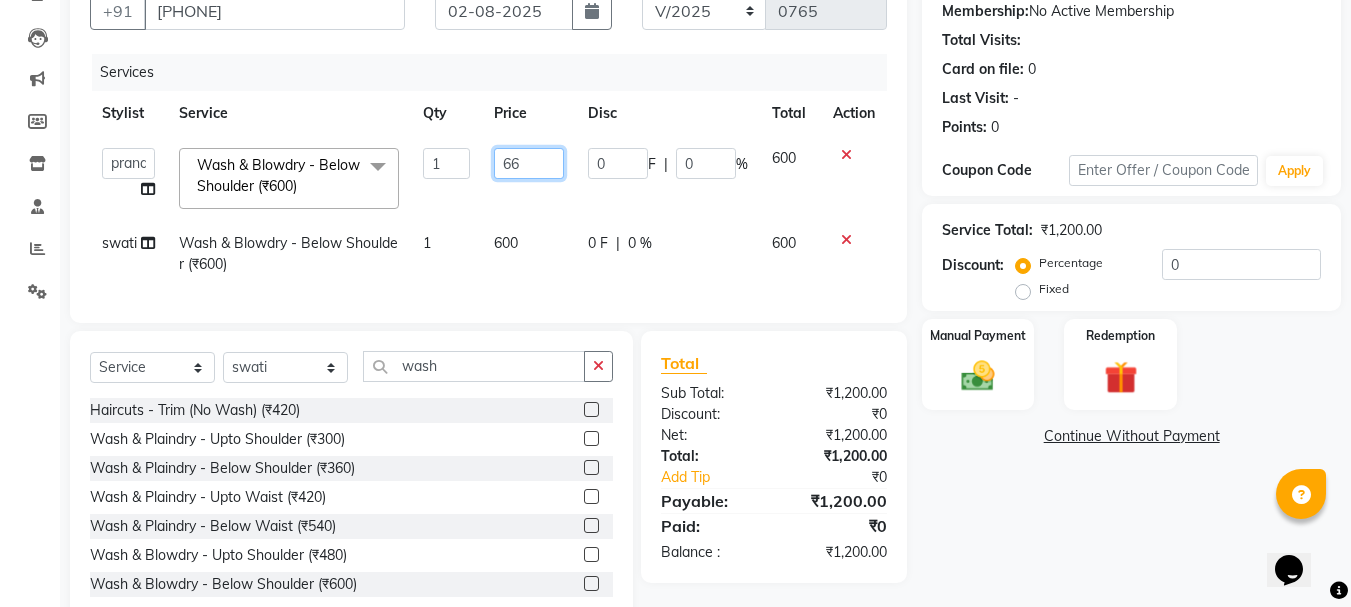 type on "665" 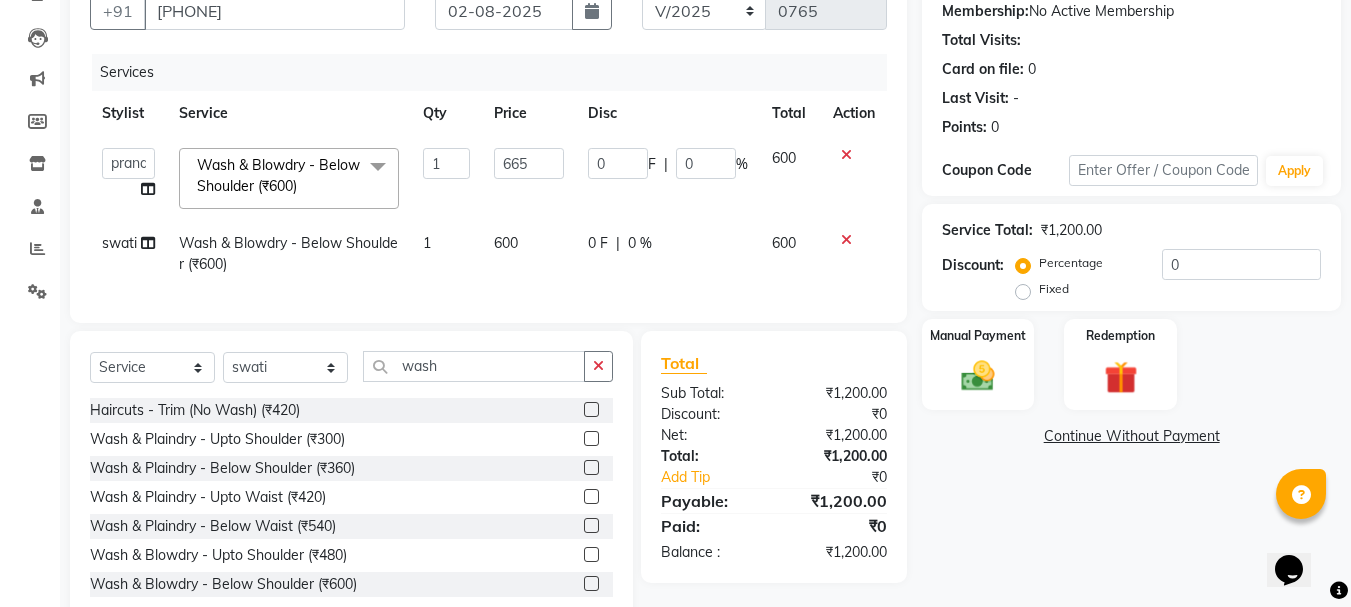 click on "Name: [FIRST]  Membership:  No Active Membership  Total Visits:   Card on file:  0 Last Visit:   - Points:   0  Coupon Code Apply Service Total:  ₹1,200.00  Discount:  Percentage   Fixed  0 Manual Payment Redemption  Continue Without Payment" 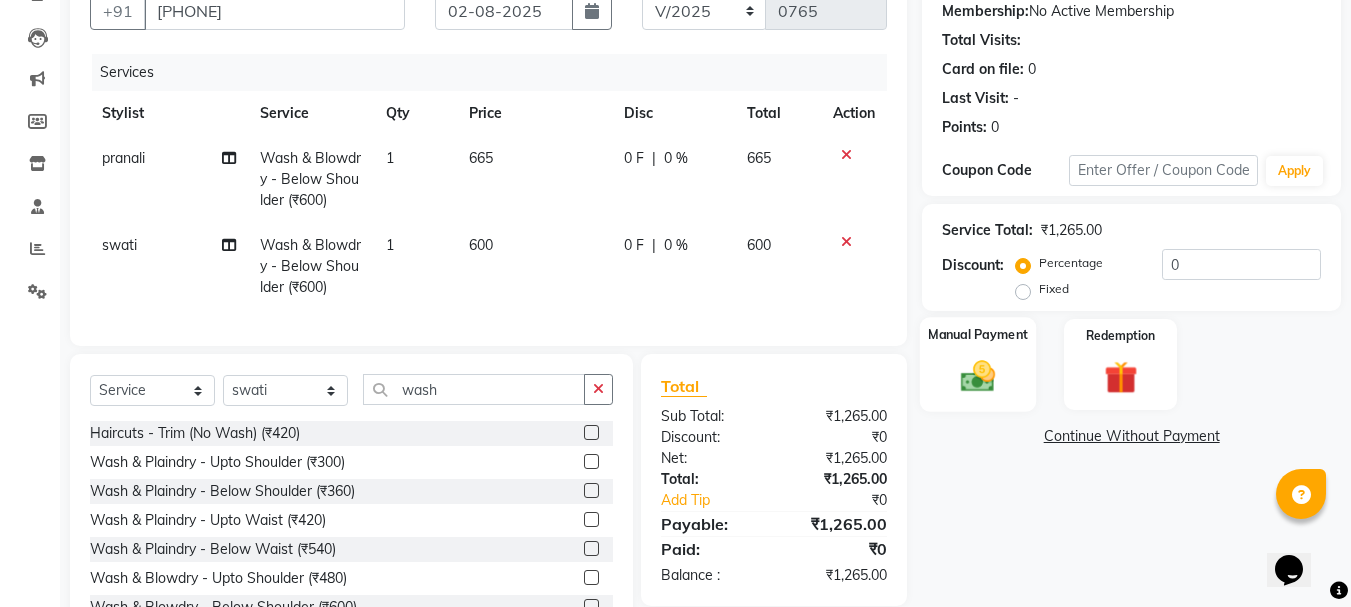 click 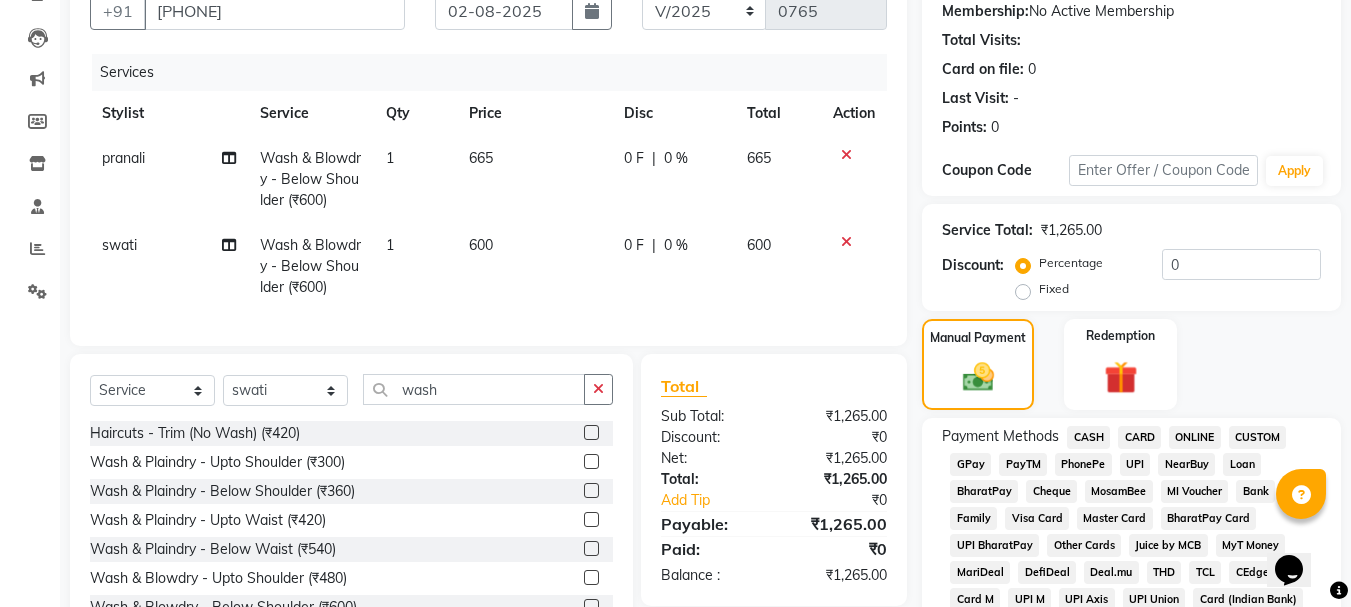 click on "GPay" 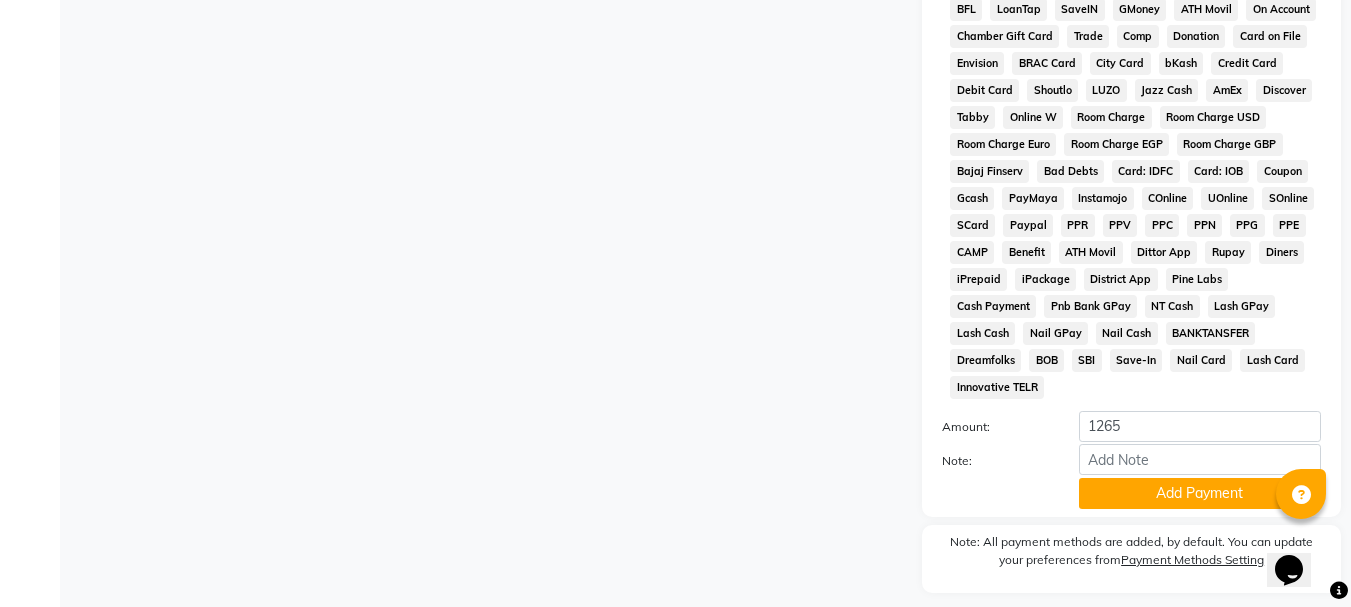scroll, scrollTop: 895, scrollLeft: 0, axis: vertical 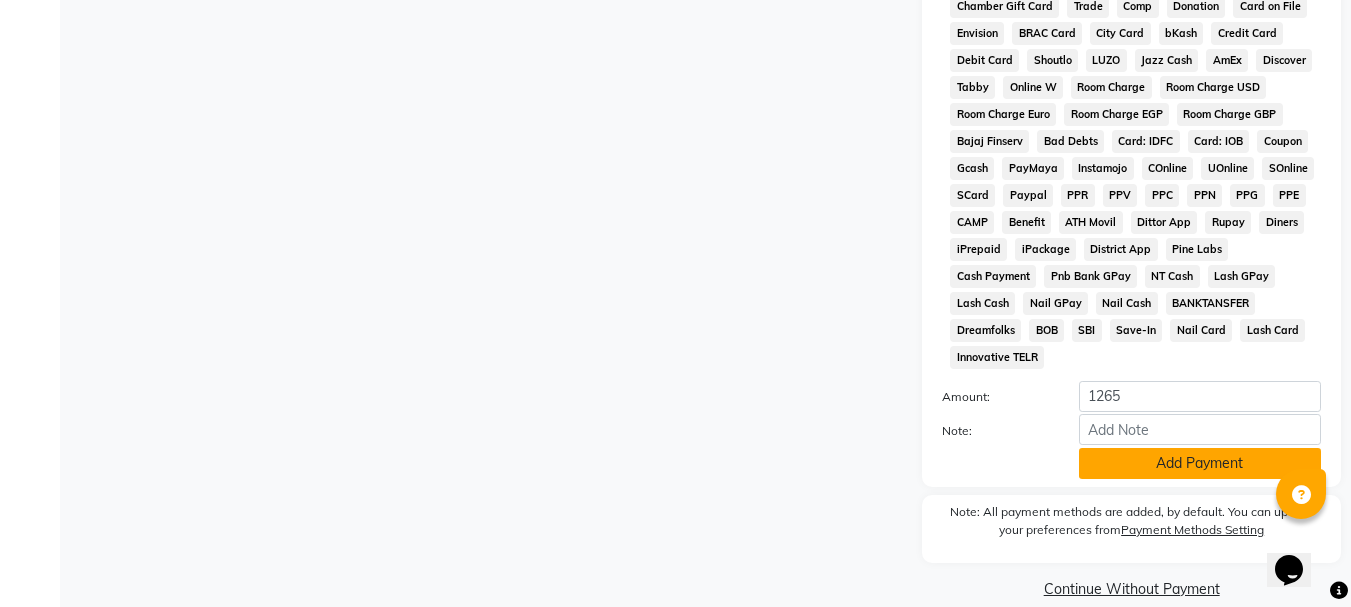 click on "Add Payment" 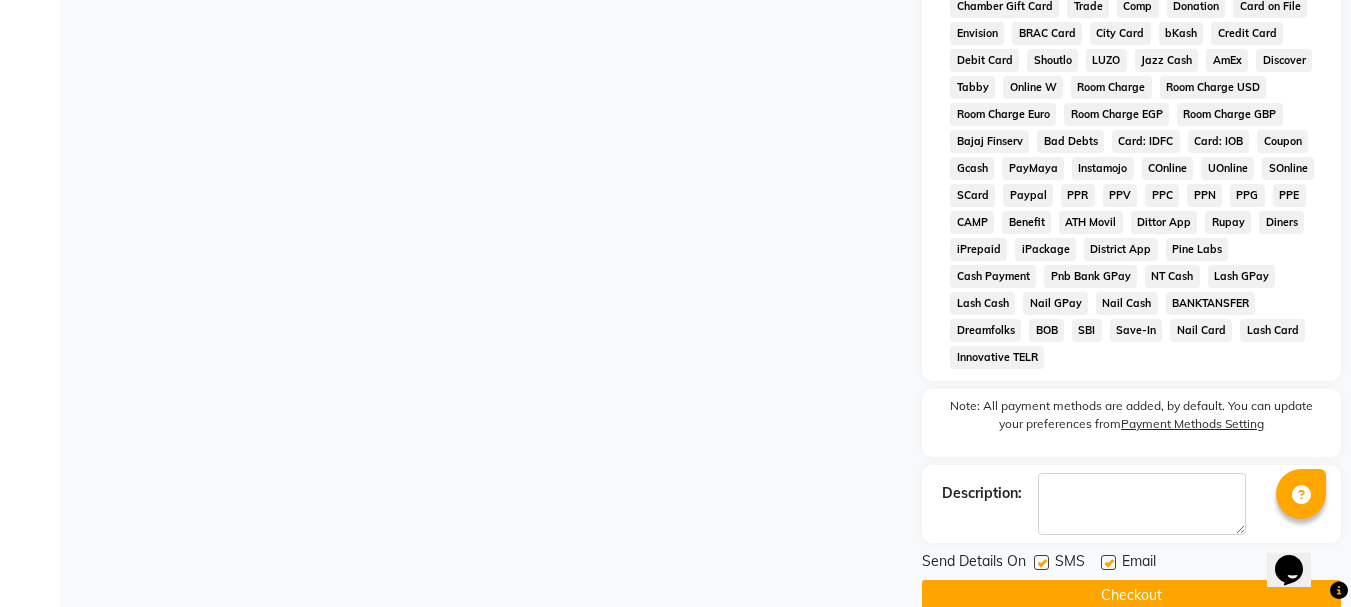 click on "Checkout" 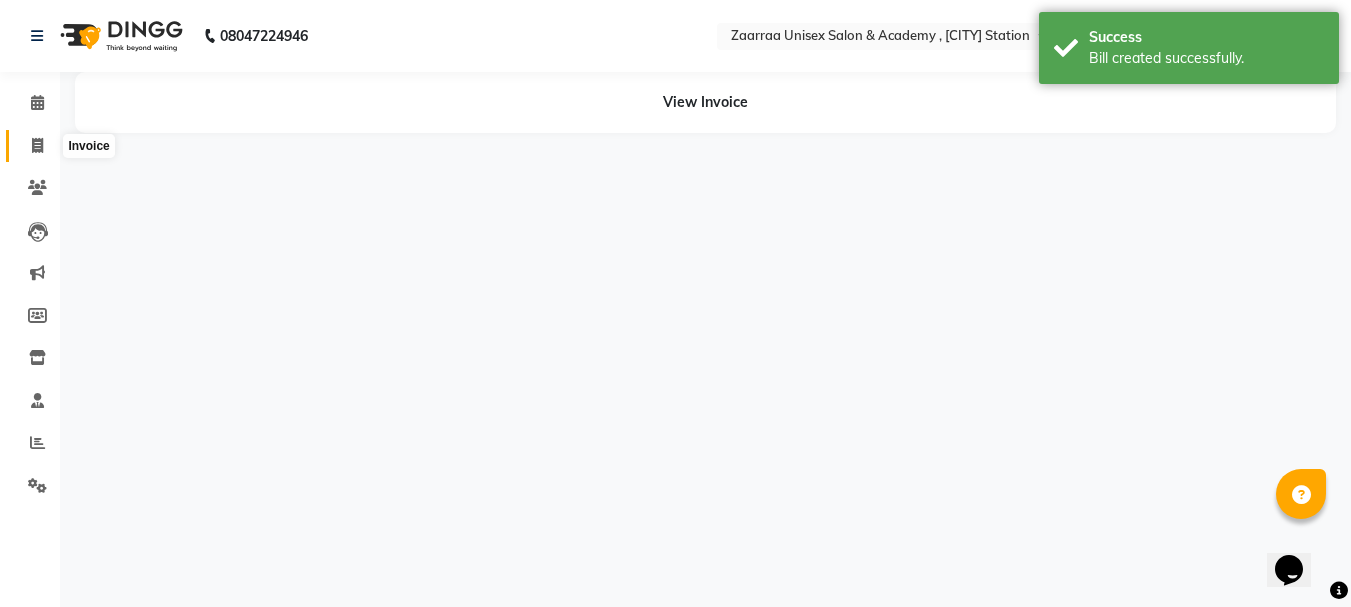 scroll, scrollTop: 0, scrollLeft: 0, axis: both 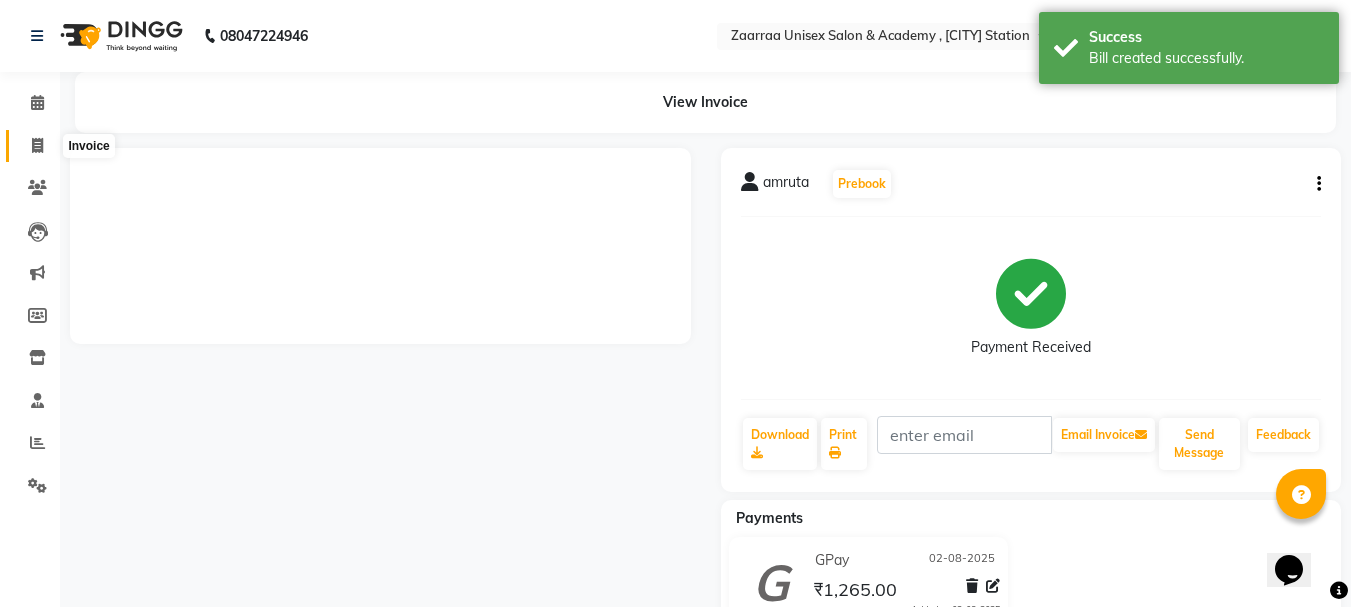 click 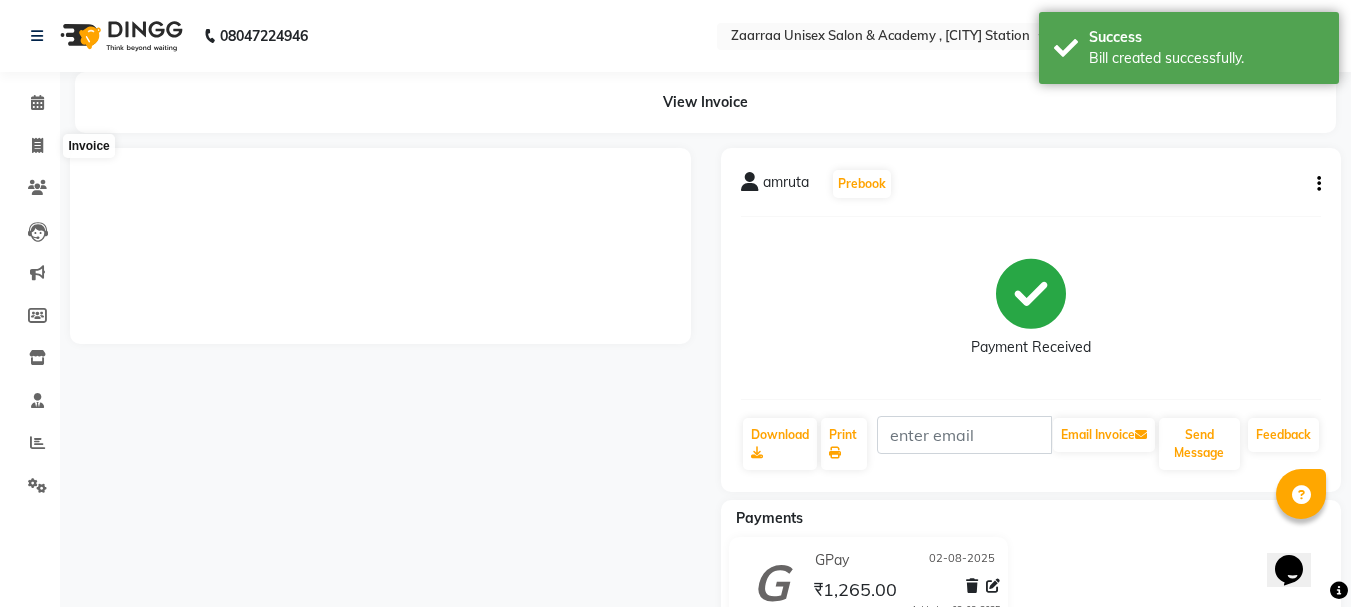 select on "service" 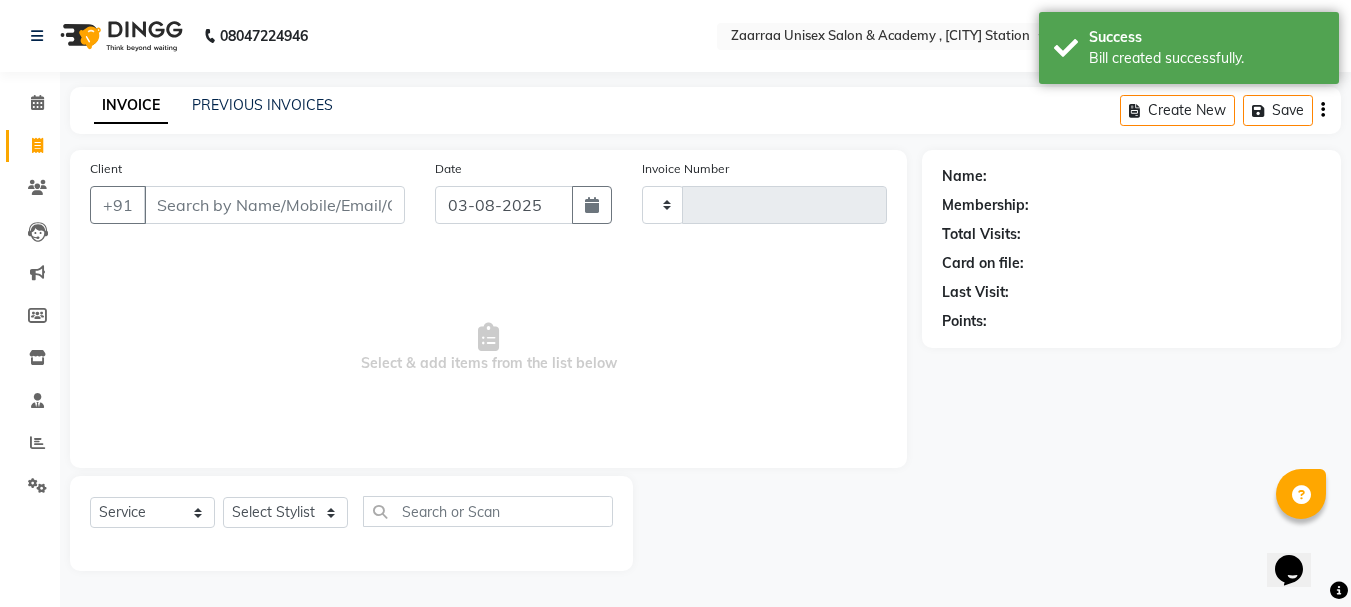 type on "0766" 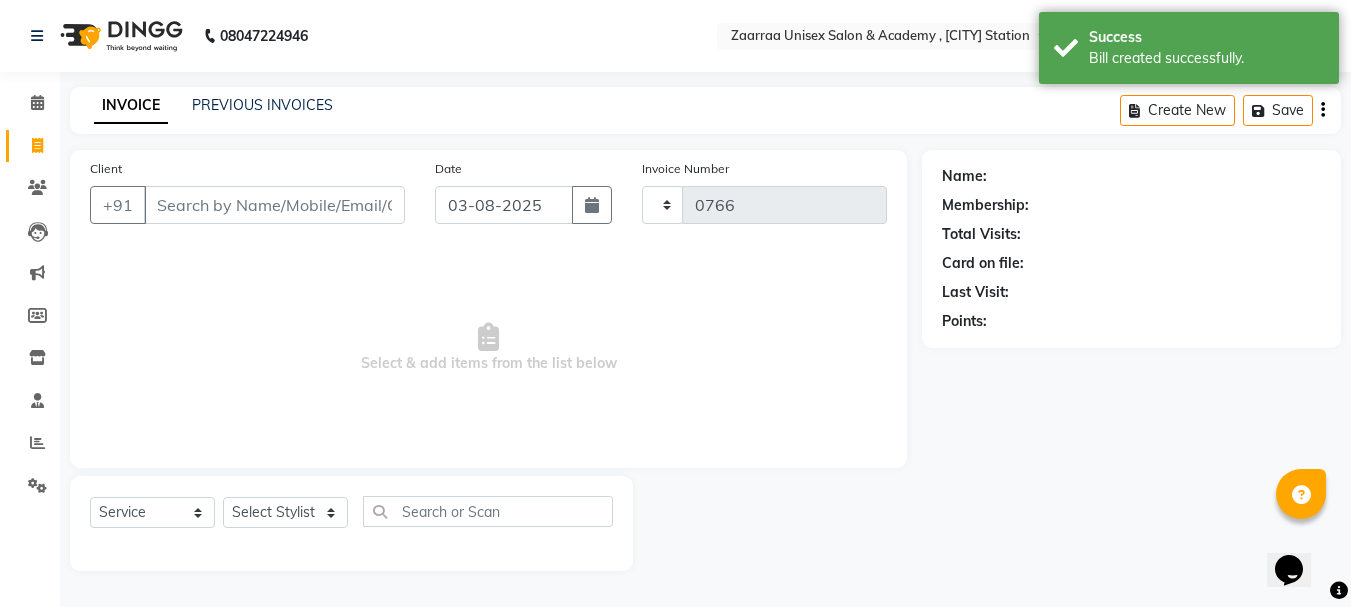 select on "3828" 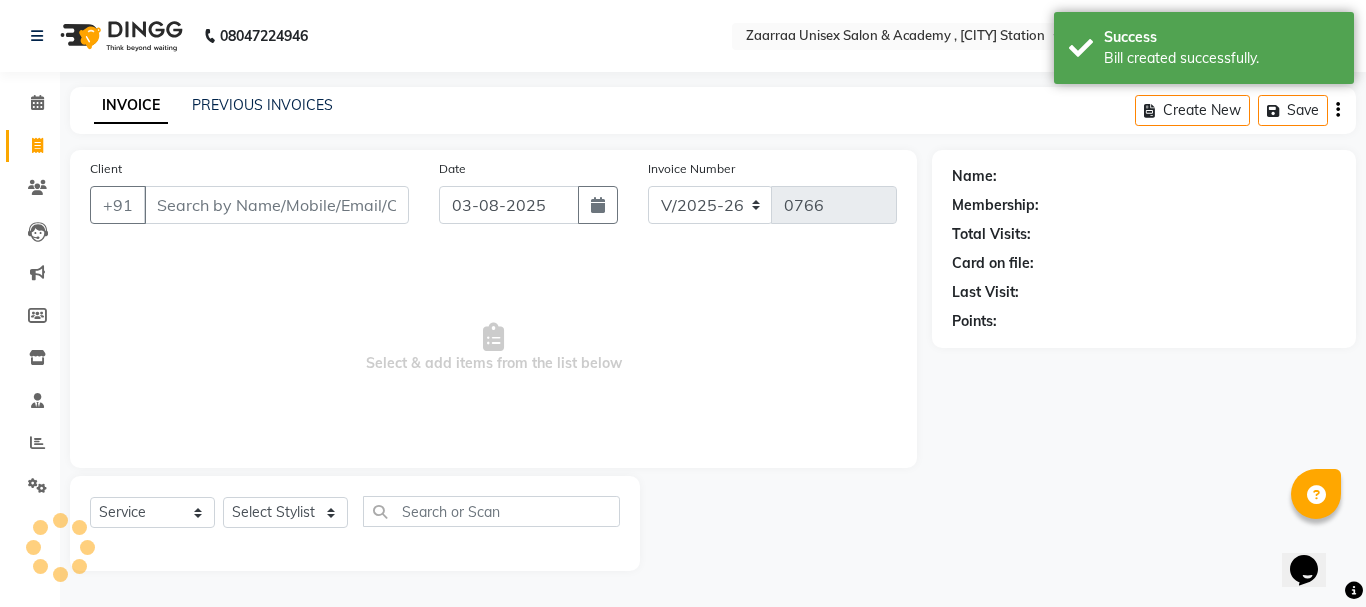 click on "Client" at bounding box center (276, 205) 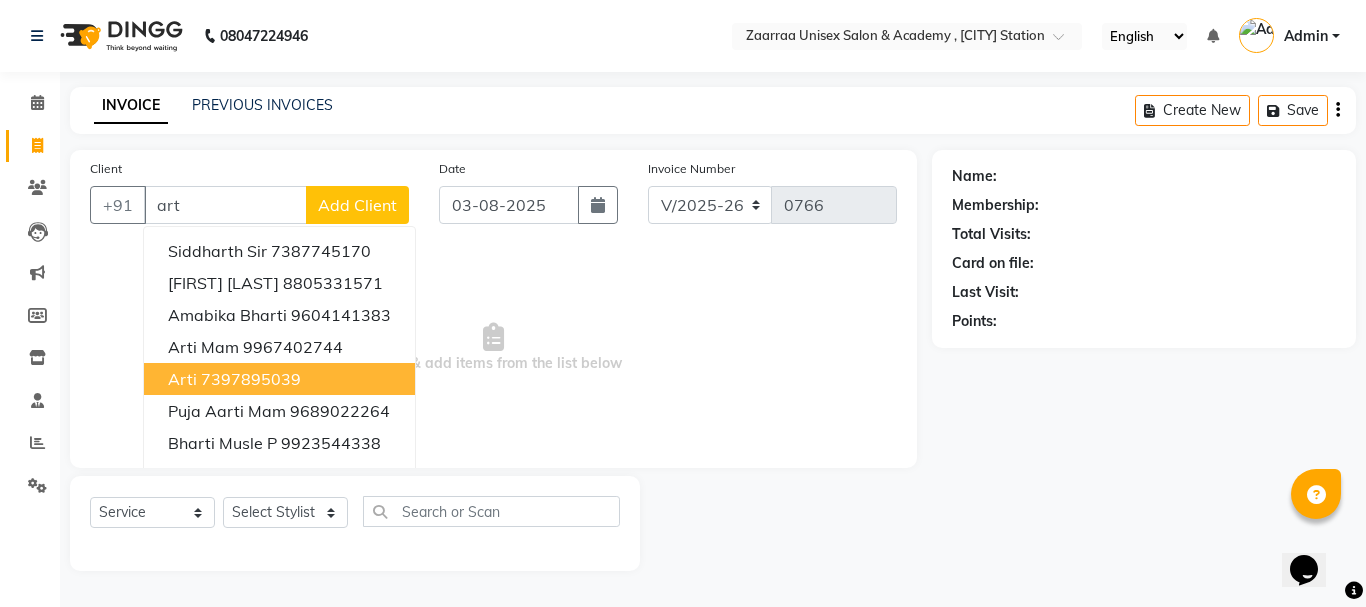 click on "[FIRST] [PHONE]" at bounding box center (279, 379) 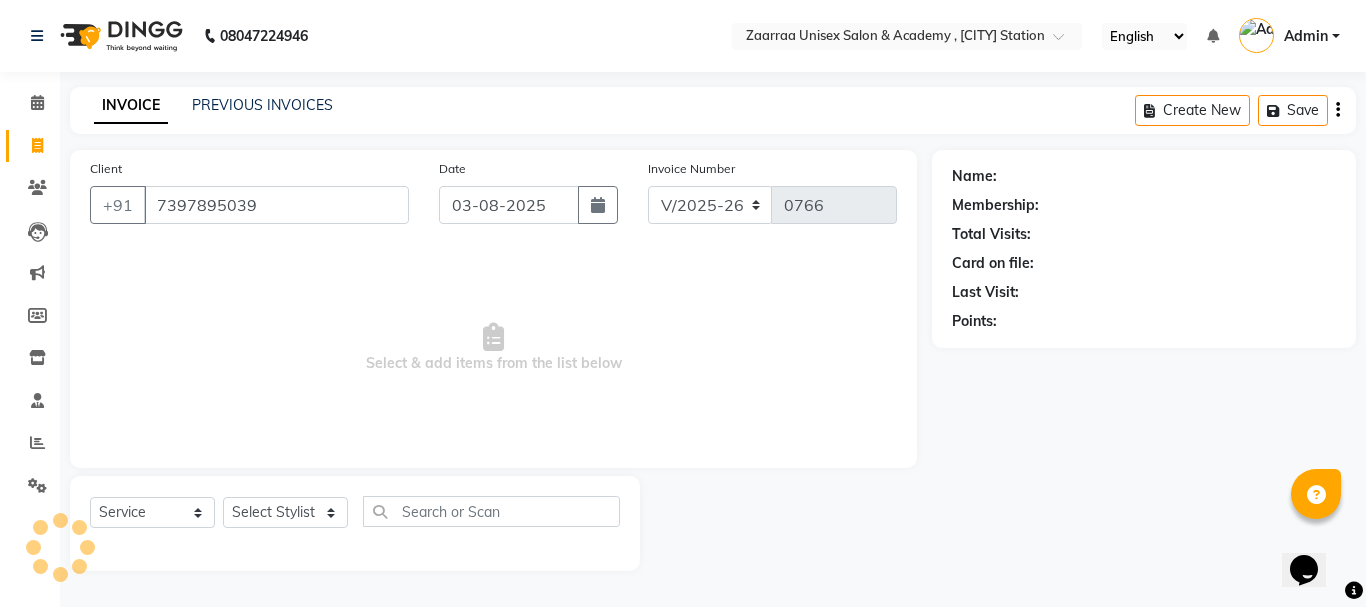 type on "7397895039" 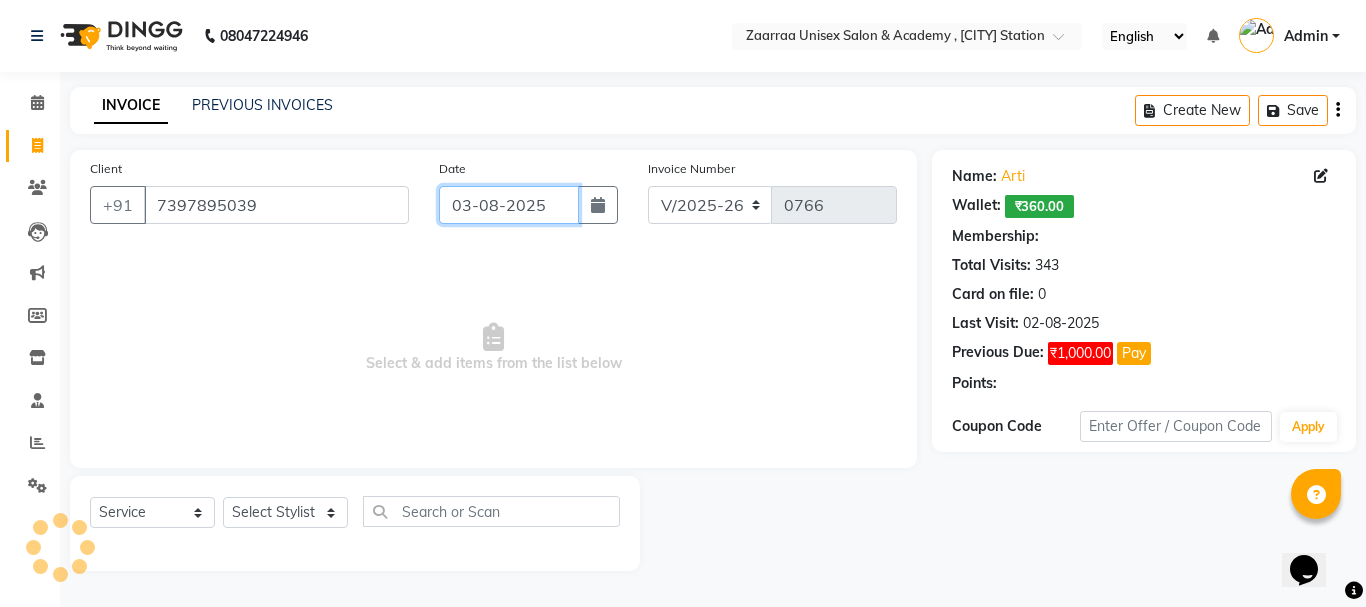 click on "03-08-2025" 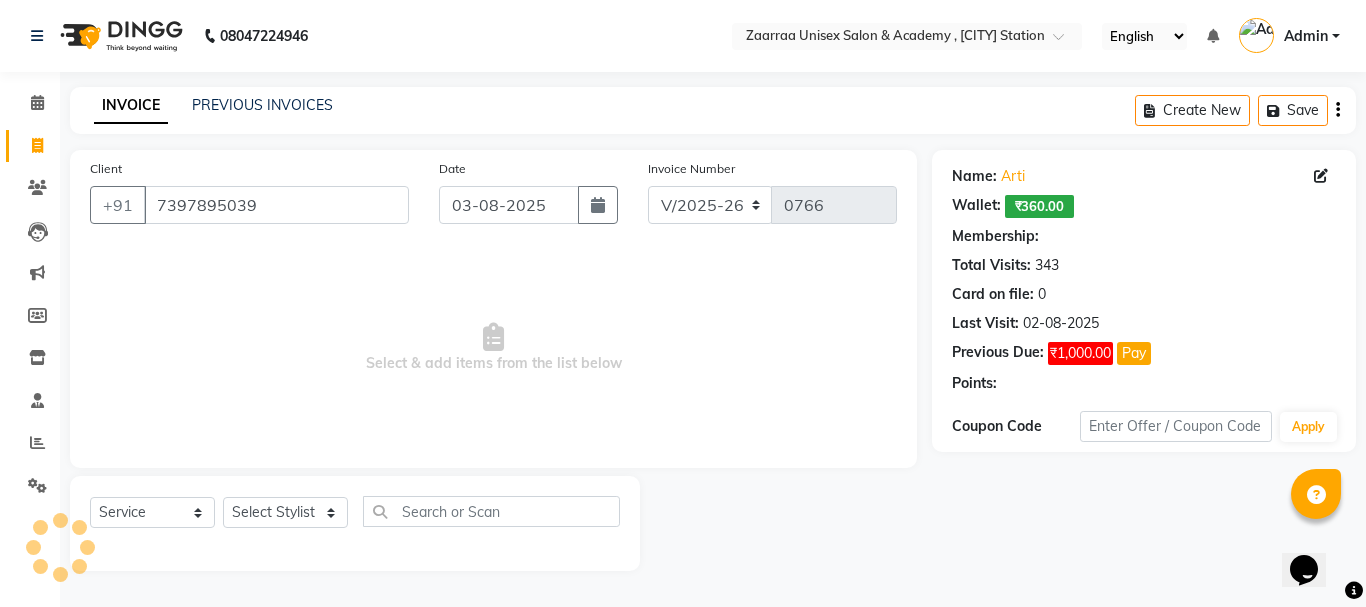 select on "8" 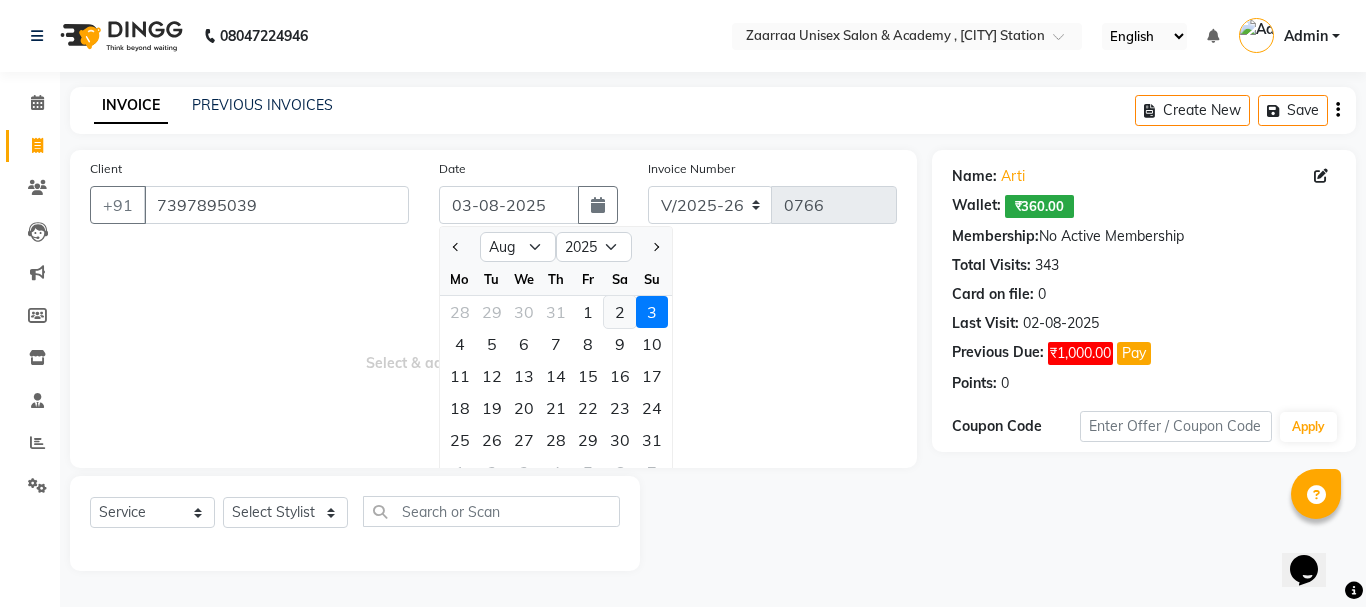 click on "2" 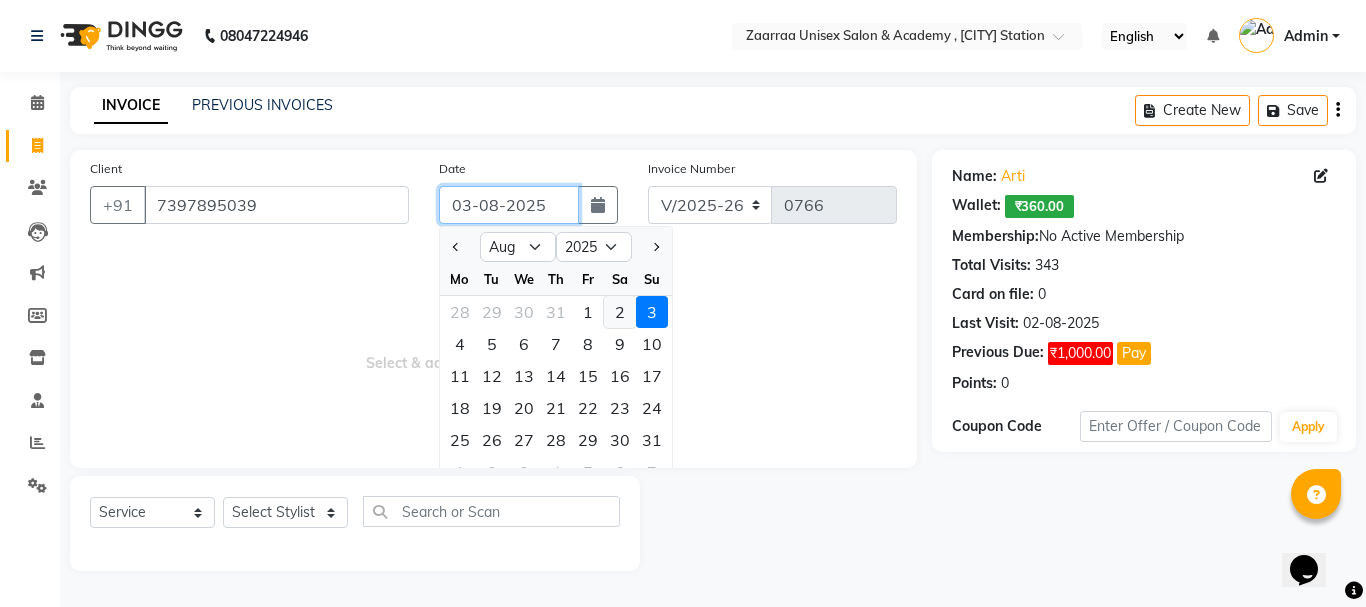 type on "02-08-2025" 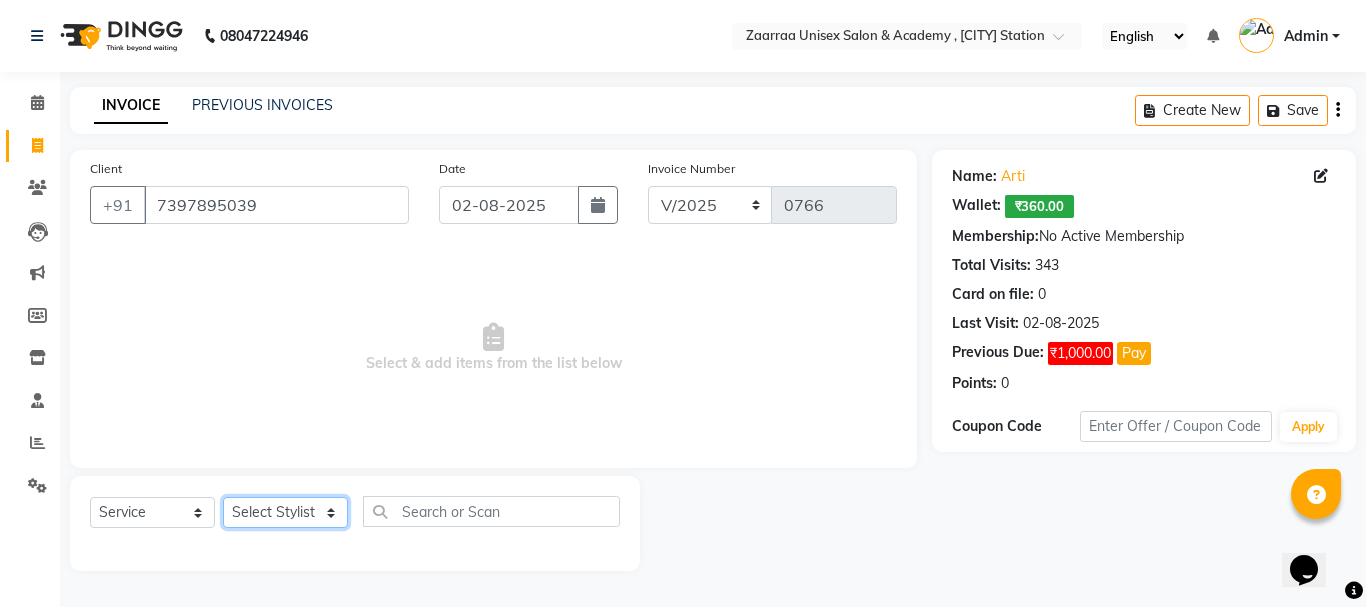 click on "Select Stylist [FIRST]  [FIRST] [FIRST] [FIRST]" 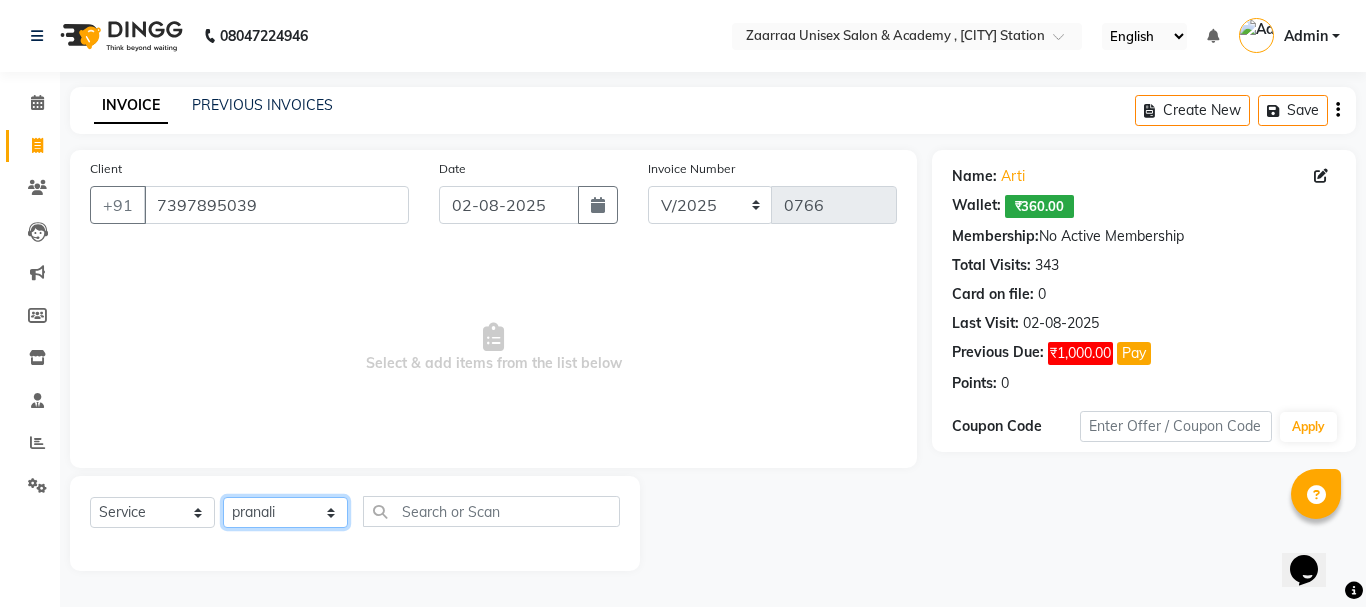click on "Select Stylist [FIRST]  [FIRST] [FIRST] [FIRST]" 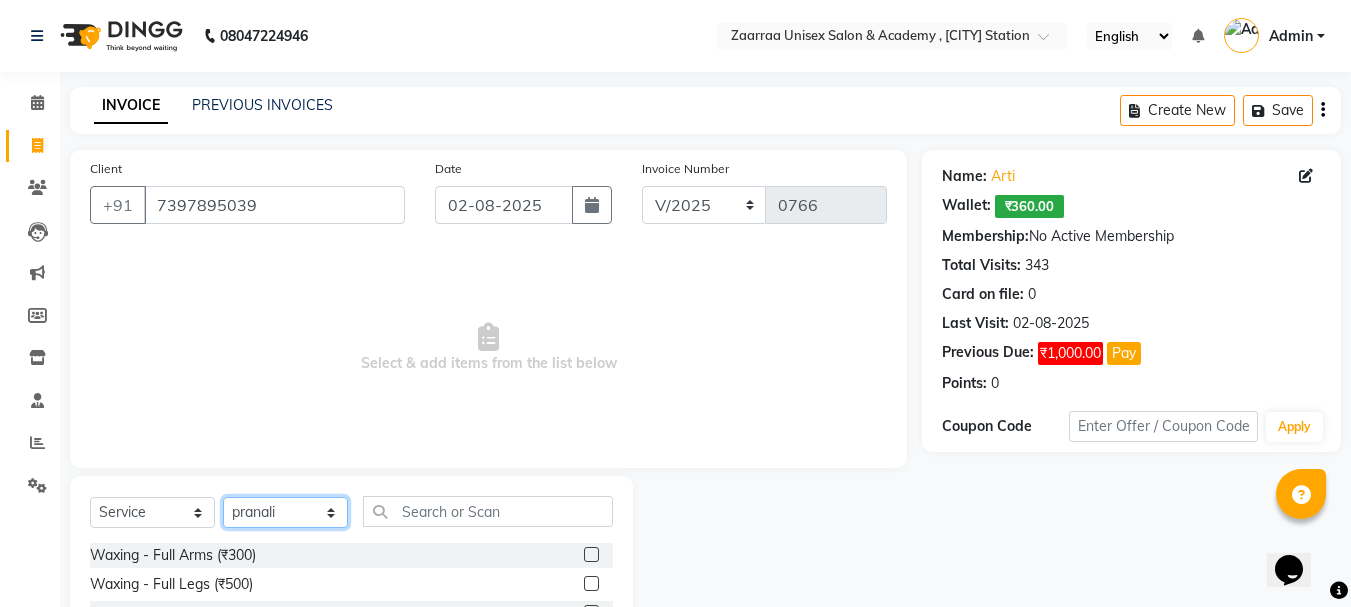 click on "Select Stylist [FIRST]  [FIRST] [FIRST] [FIRST]" 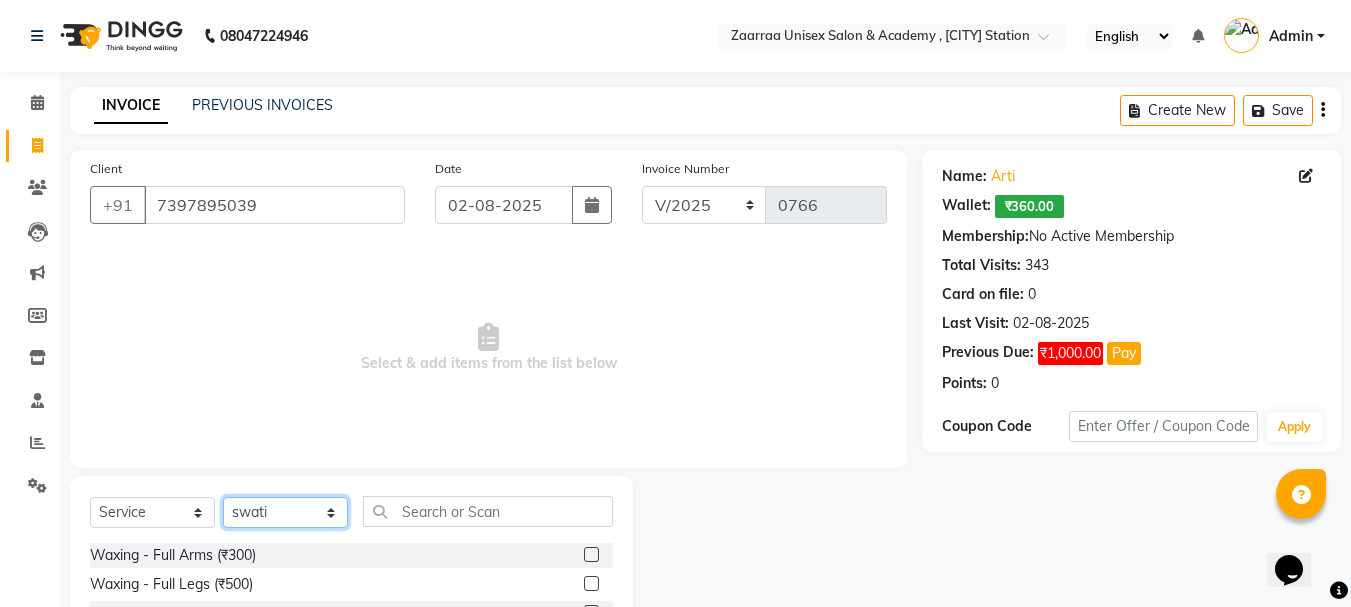 click on "Select Stylist [FIRST]  [FIRST] [FIRST] [FIRST]" 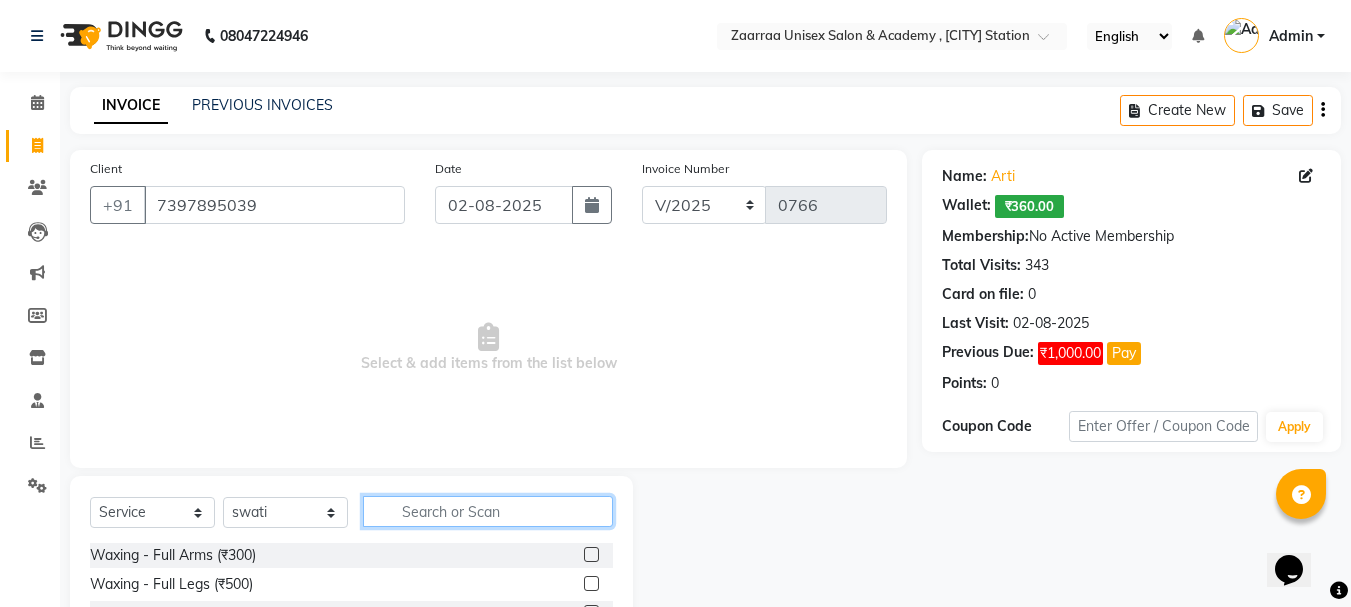 click 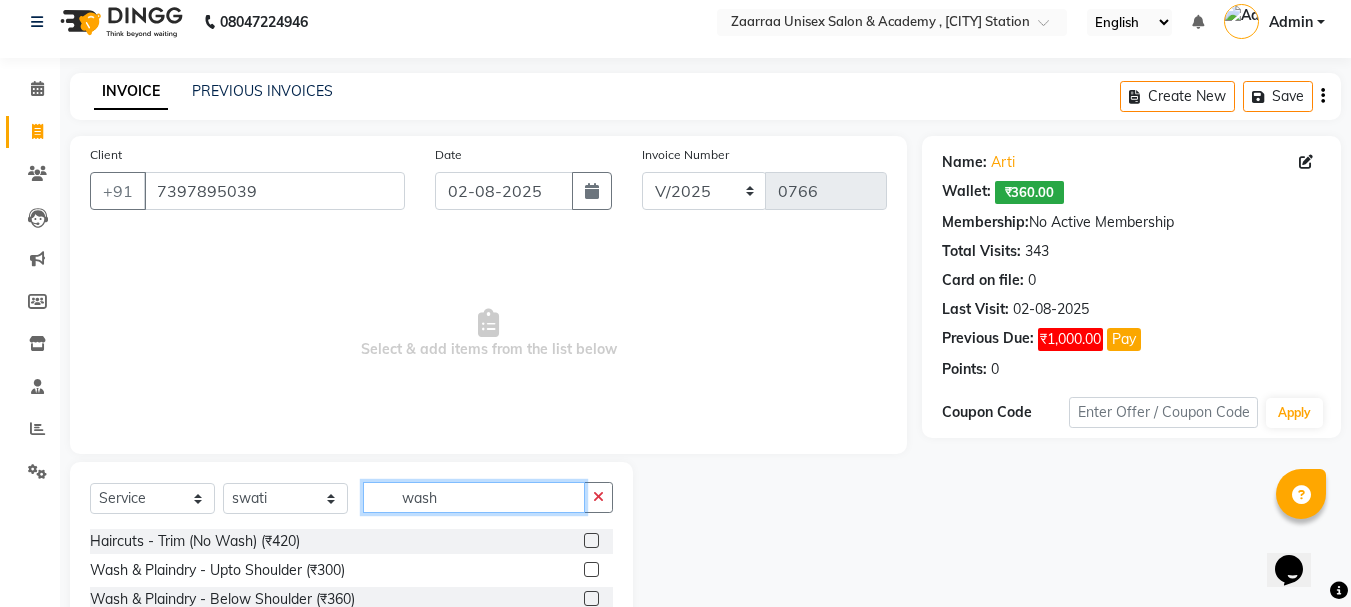 scroll, scrollTop: 194, scrollLeft: 0, axis: vertical 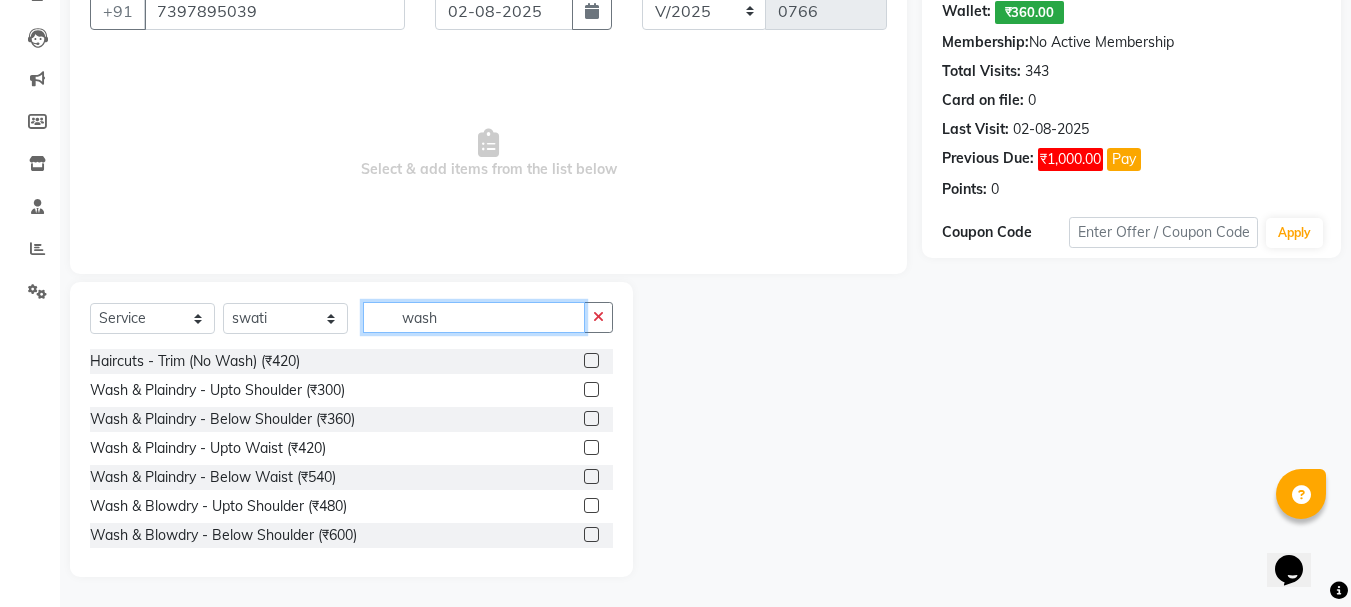 type on "wash" 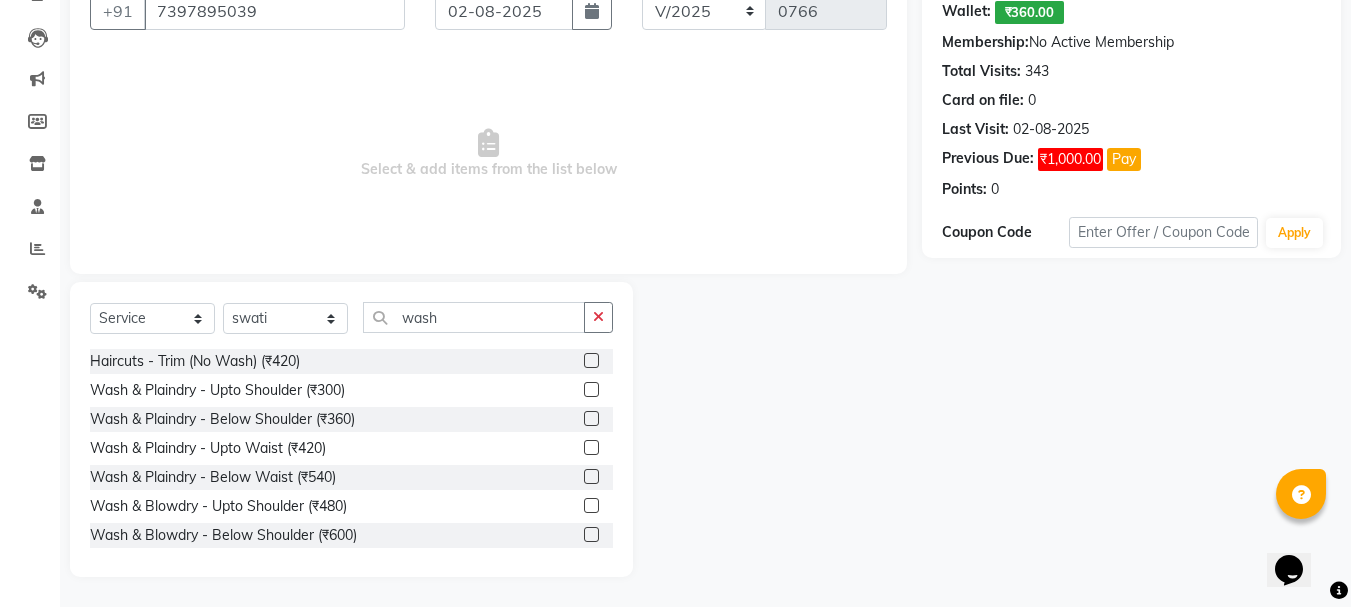 click 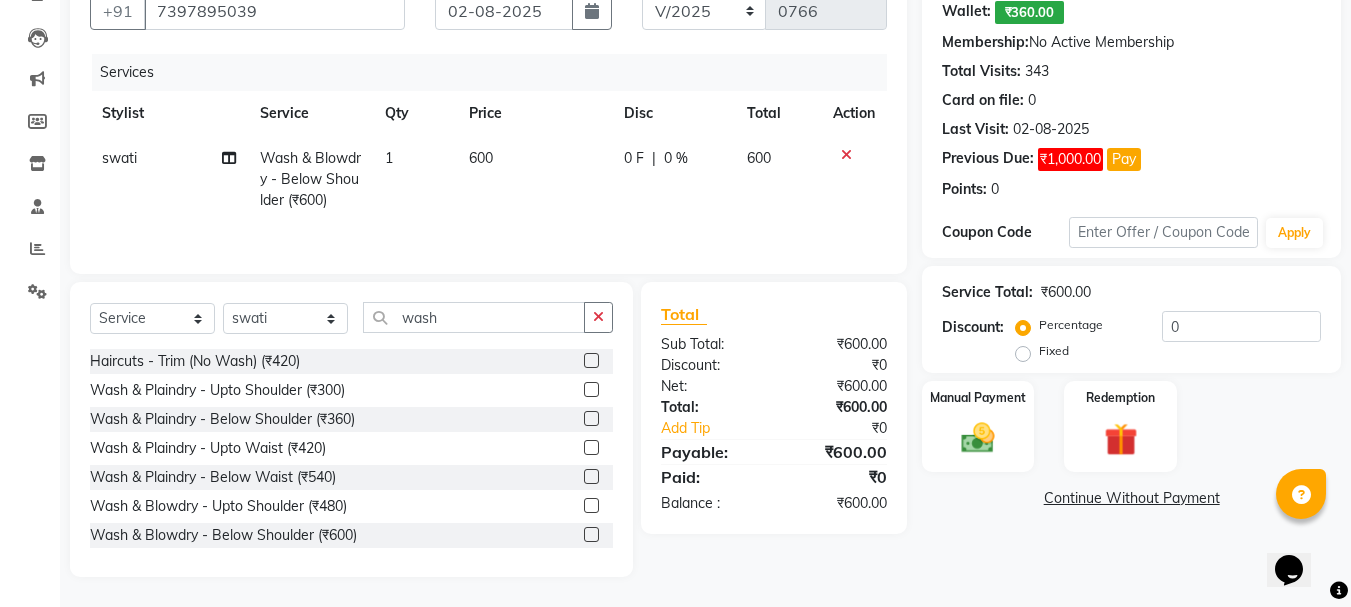 click 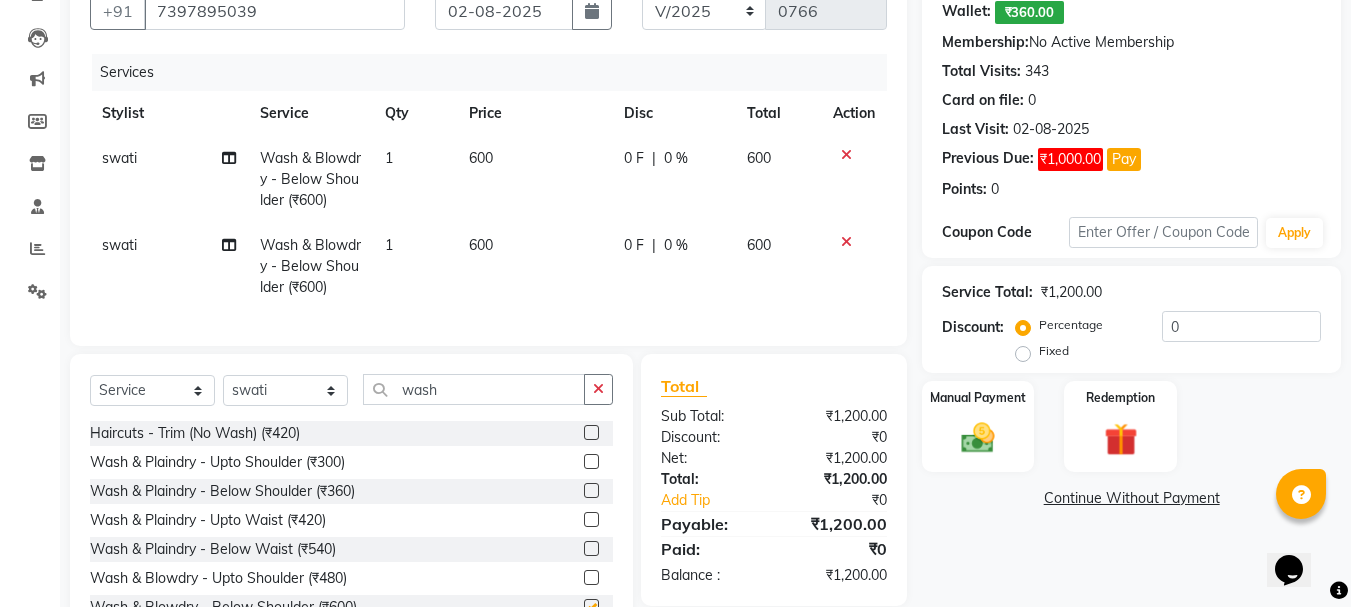 checkbox on "false" 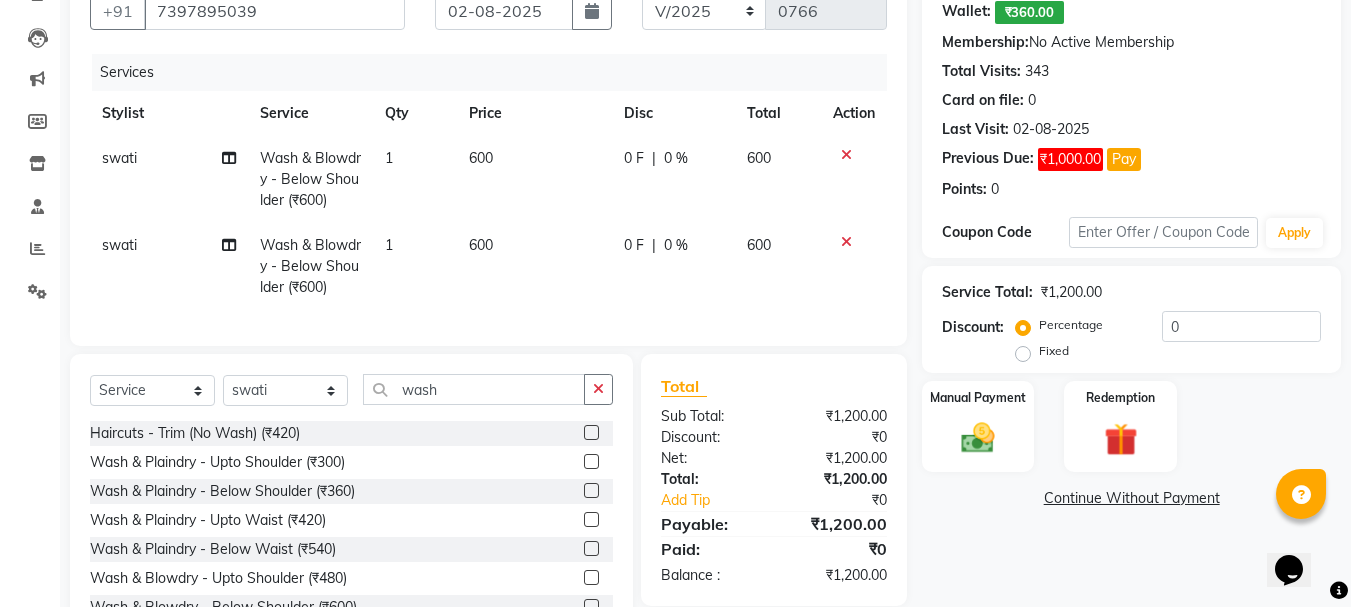click on "swati" 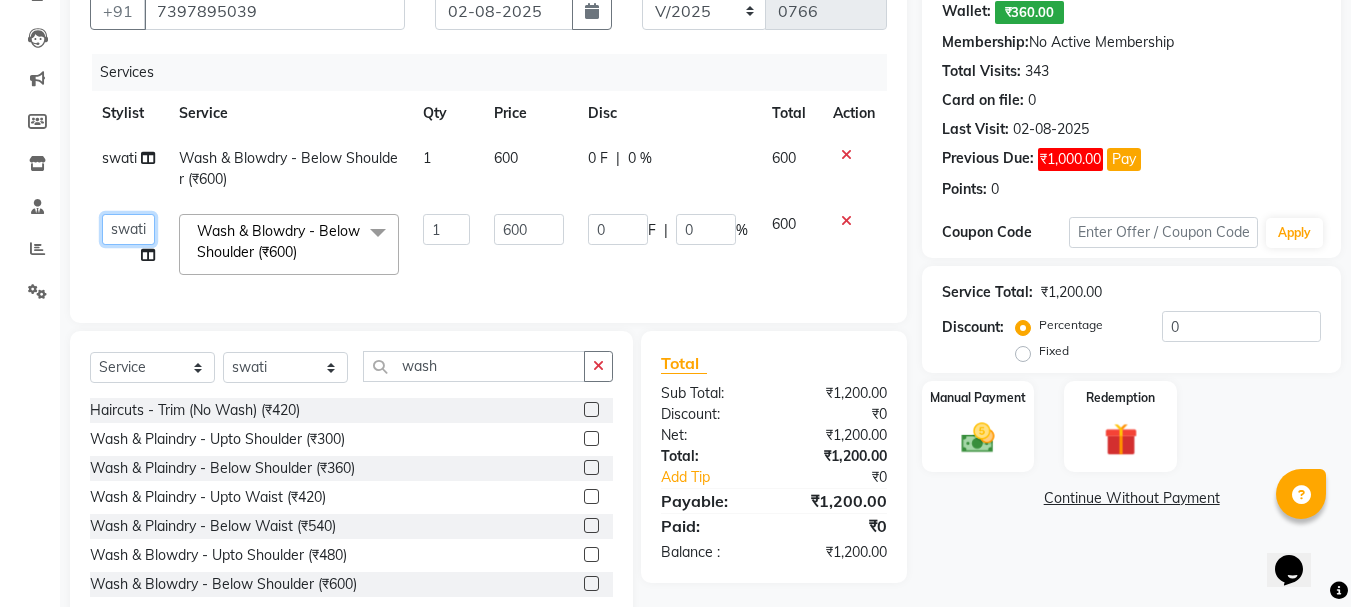 click on "[FIRST]   [FIRST]   [FIRST]   [FIRST]" 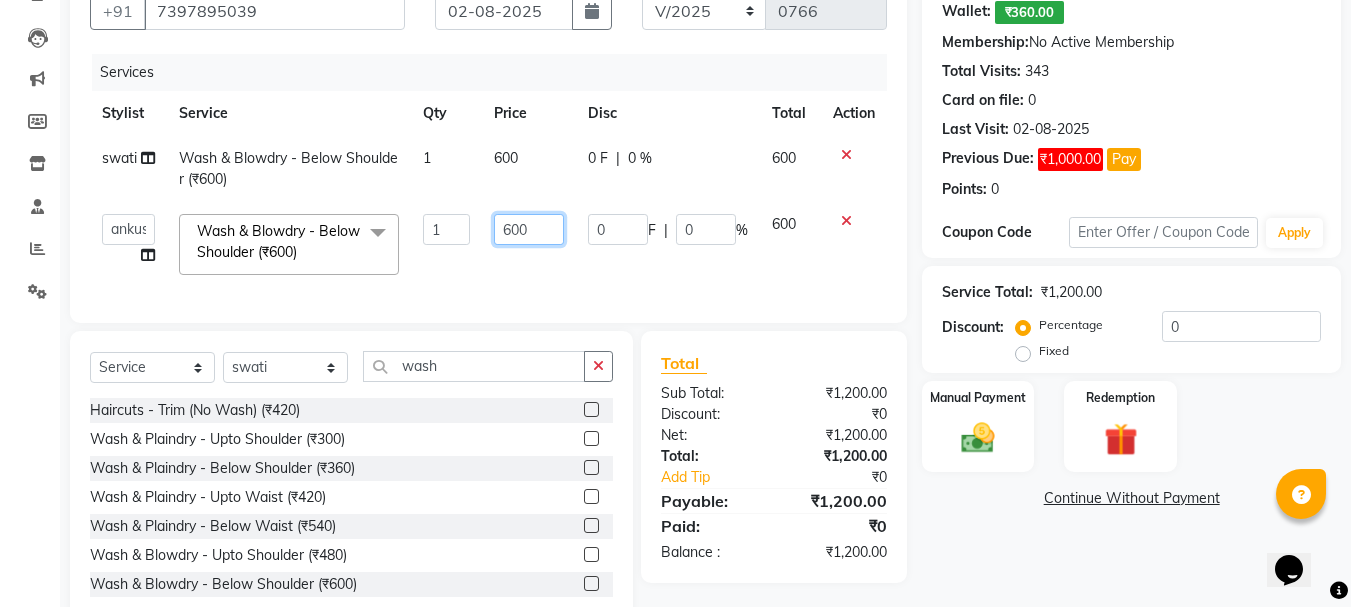 click on "600" 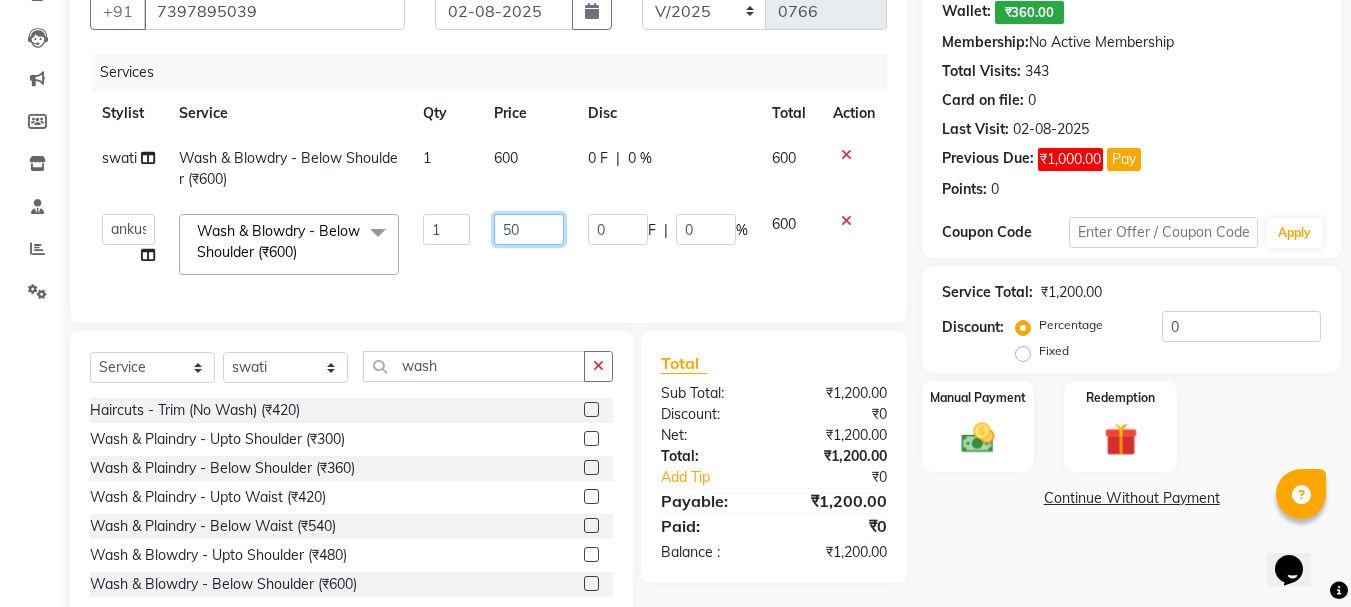 type on "500" 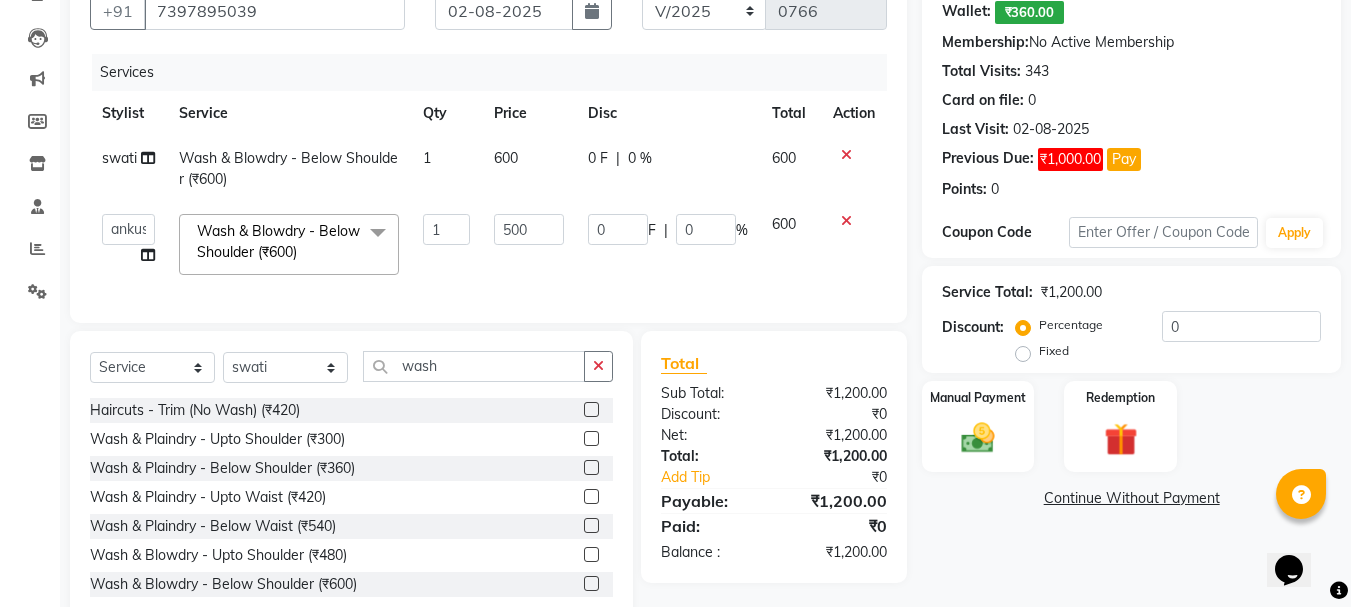 drag, startPoint x: 468, startPoint y: 144, endPoint x: 478, endPoint y: 151, distance: 12.206555 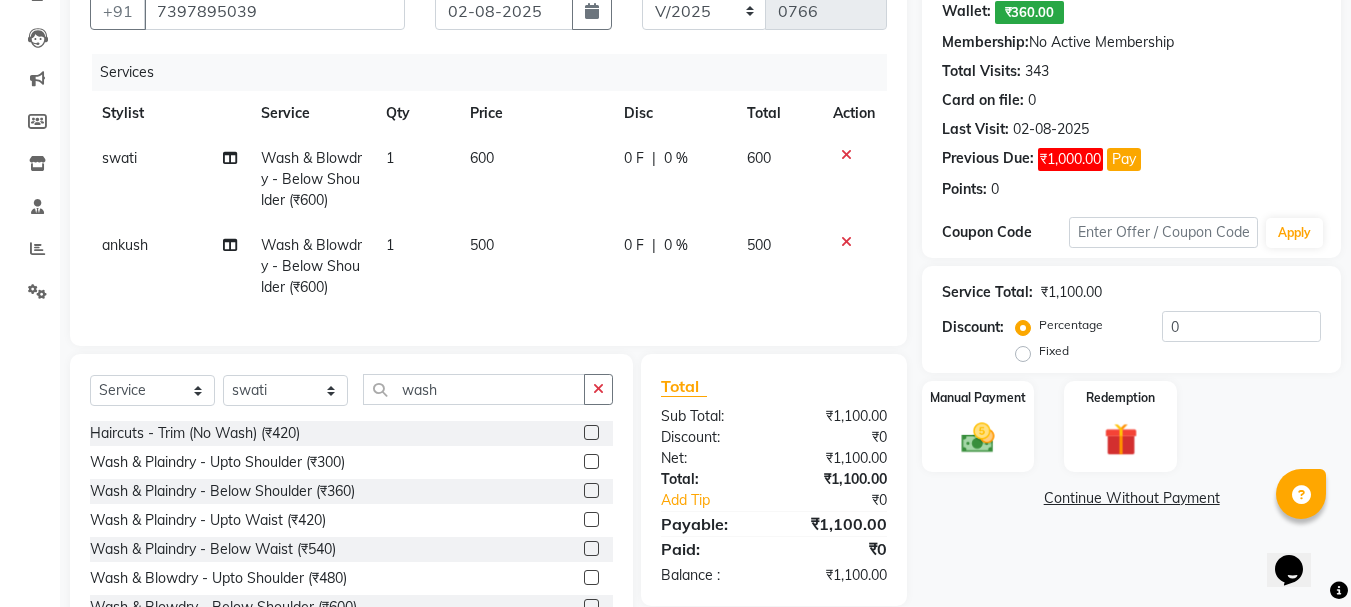 click on "600" 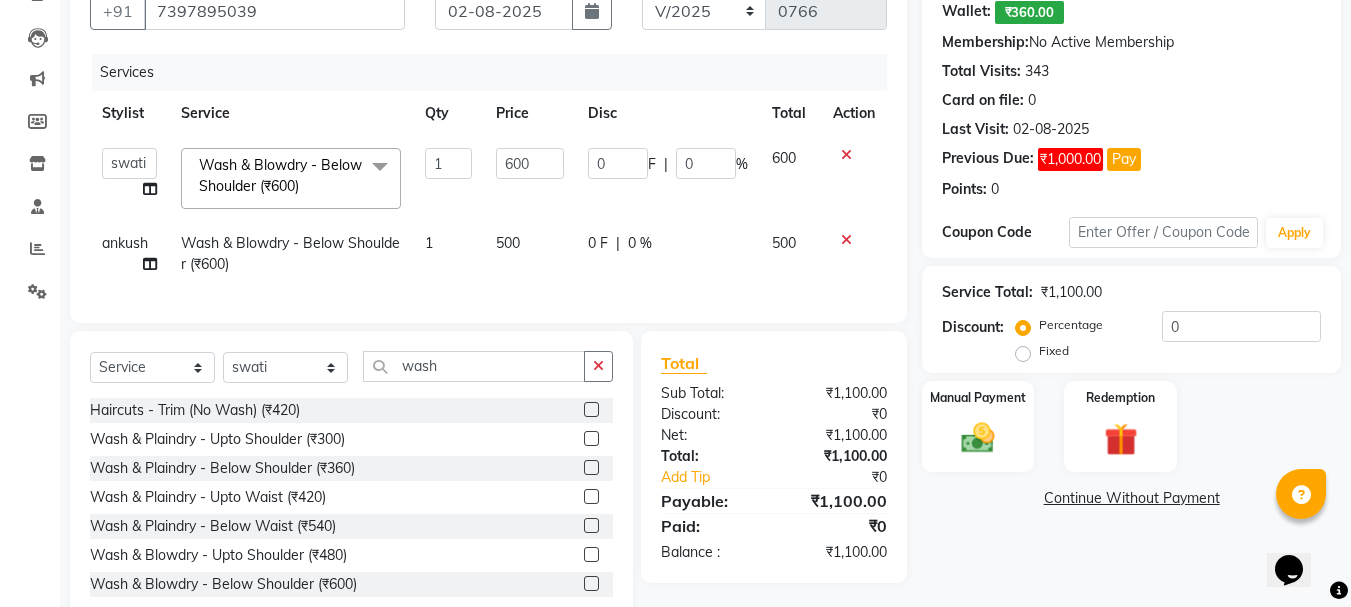 click on "600" 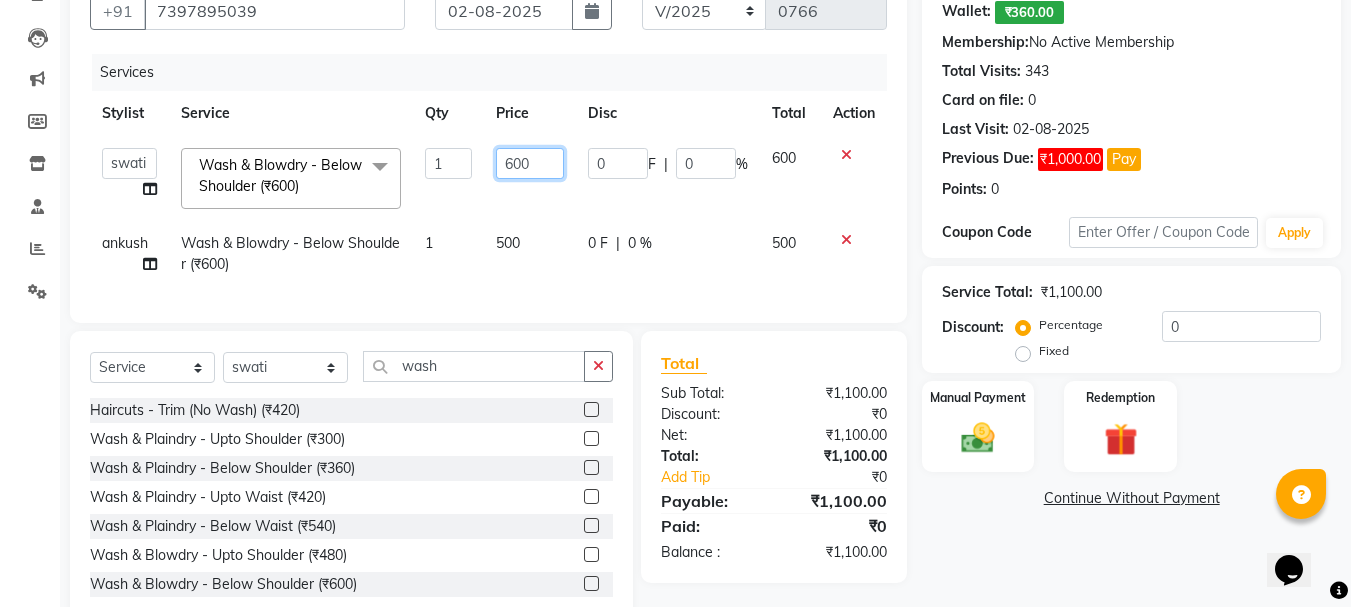 click on "600" 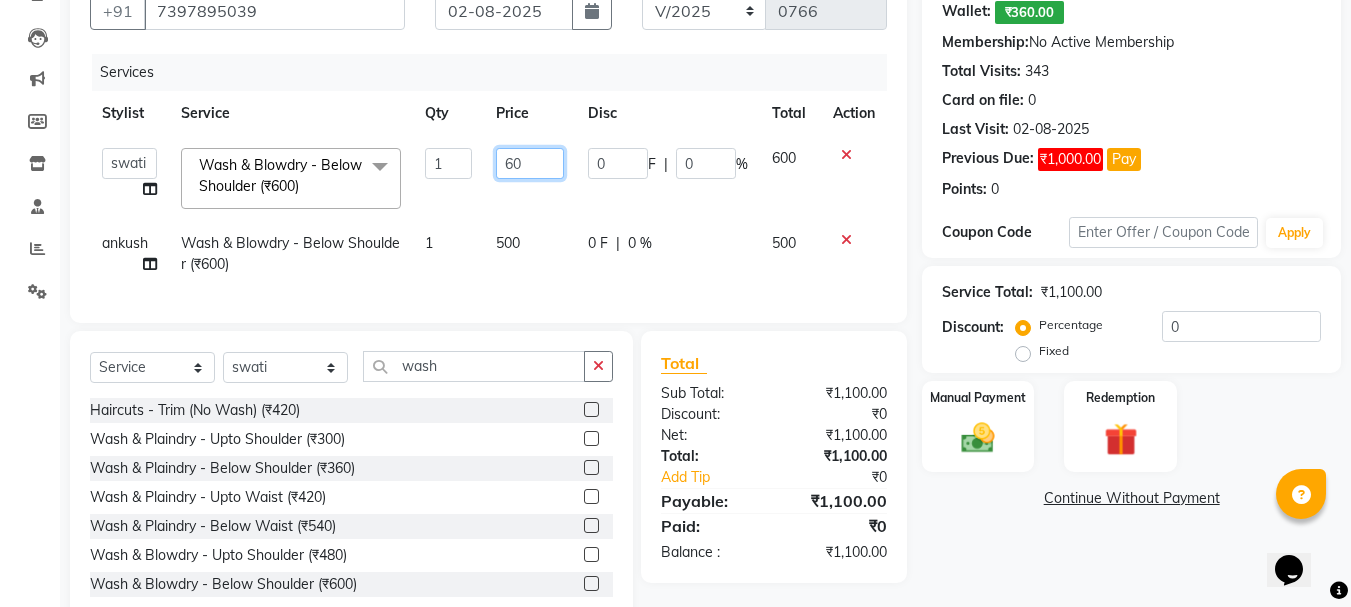 type on "6" 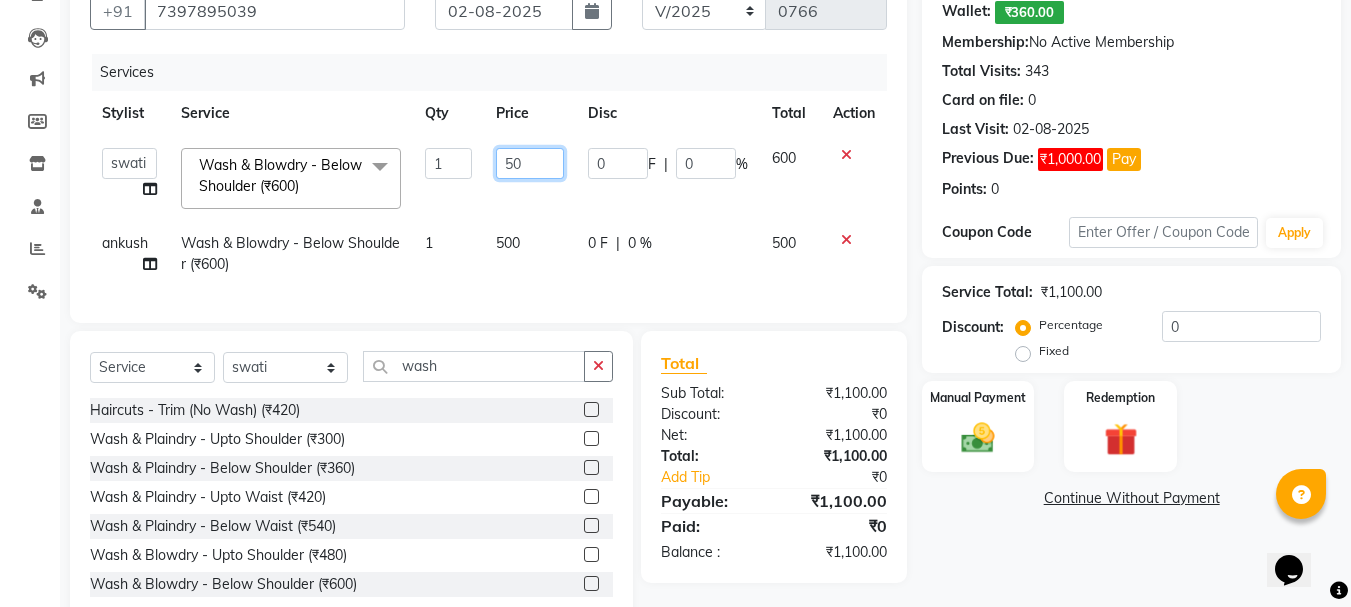 type on "500" 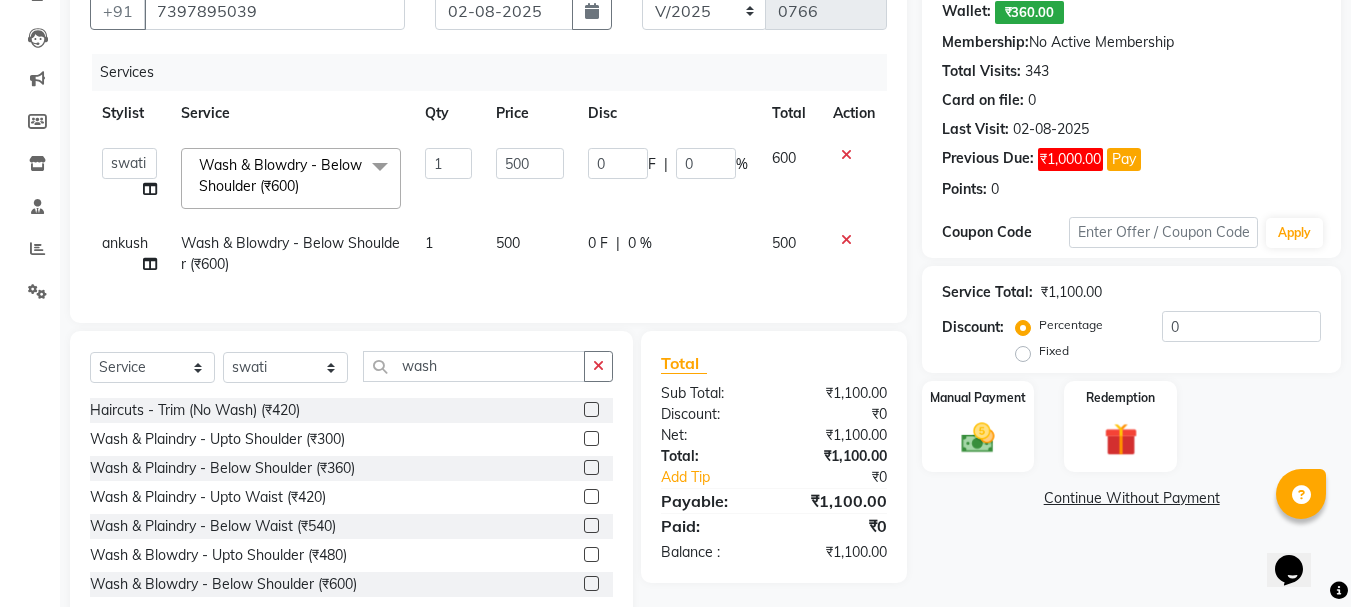 click on "Name: [FIRST]   Wallet:   ₹360.00  Membership:  No Active Membership  Total Visits:  343 Card on file:  0 Last Visit:   02-08-2025 Previous Due:  ₹1,000.00 Pay Points:   0  Coupon Code Apply Service Total:  ₹1,100.00  Discount:  Percentage   Fixed  0 Manual Payment Redemption  Continue Without Payment" 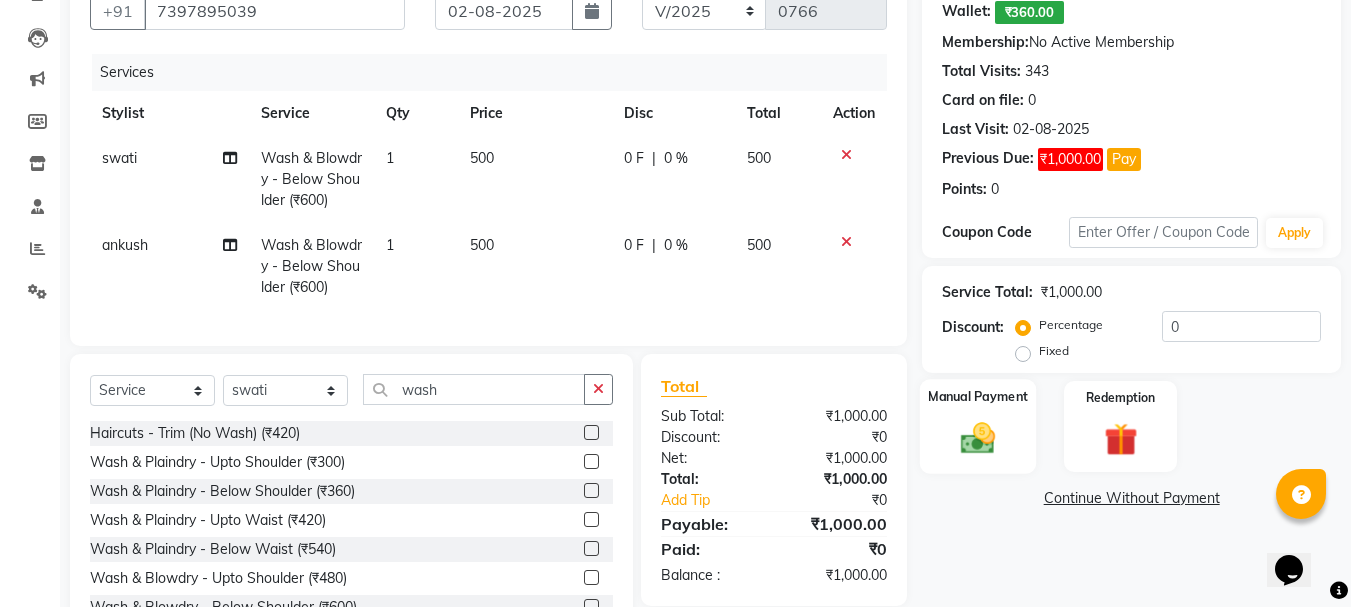 click 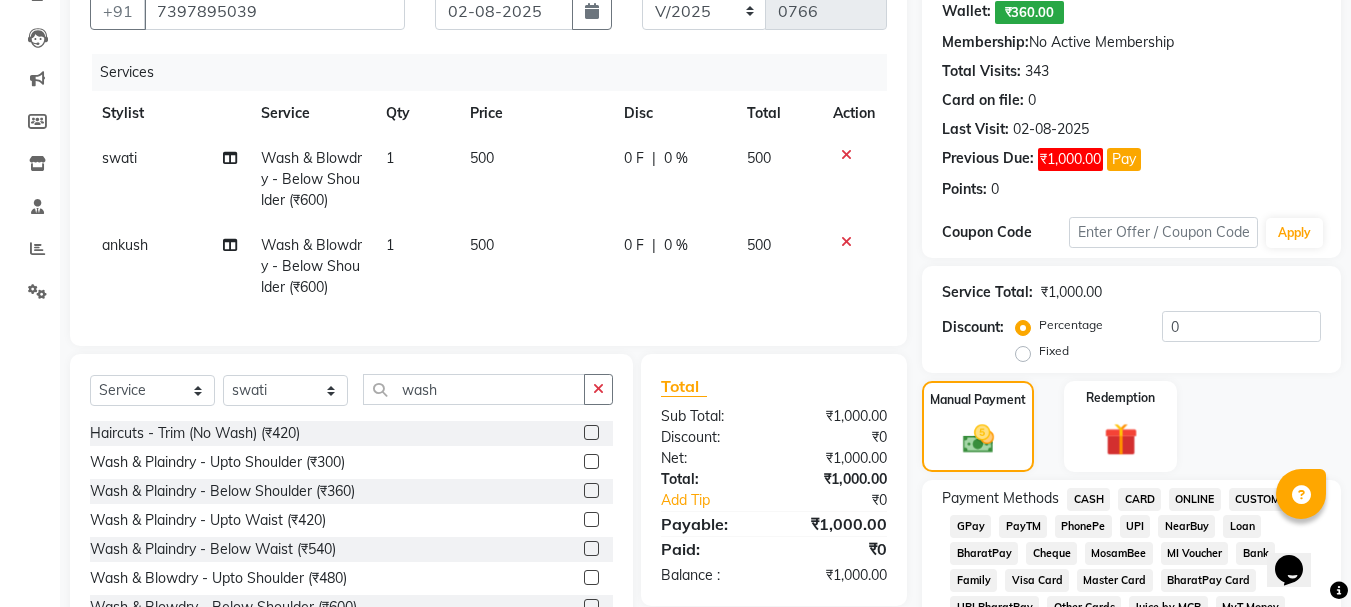 click on "GPay" 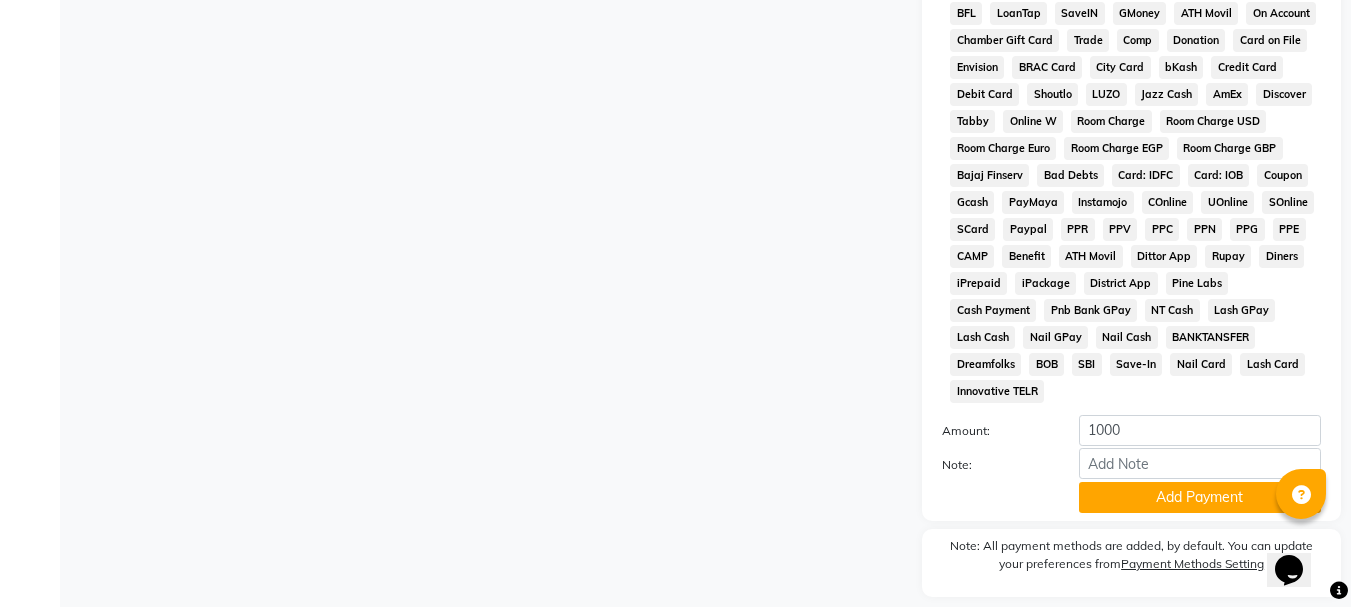 scroll, scrollTop: 957, scrollLeft: 0, axis: vertical 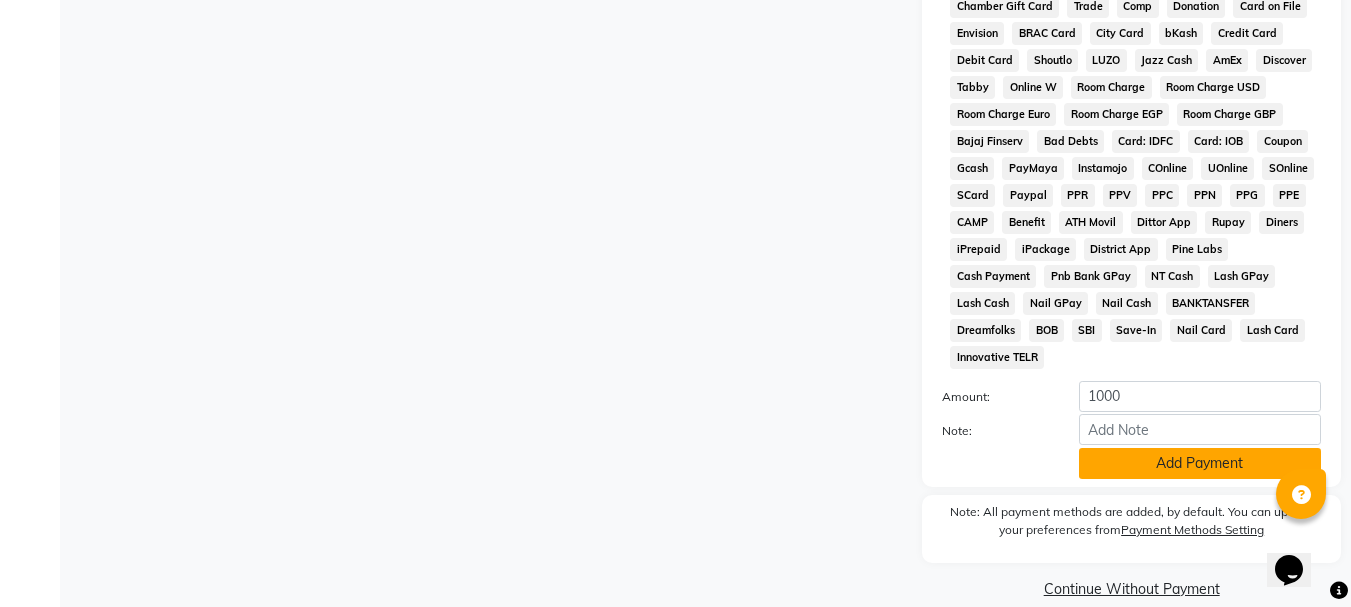 click on "Add Payment" 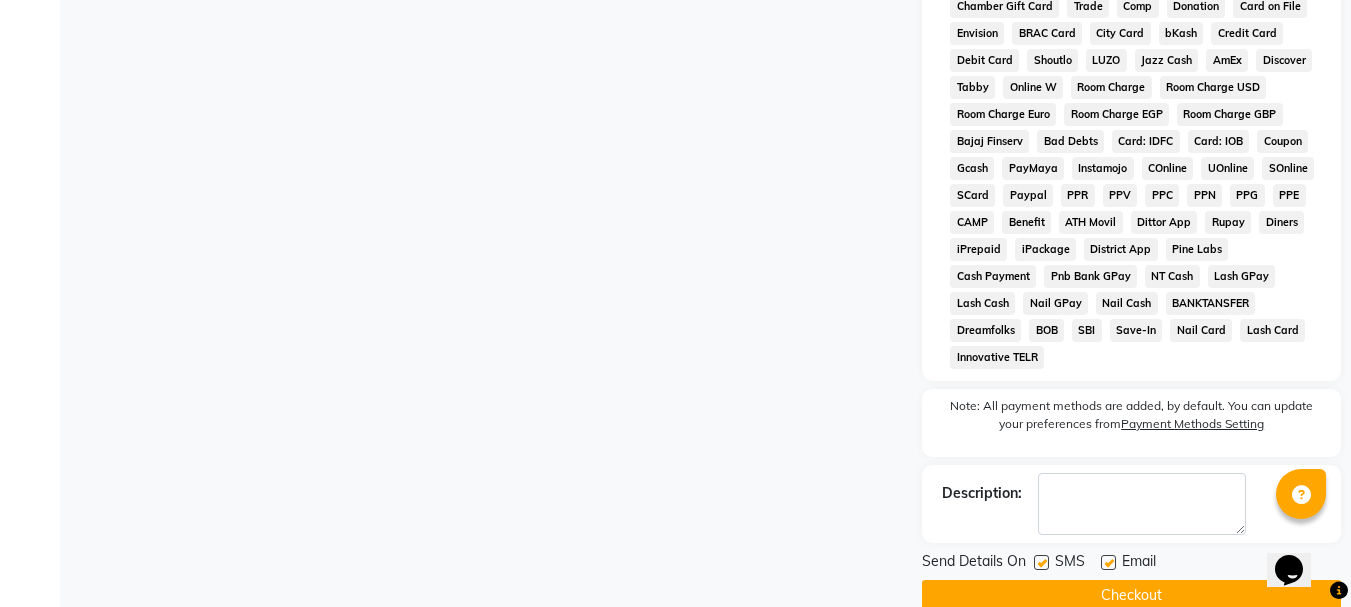 click on "Checkout" 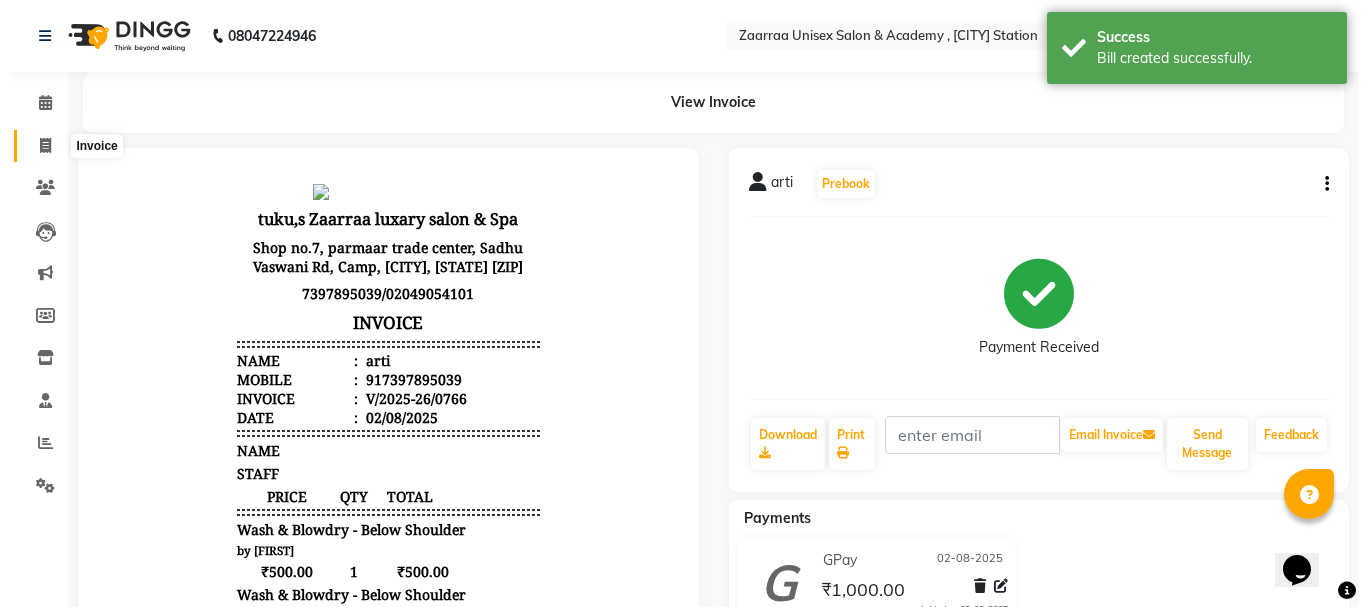 scroll, scrollTop: 0, scrollLeft: 0, axis: both 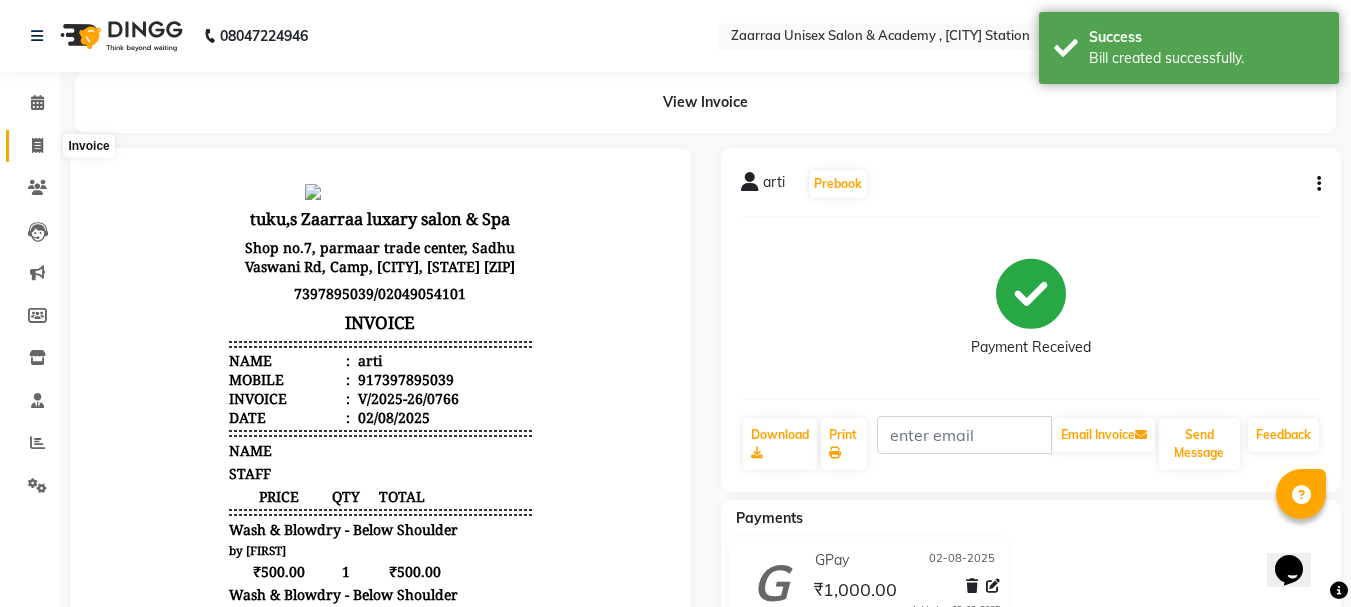 click 